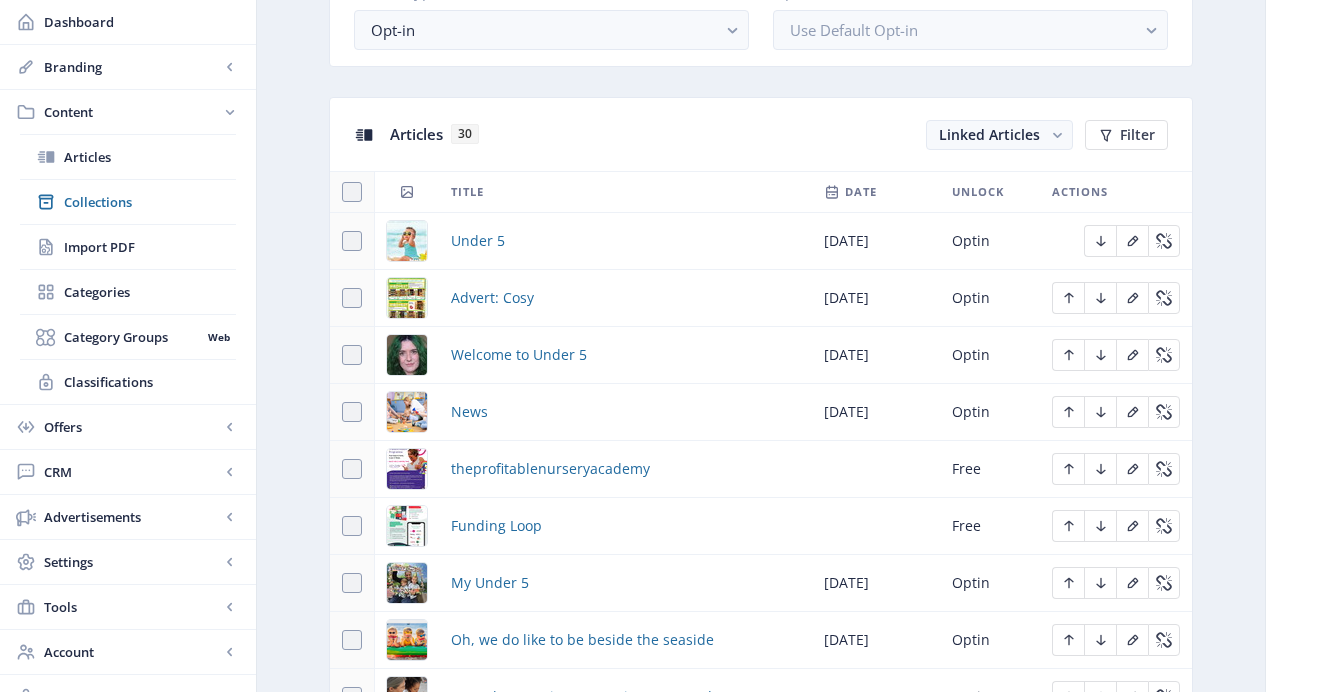 scroll, scrollTop: 808, scrollLeft: 0, axis: vertical 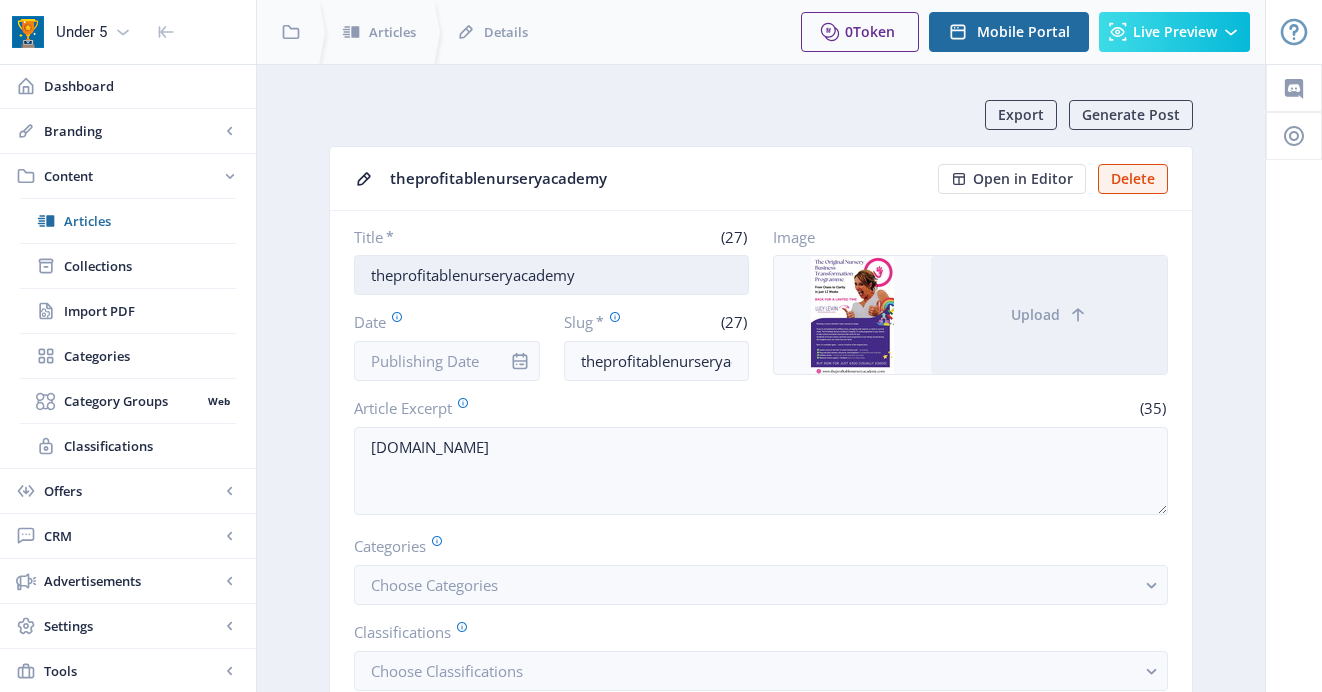 click on "theprofitablenurseryacademy" at bounding box center [551, 275] 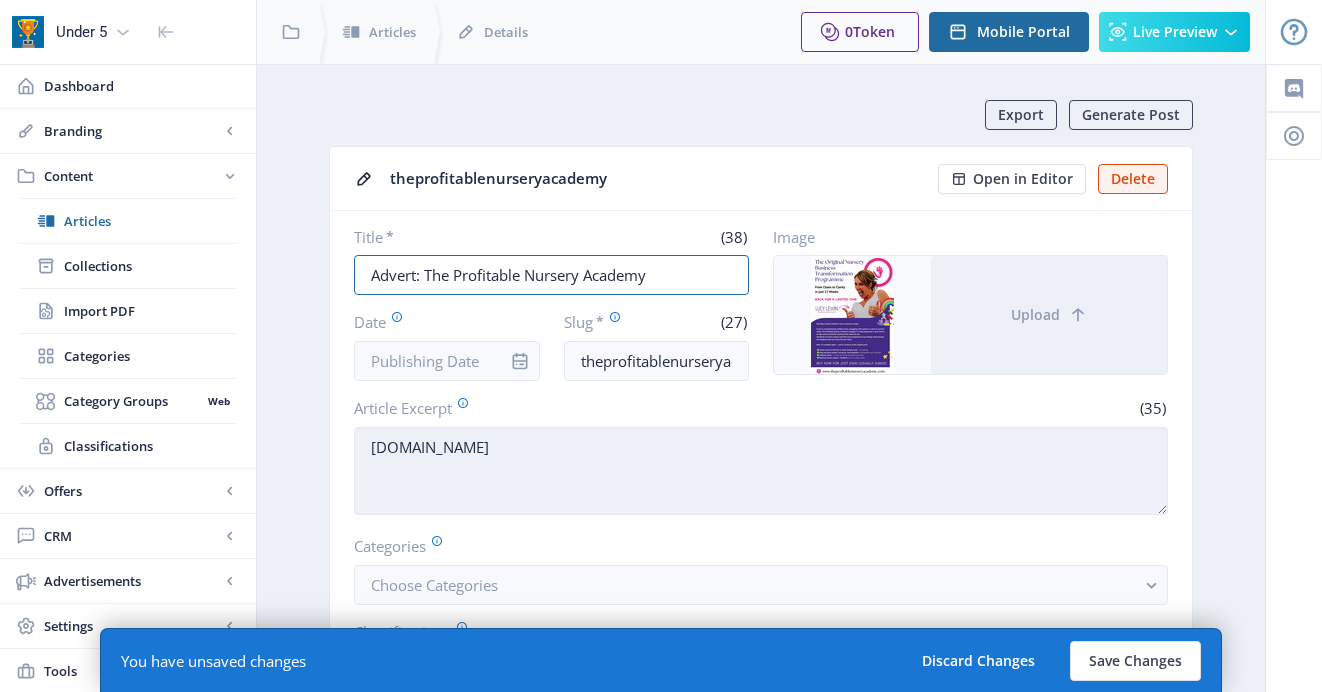 scroll, scrollTop: 76, scrollLeft: 0, axis: vertical 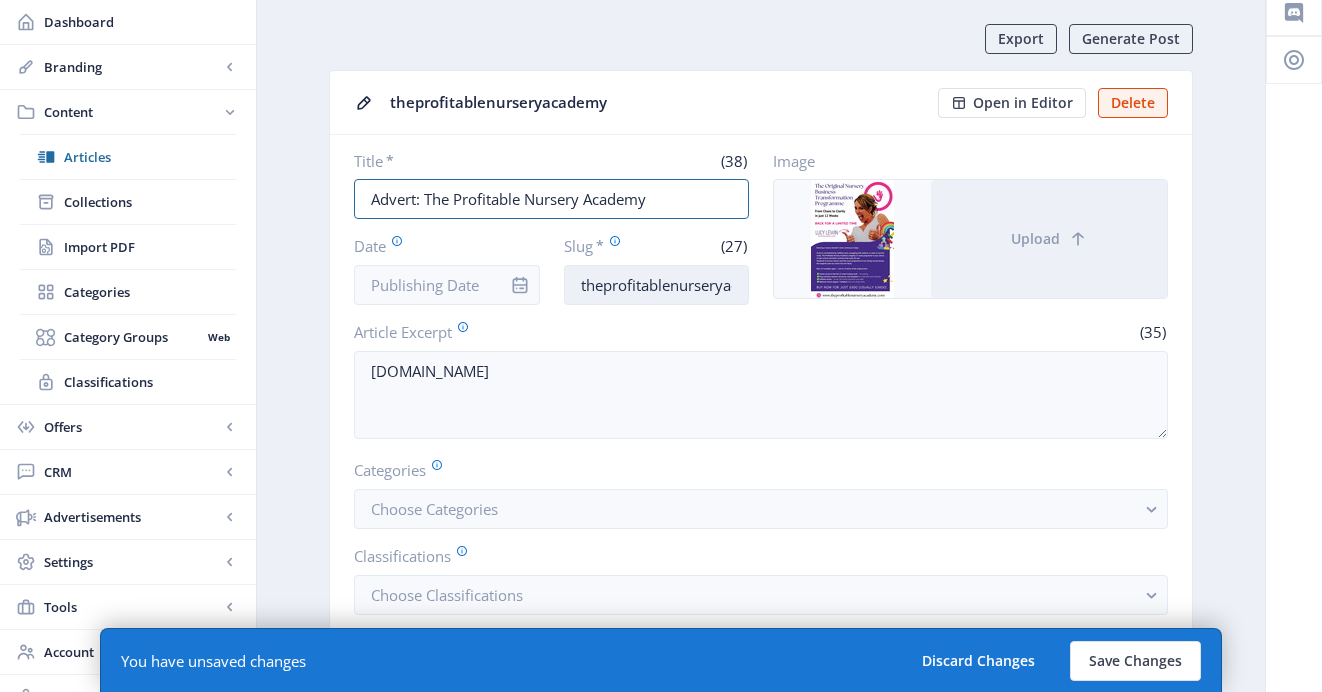 type on "Advert: The Profitable Nursery Academy" 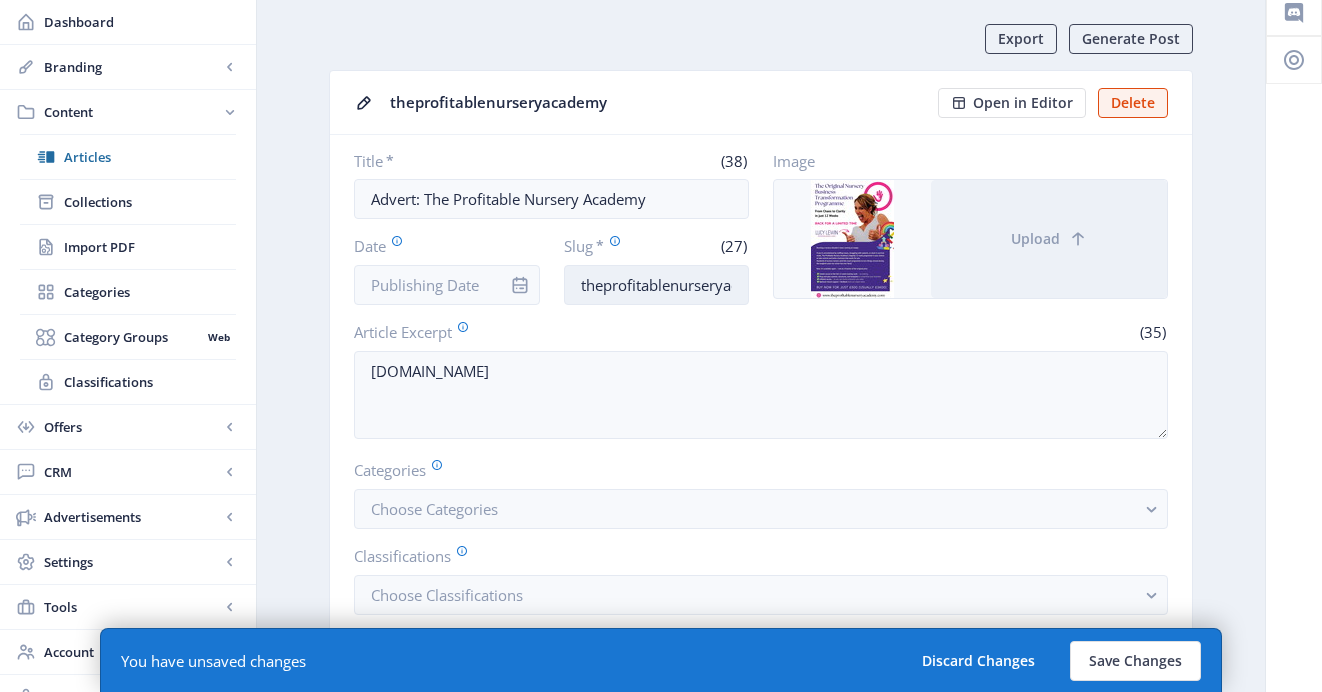 click on "theprofitablenurseryacademy" at bounding box center (657, 285) 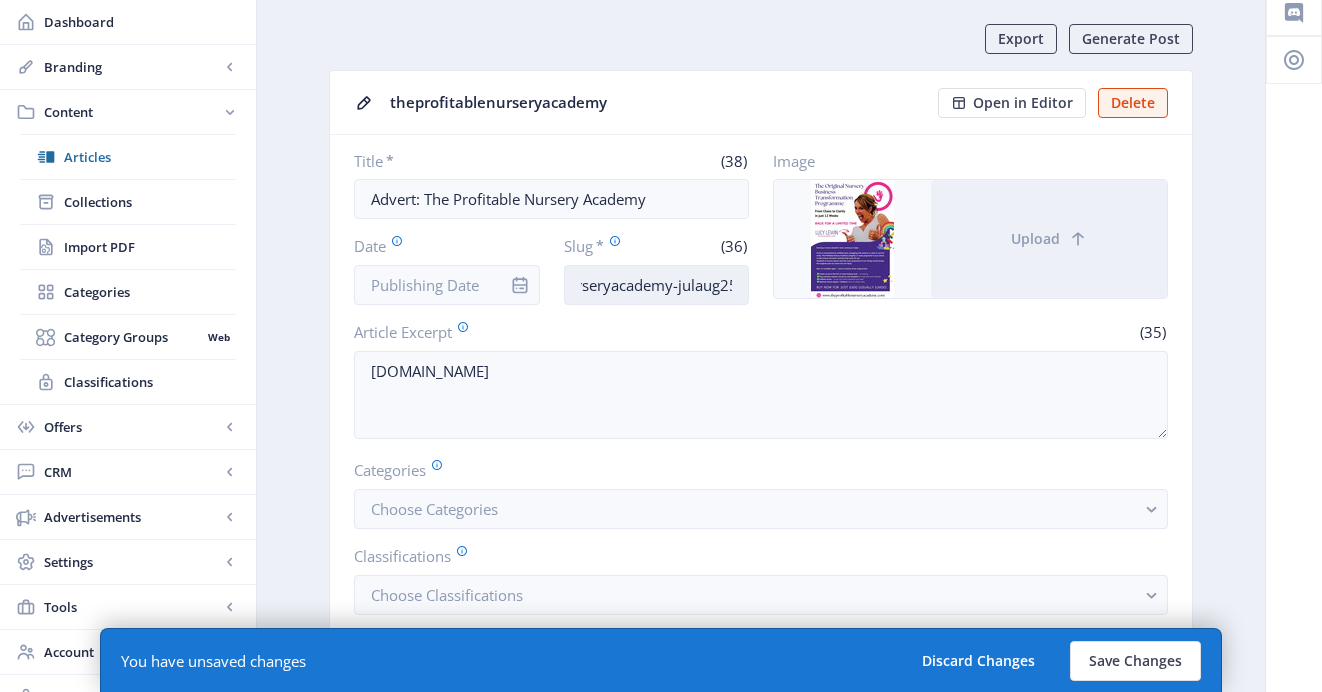 scroll, scrollTop: 0, scrollLeft: 120, axis: horizontal 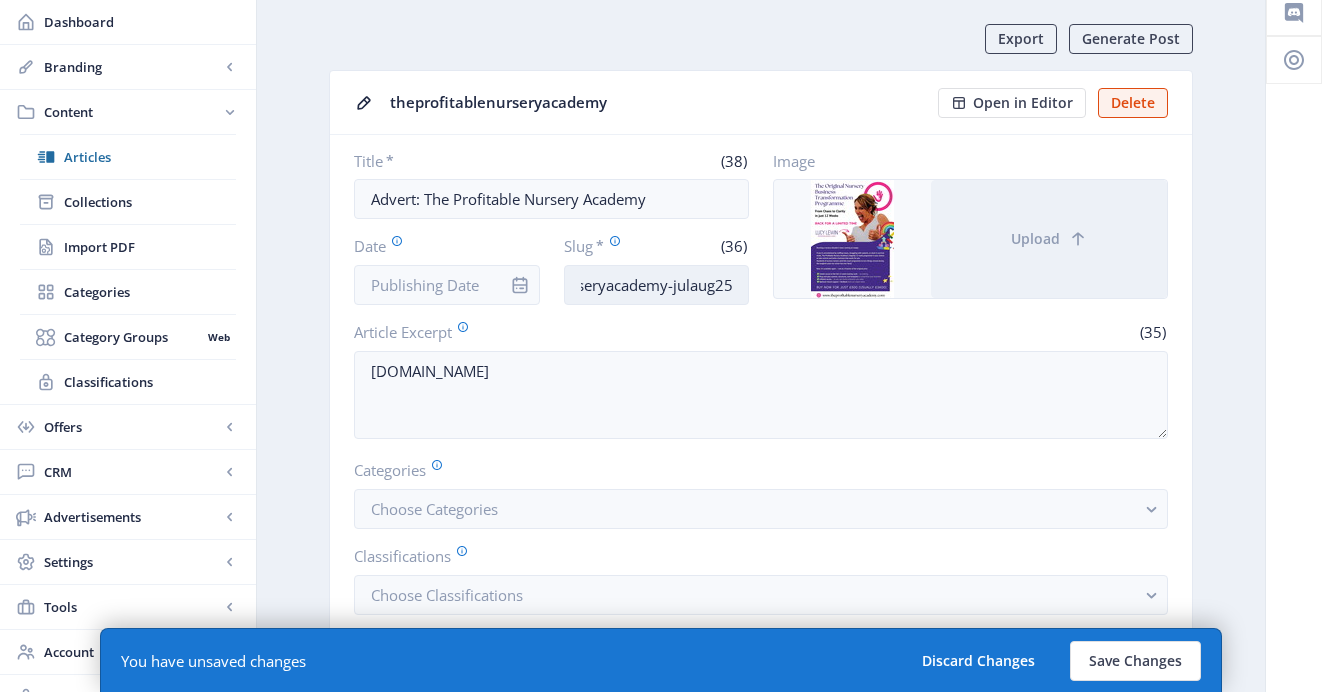 click on "theprofitablenurseryacademy-julaug25" at bounding box center (657, 285) 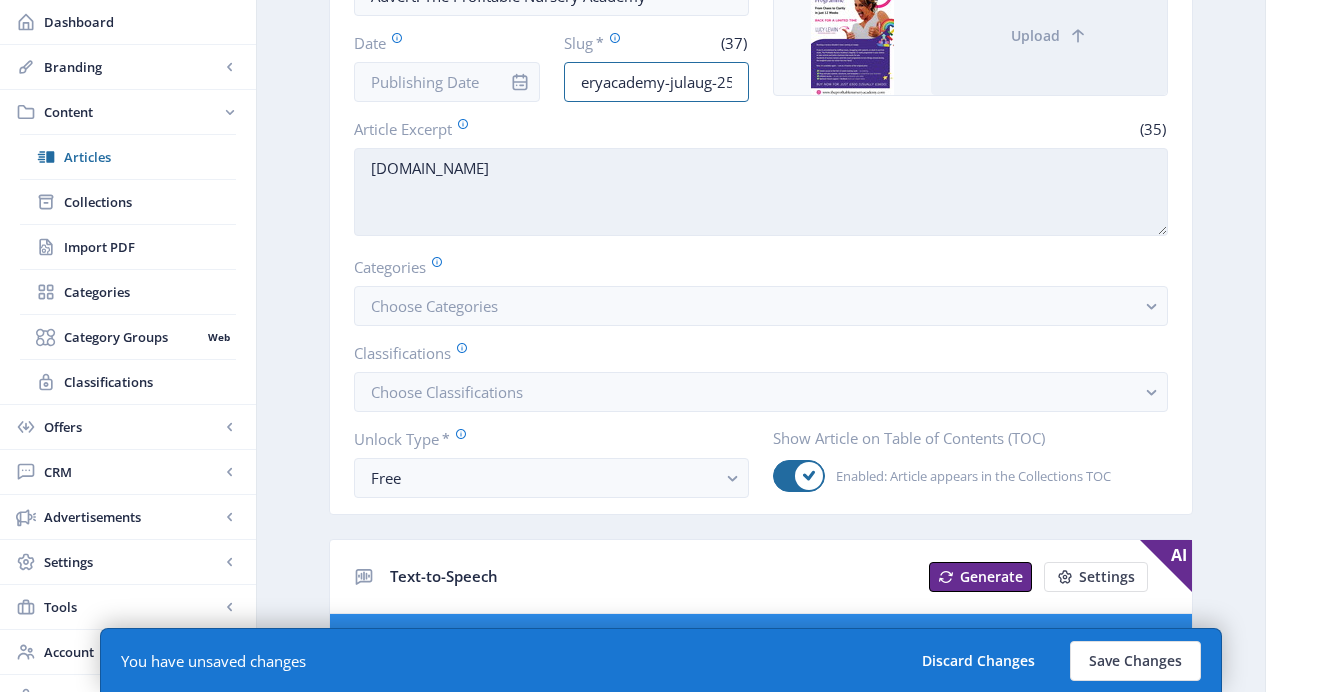 scroll, scrollTop: 337, scrollLeft: 0, axis: vertical 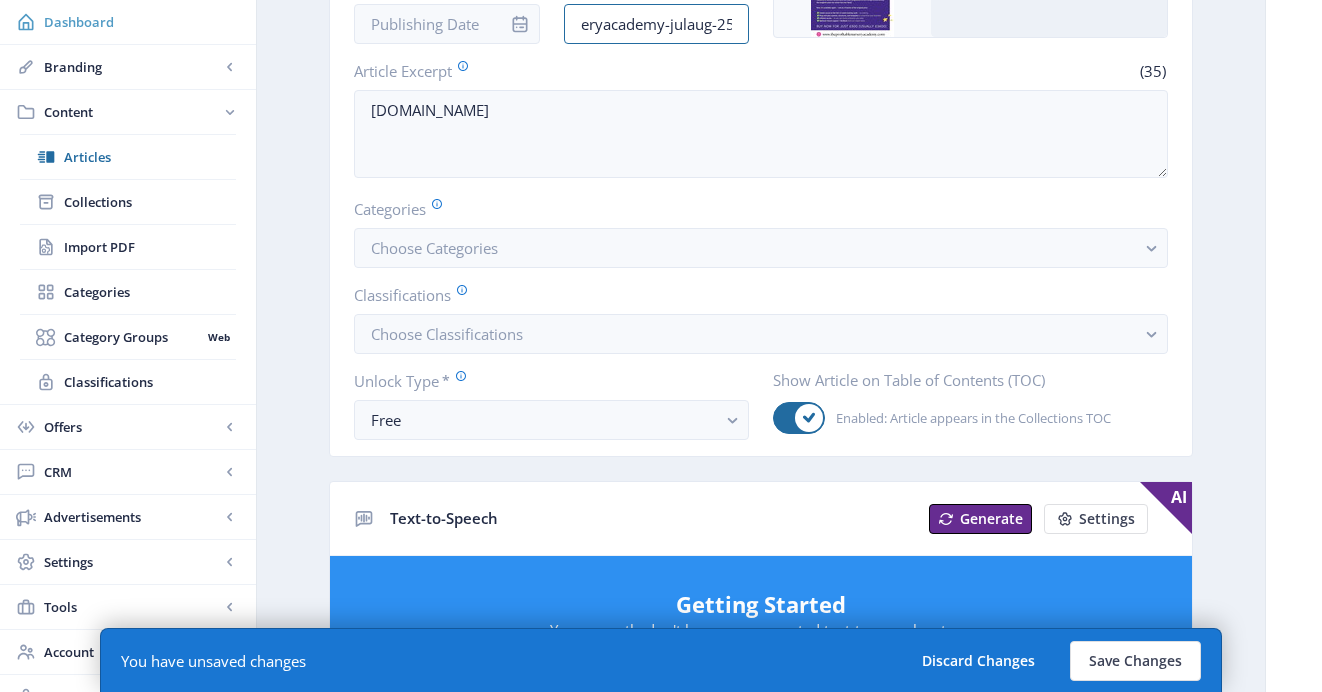 type on "theprofitablenurseryacademy-julaug-25" 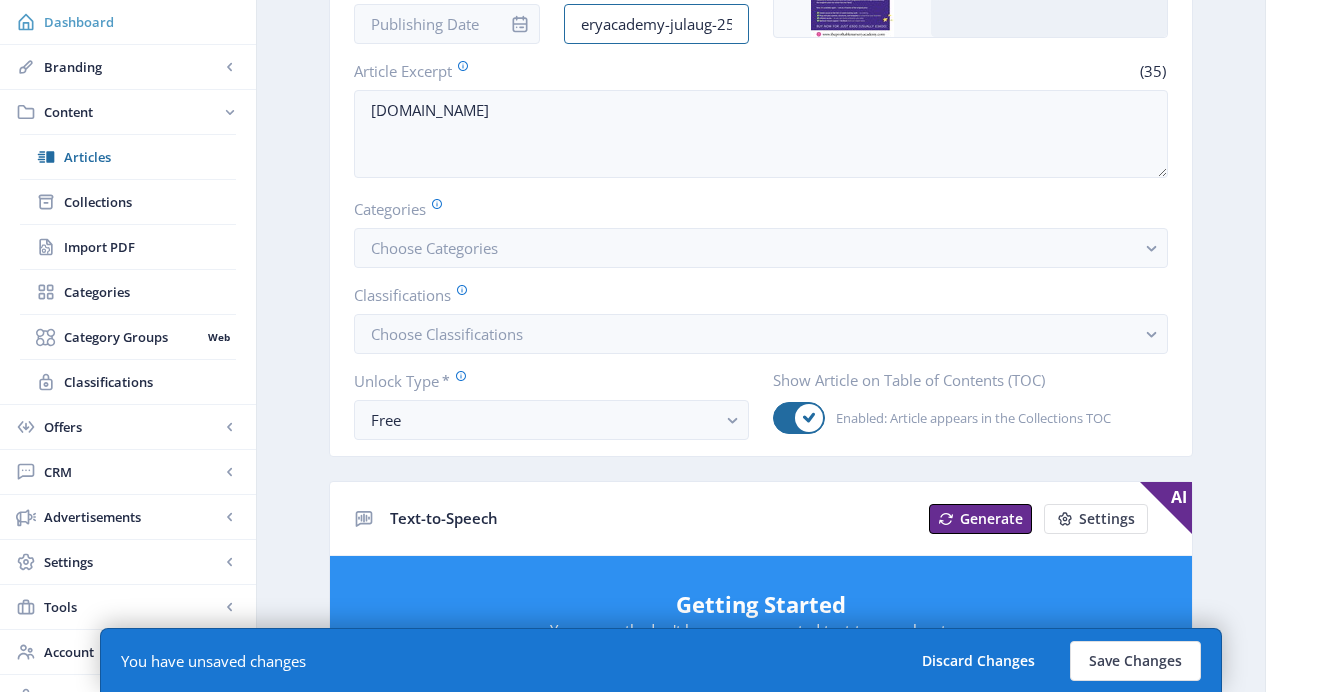 scroll, scrollTop: 0, scrollLeft: 0, axis: both 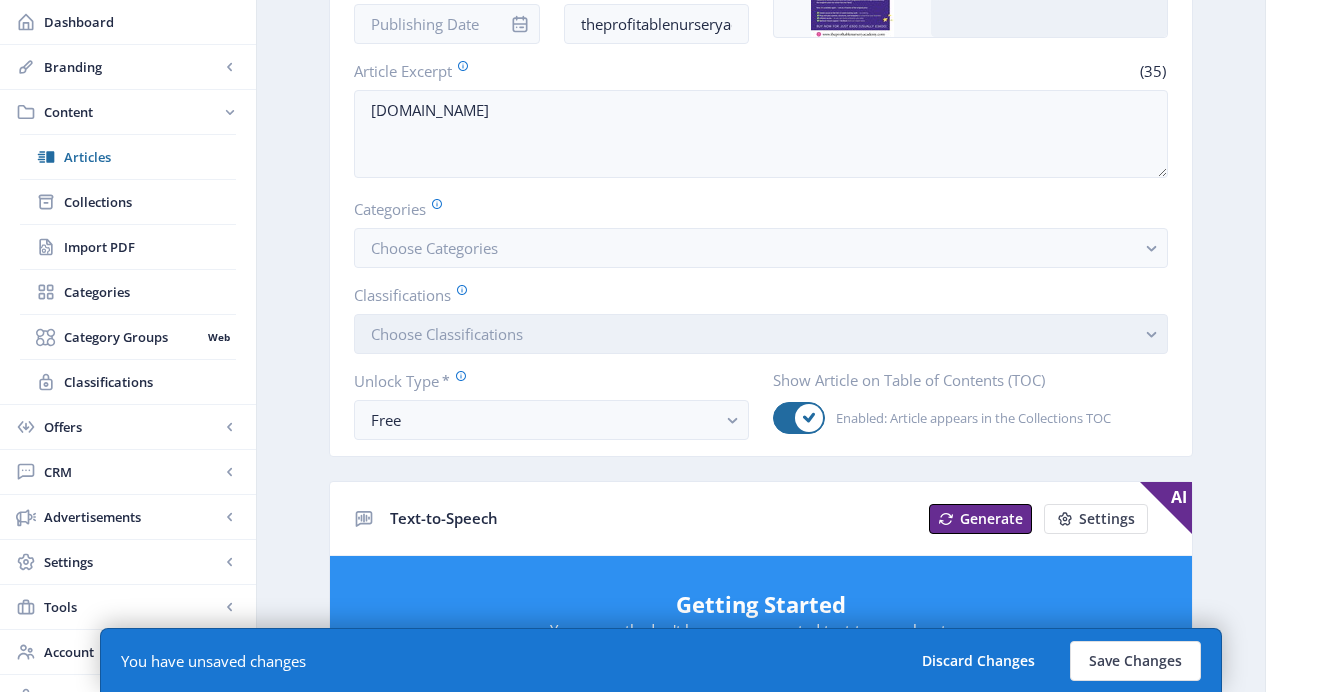 click on "Choose Classifications" at bounding box center [761, 334] 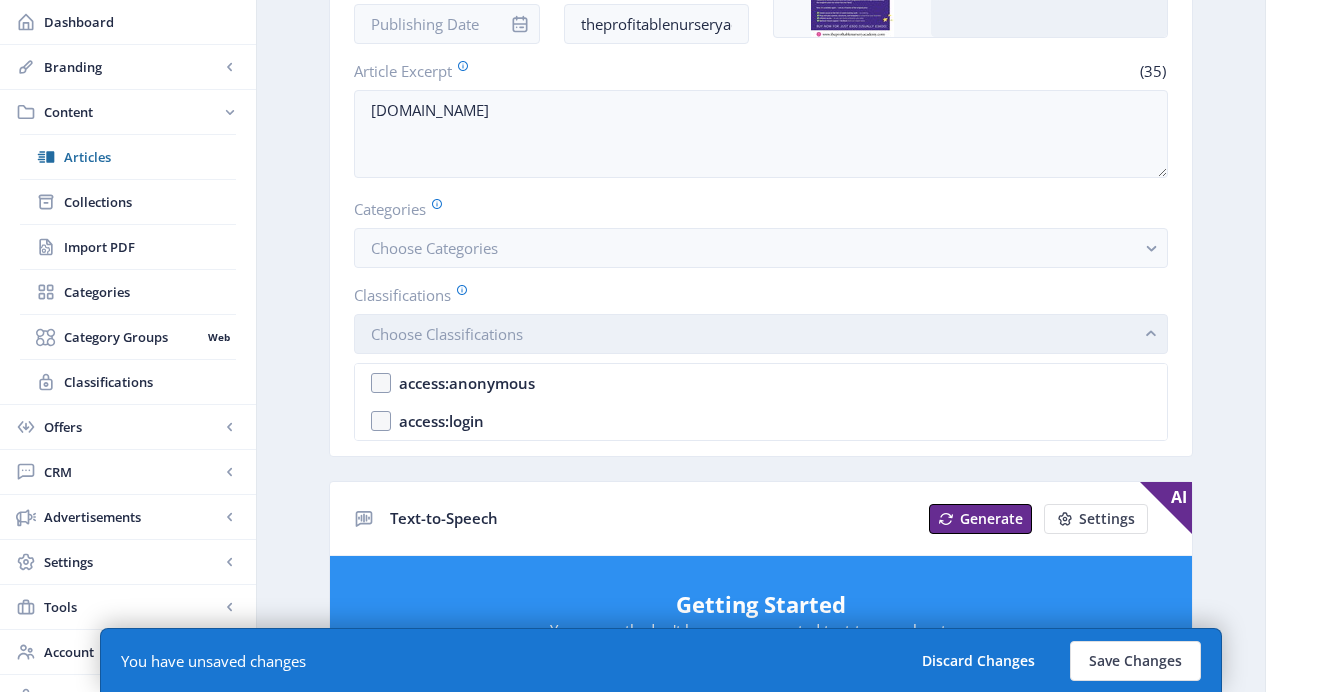 scroll, scrollTop: 0, scrollLeft: 0, axis: both 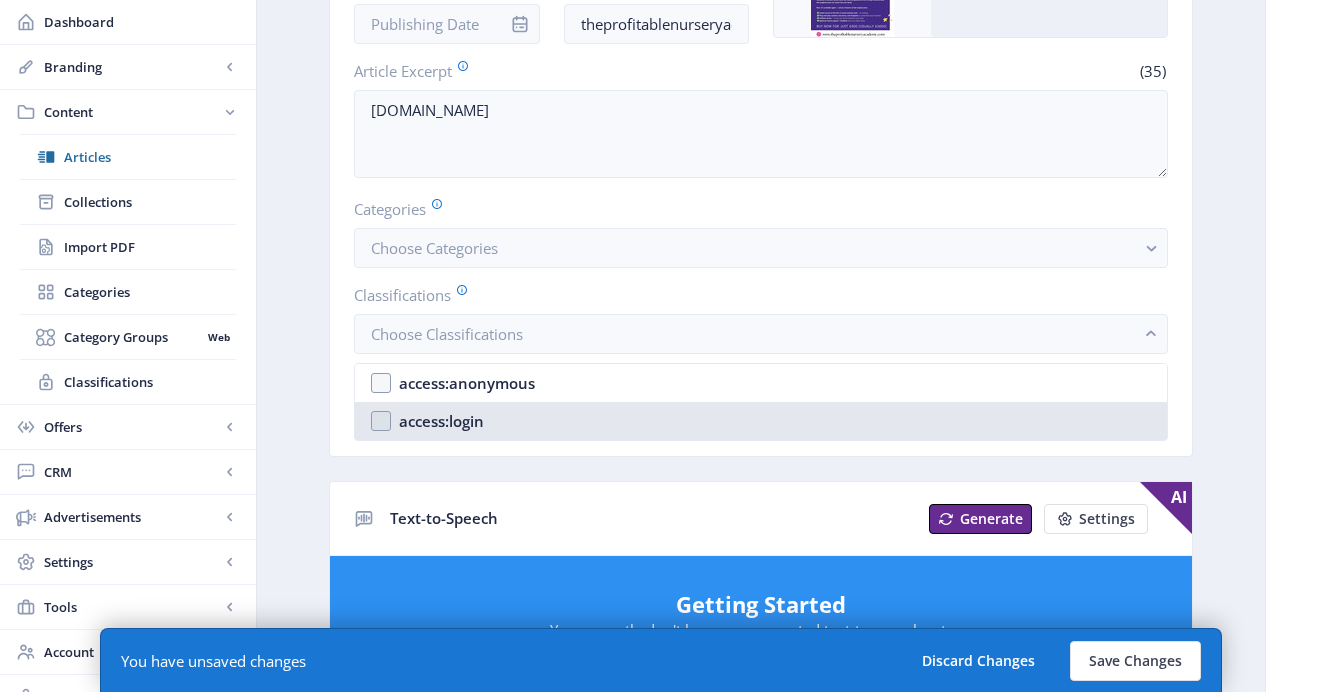 click on "access:login" at bounding box center (761, 421) 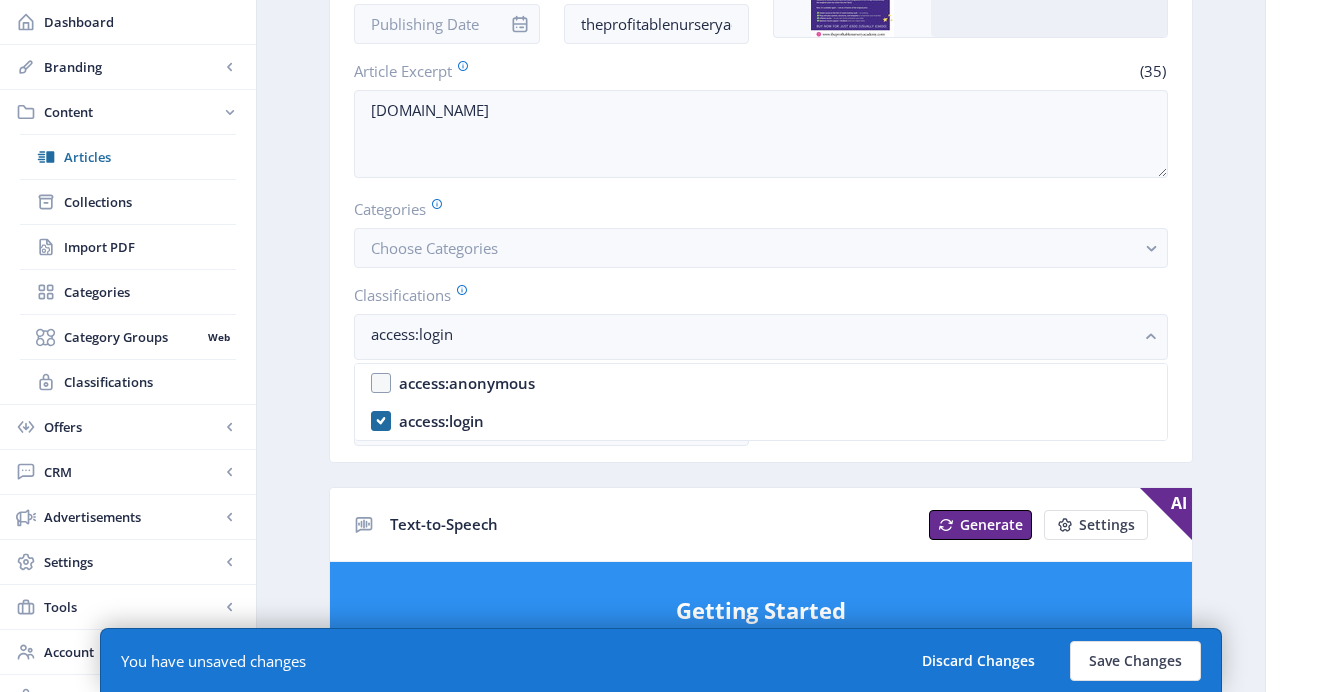 click on "Export Generate Post  theprofitablenurseryacademy  Open in Editor  Delete   Title   *   (38)  Advert: The Profitable Nursery Academy  Date   Slug   *   (37)  theprofitablenurseryacademy-julaug-25  Image  Upload  Article Excerpt   (35)  www.theprofitablenurseryacademy.com  Categories  Choose Categories  Classifications  access:login  Unlock Type   *  Free  Show Article on Table of Contents (TOC)   Enabled: Article appears in the Collections TOC  Text-to-Speech Generate Settings AI Getting Started You currently don't have any generated text-to-speech set up. SEO Info AI  Learn more about MagLoft's AI-powered SEO generation tool.  Learn More Generate SEO Add SEO Examples  Keyword Phrase   (0)  SEO Score  0   /100   Meta Description   (35)  www.theprofitablenurseryacademy.com  SEO Performance  Keyword phrase length We recommend a  maximum 4 to 6 relevant keywords  for your focus key phrase. Keywords are the major factor for your search engine result. Keyword phrase density between 0.5% to 3%  of your content. . ." 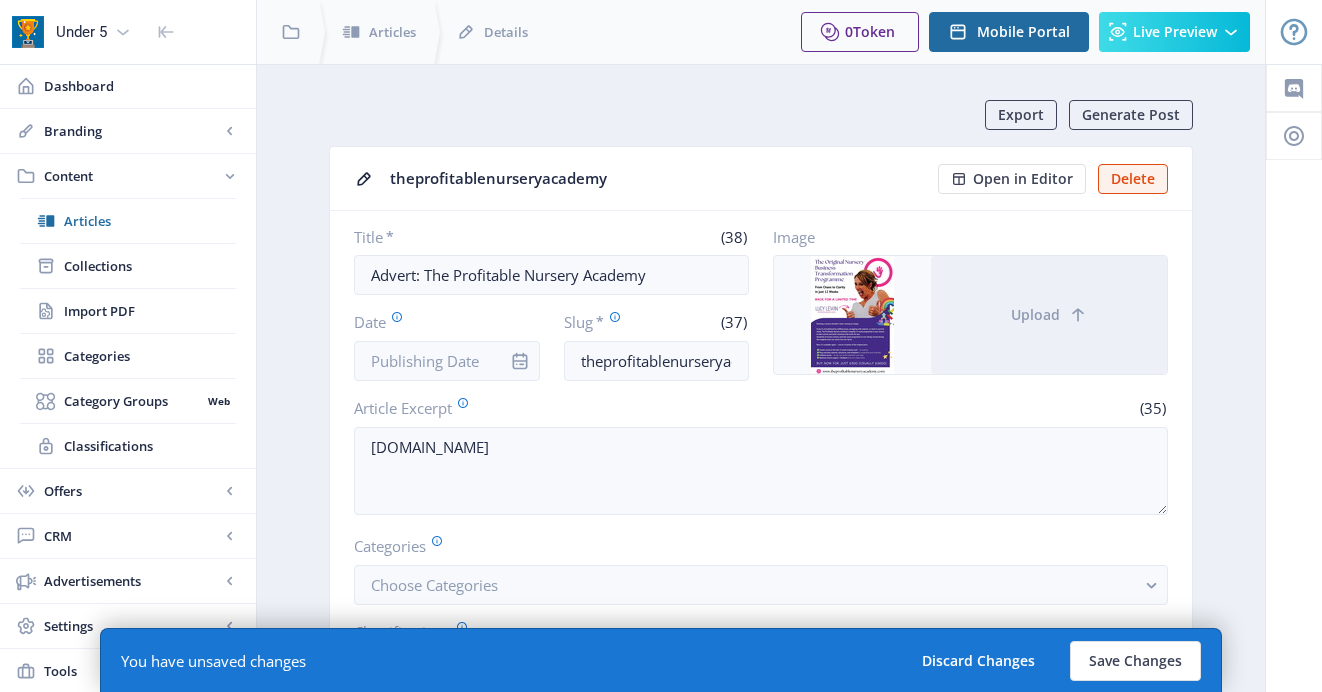 scroll, scrollTop: 337, scrollLeft: 0, axis: vertical 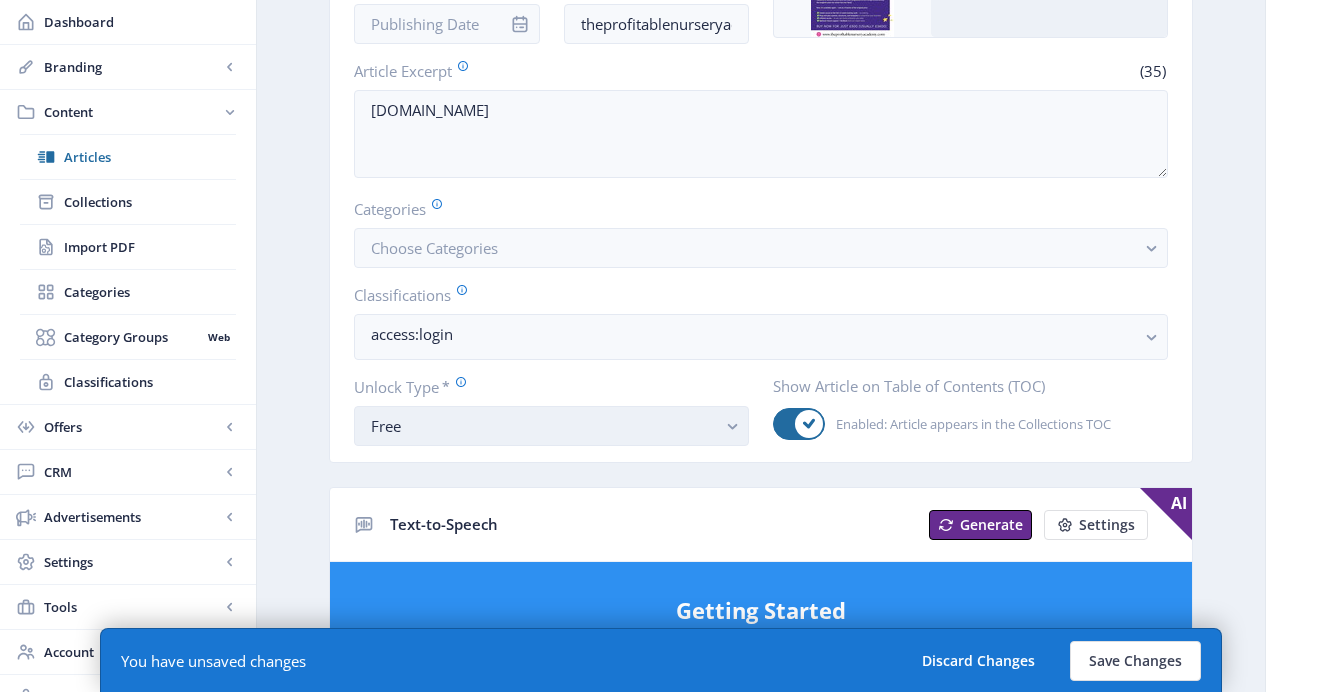 click on "Free" at bounding box center [543, 426] 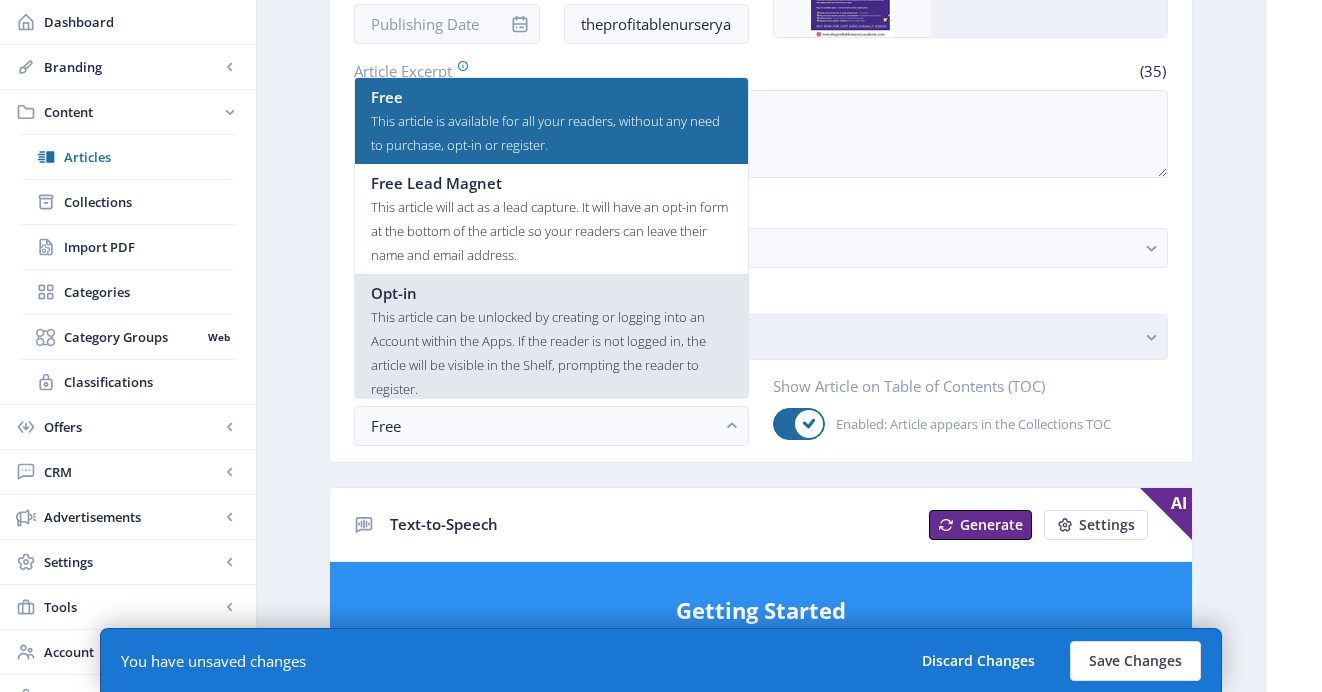 click on "This article can be unlocked by creating or logging into an Account within the Apps. If the reader is not logged in, the article will be visible in the Shelf, prompting the reader to register." at bounding box center [551, 353] 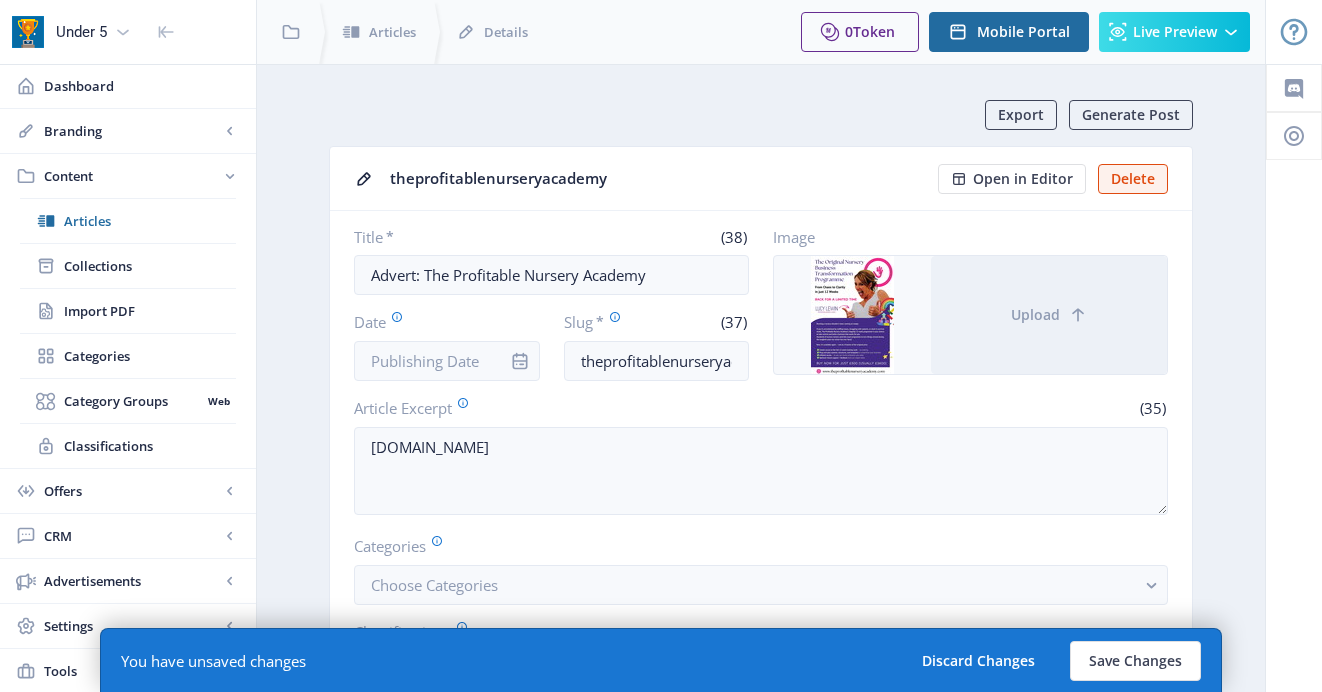 scroll, scrollTop: 337, scrollLeft: 0, axis: vertical 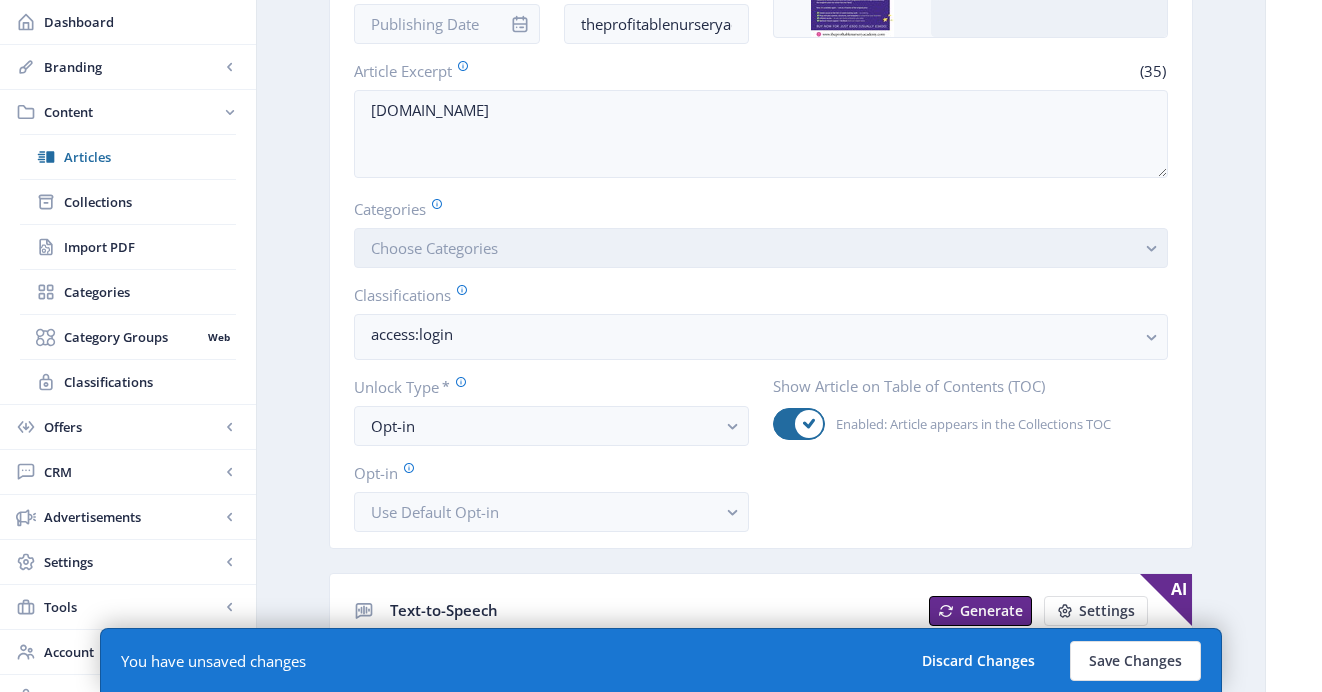 click on "Choose Categories" at bounding box center [761, 248] 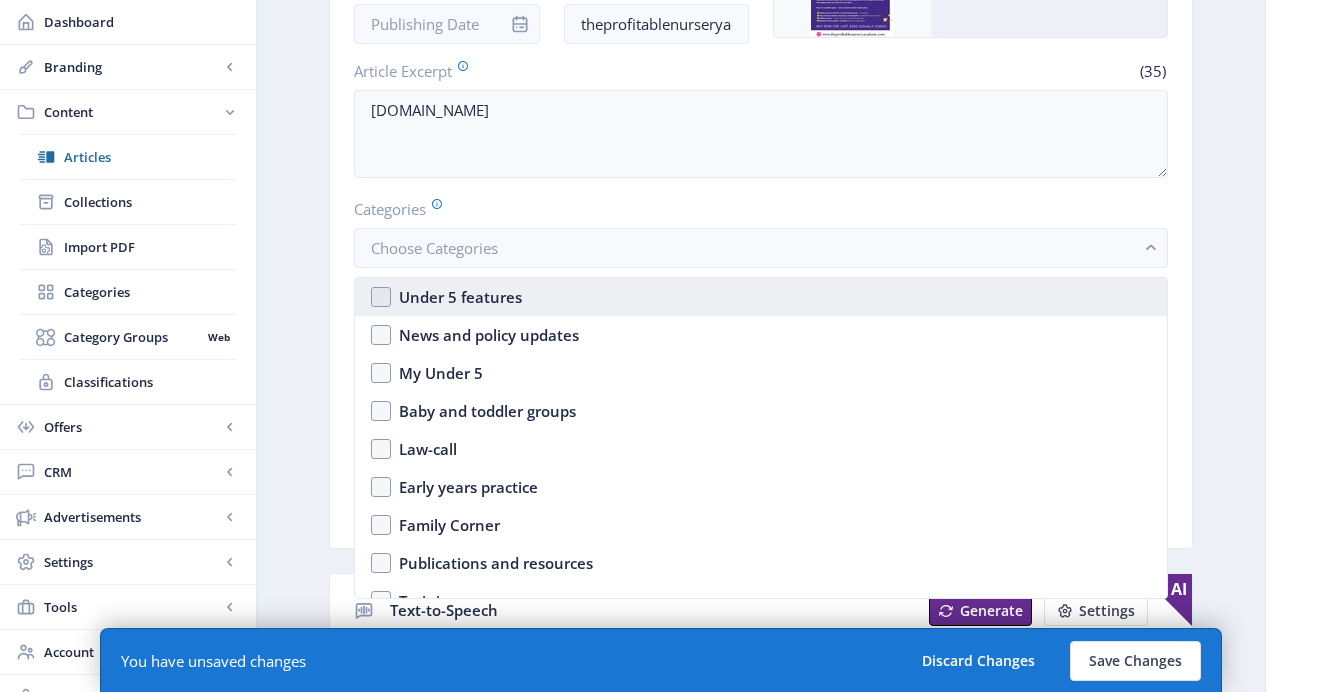 click on "Under 5 features" at bounding box center [761, 297] 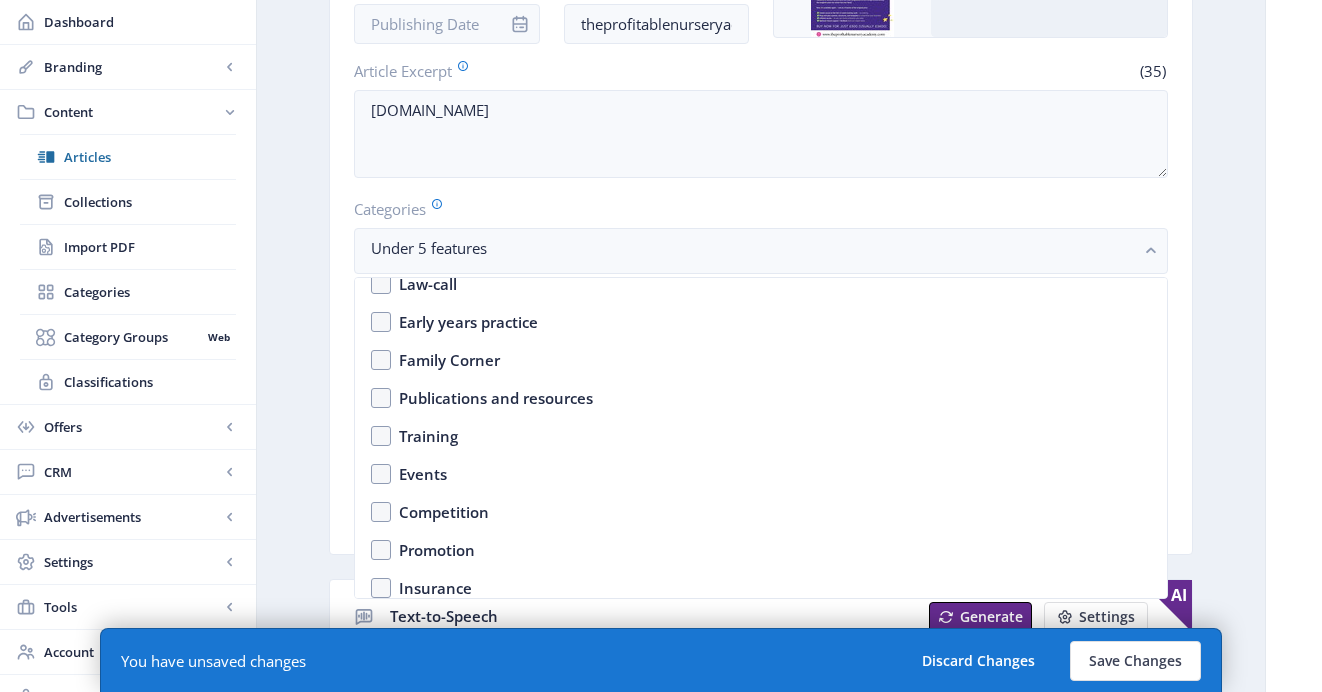 scroll, scrollTop: 160, scrollLeft: 0, axis: vertical 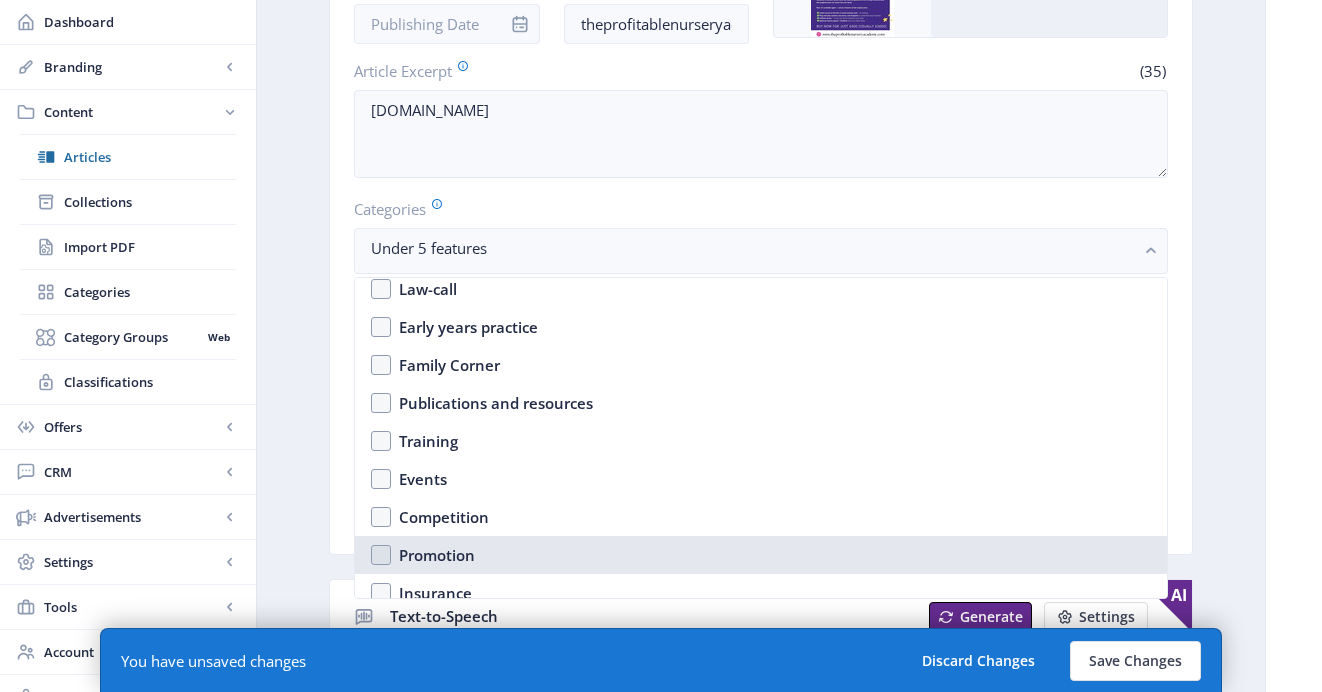 click on "Promotion" at bounding box center (761, 555) 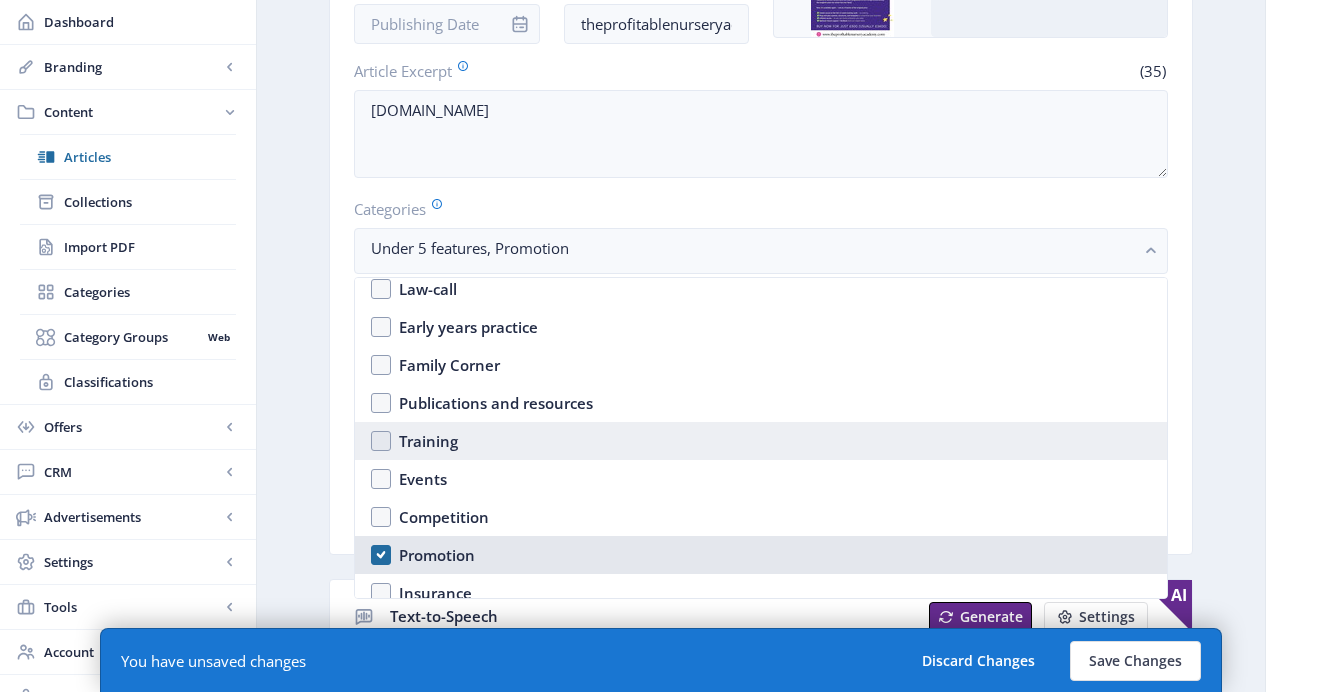 scroll, scrollTop: 0, scrollLeft: 0, axis: both 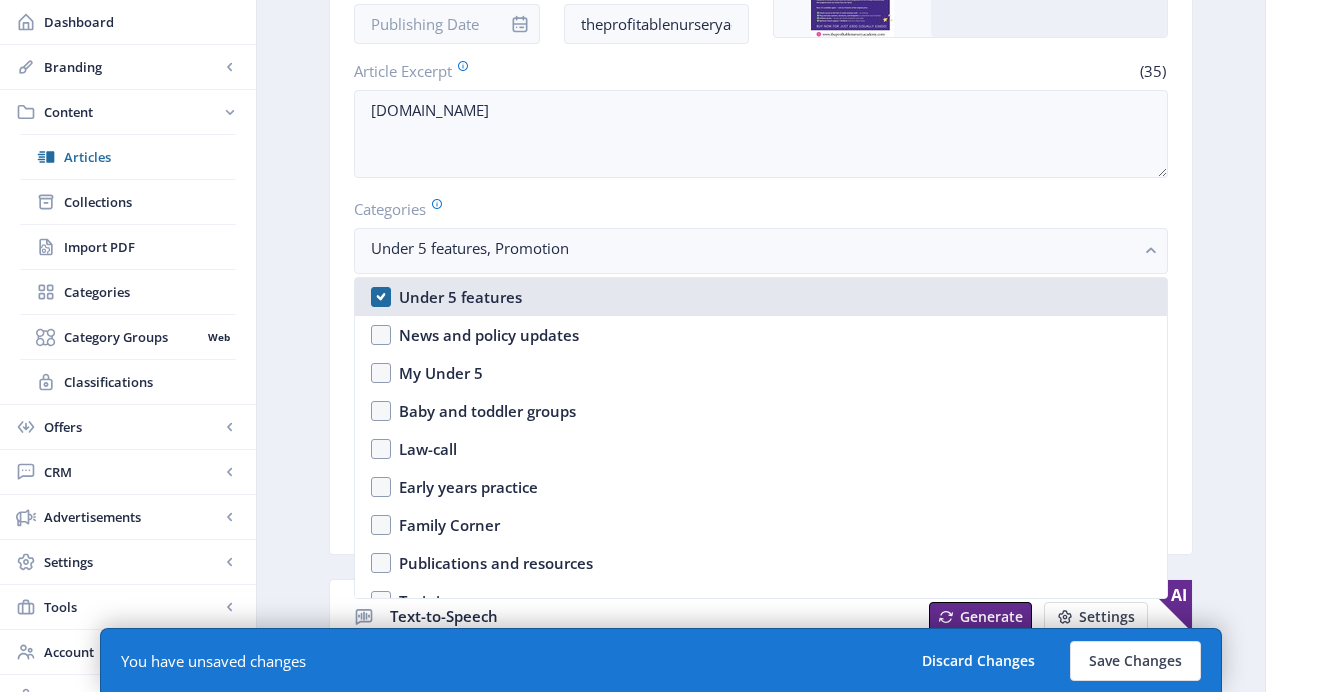 click on "Under 5 features" at bounding box center [761, 297] 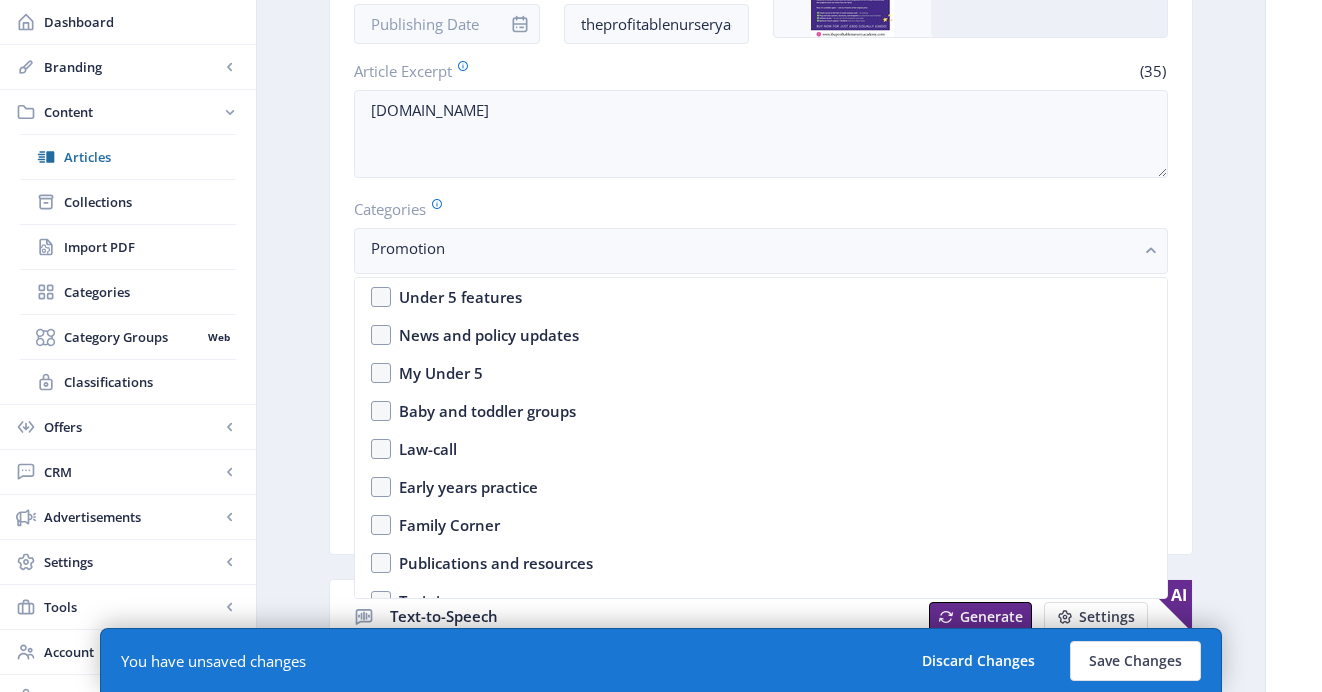click on "Export Generate Post  theprofitablenurseryacademy  Open in Editor  Delete   Title   *   (38)  Advert: The Profitable Nursery Academy  Date   Slug   *   (37)  theprofitablenurseryacademy-julaug-25  Image  Upload  Article Excerpt   (35)  www.theprofitablenurseryacademy.com  Categories  Promotion  Classifications  access:login  Unlock Type   *  Opt-in  Opt-in  Use Default Opt-in  Show Article on Table of Contents (TOC)   Enabled: Article appears in the Collections TOC  Text-to-Speech Generate Settings AI Getting Started You currently don't have any generated text-to-speech set up. SEO Info AI  Learn more about MagLoft's AI-powered SEO generation tool.  Learn More Generate SEO Add SEO Examples  Keyword Phrase   (0)  SEO Score  0   /100   Meta Description   (35)  www.theprofitablenurseryacademy.com  SEO Performance  Keyword phrase length We recommend a  maximum 4 to 6 relevant keywords  for your focus key phrase. Keywords are the major factor for your search engine result. Keyword phrase density between 0.5% to 3%" at bounding box center (761, 762) 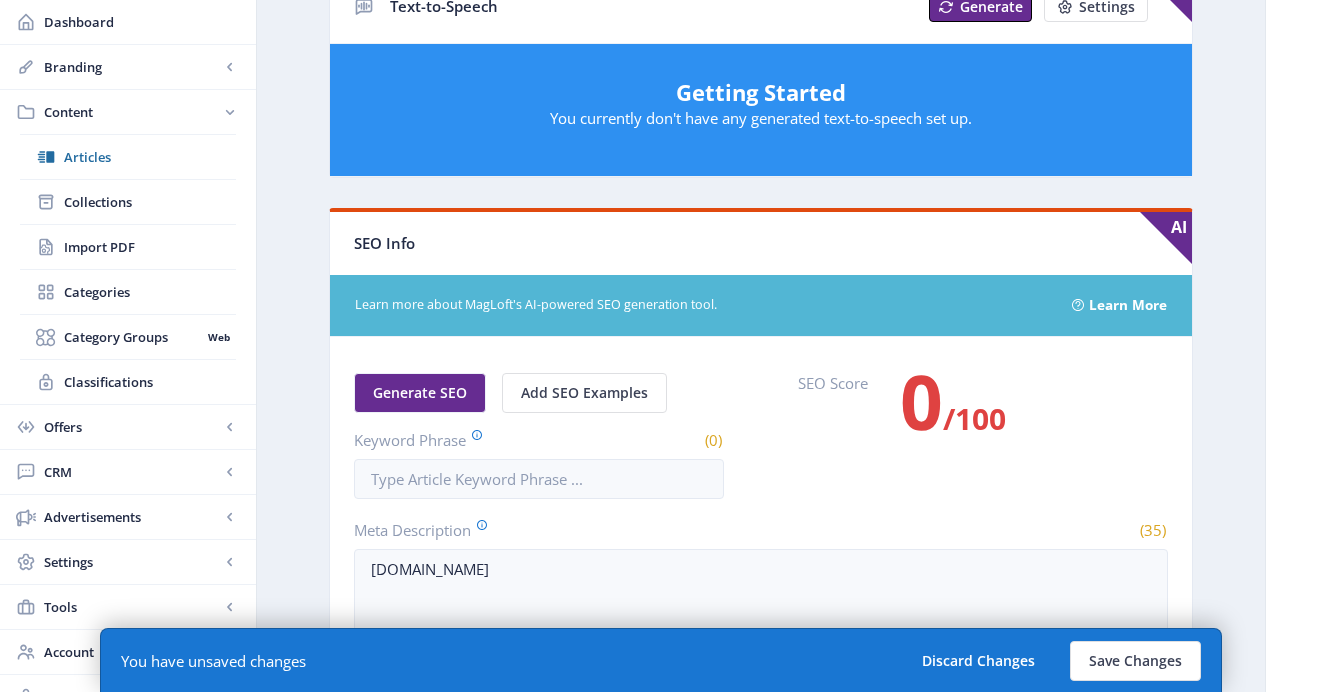 scroll, scrollTop: 1050, scrollLeft: 0, axis: vertical 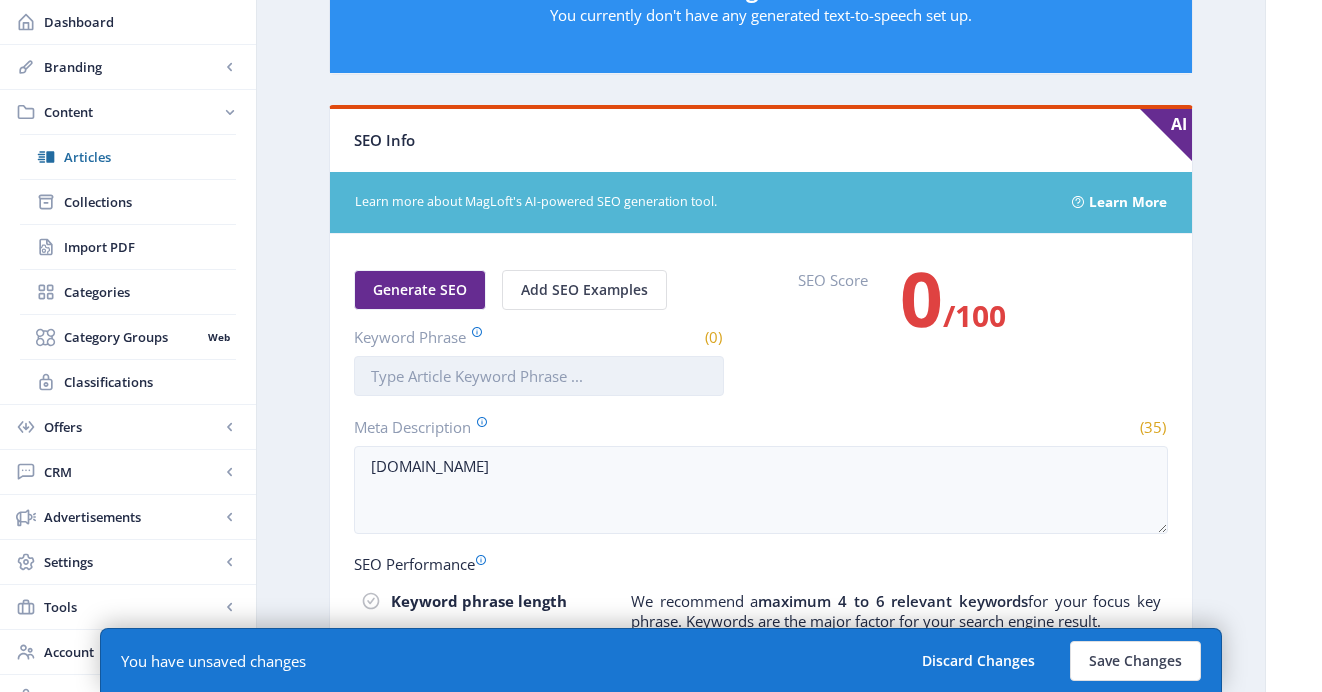click on "Keyword Phrase" at bounding box center (539, 376) 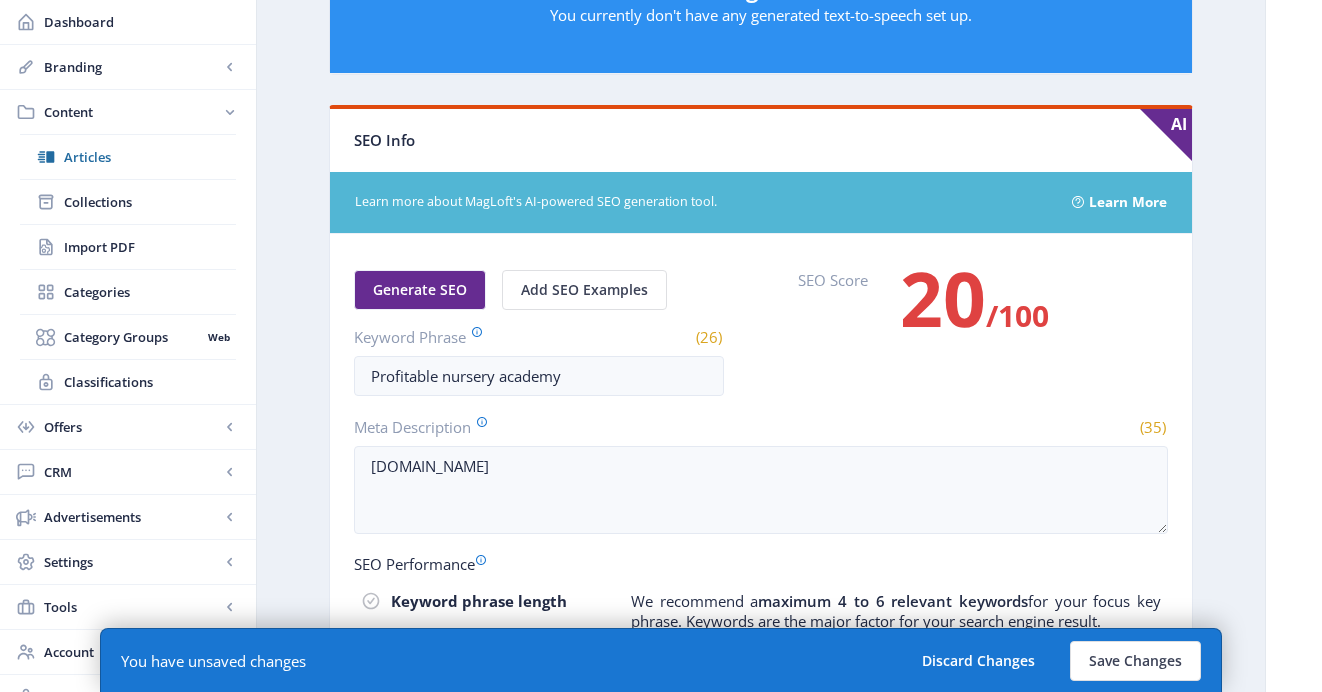 click on "Meta Description   (35)  www.theprofitablenurseryacademy.com" at bounding box center (761, 477) 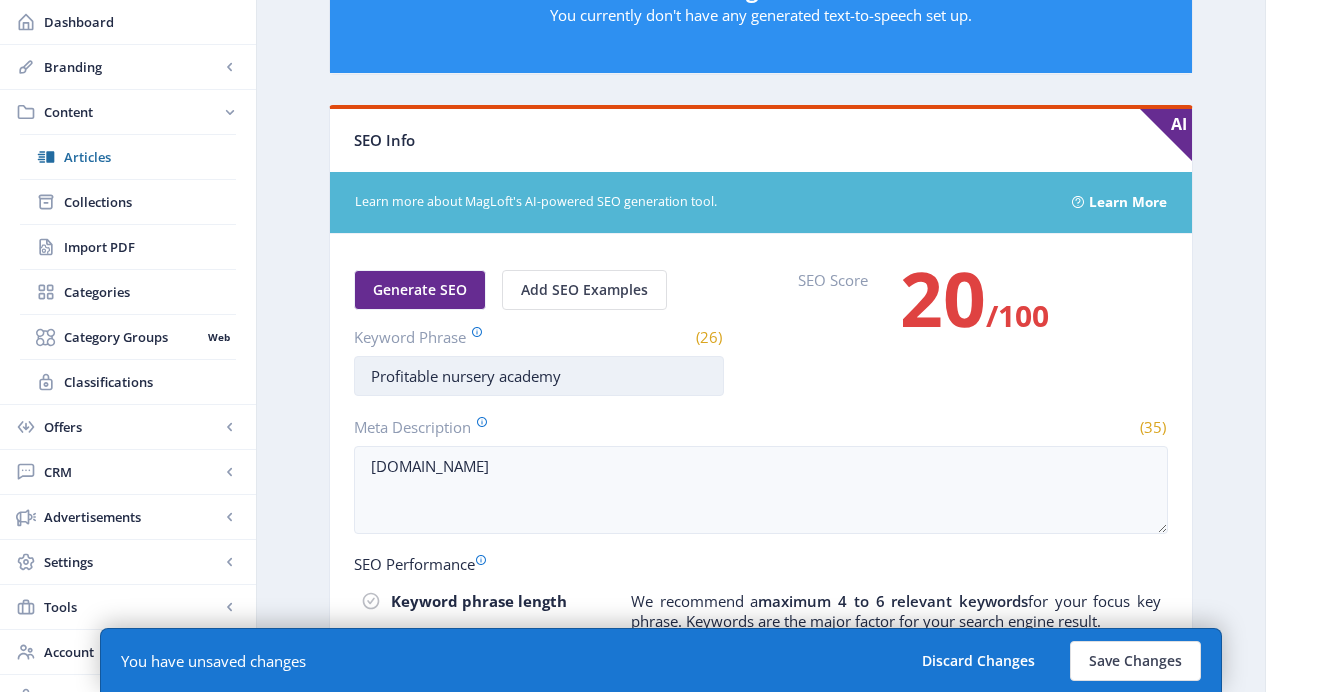drag, startPoint x: 452, startPoint y: 379, endPoint x: 359, endPoint y: 381, distance: 93.0215 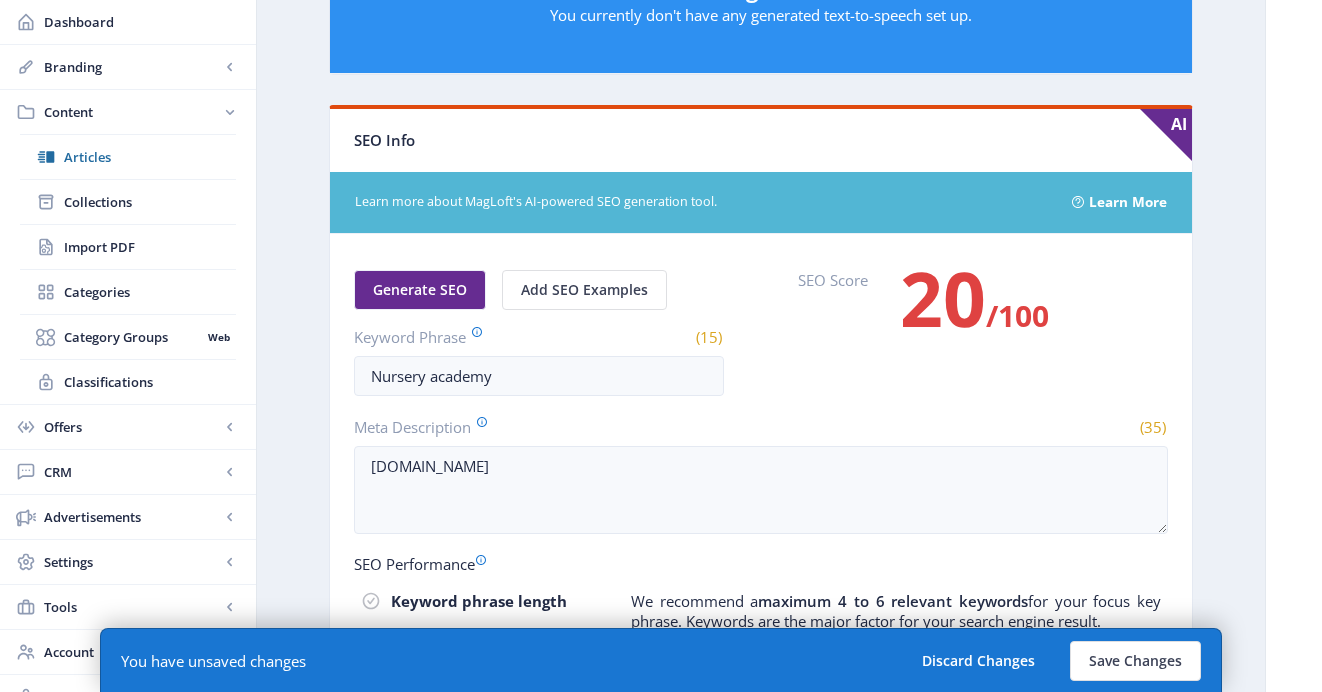 click on "Generate SEO Add SEO Examples  Keyword Phrase   (15)  Nursery academy SEO Score  20   /100   Meta Description   (35)  www.theprofitablenurseryacademy.com  SEO Performance  Keyword phrase length We recommend a  maximum 4 to 6 relevant keywords  for your focus key phrase. Keywords are the major factor for your search engine result. Keyword phrase density Keyword density is the percentage of times a keyword or phrase appears compared to the total number of words in your content. It should be  between 0.5% to 3%  of your content. Keyword phrase in title The keyphrase is found in the title. Keyword phrase in slug A slug is the part that comes at the very end of a URL, and it refers to a specific page or post. Keeping your slugs  concise and descriptive  is beneficial for SEO. Meta description length We recommend to keep your SEO description  120 - 160 characters . Content length The content length should be  above 300 words . Generate Page Speed Report" 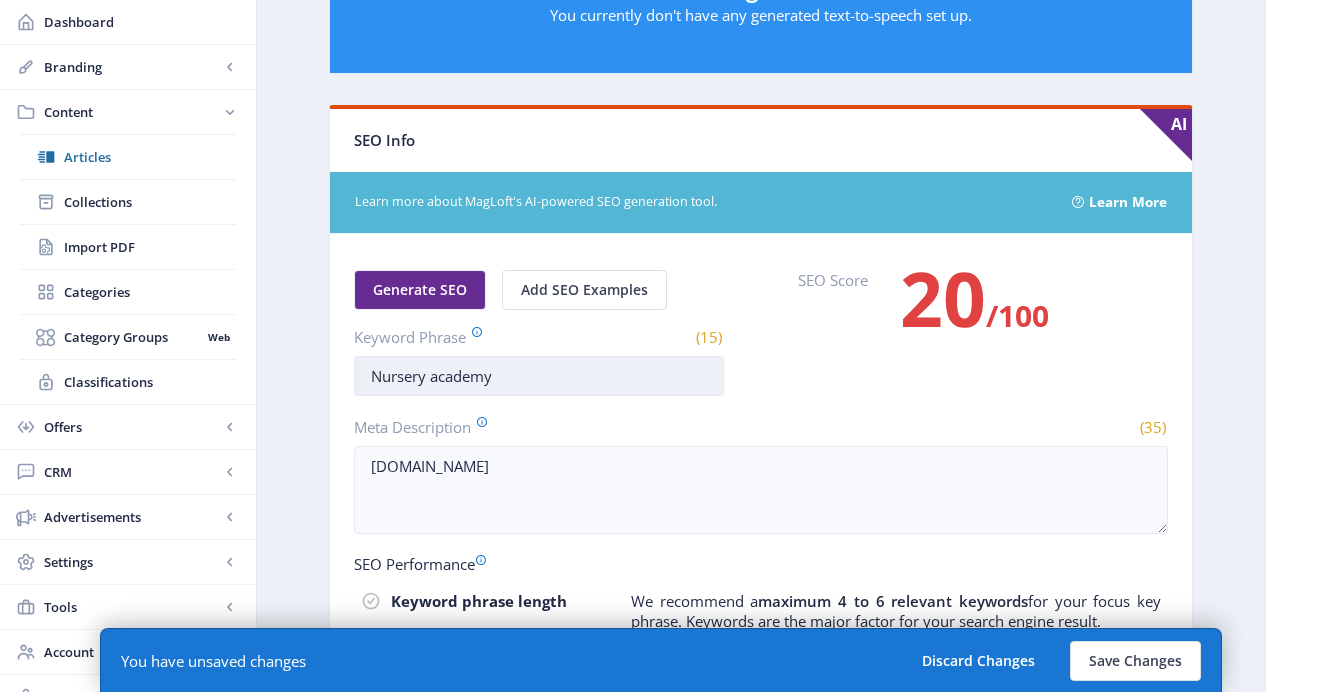 click on "Nursery academy" at bounding box center [539, 376] 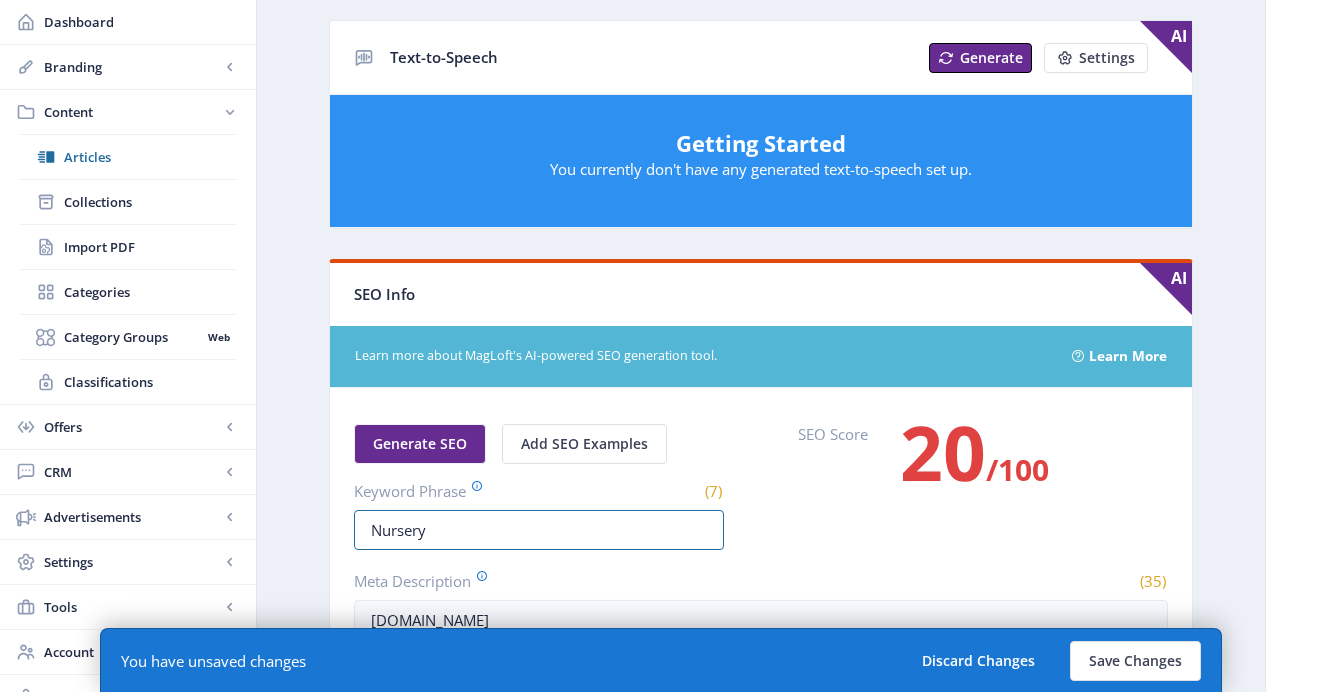 scroll, scrollTop: 0, scrollLeft: 0, axis: both 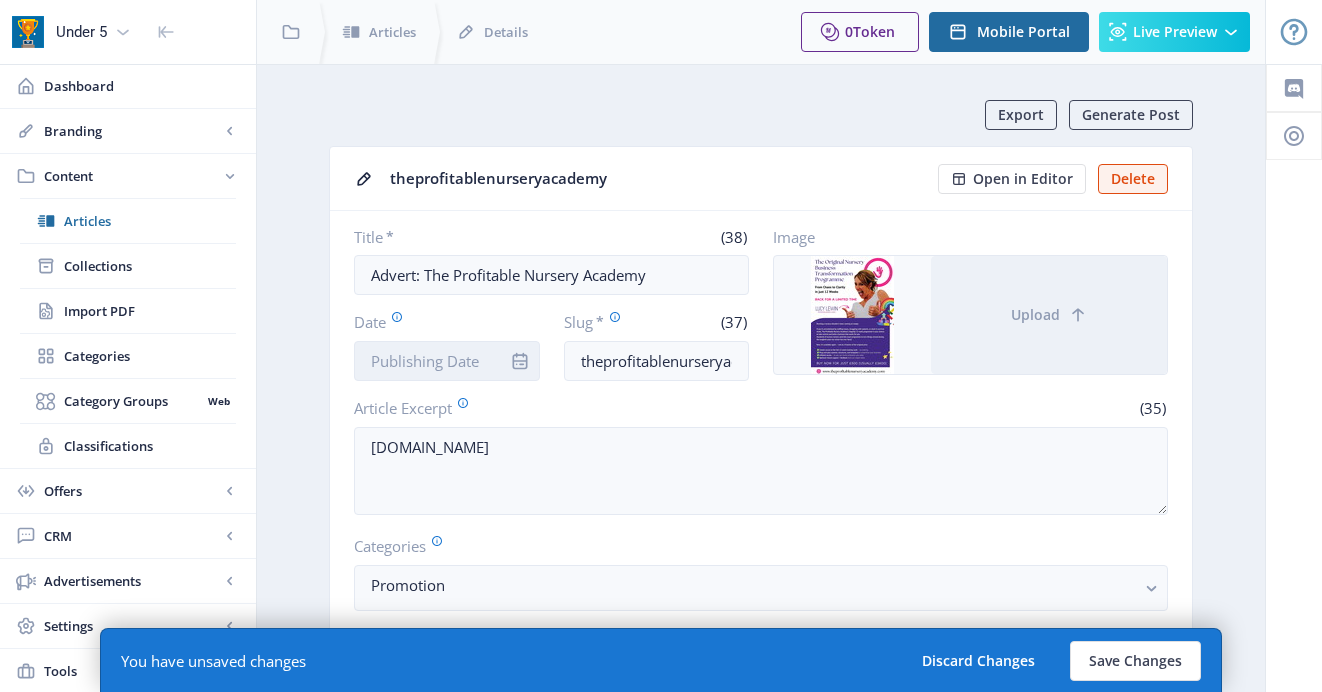 type on "Nursery" 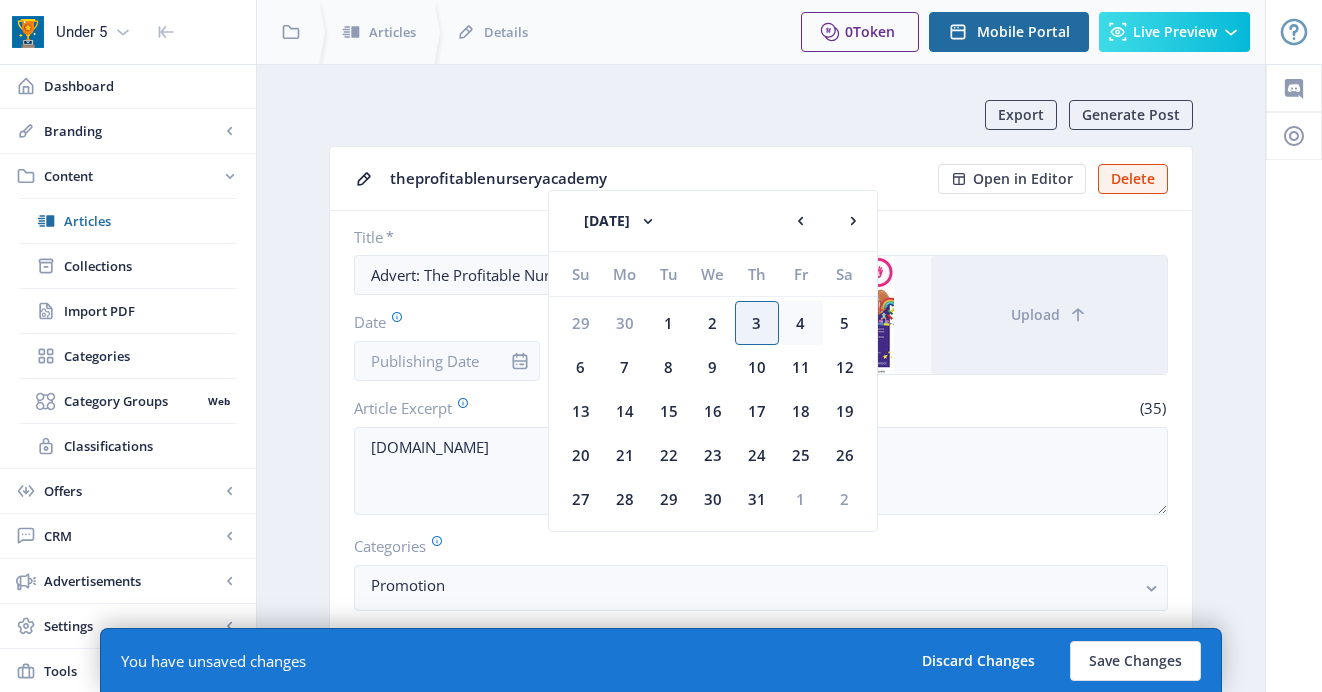 click on "4" 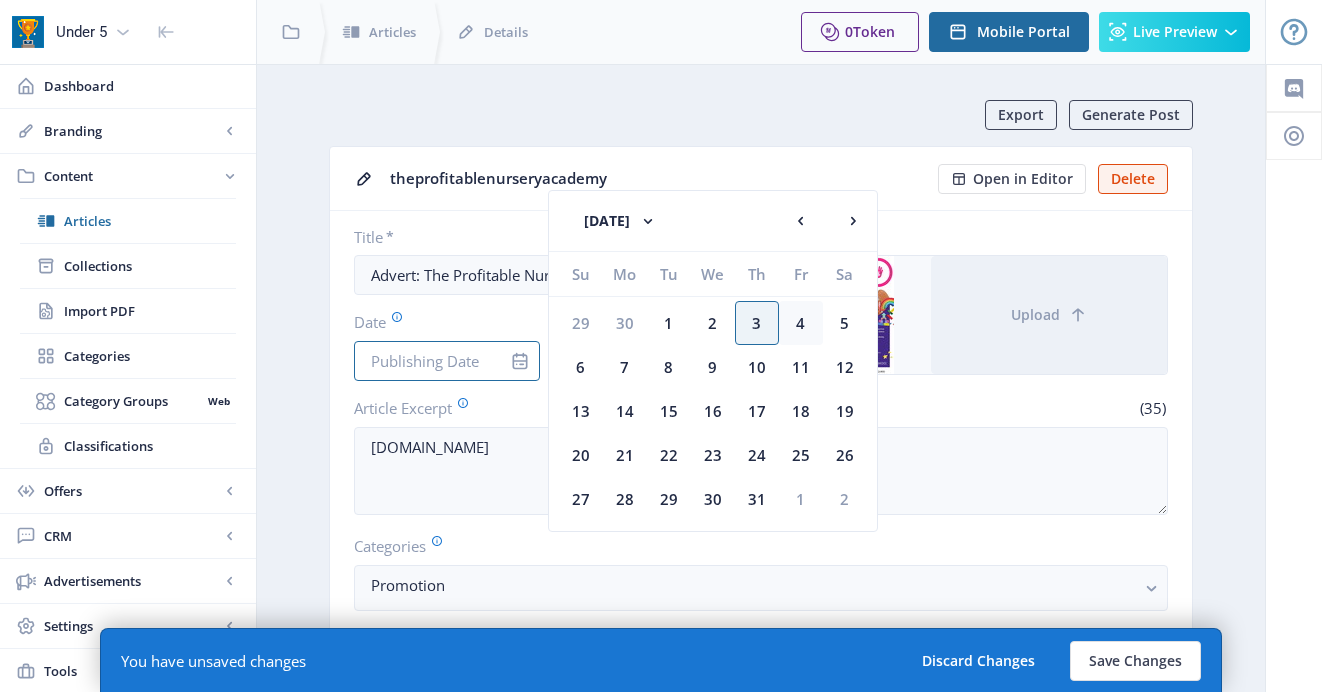 type on "[DATE]" 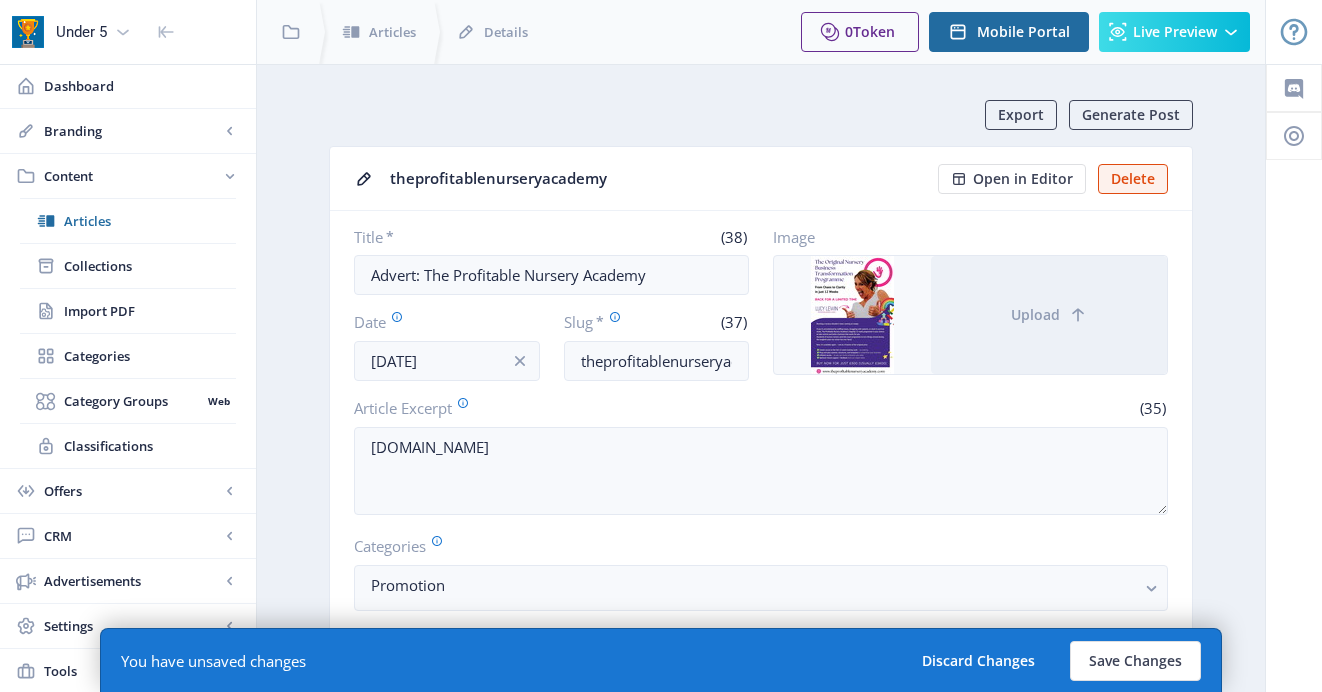 click on "Categories" at bounding box center (753, 546) 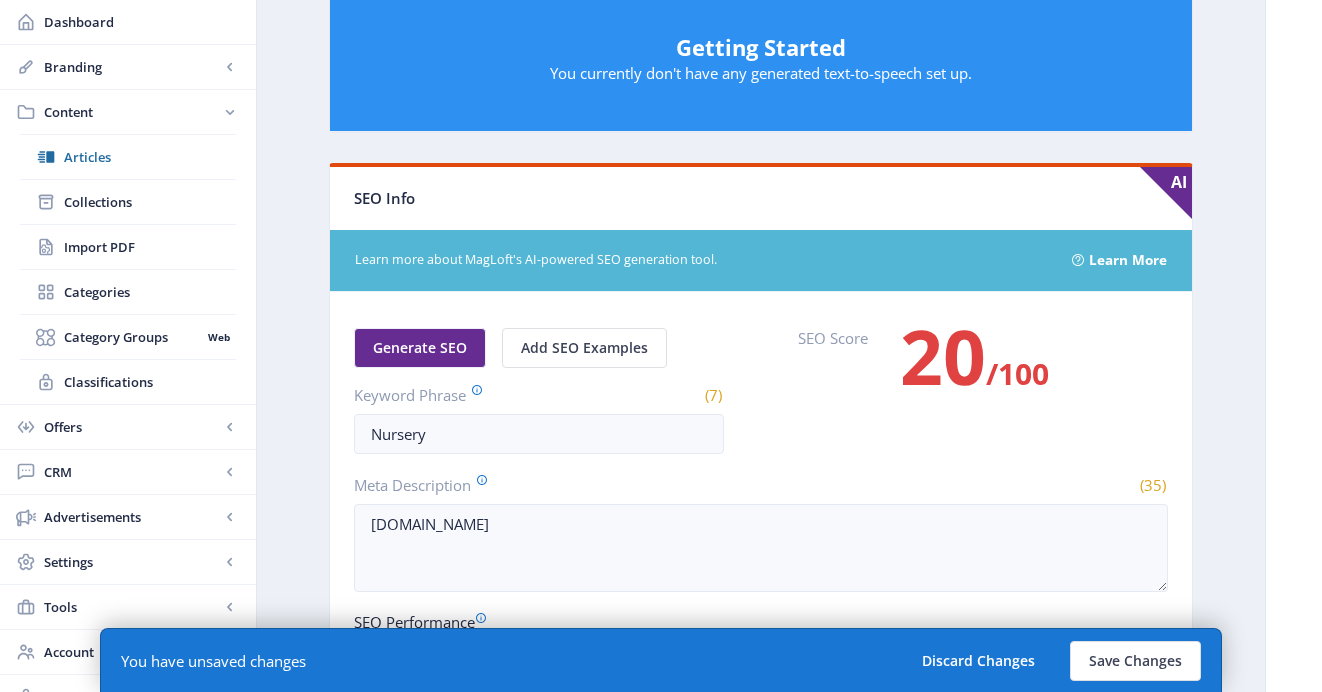 scroll, scrollTop: 1011, scrollLeft: 0, axis: vertical 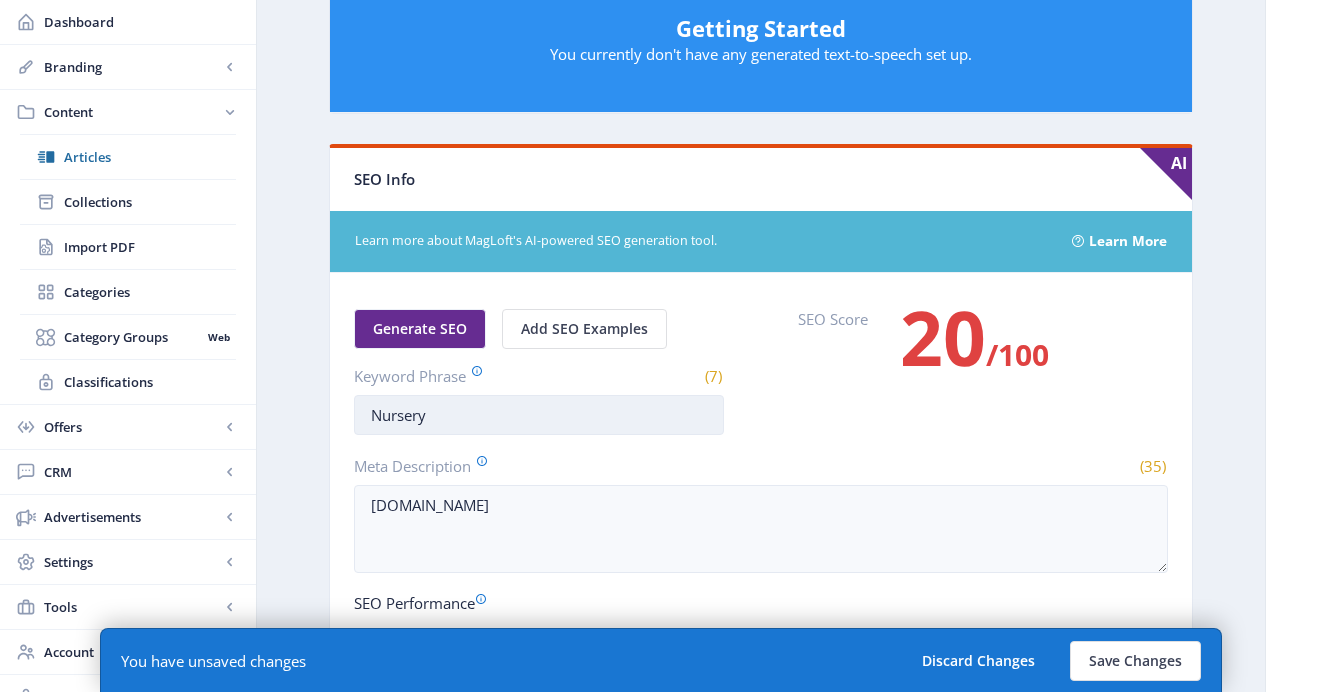 click on "Nursery" at bounding box center (539, 415) 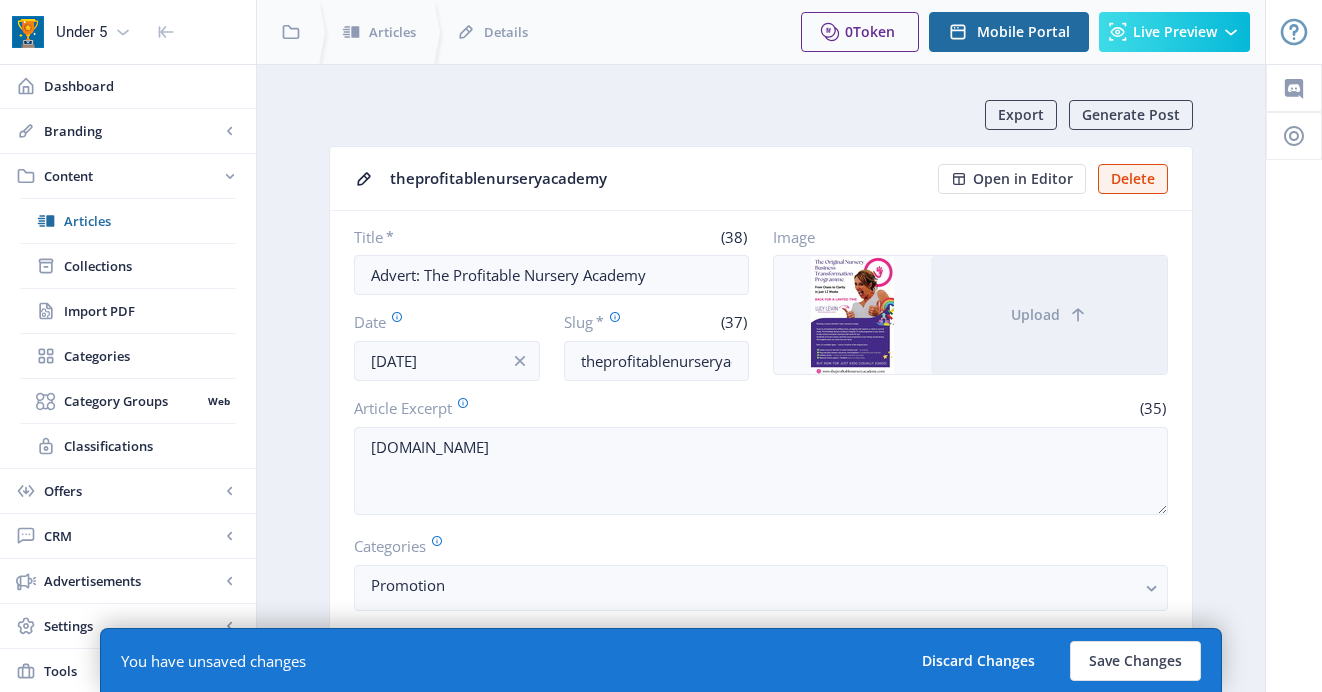 scroll, scrollTop: 267, scrollLeft: 0, axis: vertical 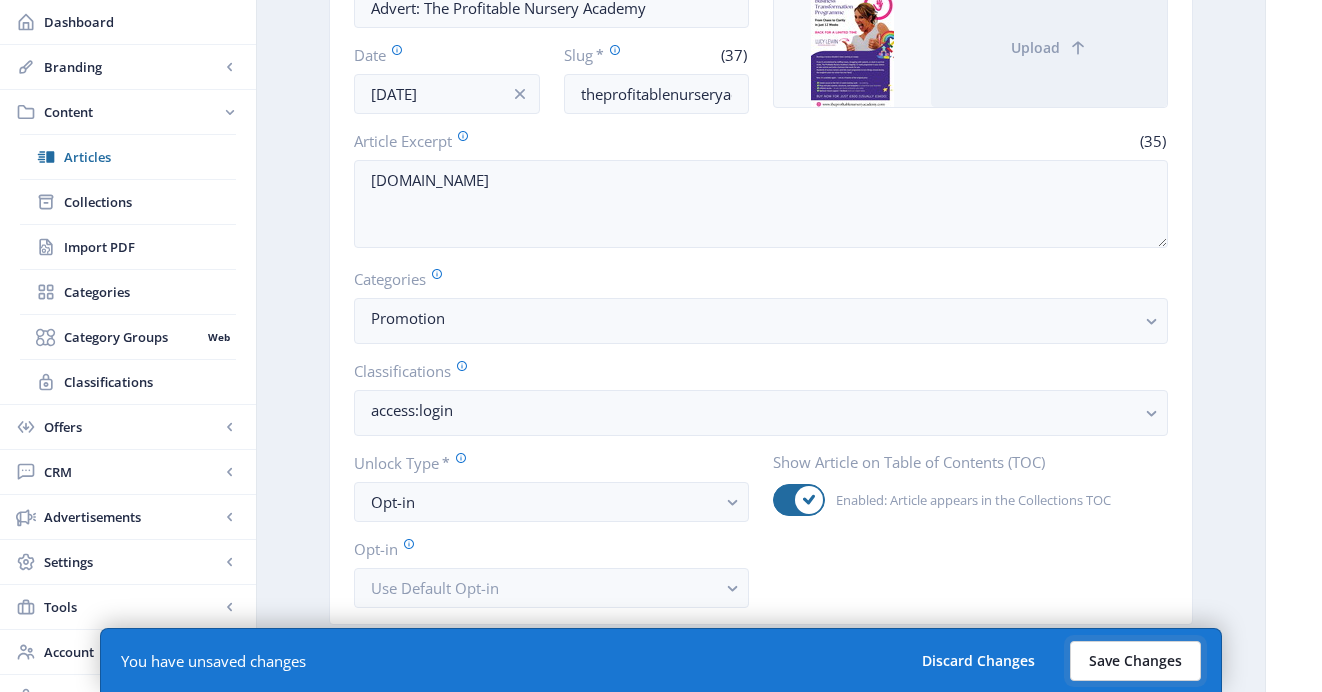 click on "Save Changes" 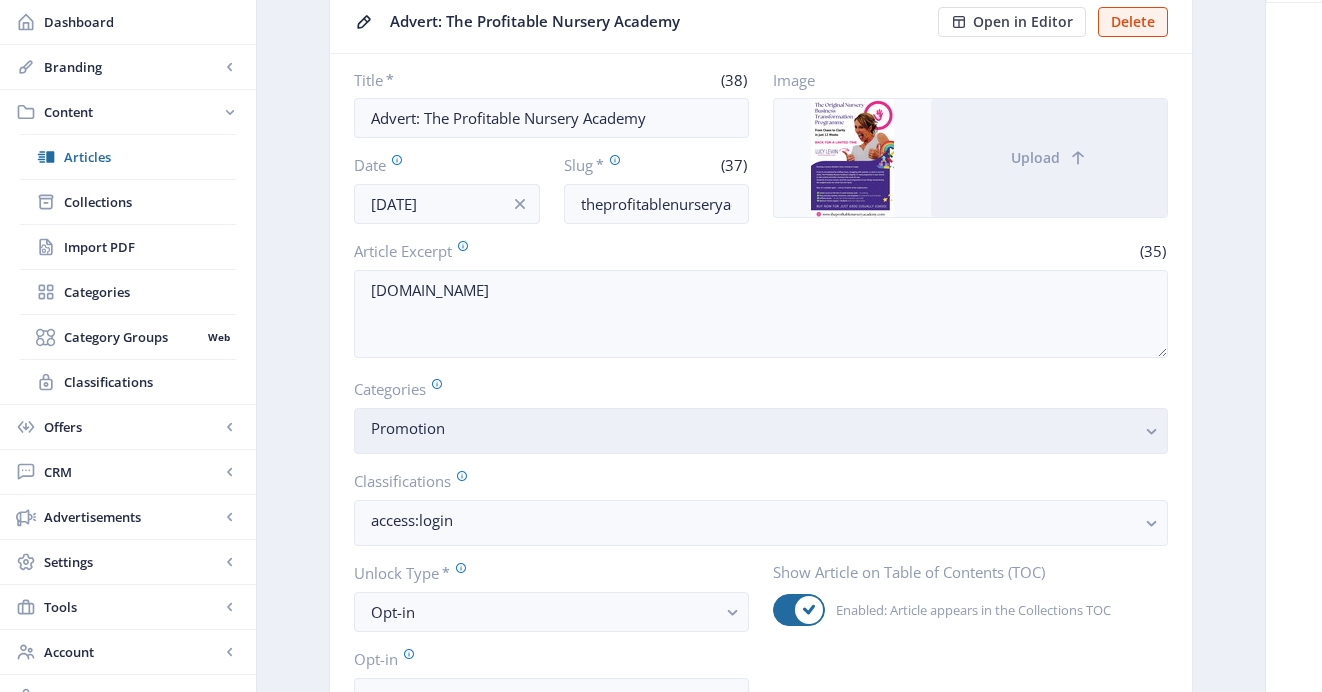 scroll, scrollTop: 64, scrollLeft: 0, axis: vertical 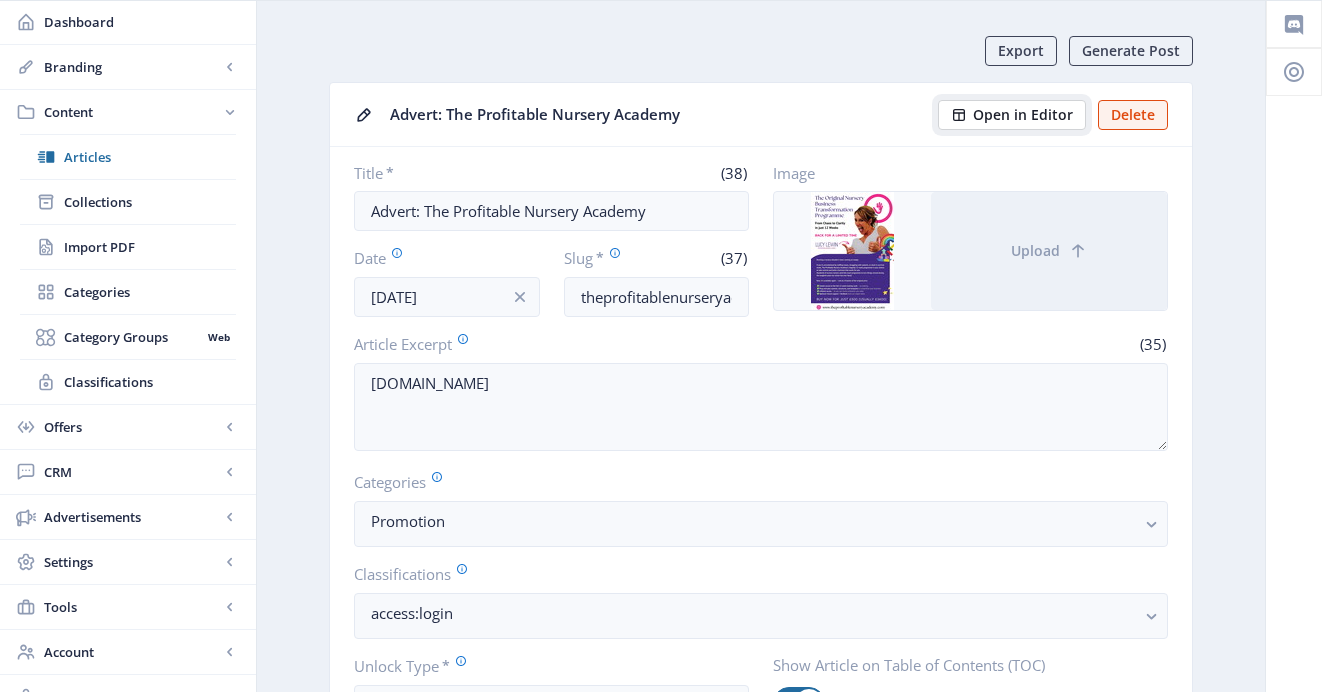 click on "Open in Editor" 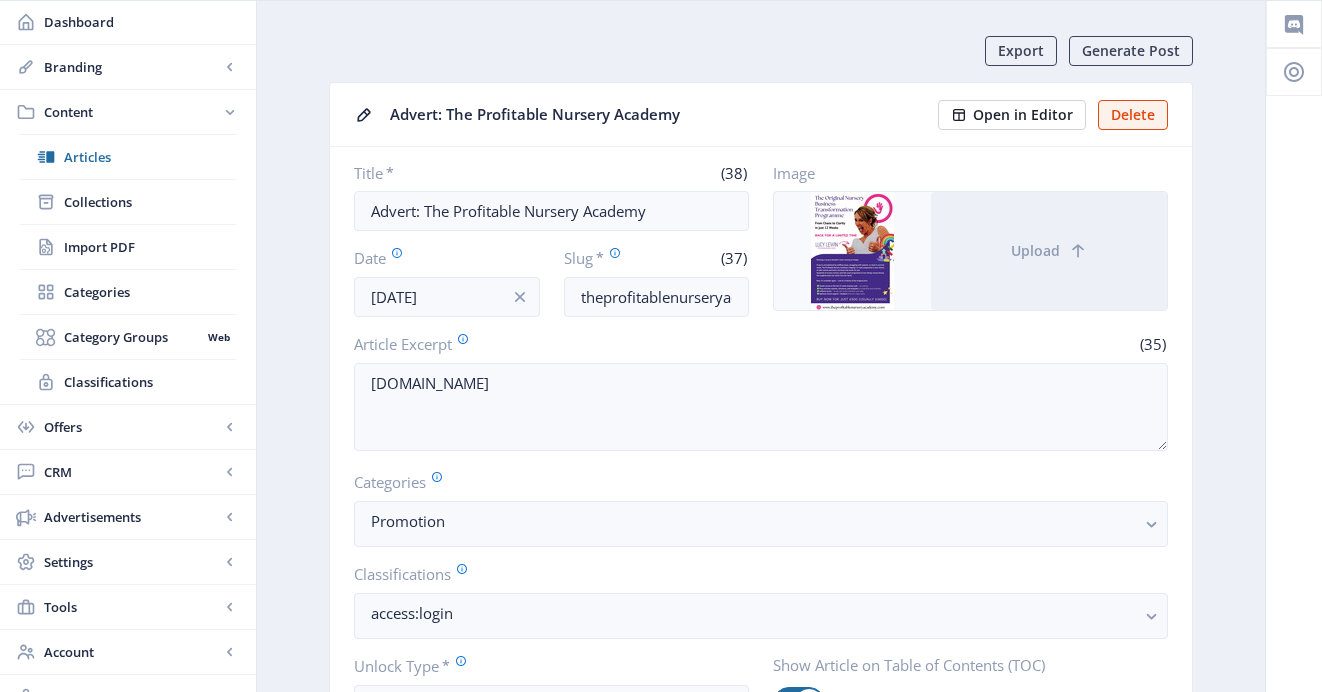 scroll, scrollTop: 0, scrollLeft: 0, axis: both 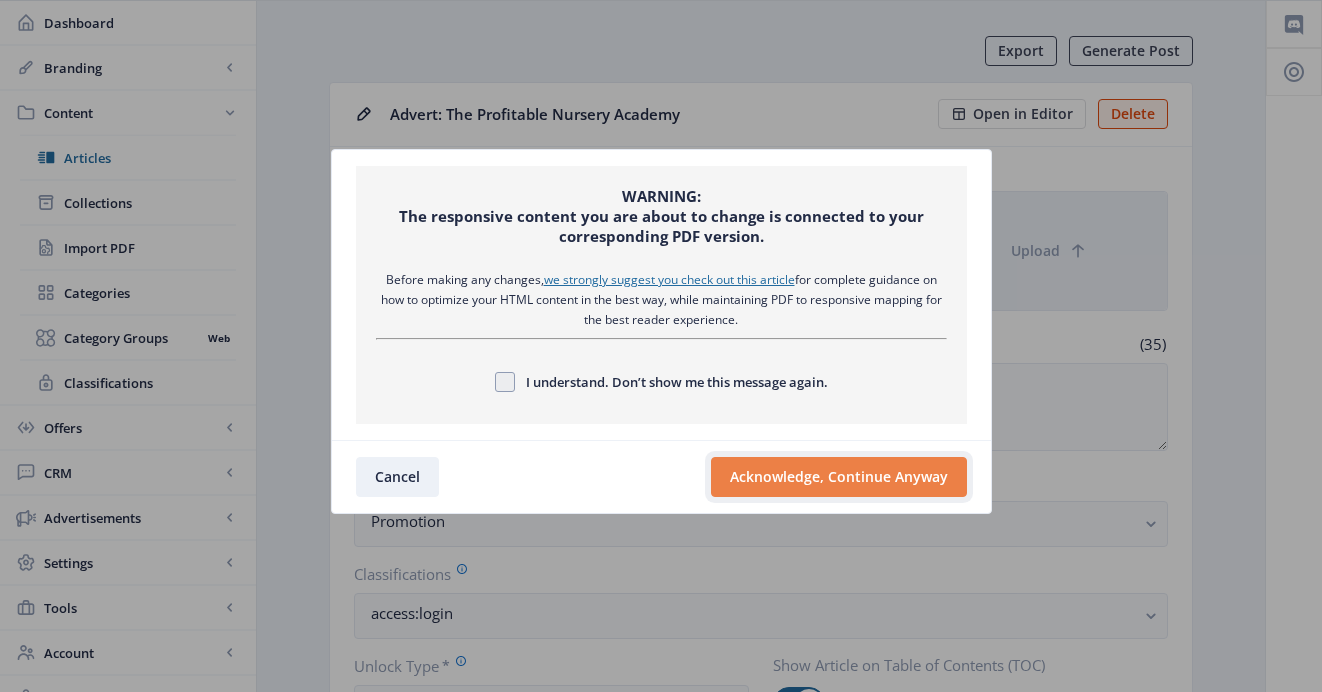 click on "Acknowledge, Continue Anyway" 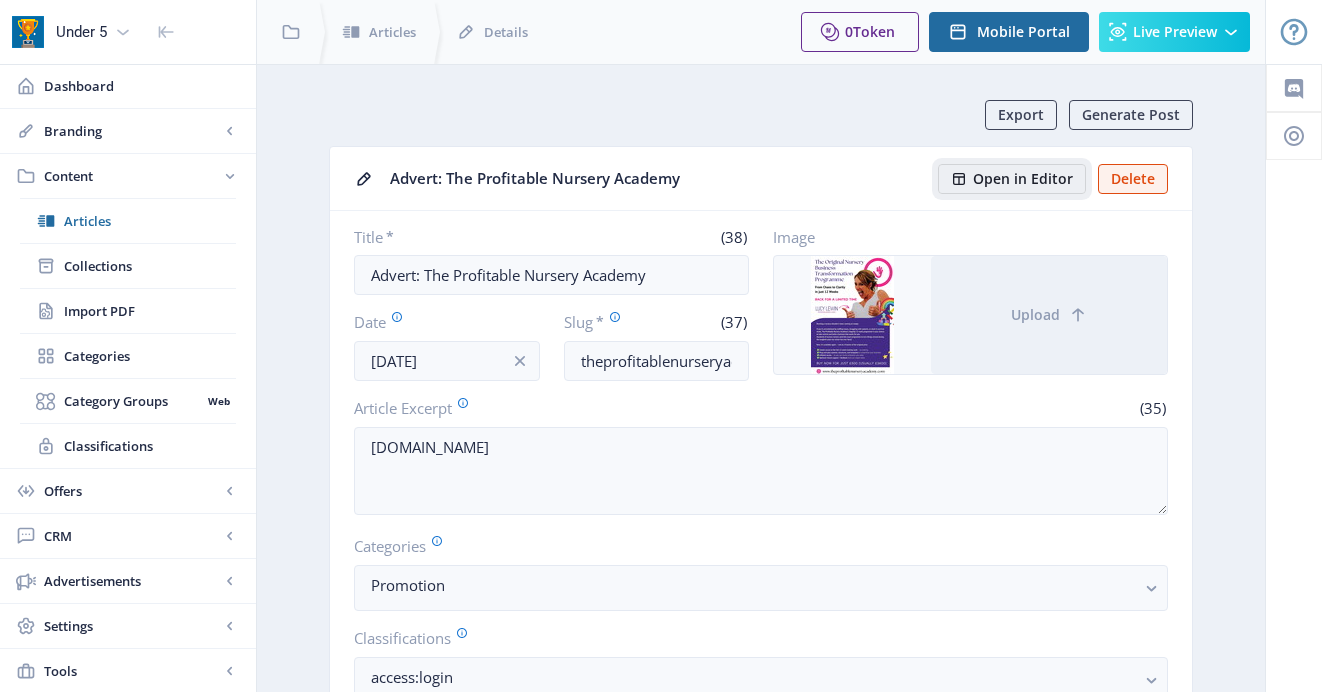 scroll, scrollTop: 64, scrollLeft: 0, axis: vertical 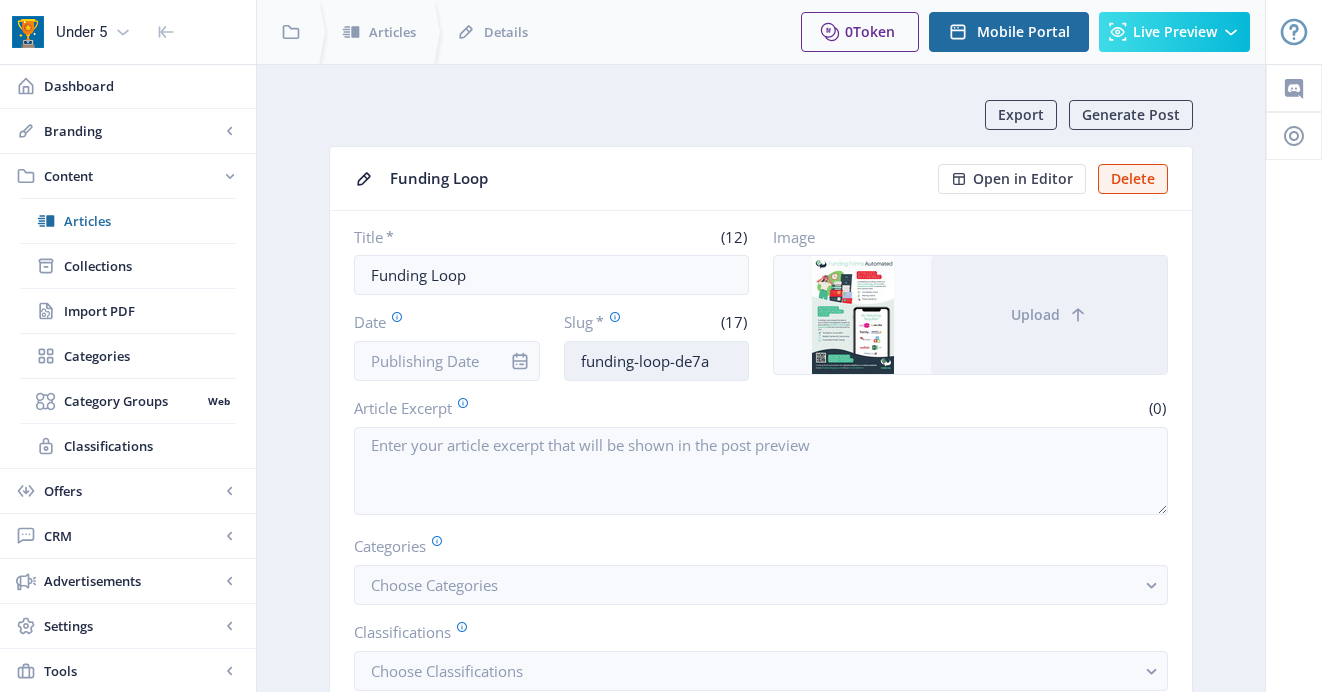 drag, startPoint x: 675, startPoint y: 361, endPoint x: 731, endPoint y: 358, distance: 56.0803 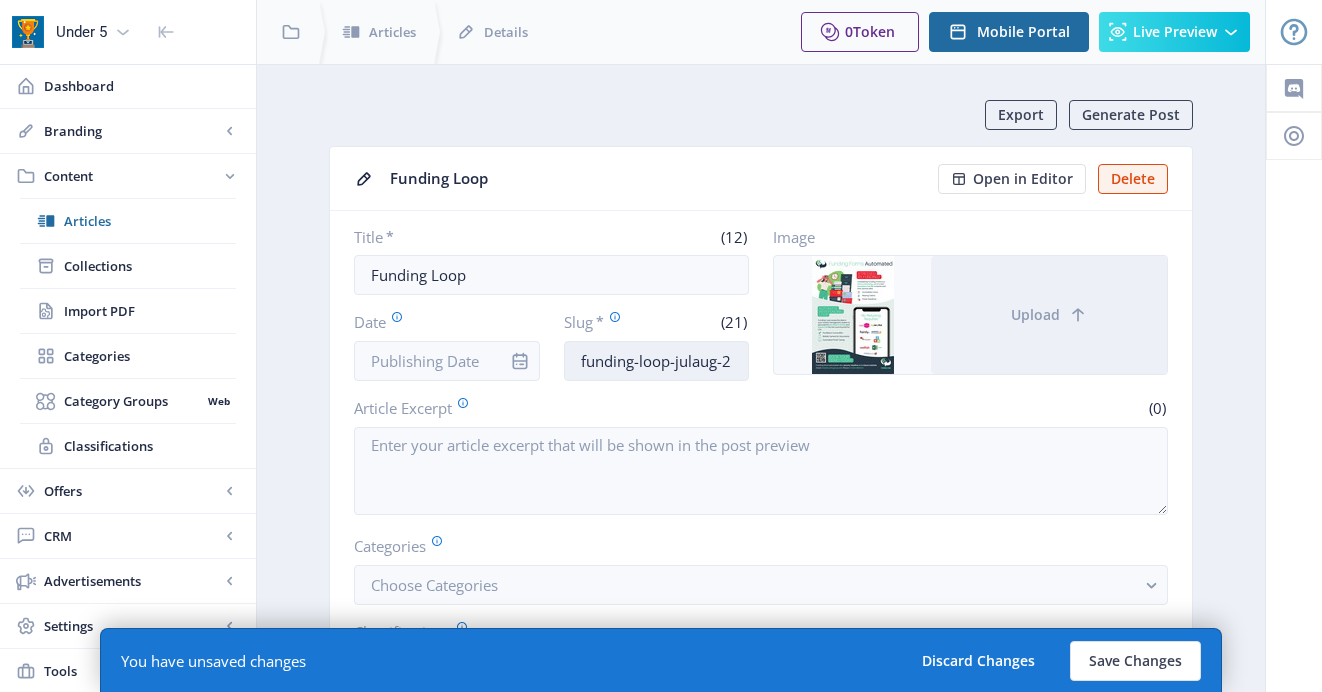 scroll, scrollTop: 0, scrollLeft: 7, axis: horizontal 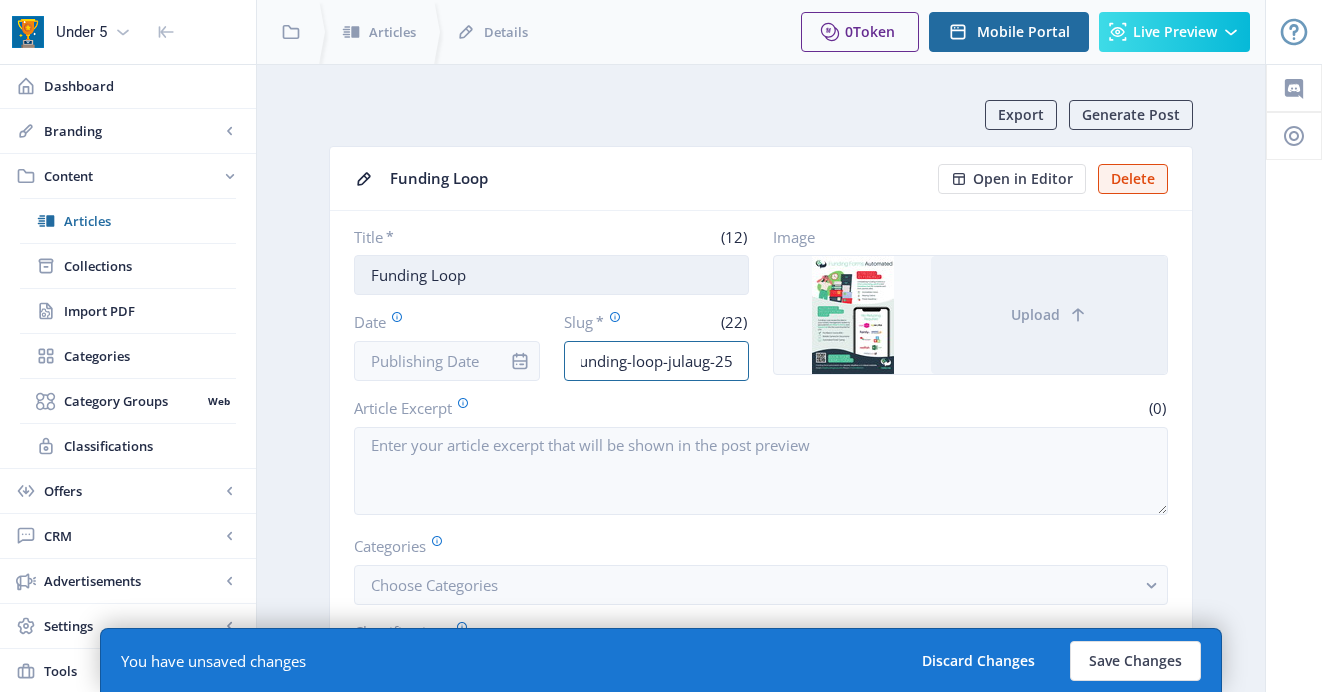 type on "funding-loop-julaug-25" 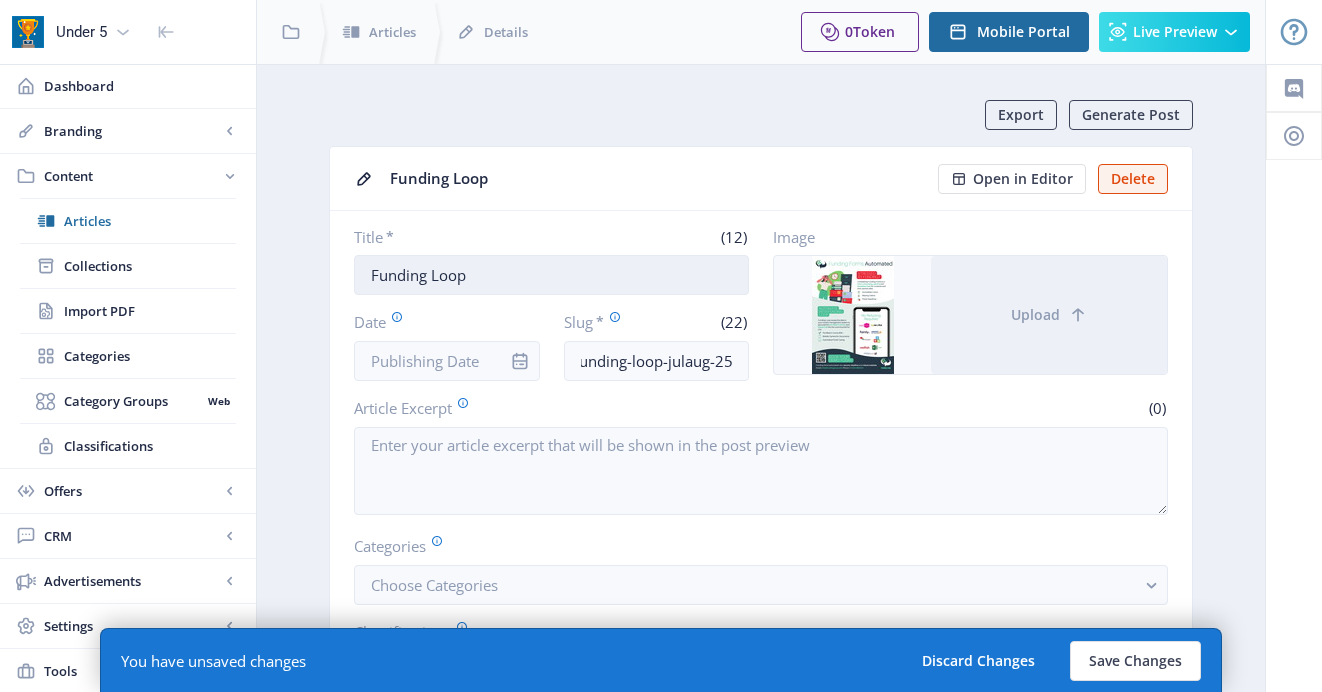 click on "Funding Loop" at bounding box center (551, 275) 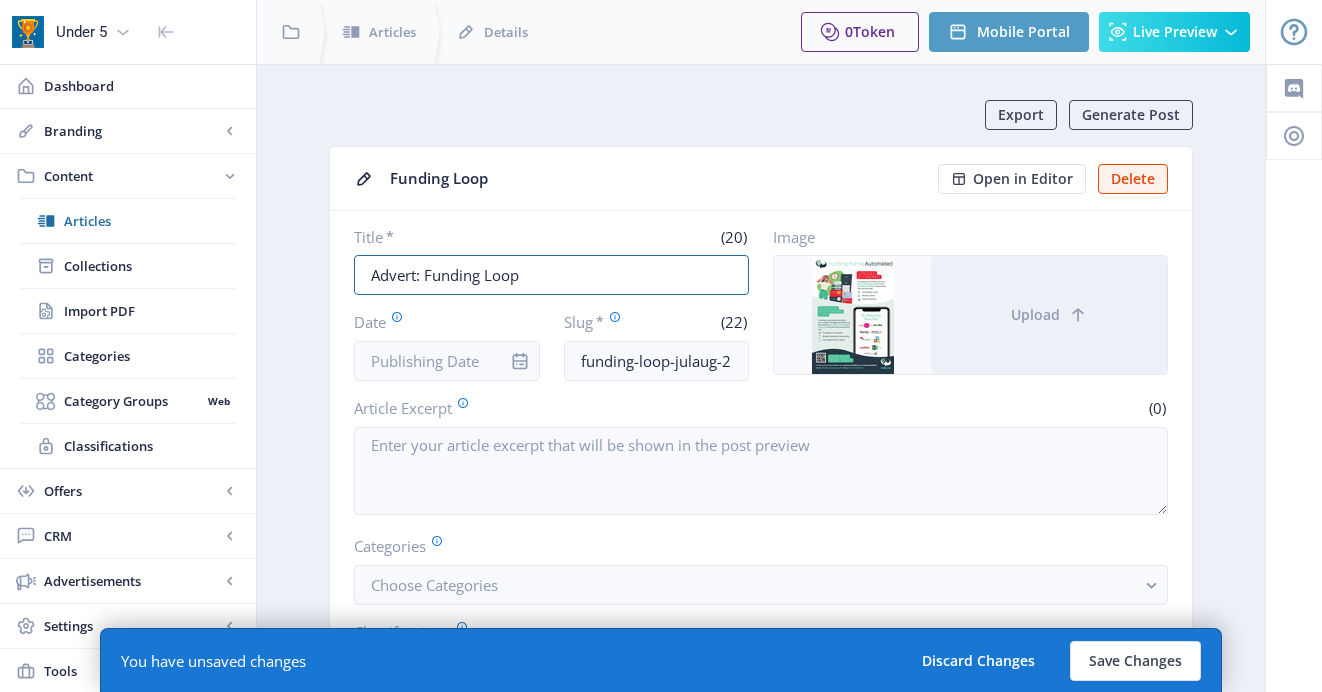 type on "Advert: Funding Loop" 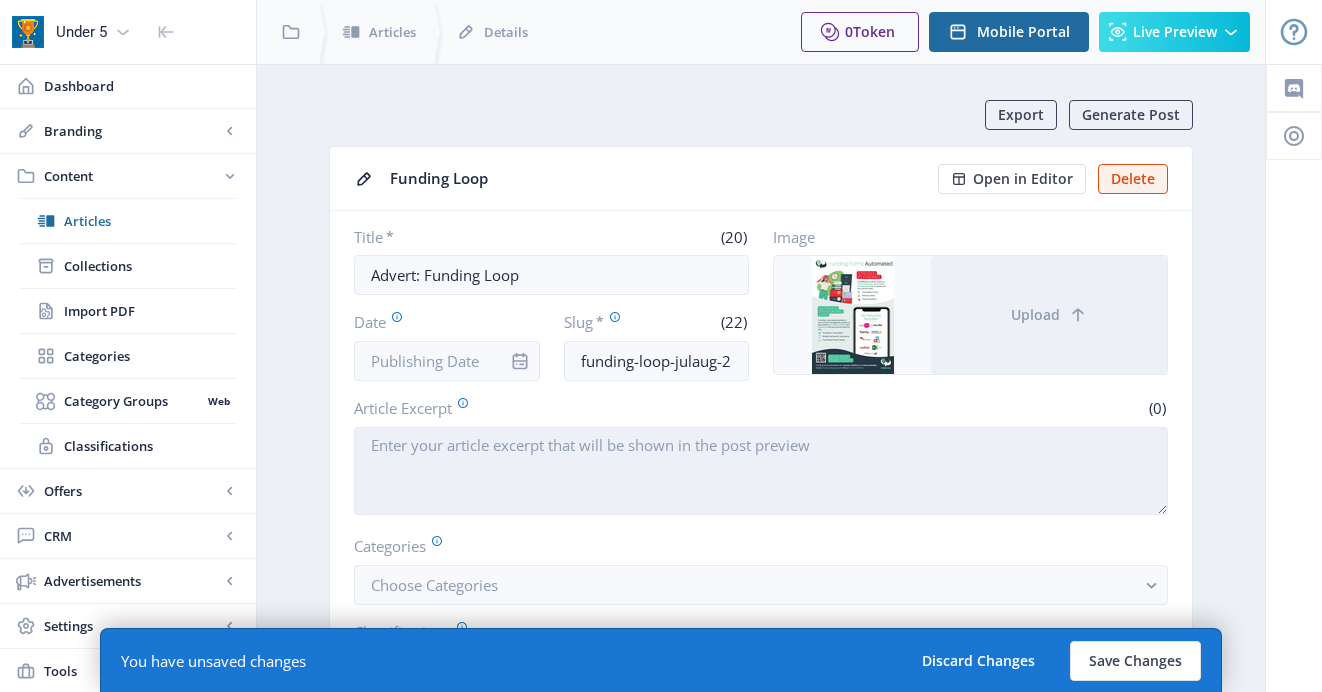 click on "Article Excerpt" at bounding box center [761, 471] 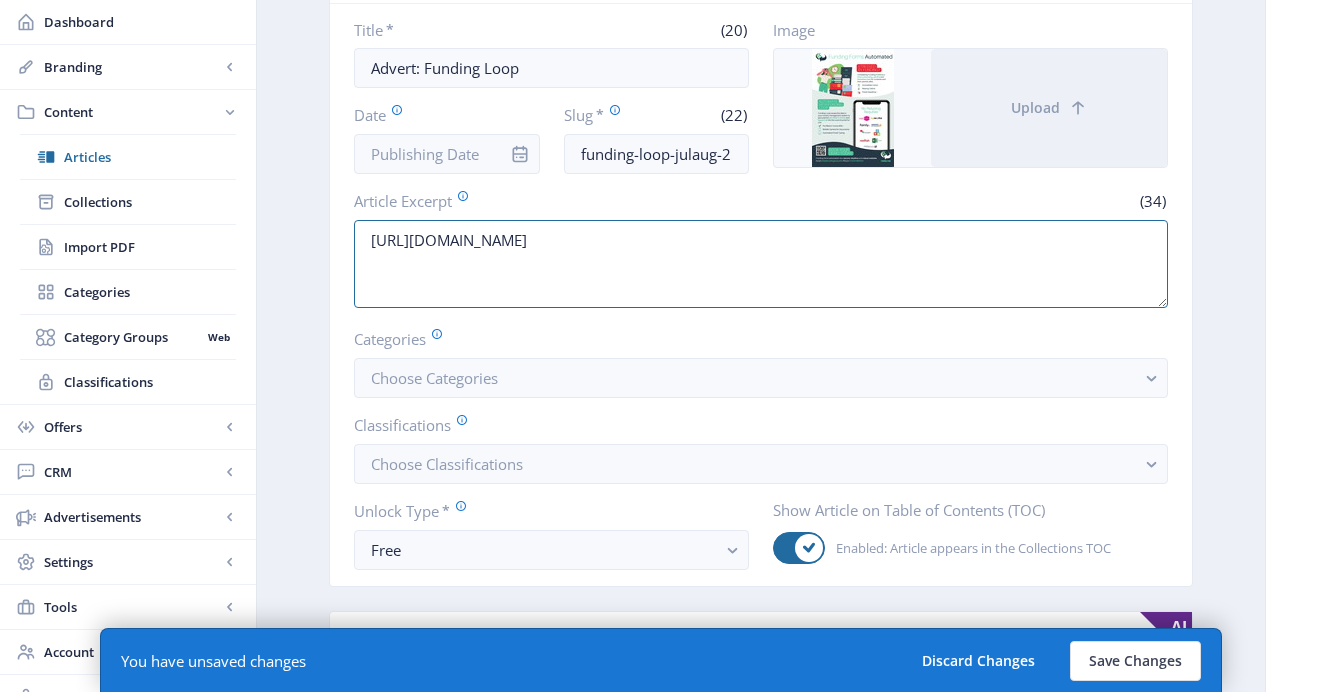 scroll, scrollTop: 214, scrollLeft: 0, axis: vertical 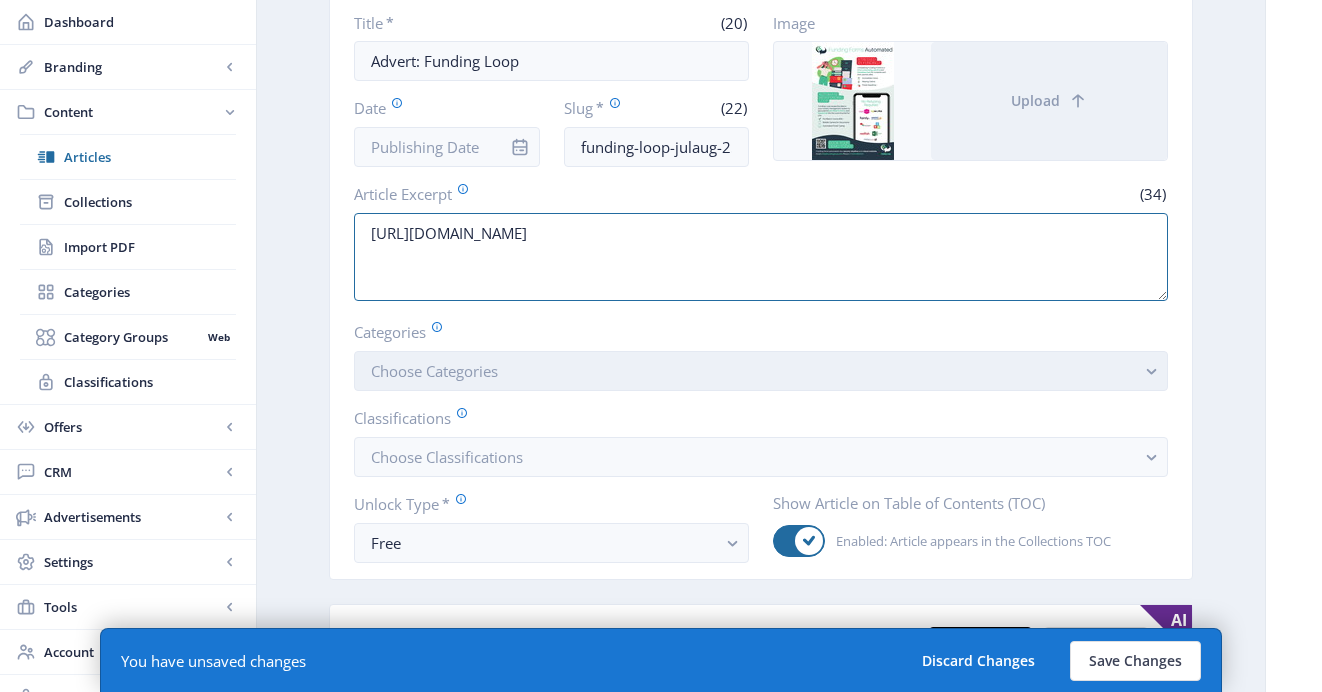 type on "[URL][DOMAIN_NAME]" 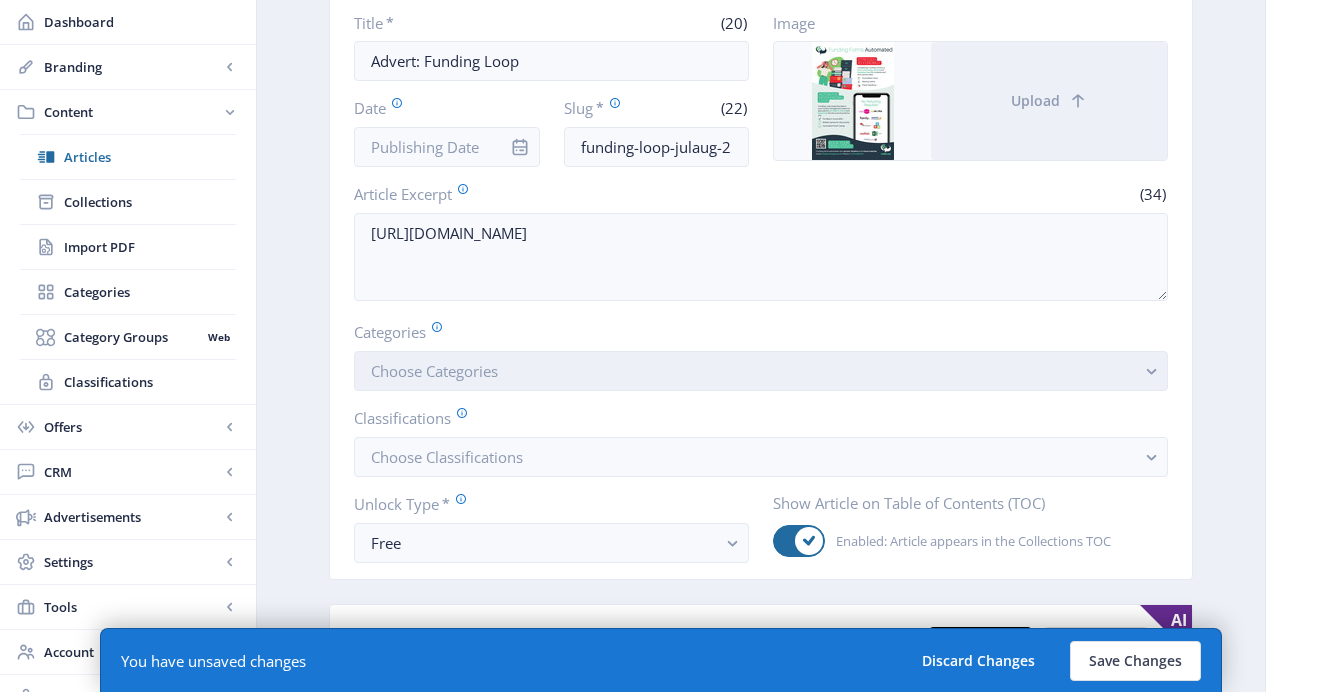 click on "Choose Categories" at bounding box center [761, 371] 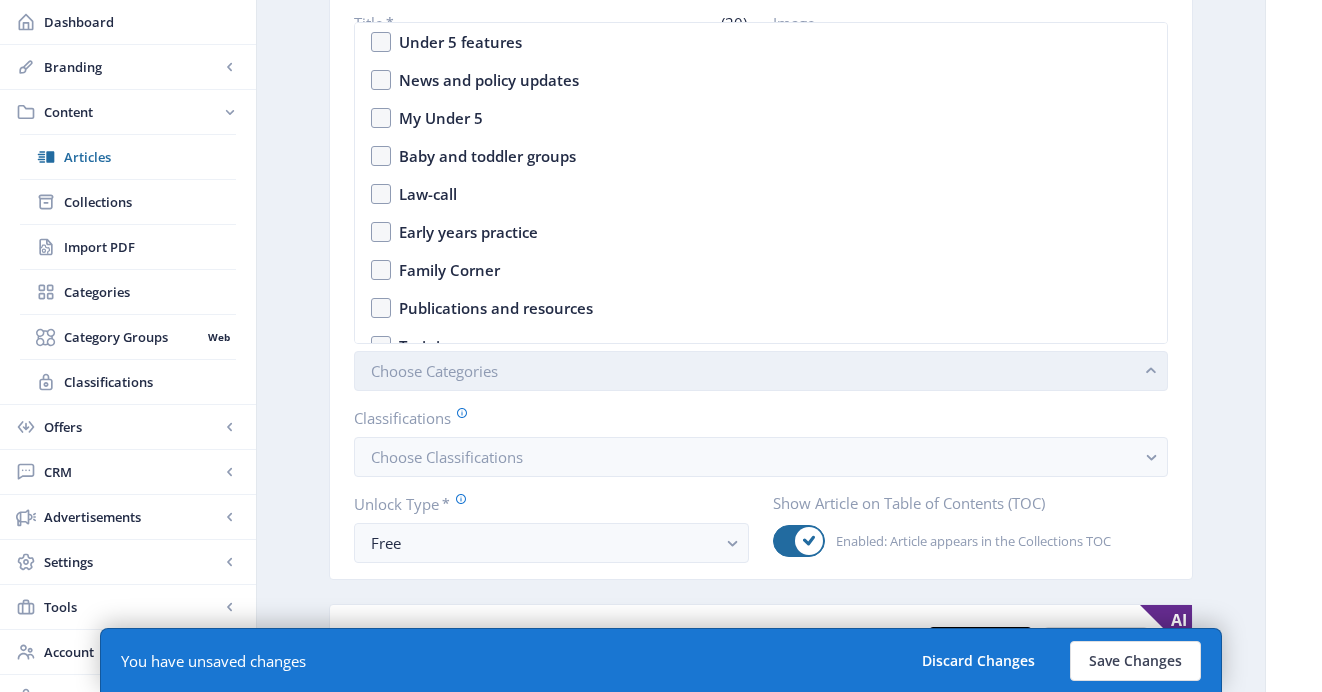 scroll, scrollTop: 0, scrollLeft: 0, axis: both 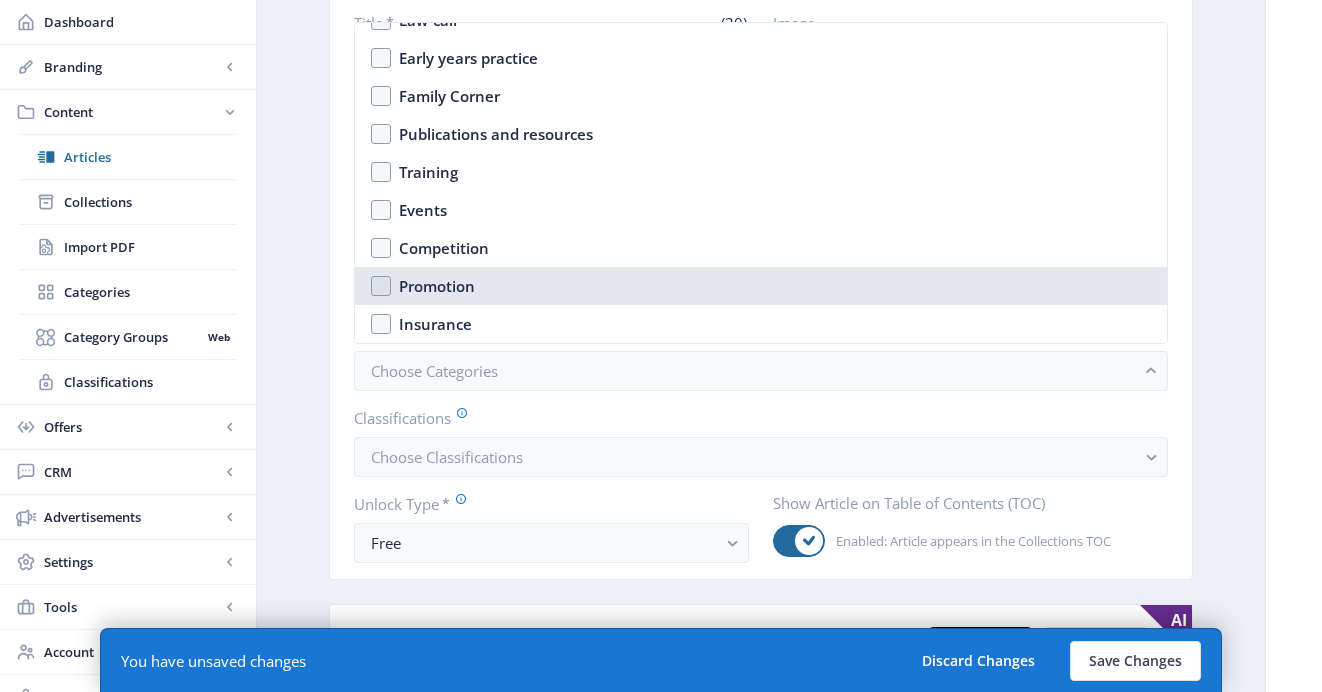 click on "Promotion" at bounding box center (437, 286) 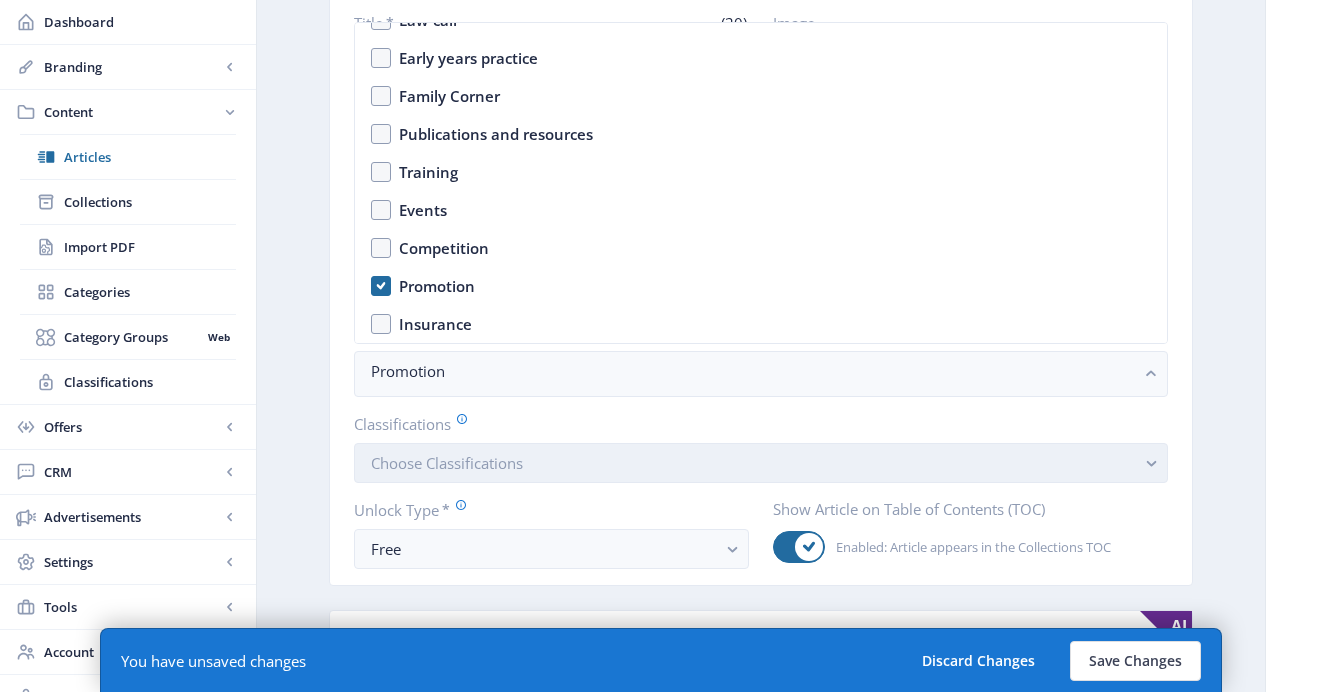 click on "Choose Classifications" at bounding box center (761, 463) 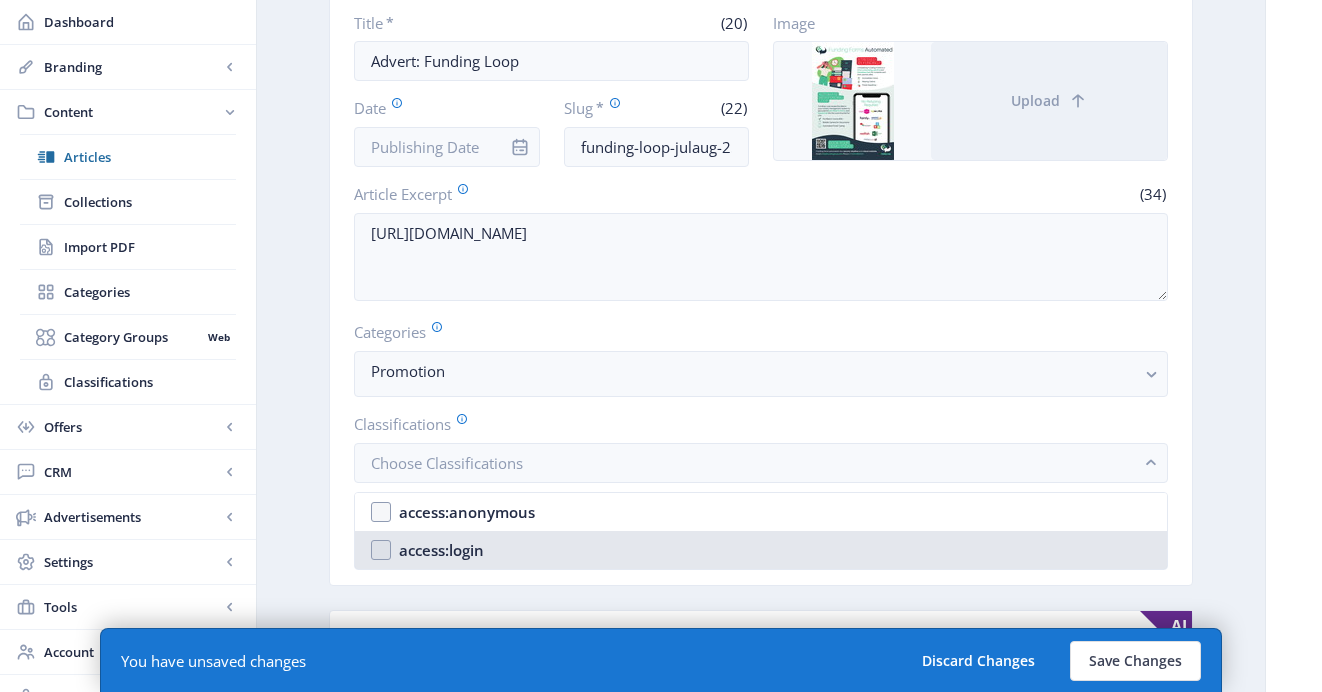 click on "access:login" at bounding box center (441, 550) 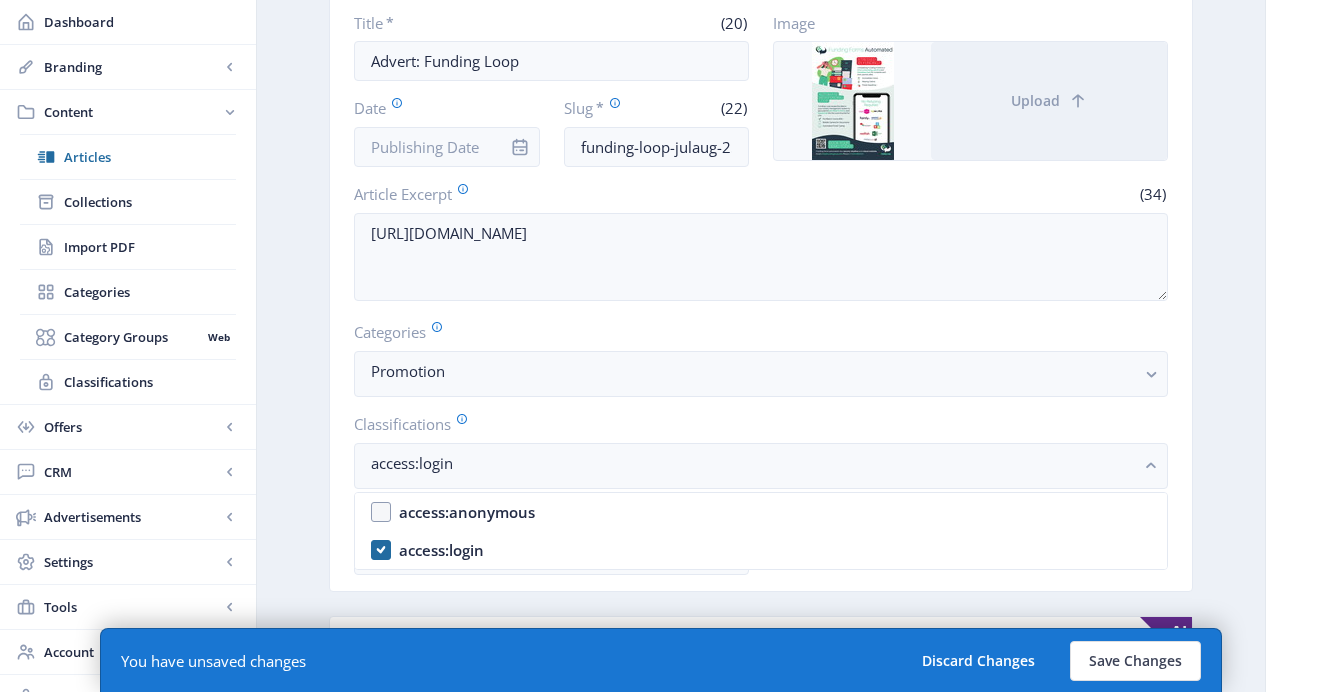click on "Export Generate Post  Funding Loop  Open in Editor  Delete   Title   *   (20)  Advert: Funding Loop  Date   Slug   *   (22)  funding-loop-julaug-25  Image  Upload  Article Excerpt   (34)  https://www.fundingloop.co.uk/home  Categories  Promotion  Classifications  access:login  Unlock Type   *  Free  Show Article on Table of Contents (TOC)   Enabled: Article appears in the Collections TOC  Text-to-Speech Generate Settings AI Getting Started You currently don't have any generated text-to-speech set up. SEO Info AI  Learn more about MagLoft's AI-powered SEO generation tool.  Learn More Generate SEO Add SEO Examples  Keyword Phrase   (0)  SEO Score  0   /100   Meta Description   (0)   SEO Performance  Keyword phrase length We recommend a  maximum 4 to 6 relevant keywords  for your focus key phrase. Keywords are the major factor for your search engine result. Keyword phrase density between 0.5% to 3%  of your content. Keyword phrase in title 50–60 characters  of a title tag. Keyword phrase in slug . ." 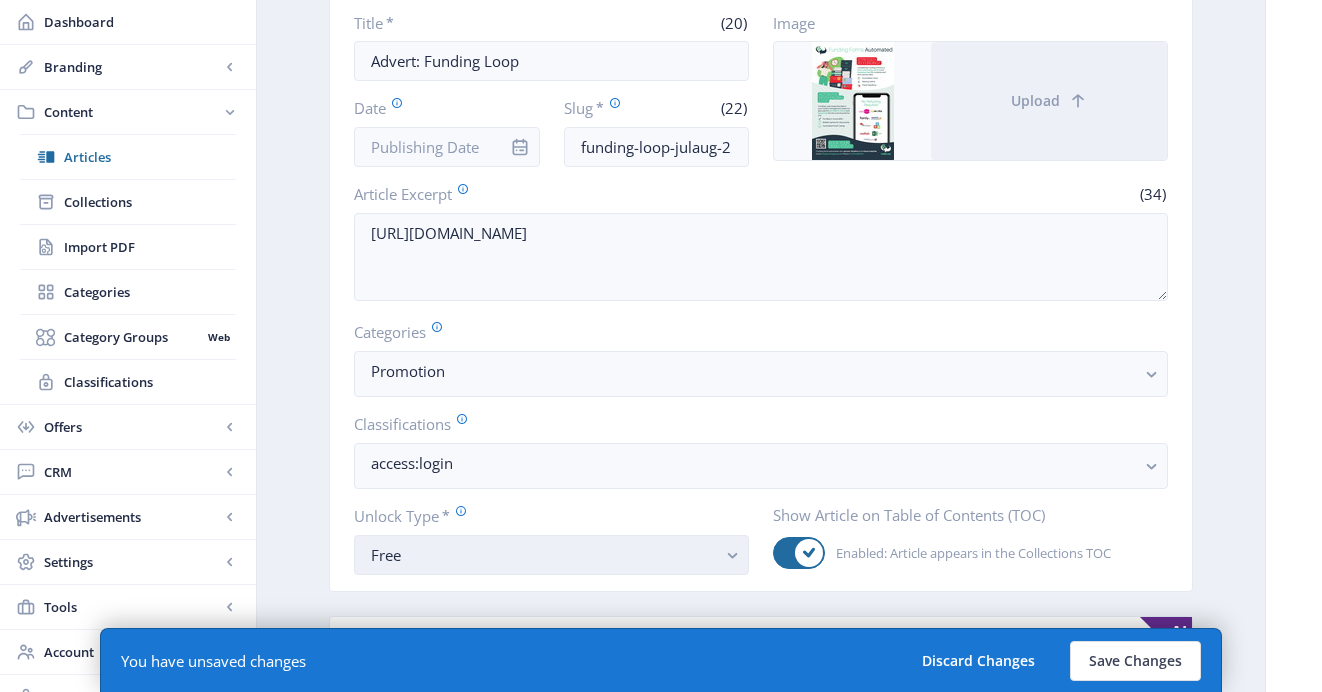 click on "Free" at bounding box center [543, 555] 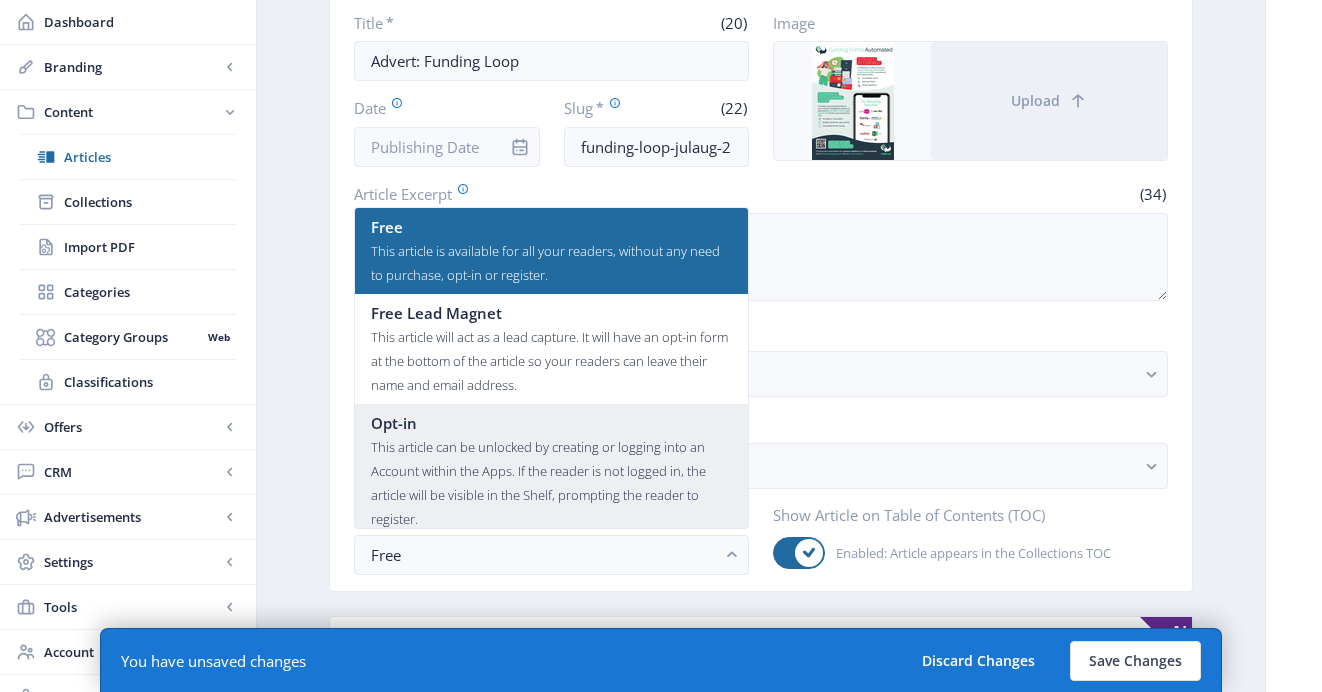 click on "This article can be unlocked by creating or logging into an Account within the Apps. If the reader is not logged in, the article will be visible in the Shelf, prompting the reader to register." at bounding box center (551, 483) 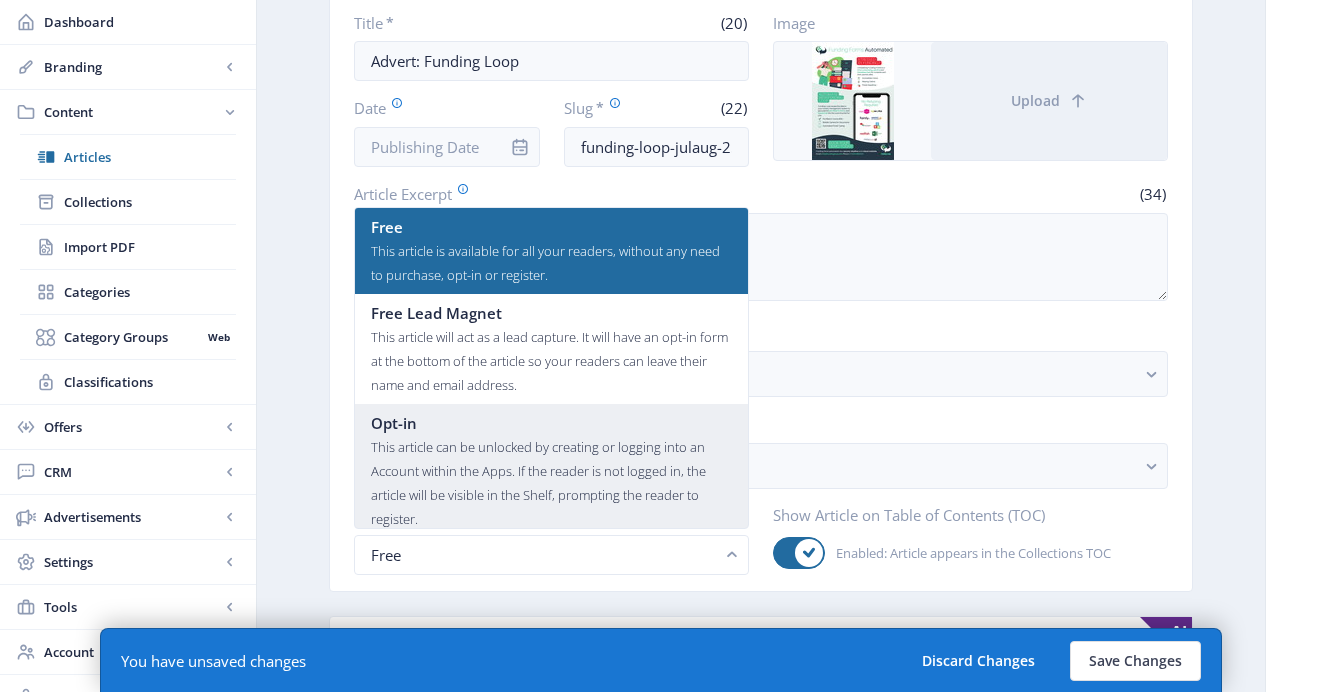 scroll, scrollTop: 214, scrollLeft: 0, axis: vertical 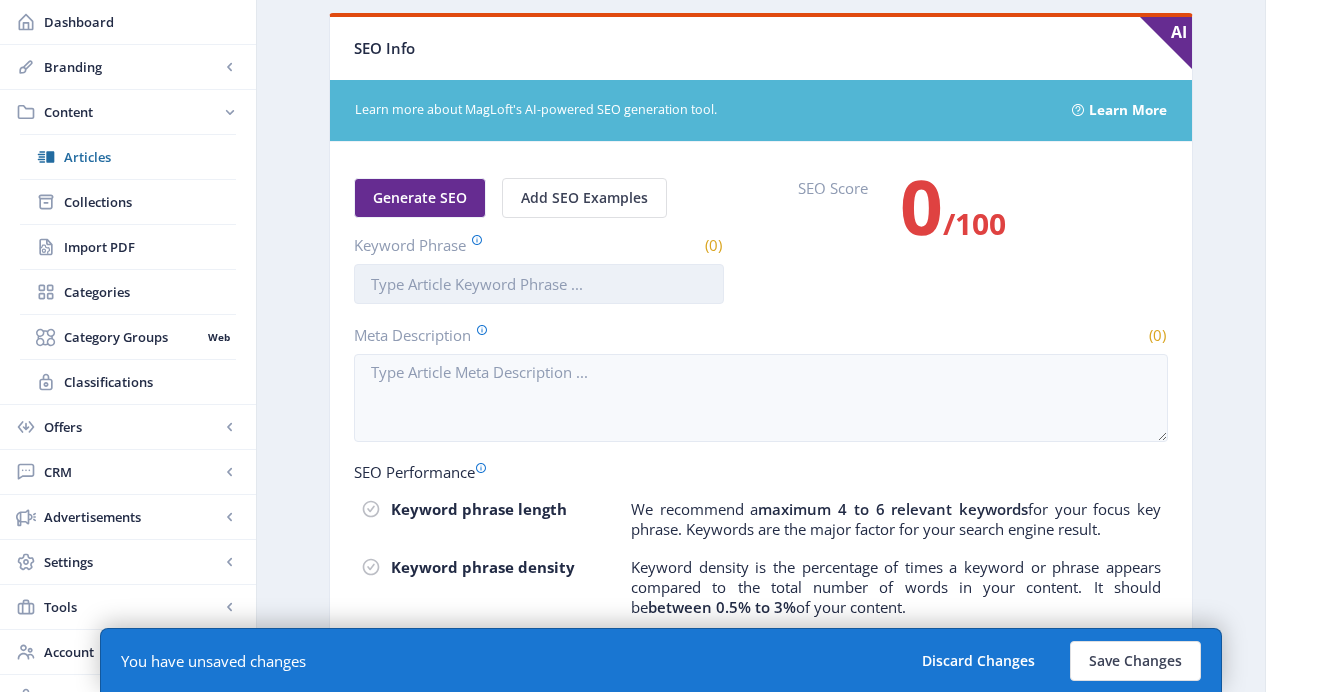 click on "Keyword Phrase" at bounding box center [539, 284] 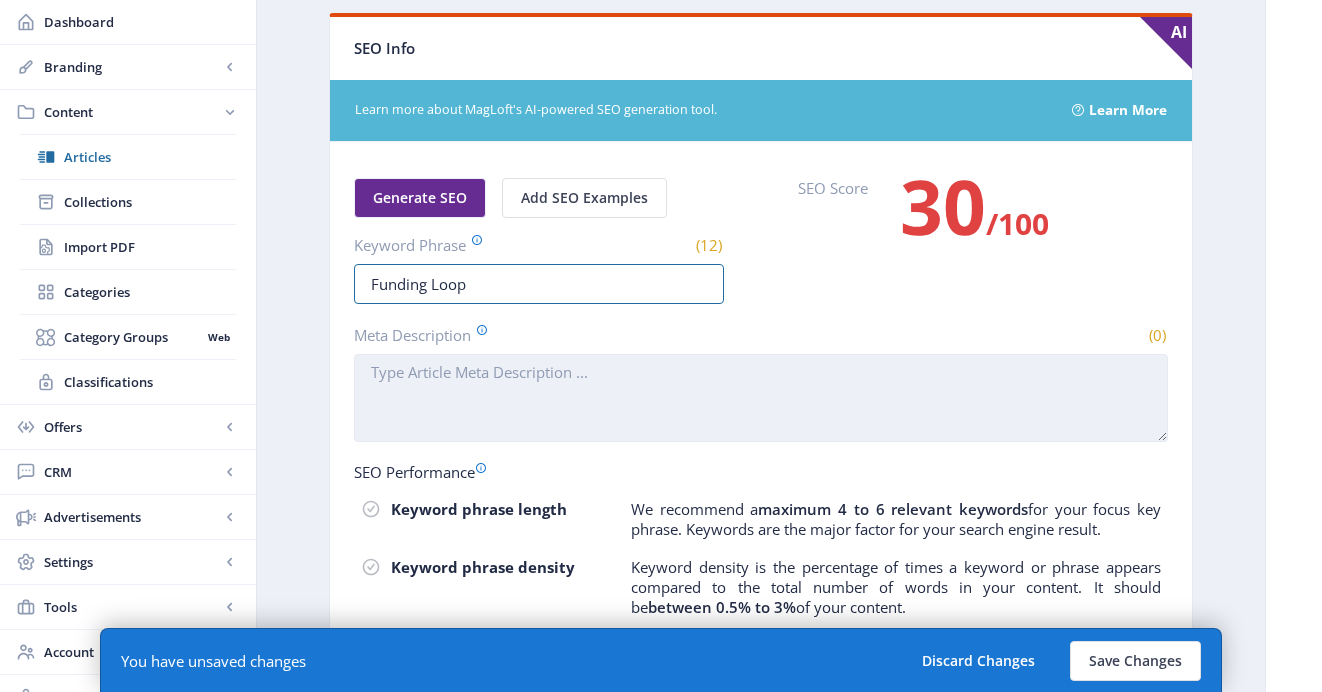 type on "Funding Loop" 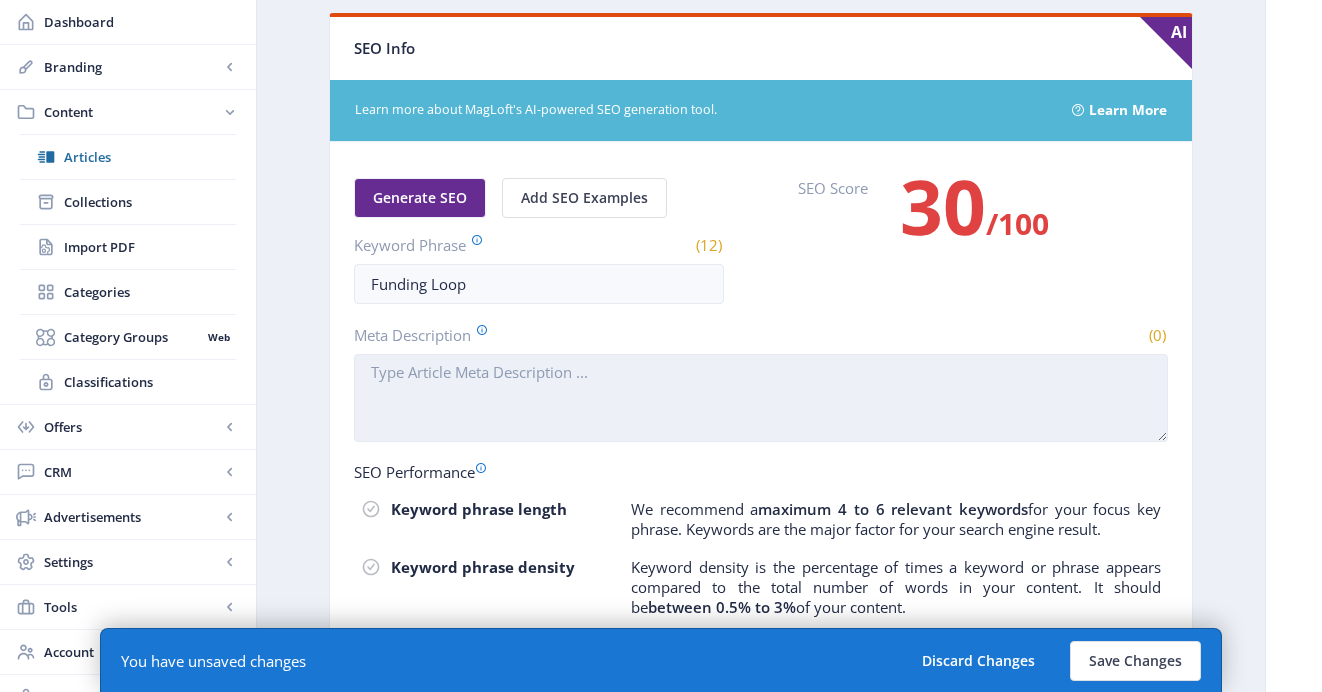 click on "Meta Description" at bounding box center (761, 398) 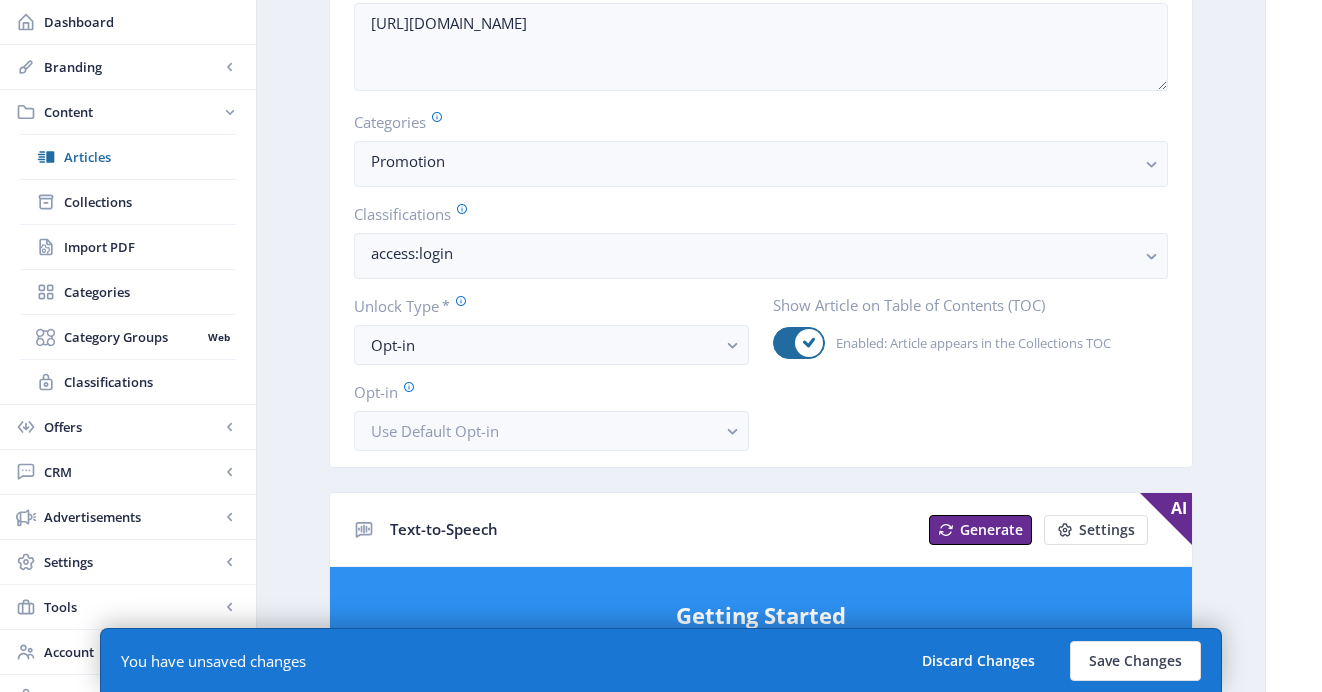 scroll, scrollTop: 0, scrollLeft: 0, axis: both 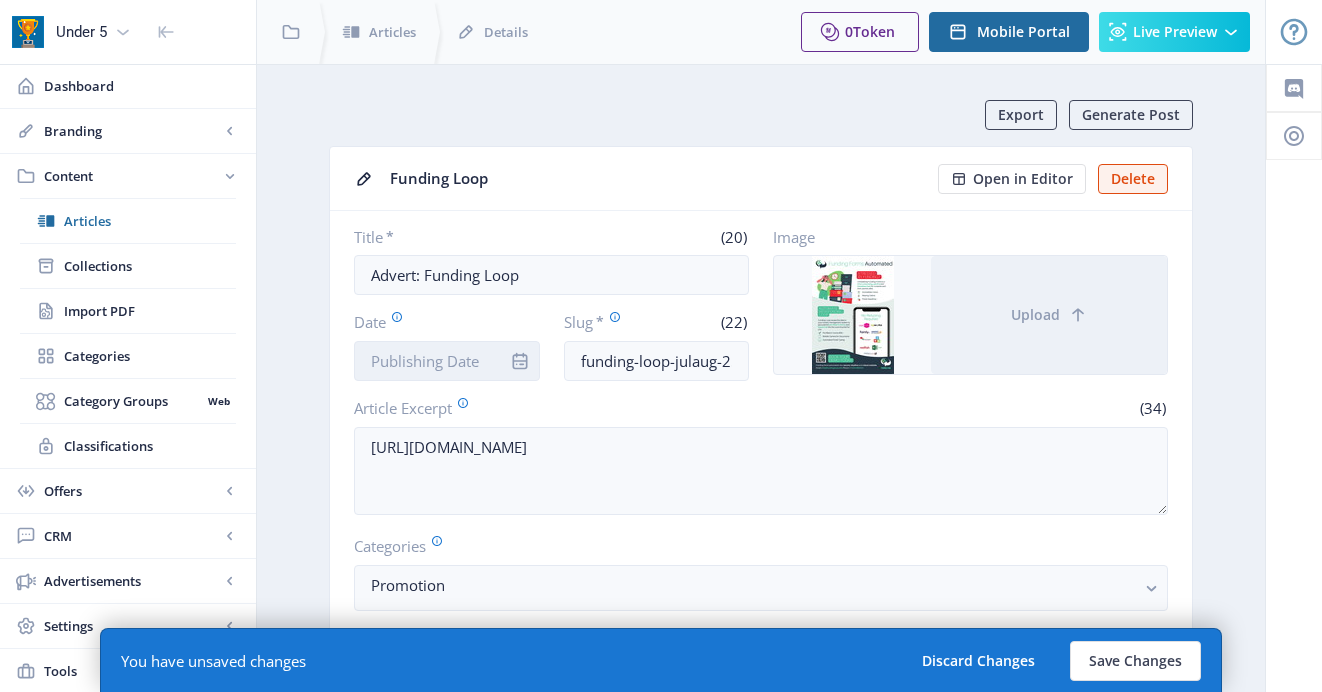 type on "https://www.fundingloop.co.uk/home" 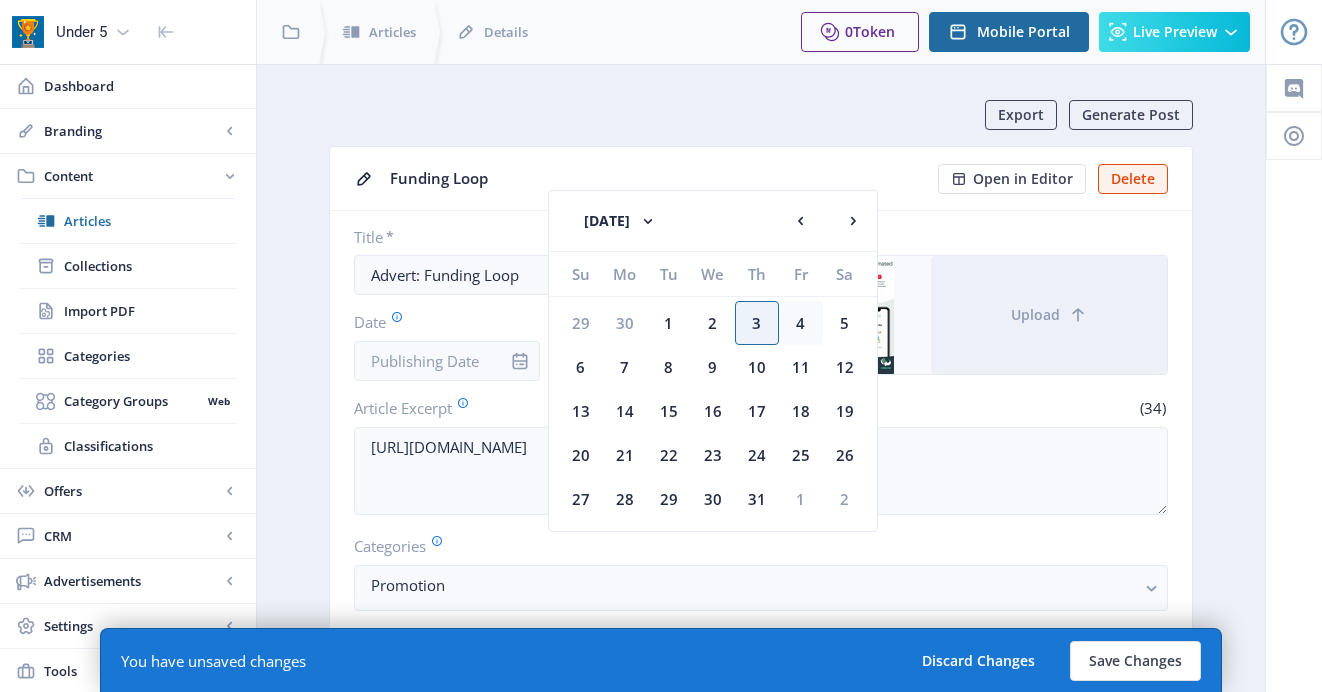 click on "4" 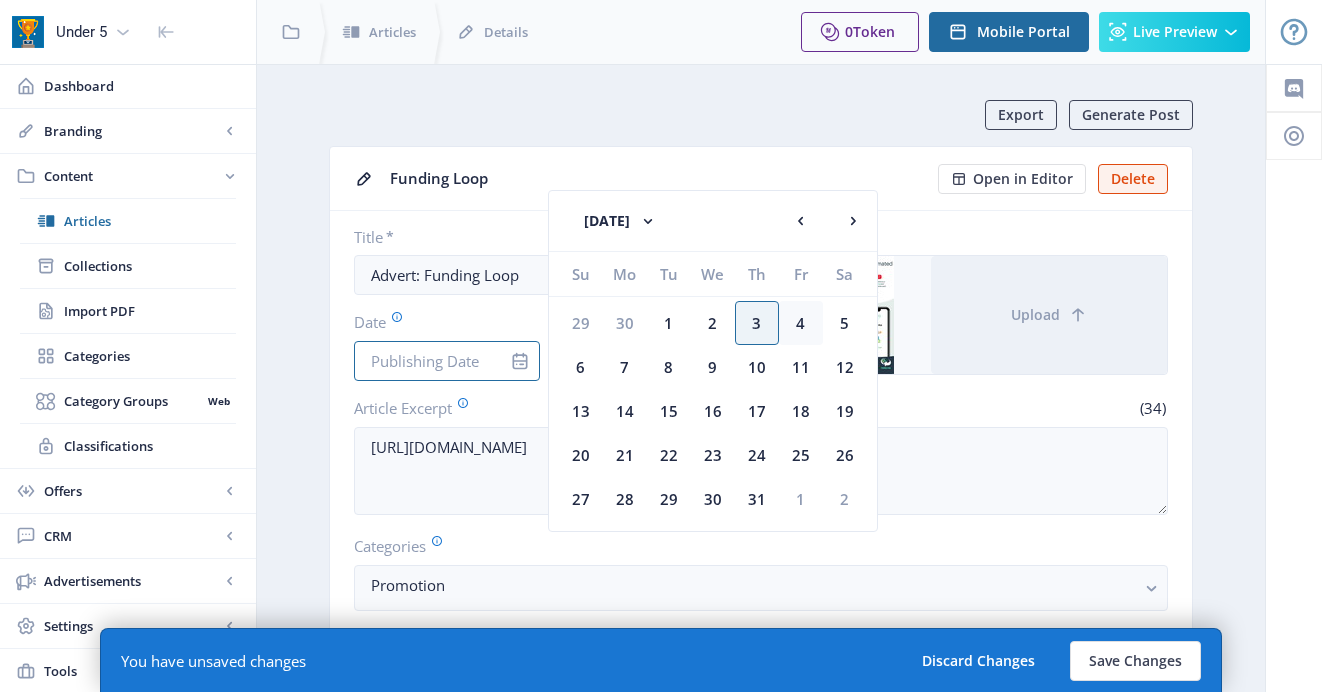type on "[DATE]" 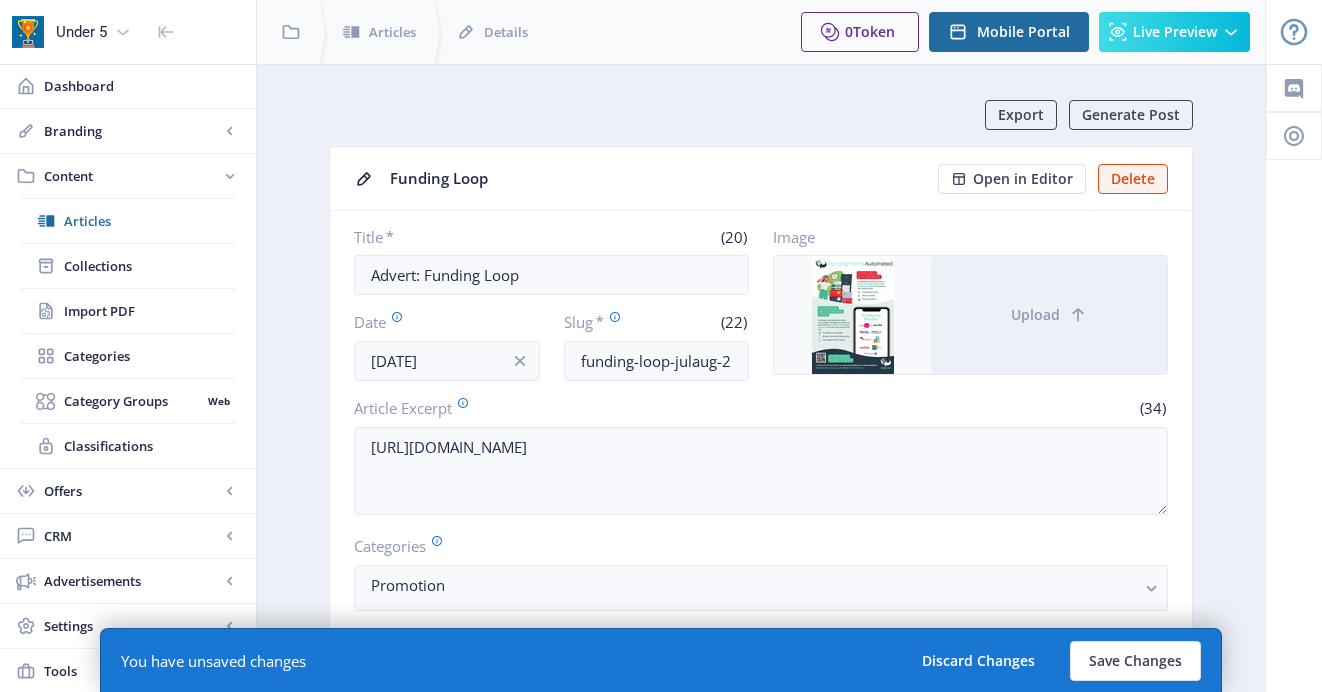 click on "(34)" at bounding box center (968, 408) 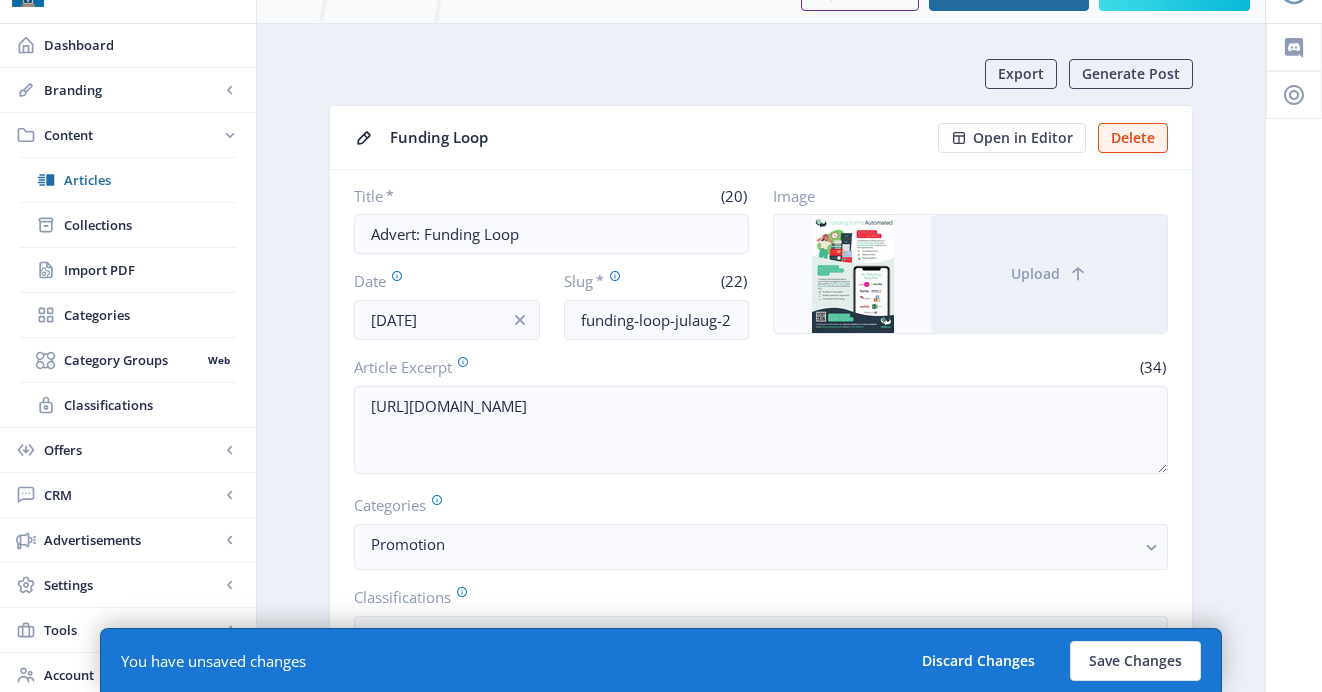 scroll, scrollTop: 0, scrollLeft: 0, axis: both 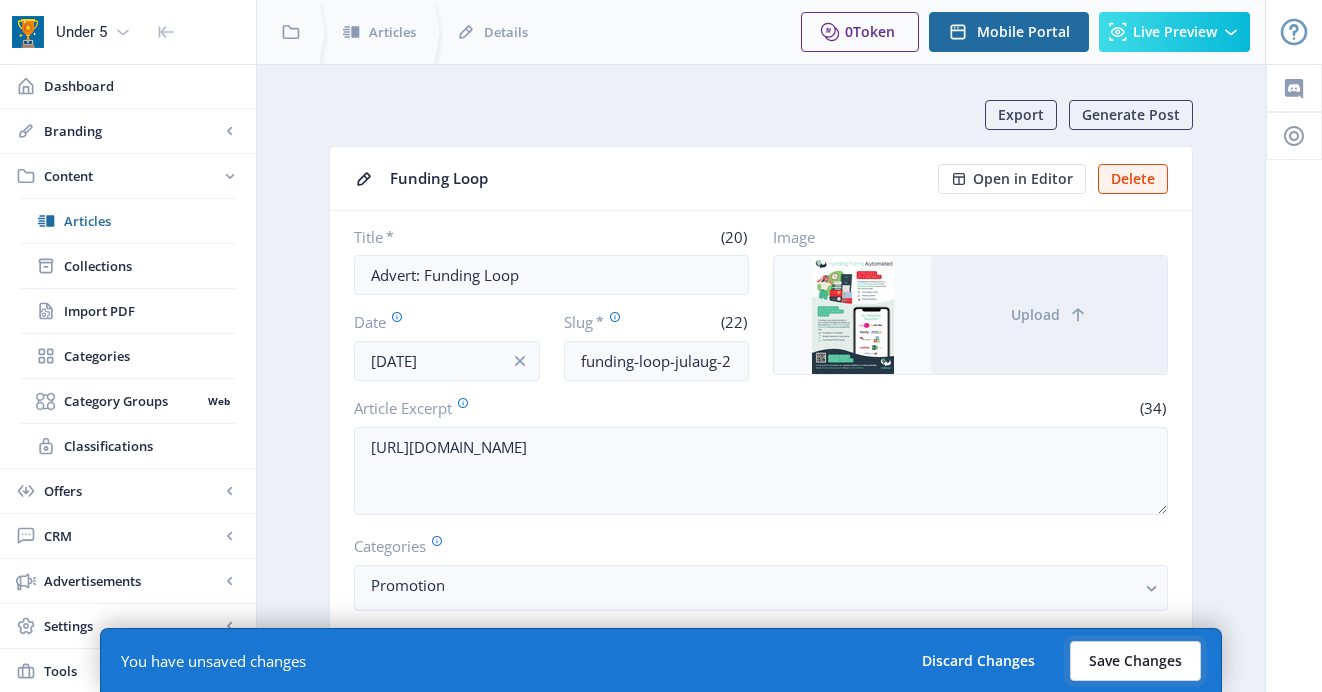 click on "Save Changes" 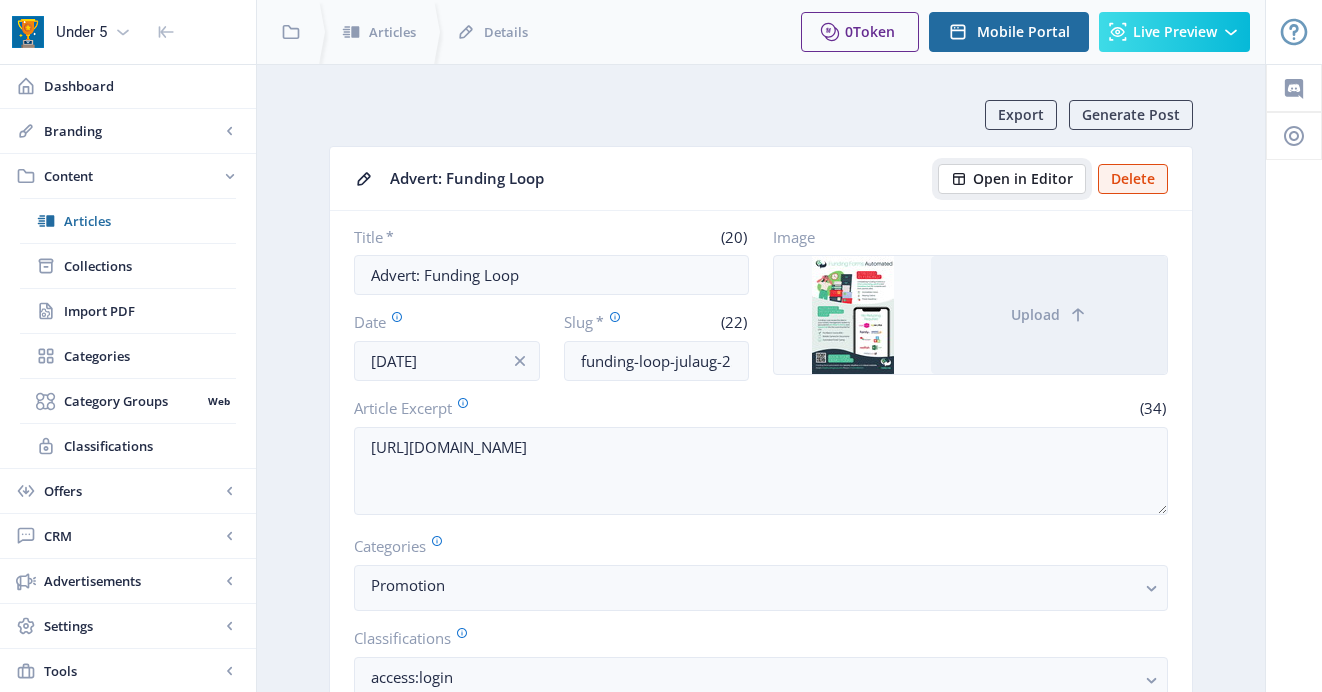 click on "Open in Editor" 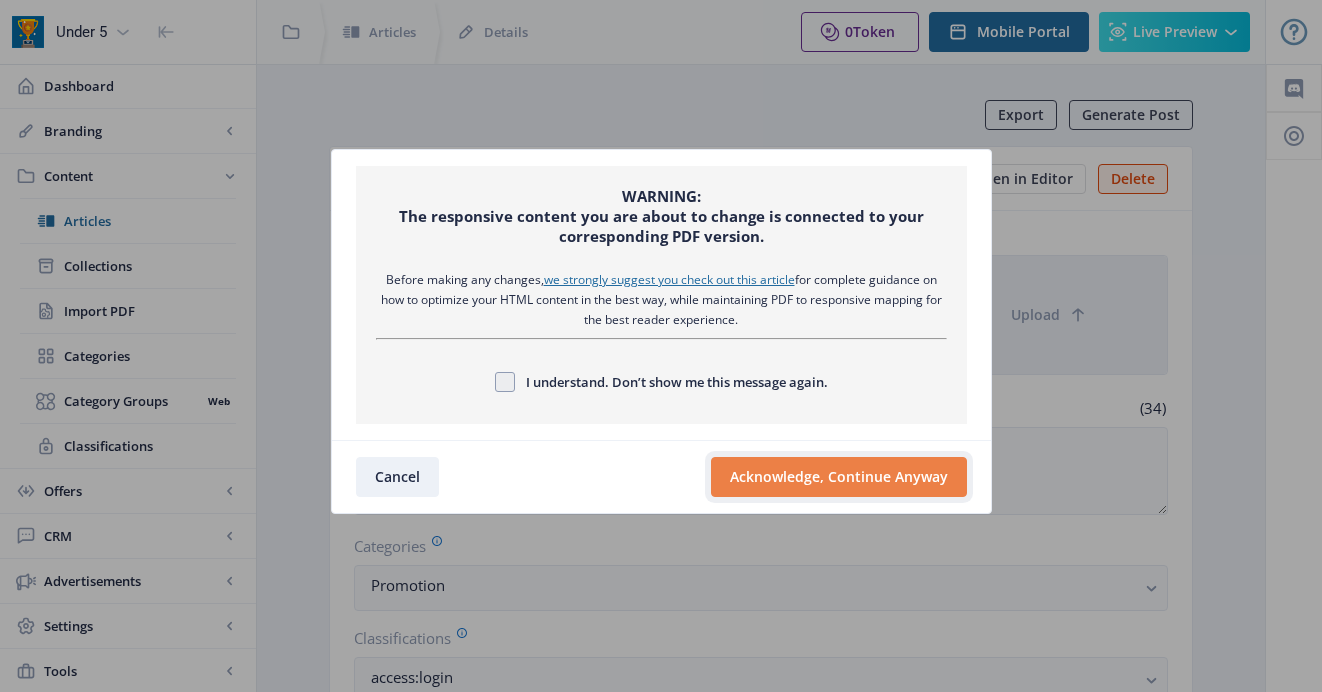 click on "Acknowledge, Continue Anyway" 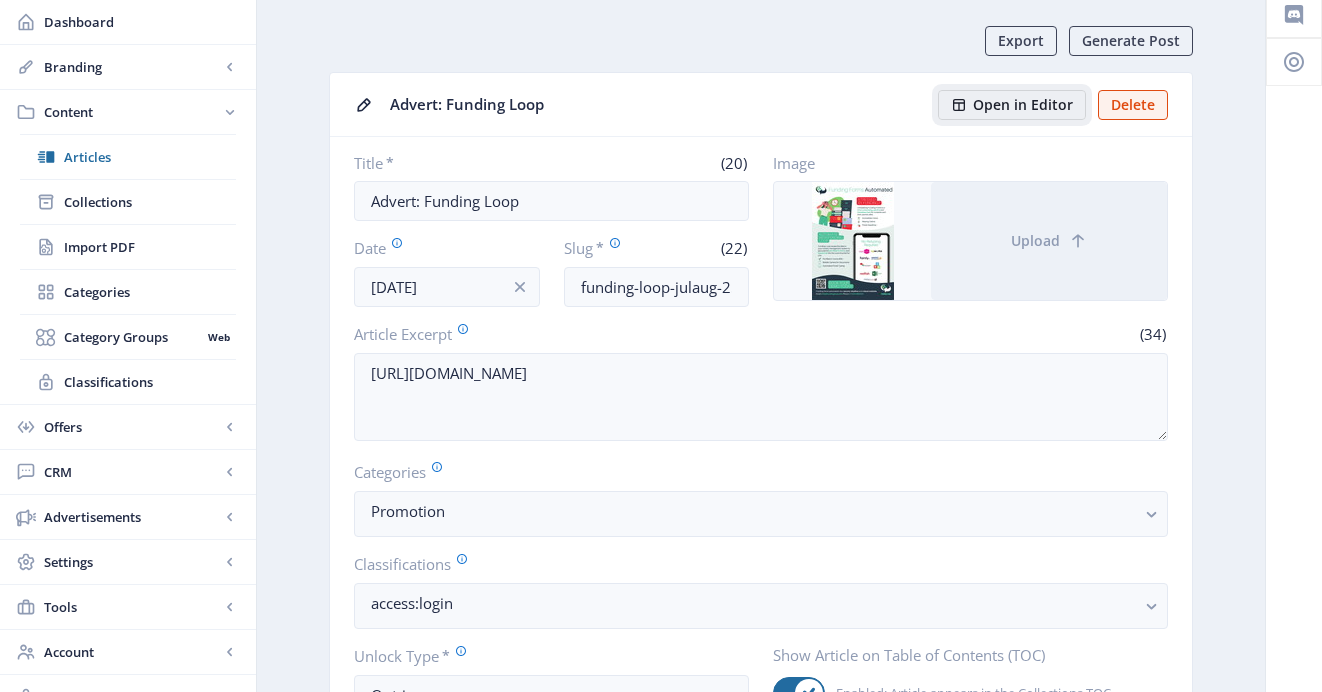 scroll, scrollTop: 0, scrollLeft: 0, axis: both 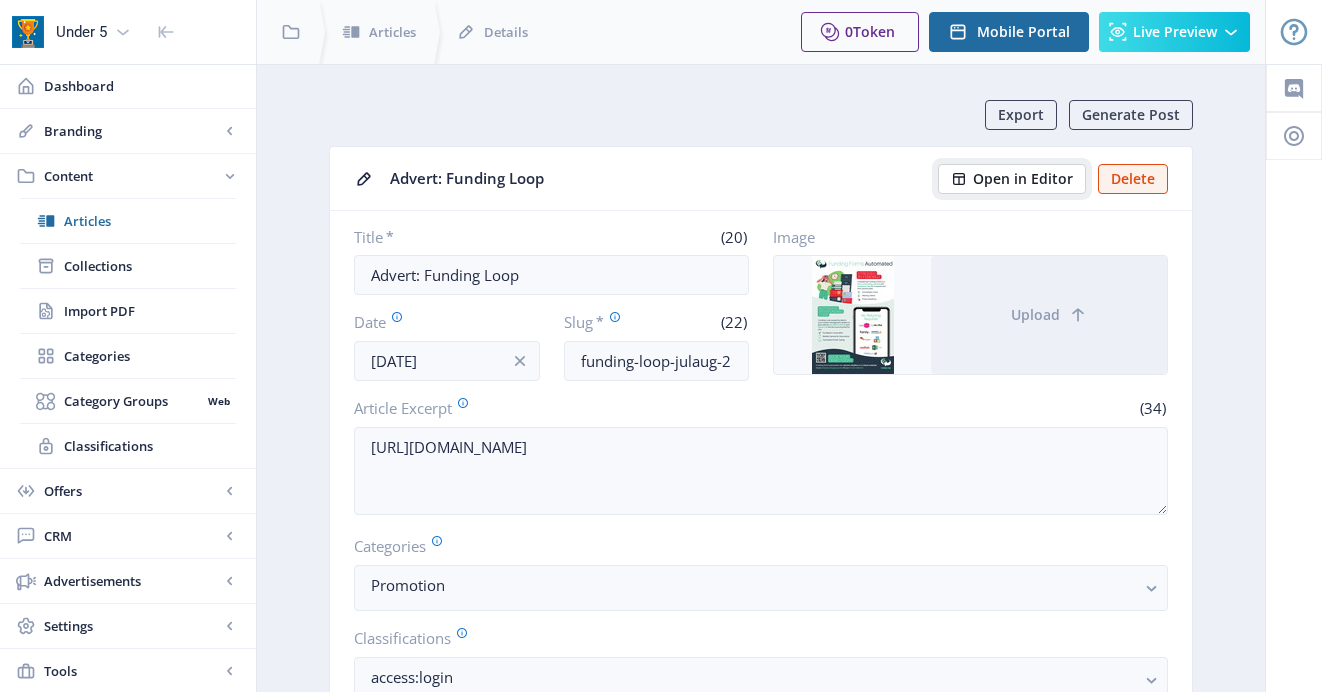 click on "Open in Editor" 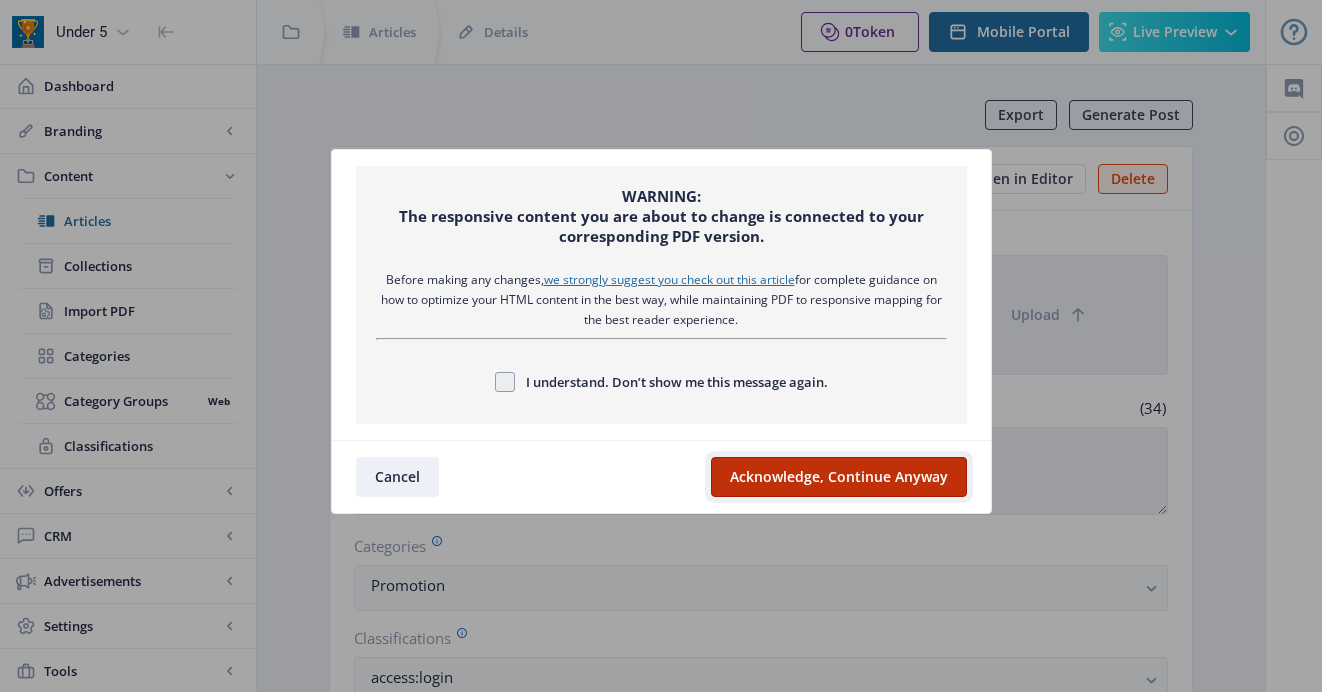 click on "Acknowledge, Continue Anyway" 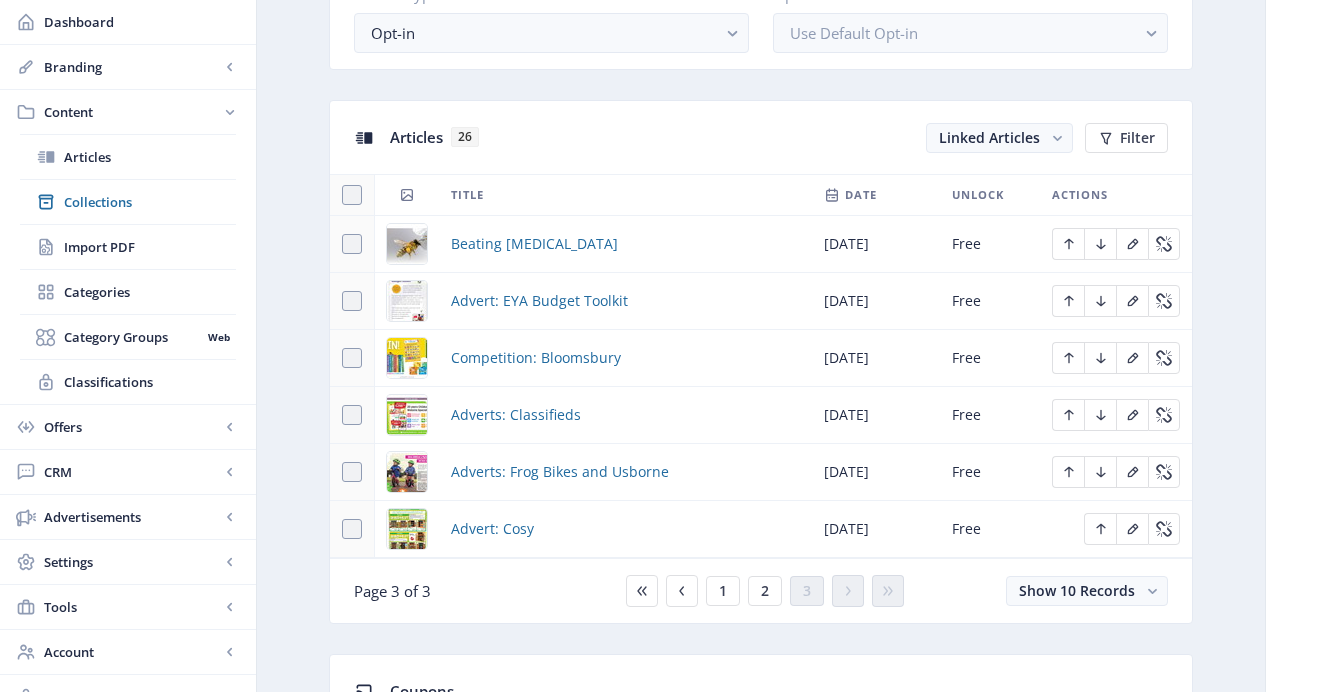 scroll, scrollTop: 799, scrollLeft: 0, axis: vertical 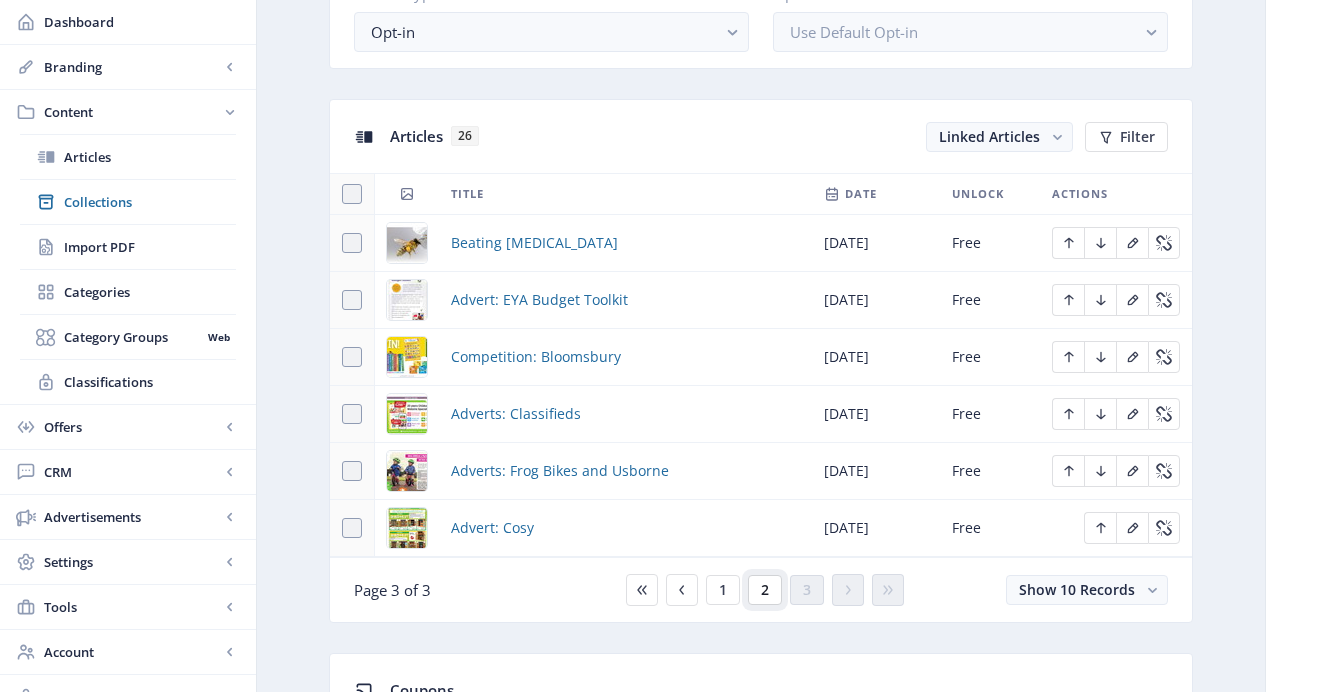click on "2" 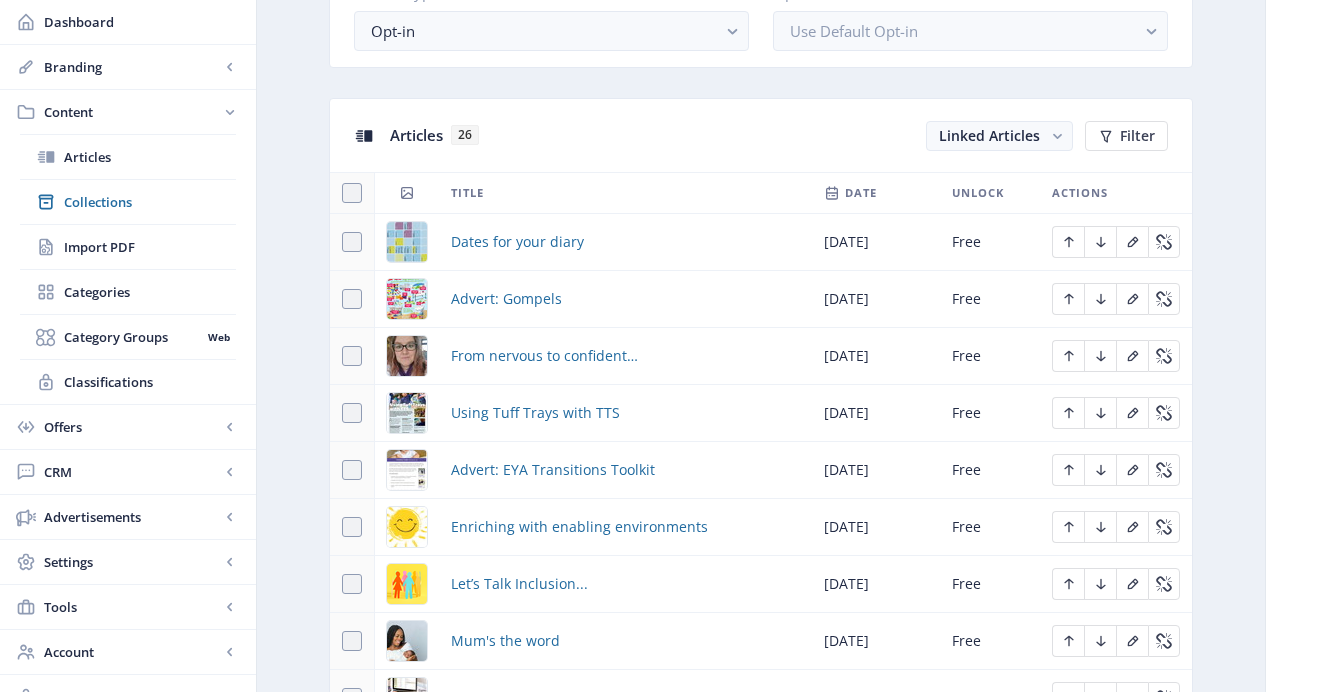 scroll, scrollTop: 1086, scrollLeft: 0, axis: vertical 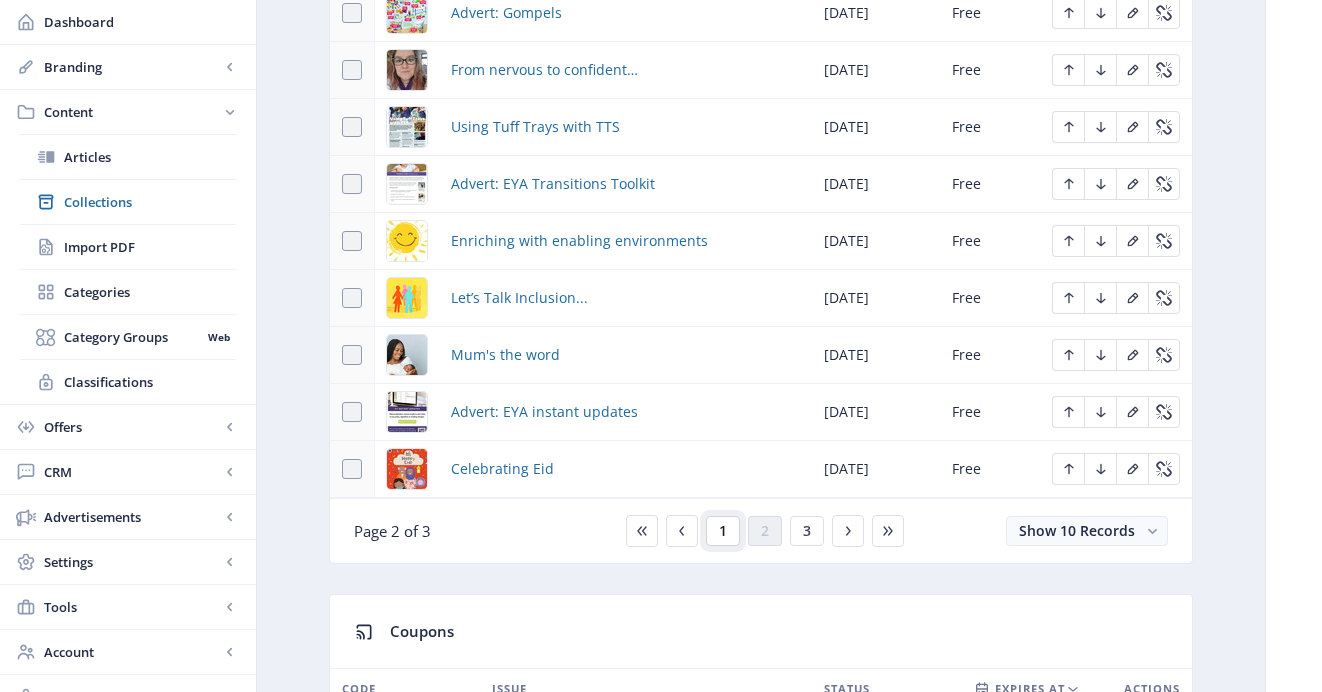 click on "1" 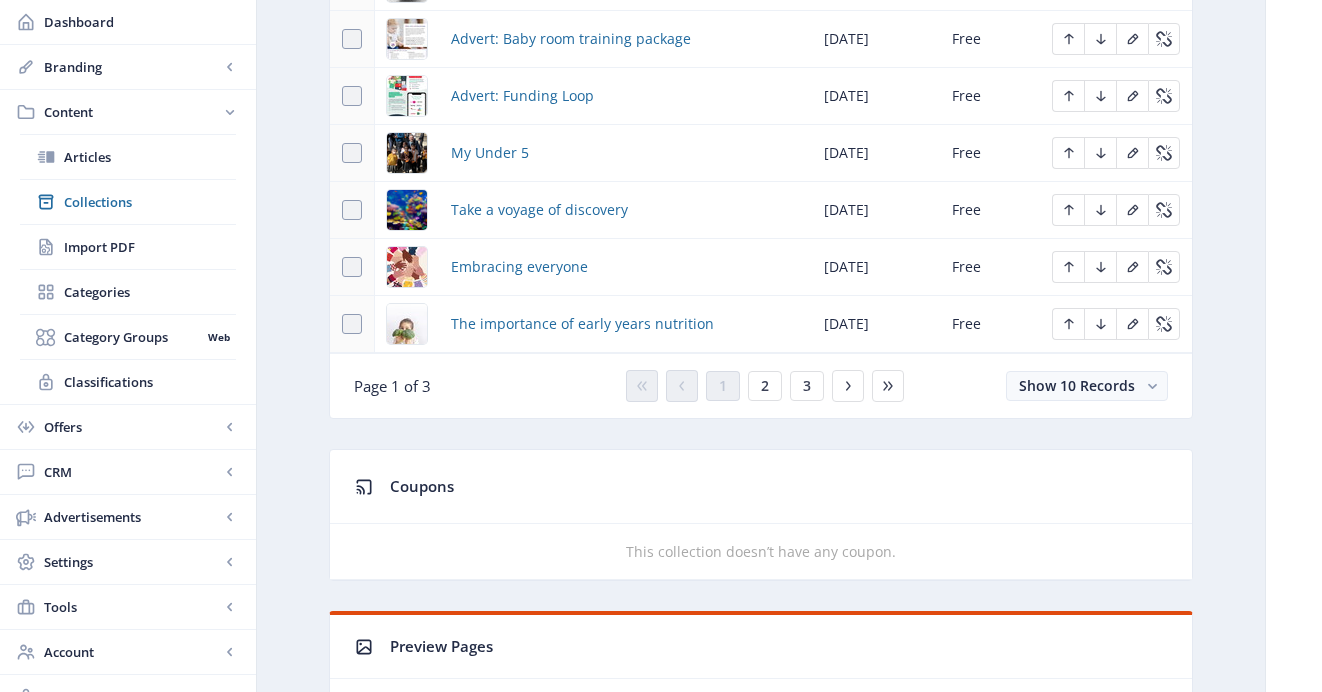 scroll, scrollTop: 1235, scrollLeft: 0, axis: vertical 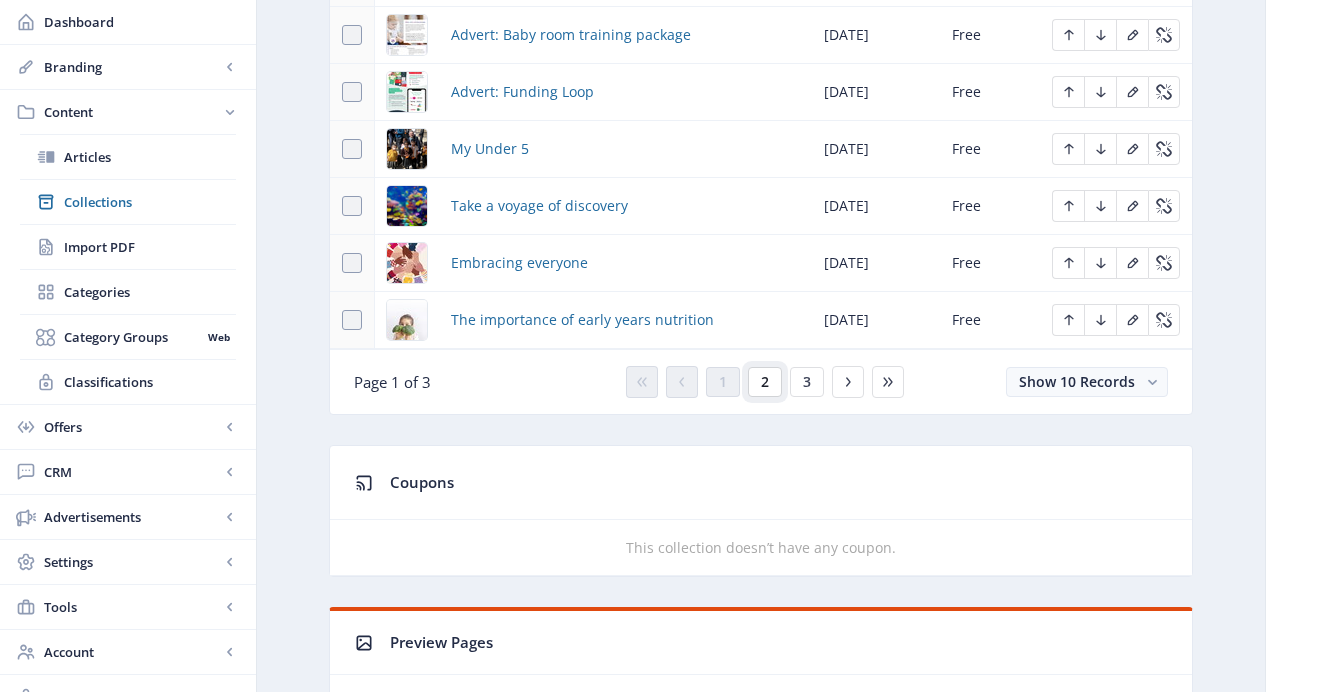 click on "2" 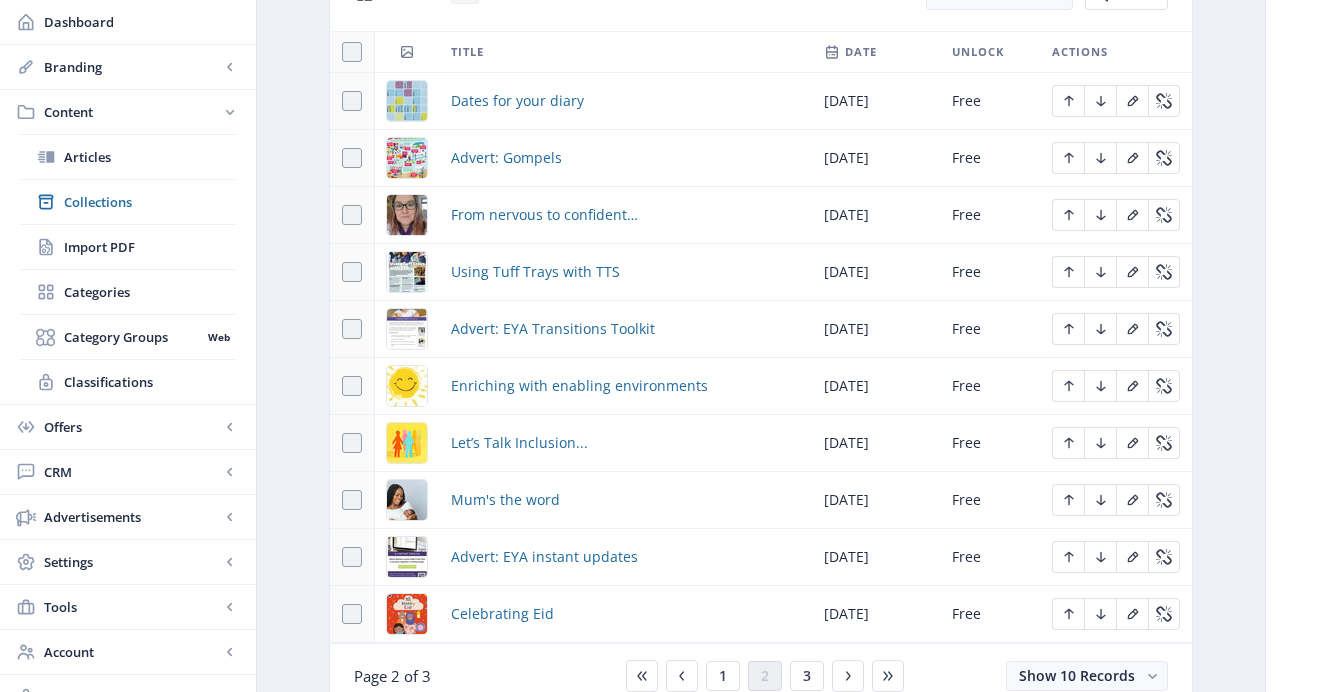 scroll, scrollTop: 917, scrollLeft: 0, axis: vertical 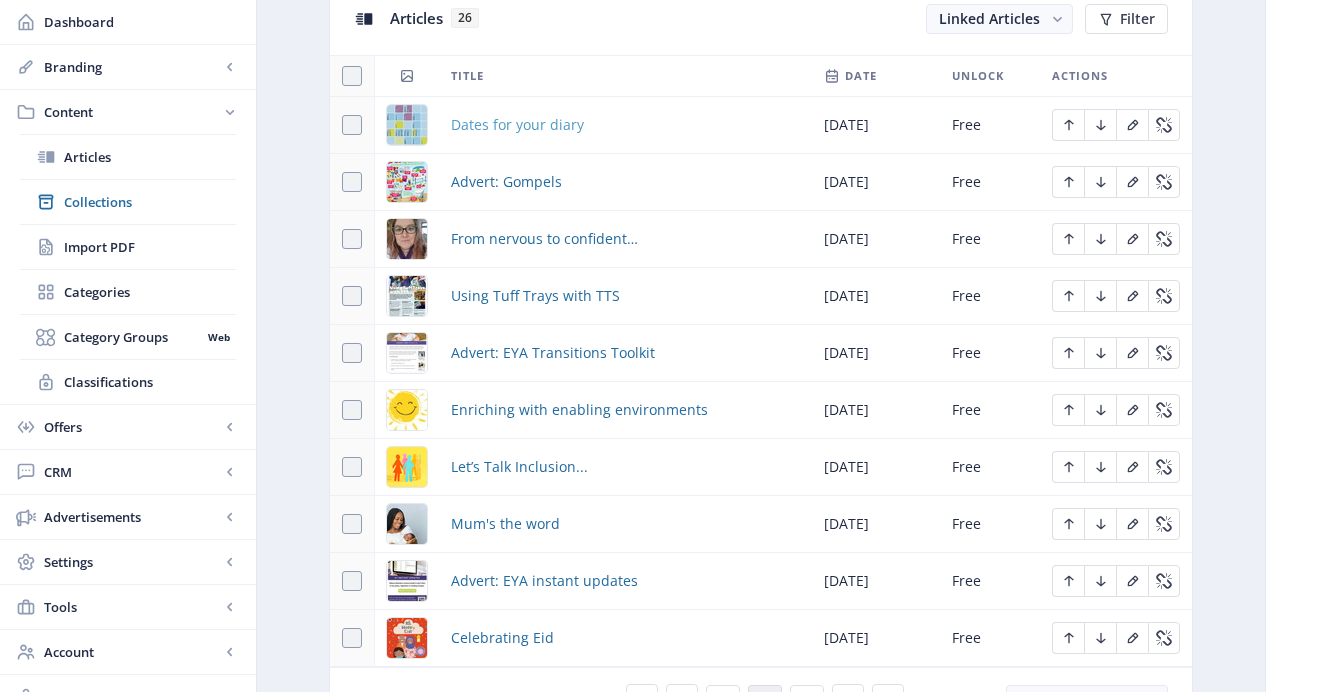 click on "Dates for your diary" at bounding box center [517, 125] 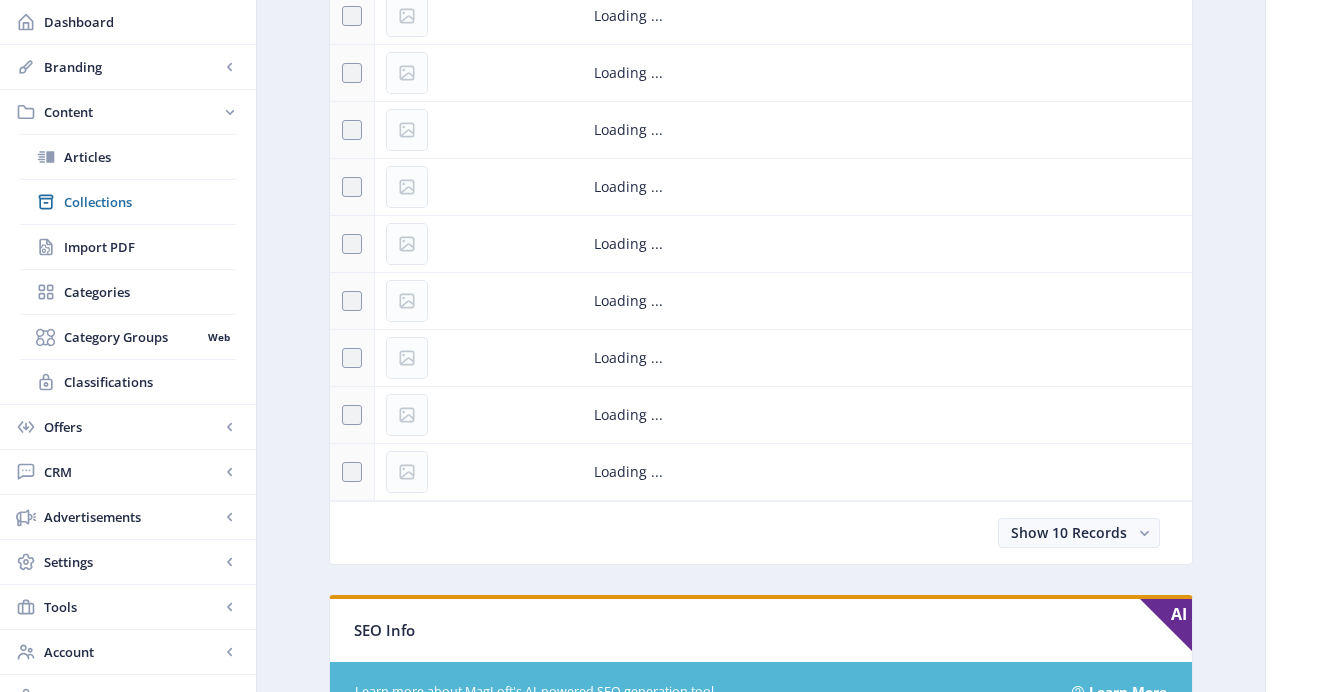 scroll, scrollTop: 0, scrollLeft: 0, axis: both 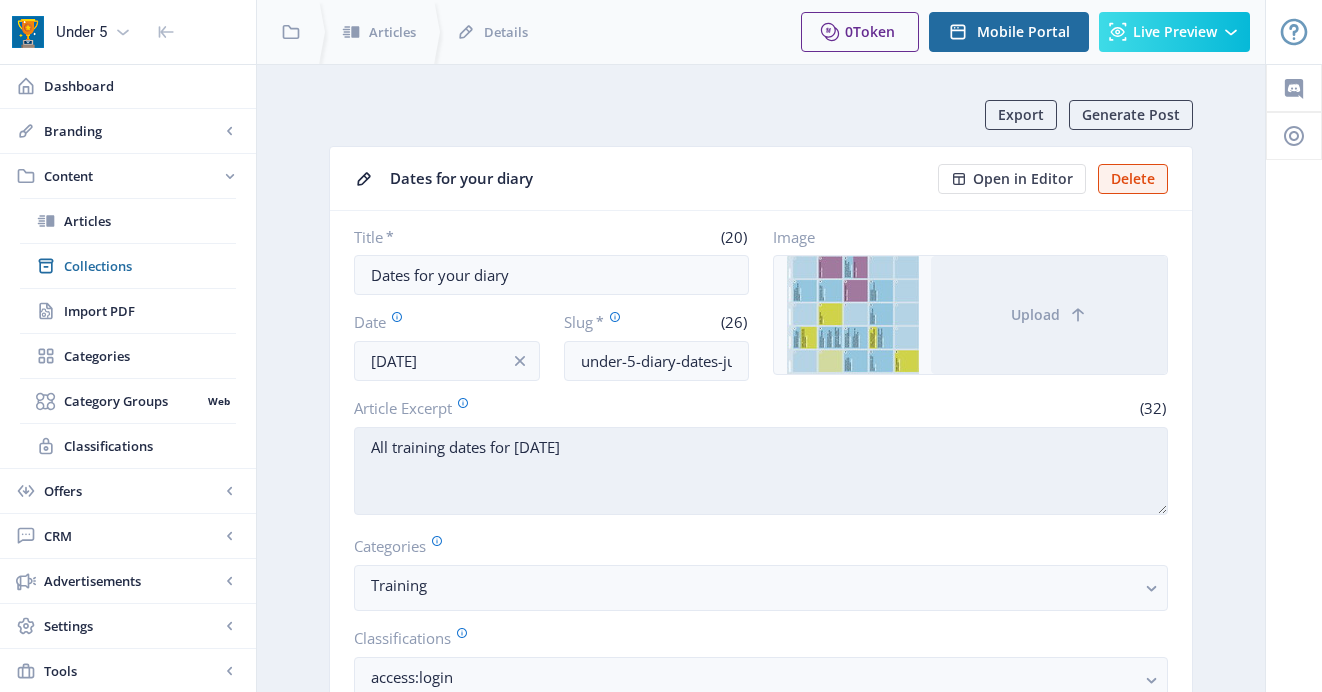 drag, startPoint x: 656, startPoint y: 448, endPoint x: 365, endPoint y: 440, distance: 291.10995 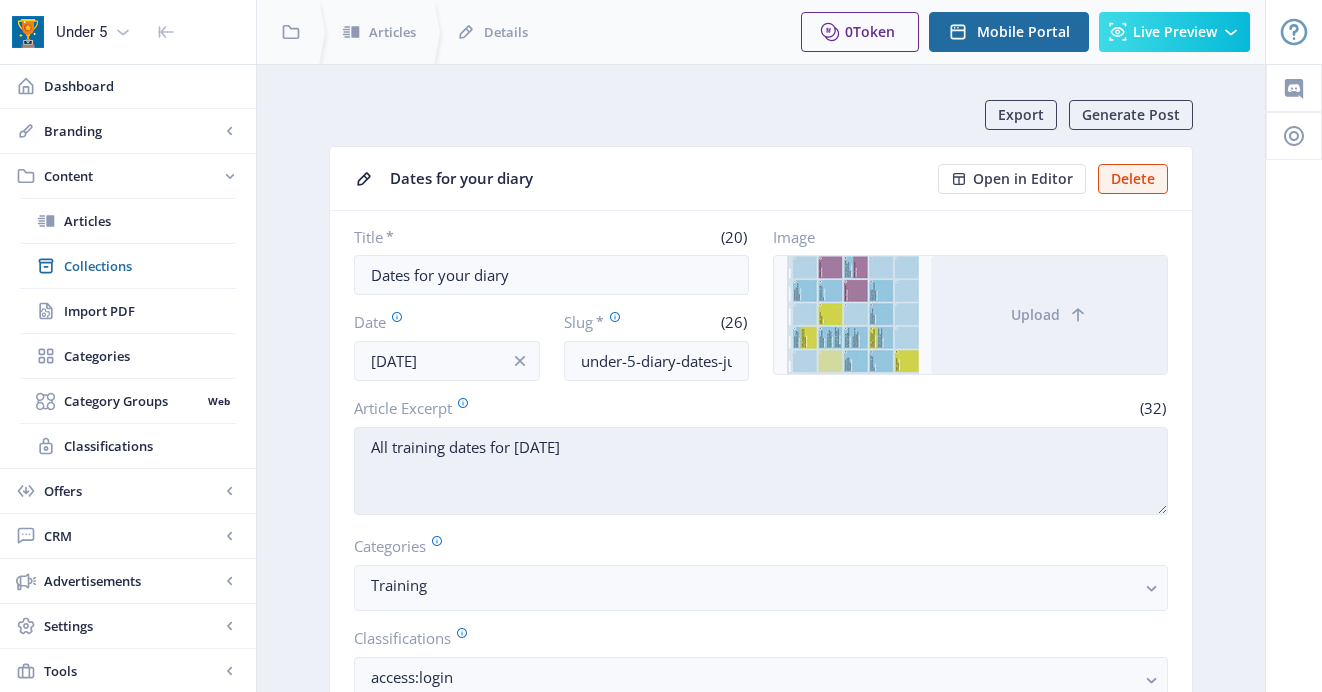 click on "All training dates for [DATE]" at bounding box center (761, 471) 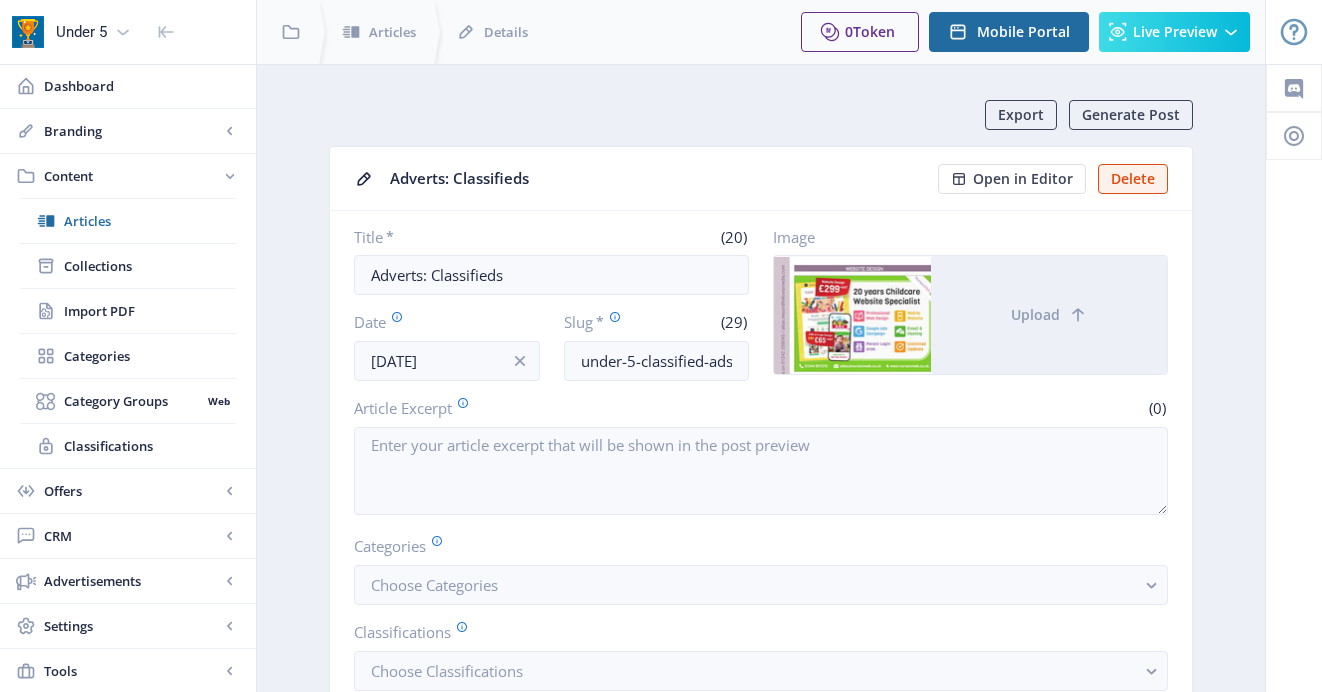 scroll, scrollTop: 0, scrollLeft: 0, axis: both 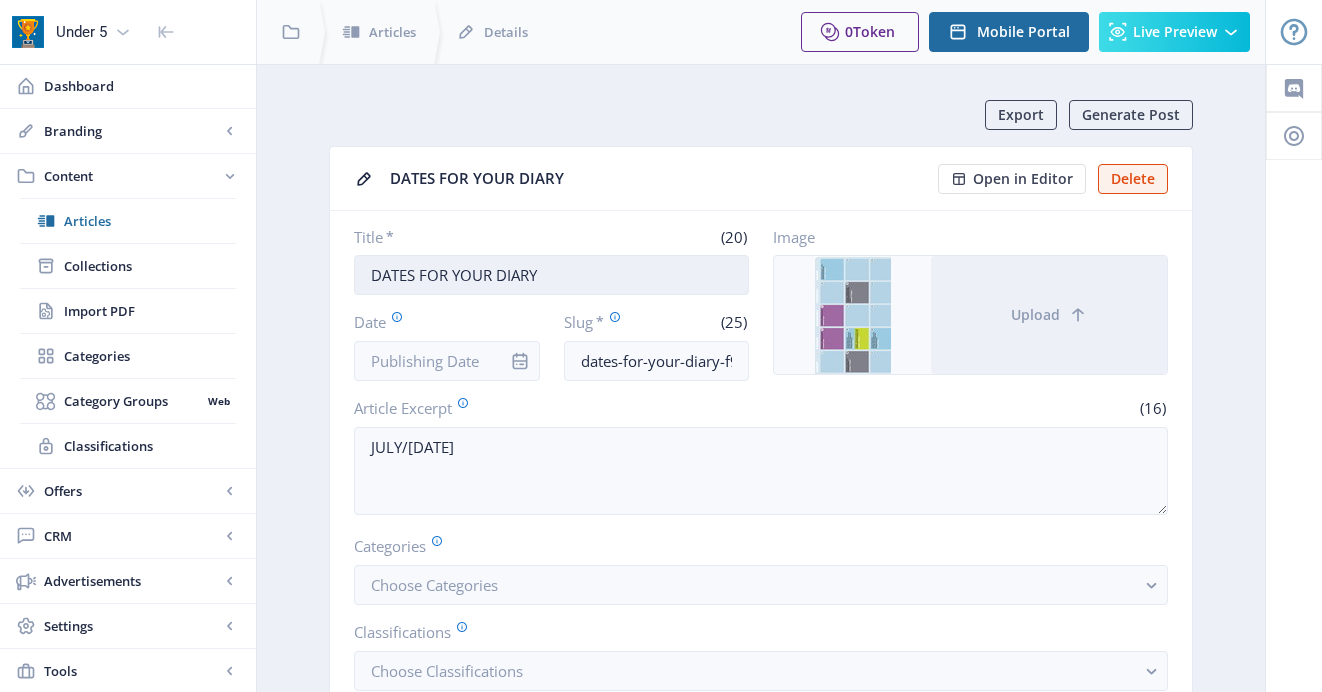 drag, startPoint x: 546, startPoint y: 274, endPoint x: 392, endPoint y: 271, distance: 154.02922 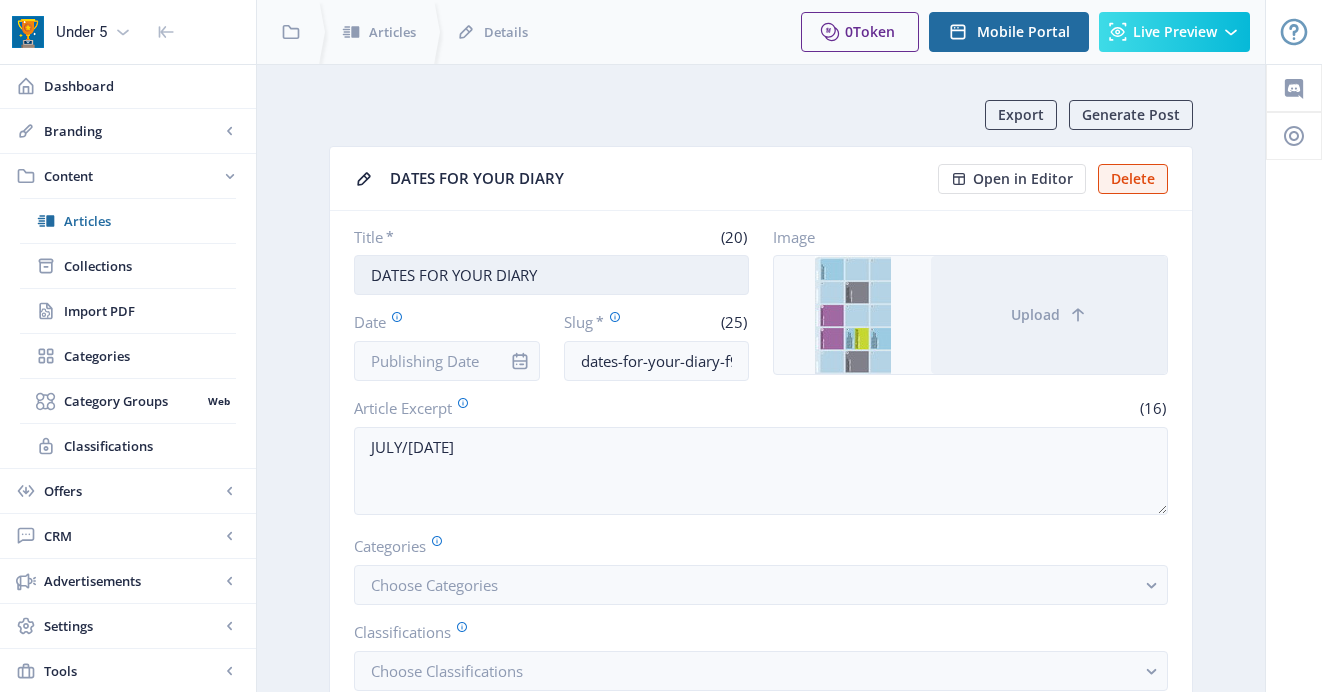 click on "DATES FOR YOUR DIARY" at bounding box center (551, 275) 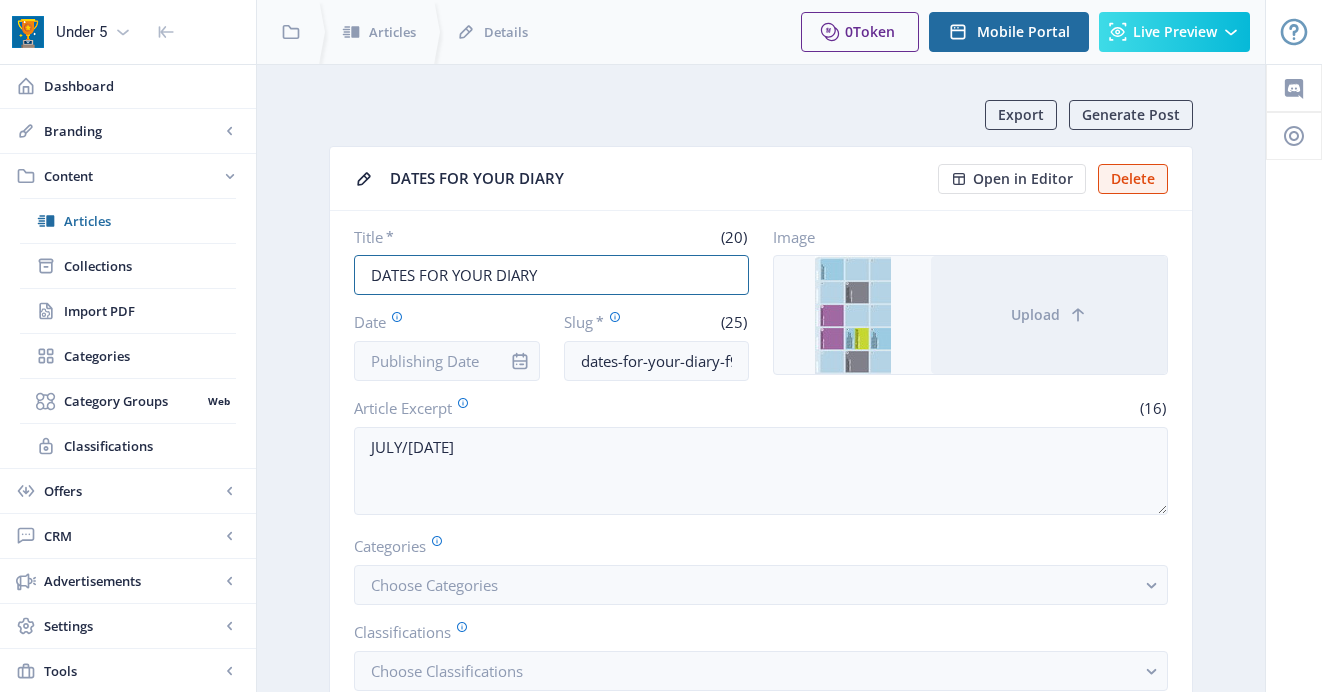 type on "Dates for your diary" 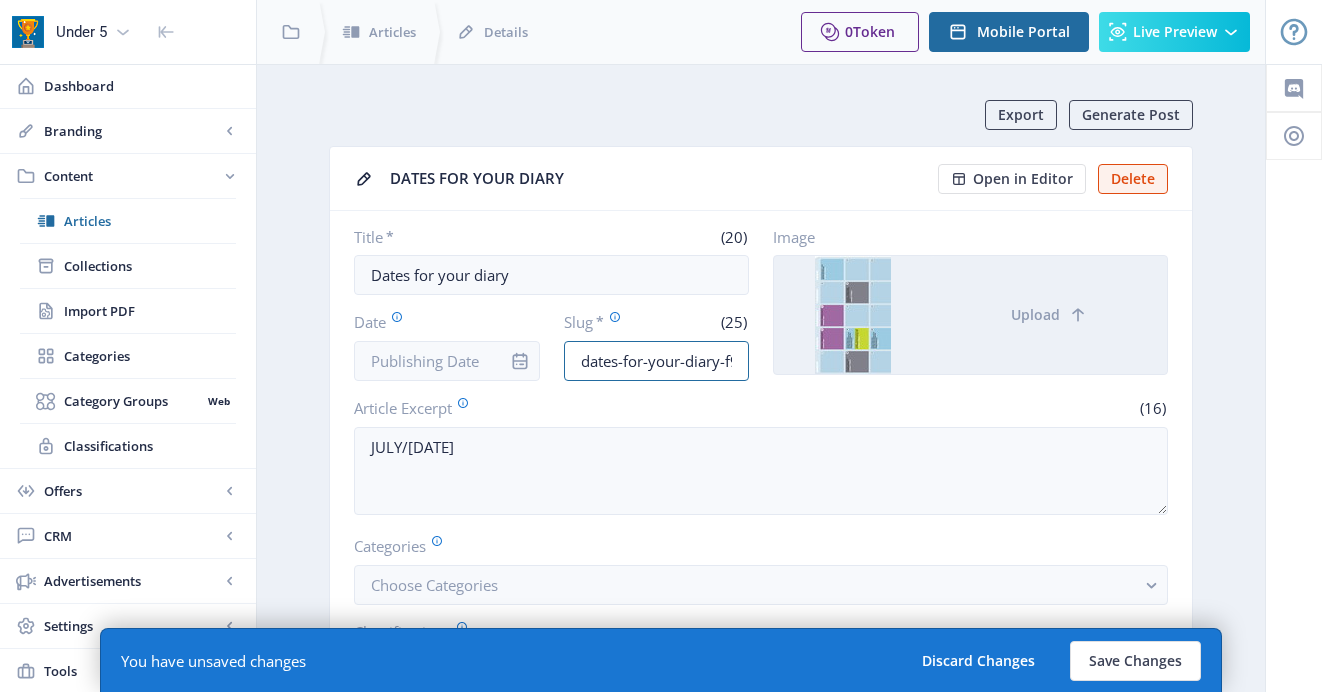 scroll, scrollTop: 0, scrollLeft: 24, axis: horizontal 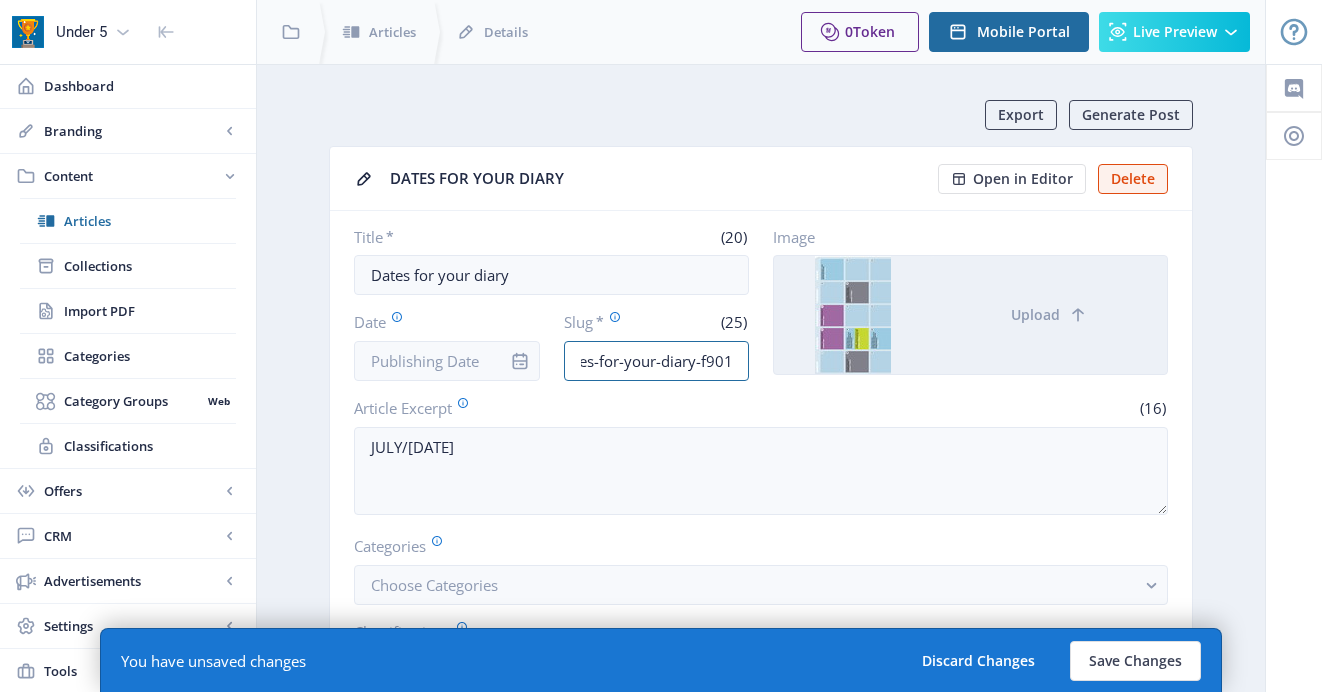 drag, startPoint x: 725, startPoint y: 363, endPoint x: 776, endPoint y: 361, distance: 51.0392 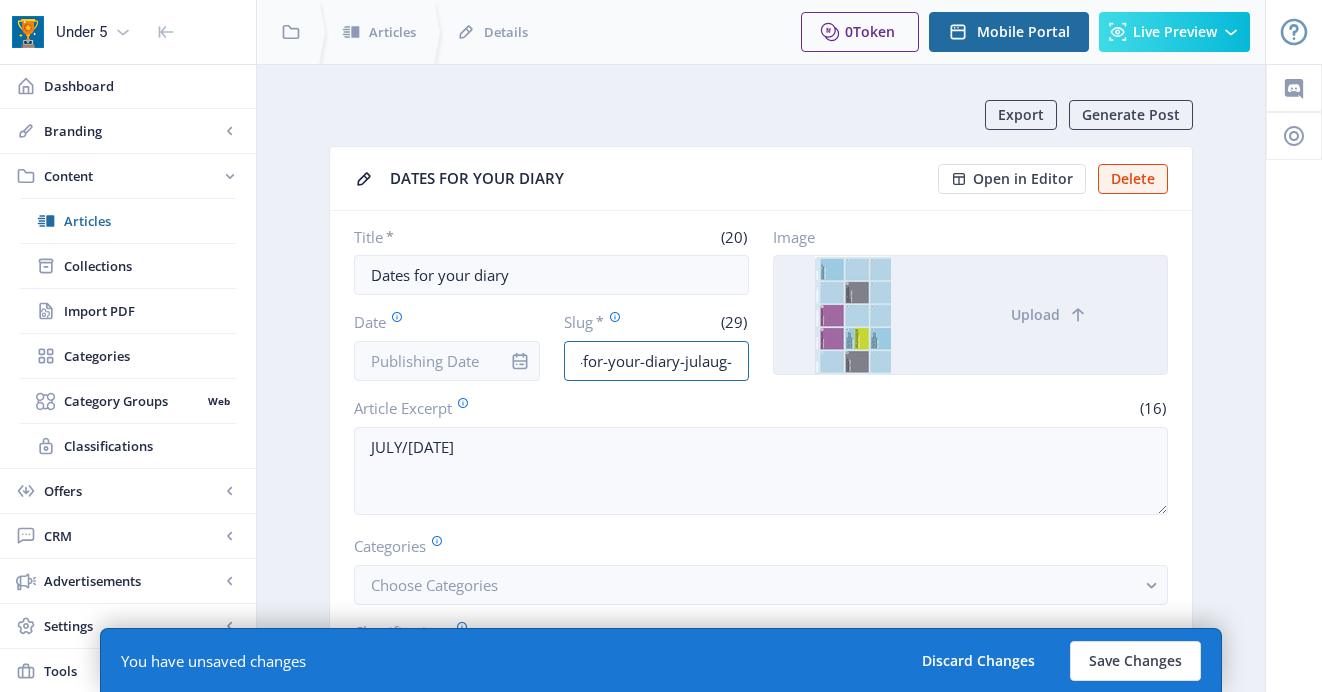 scroll, scrollTop: 0, scrollLeft: 57, axis: horizontal 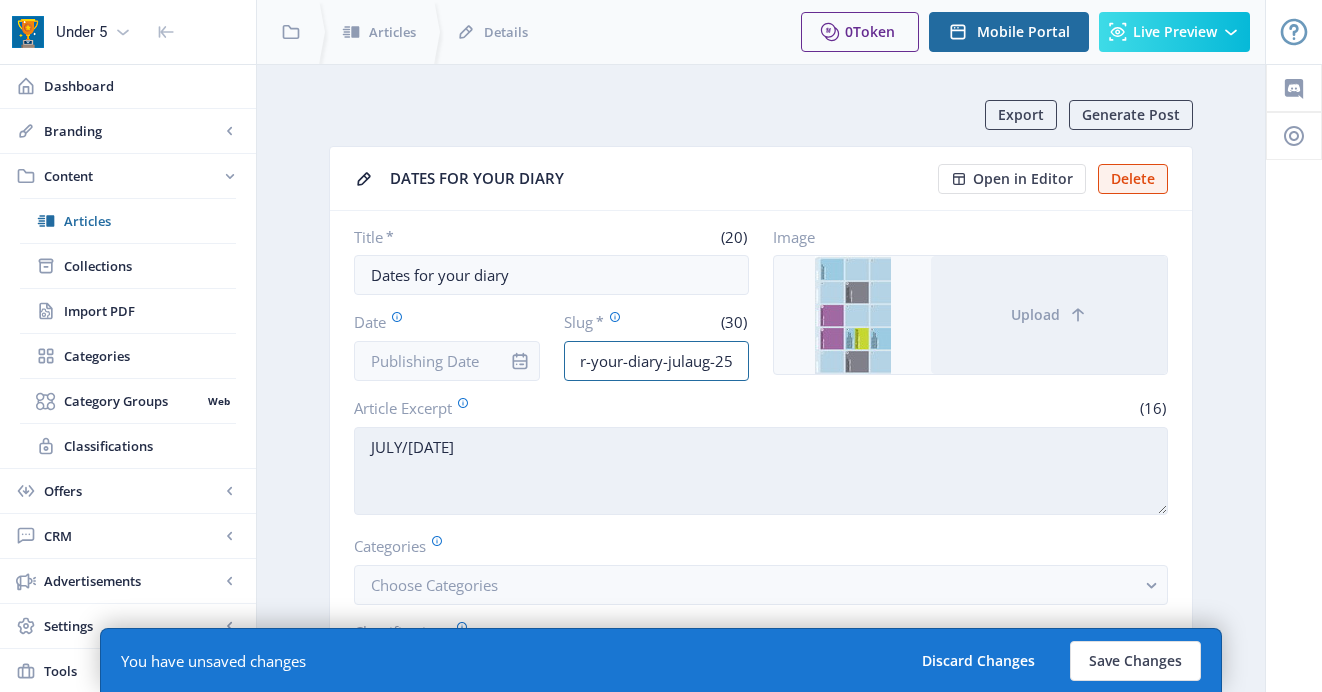 type on "dates-for-your-diary-julaug-25" 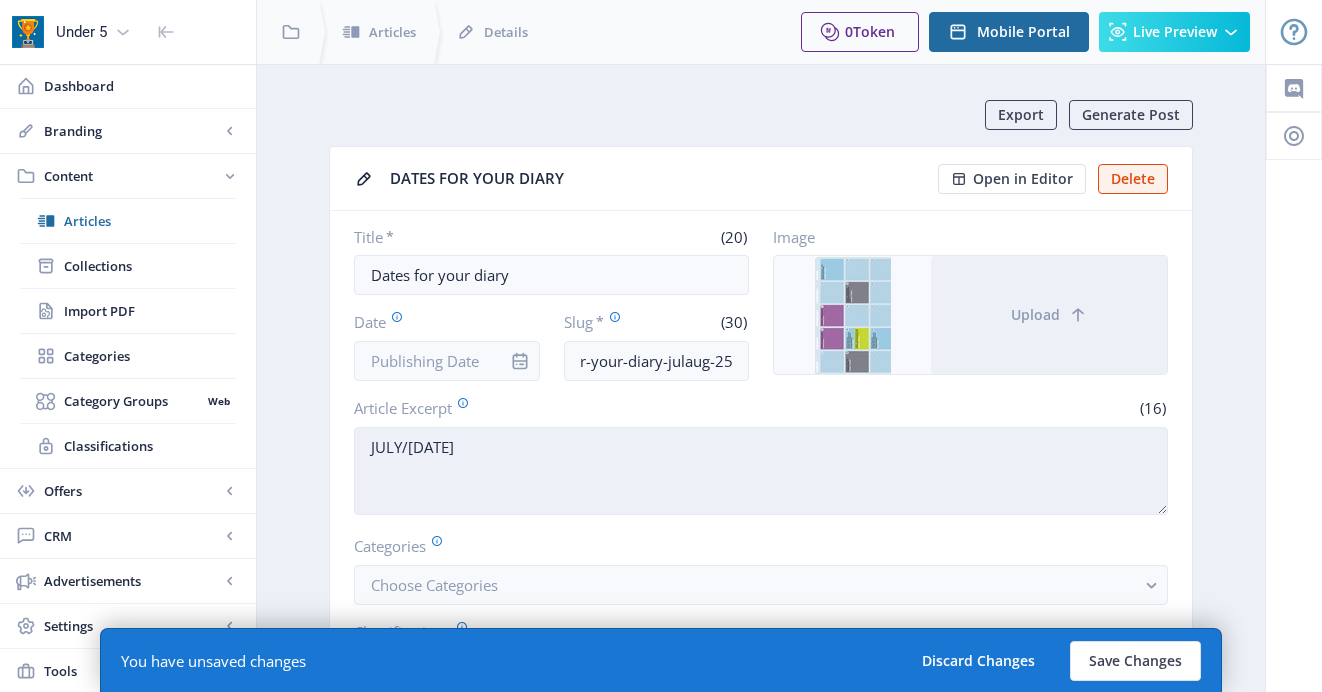 scroll, scrollTop: 0, scrollLeft: 0, axis: both 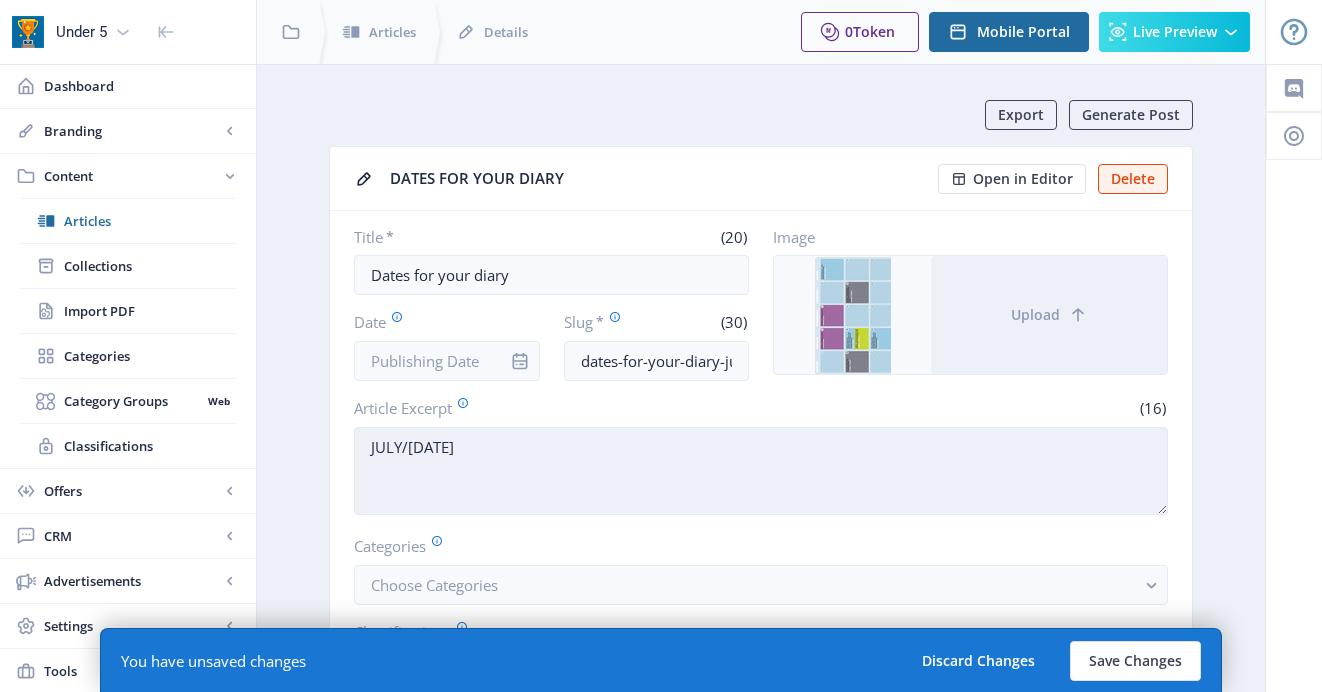 drag, startPoint x: 536, startPoint y: 444, endPoint x: 374, endPoint y: 444, distance: 162 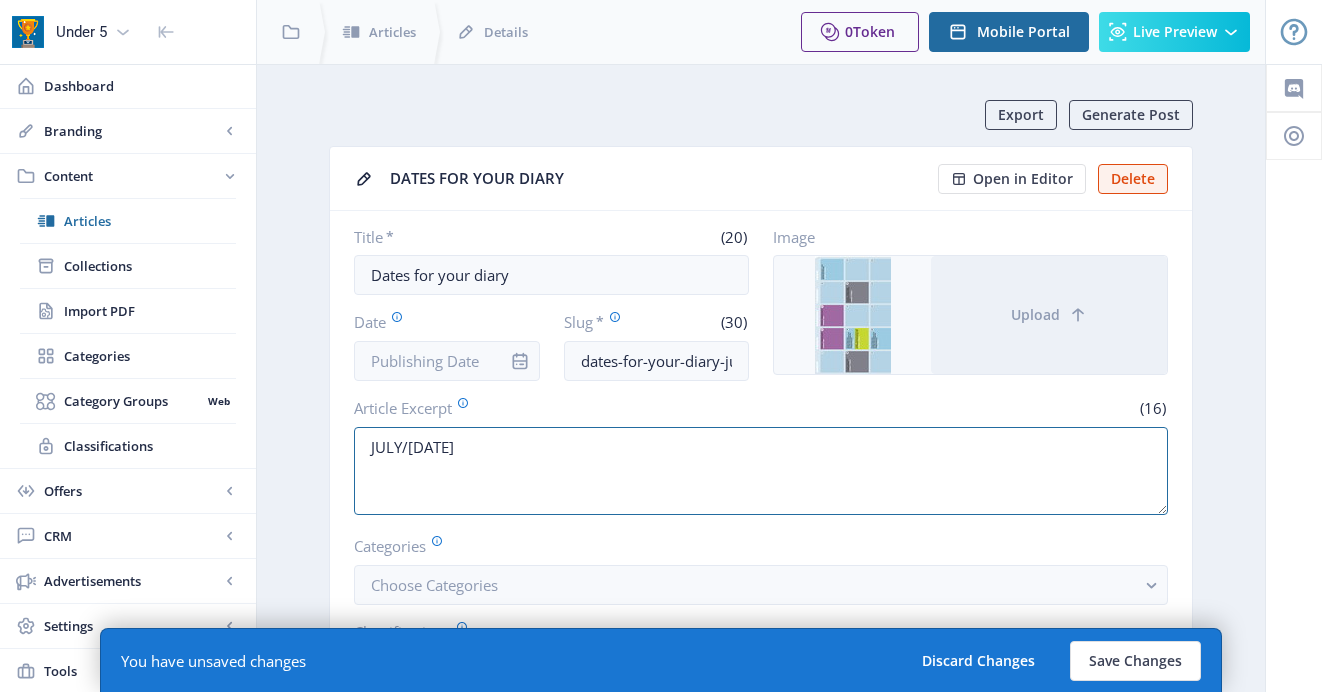paste on "[URL][DOMAIN_NAME]" 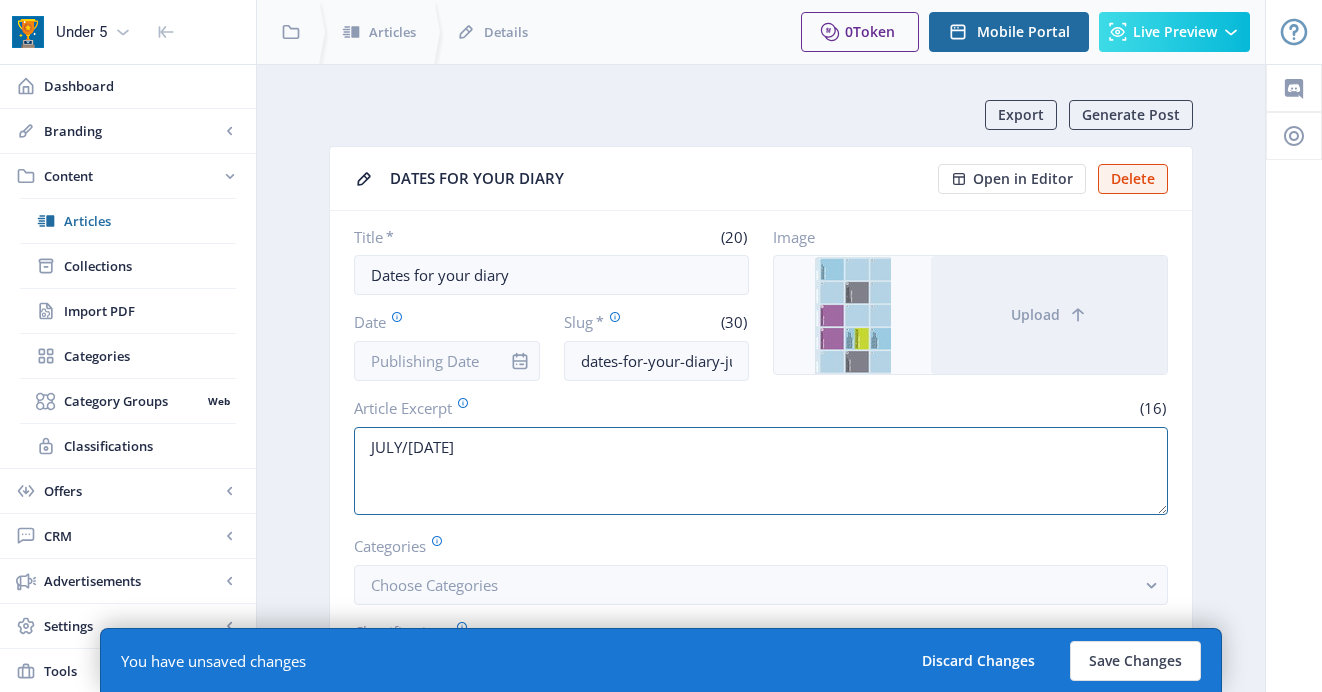 type on "Jhttps://[DOMAIN_NAME][URL]" 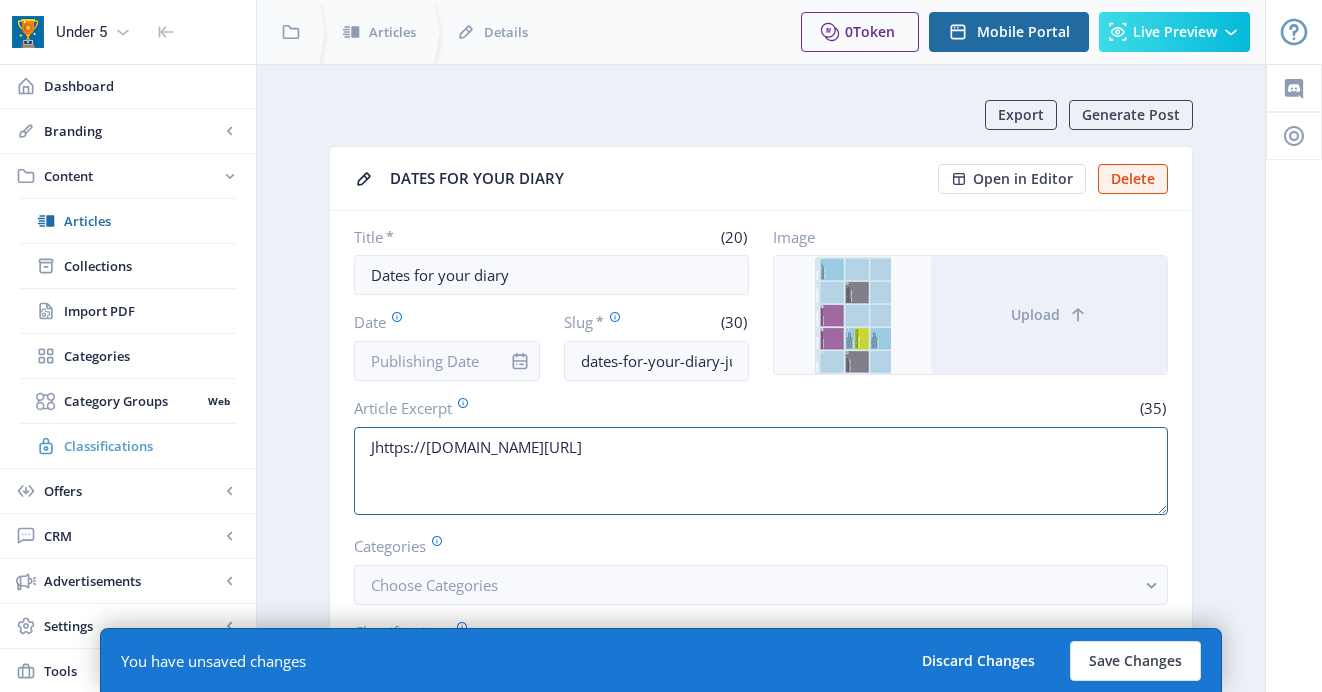 drag, startPoint x: 672, startPoint y: 455, endPoint x: 207, endPoint y: 467, distance: 465.15482 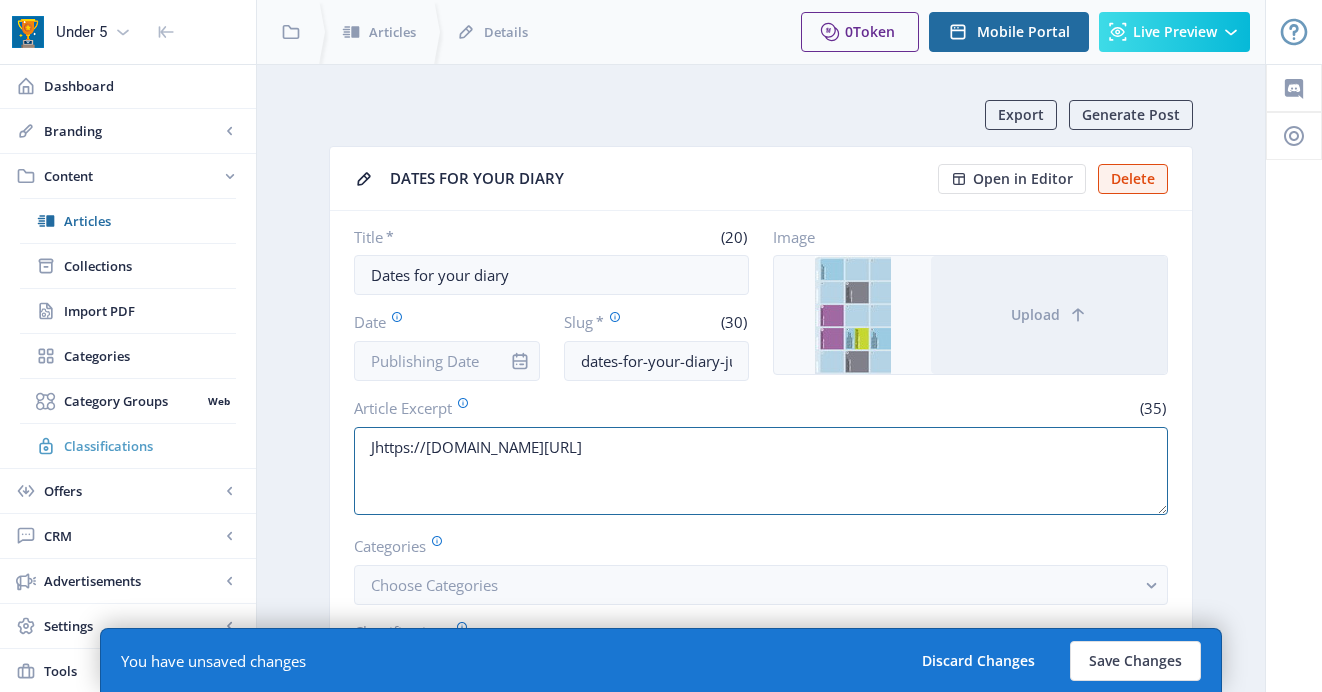 click on "Under 5 Dashboard Branding App Appearance Brand Brief Pages SEO Web Custom Domain Web Developer Account App Store Listing App Content Articles Collections Import PDF Categories Category Groups Web Classifications Offers Opt-ins Web Subscriptions Coupons CRM Readers Sales Advanced Analytics Advertisements Ad Manager Web Campaign Manager Web Settings Text-to-Speech Web Payments Incomplete Tracking Web Access Control Web SEO Web Push Notifications Web Custom Code Web Readers Account Web Integrations Tools Font Library Social Media Posts Emails Web Custom Phrases Web Versions Web In-App Pages App Facebook App Account Profile Billing Manage Admins Logout Help Center Articles Details    0    Token     Upgrade     Mobile Portal Live Preview     Export Generate Post  DATES FOR YOUR DIARY  Open in Editor  Delete   Title   *   (20)  Dates for your diary  Date   Slug   *   (30)  dates-for-your-diary-julaug-25  Image  Upload  Article Excerpt   (35)  Jhttps://[DOMAIN_NAME][URL]  Categories  Choose Categories ." at bounding box center [661, 1018] 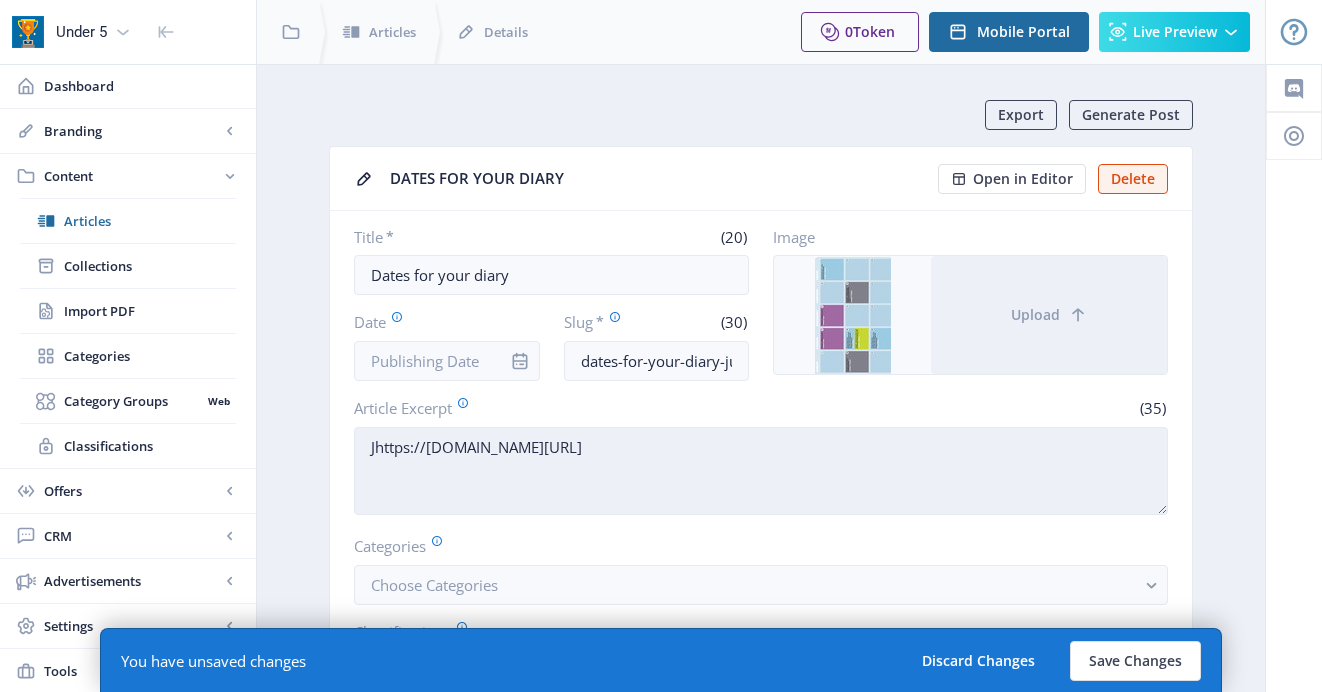 drag, startPoint x: 642, startPoint y: 455, endPoint x: 365, endPoint y: 442, distance: 277.3049 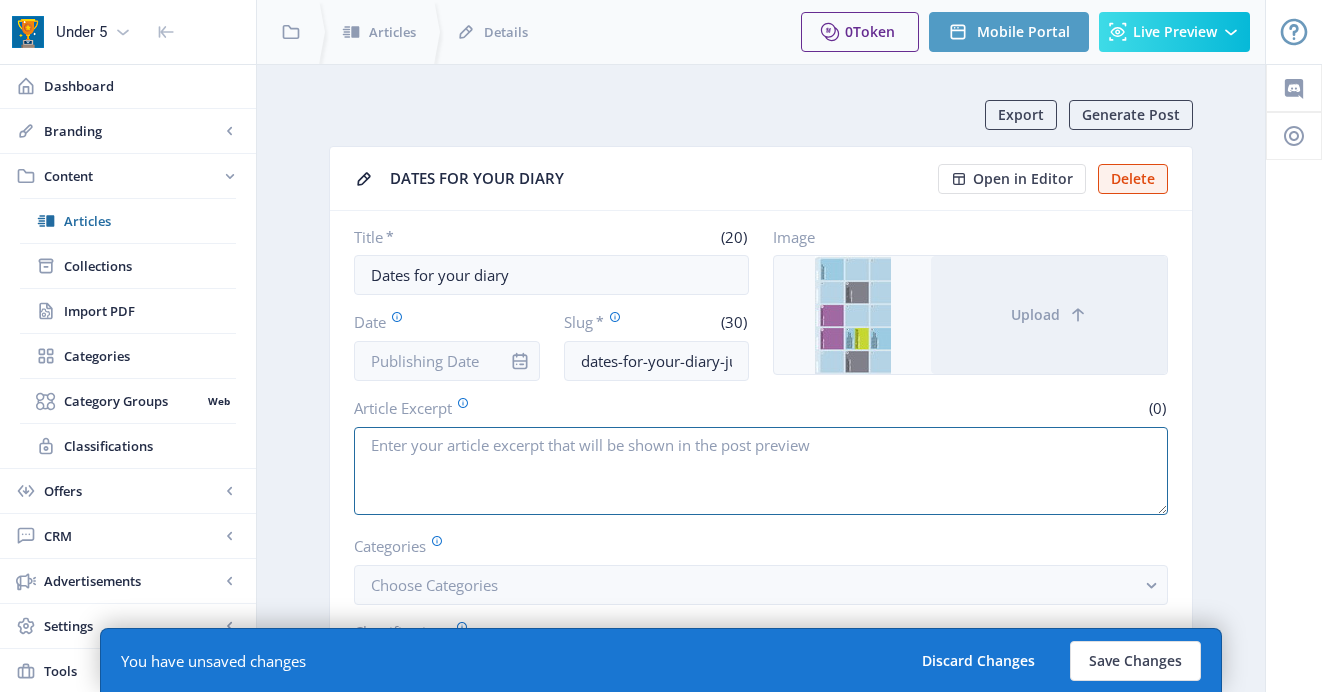 paste on "All training dates for [DATE]" 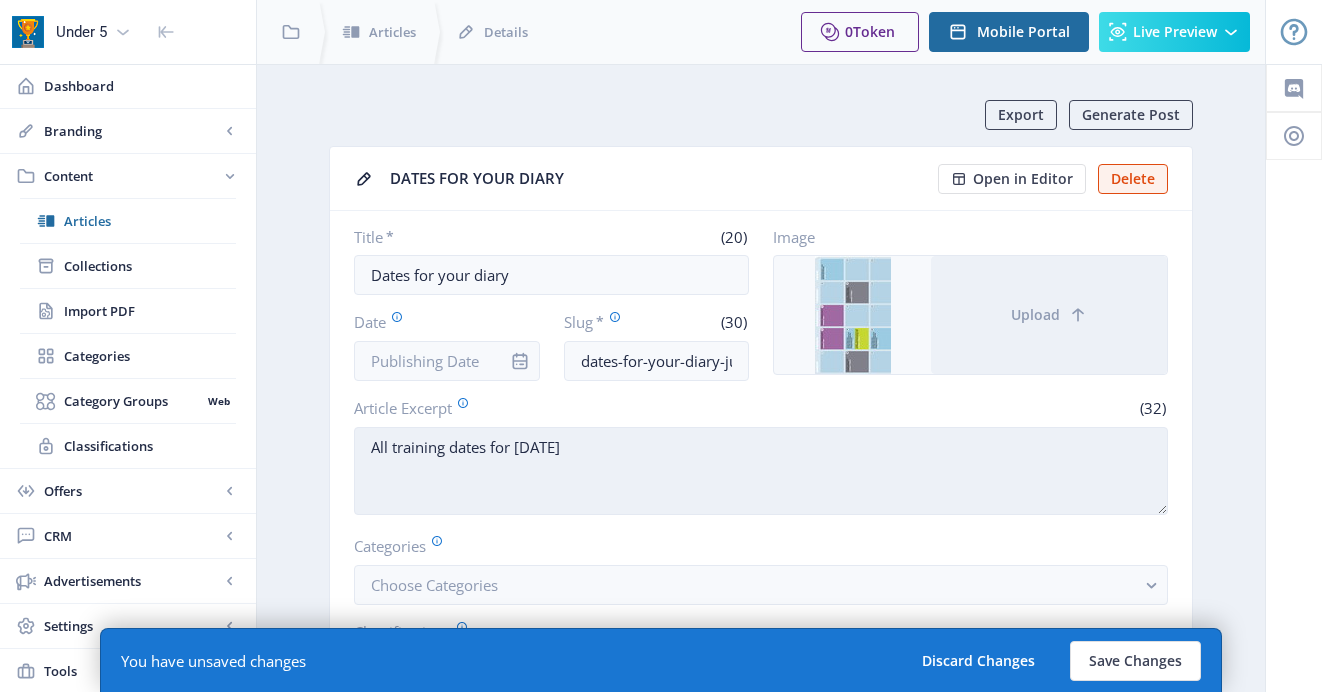 click on "All training dates for [DATE]" at bounding box center [761, 471] 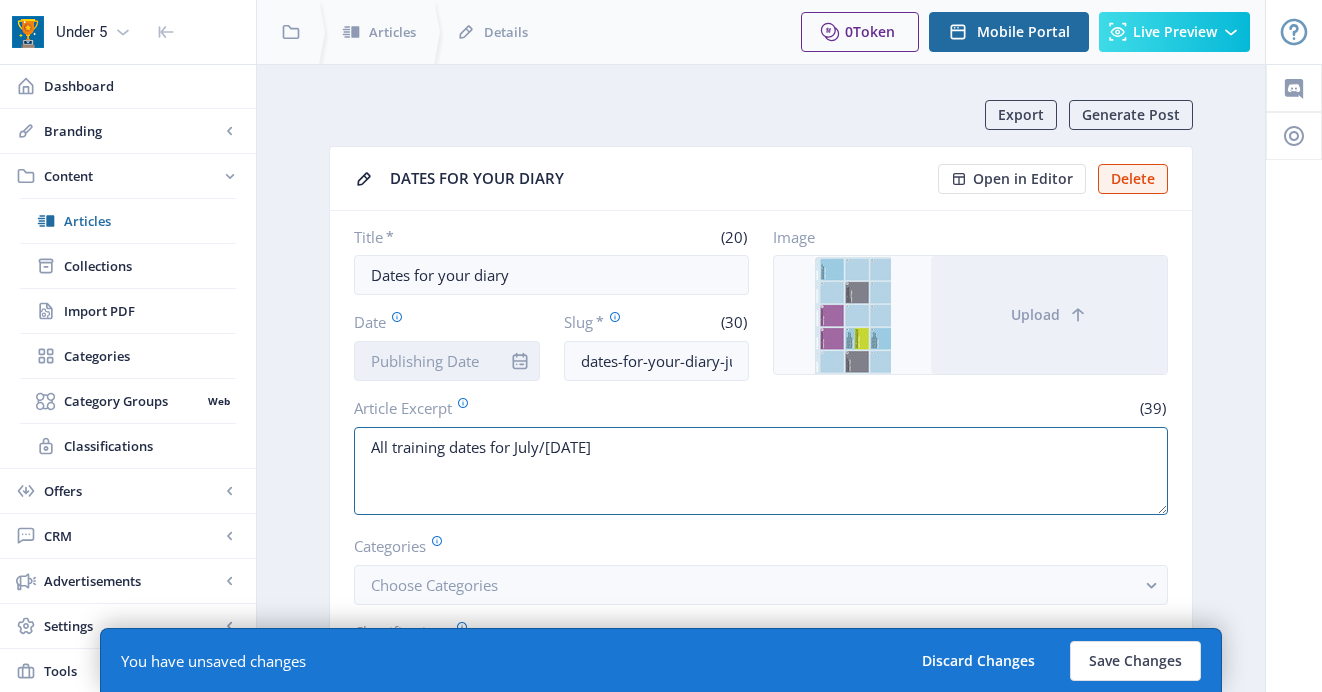 type on "All training dates for July/[DATE]" 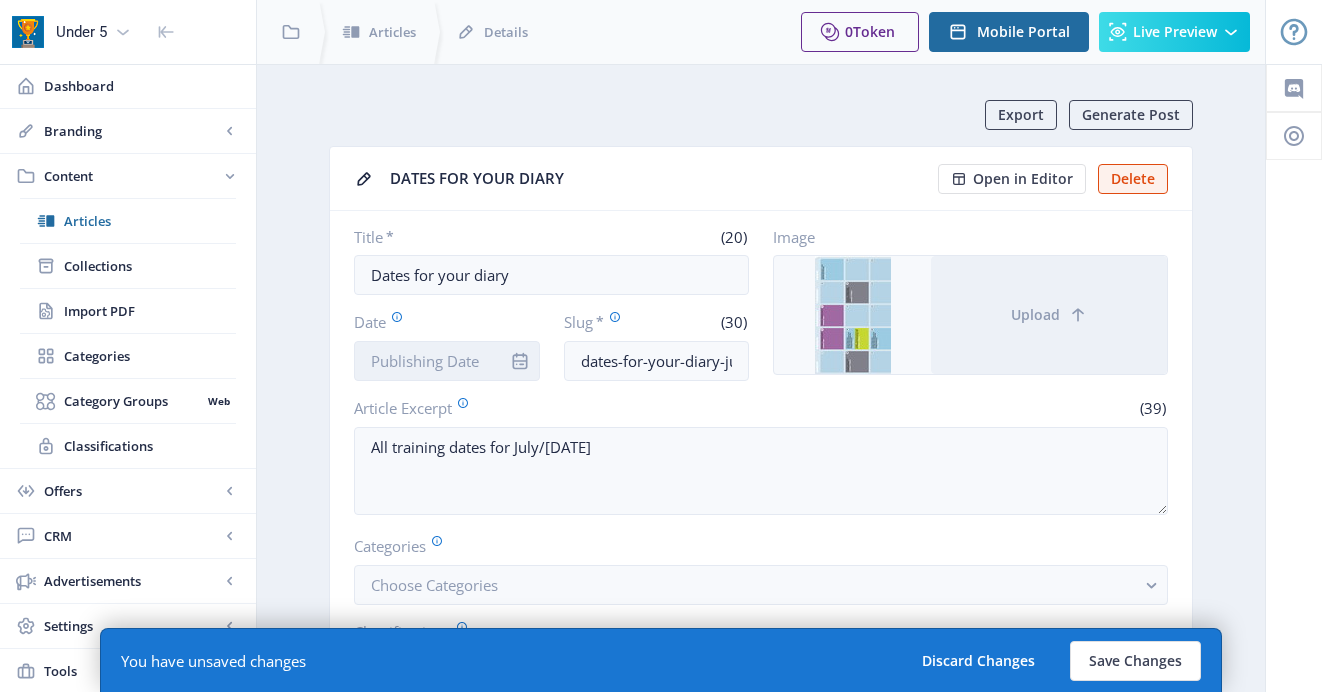click on "Date" at bounding box center [447, 361] 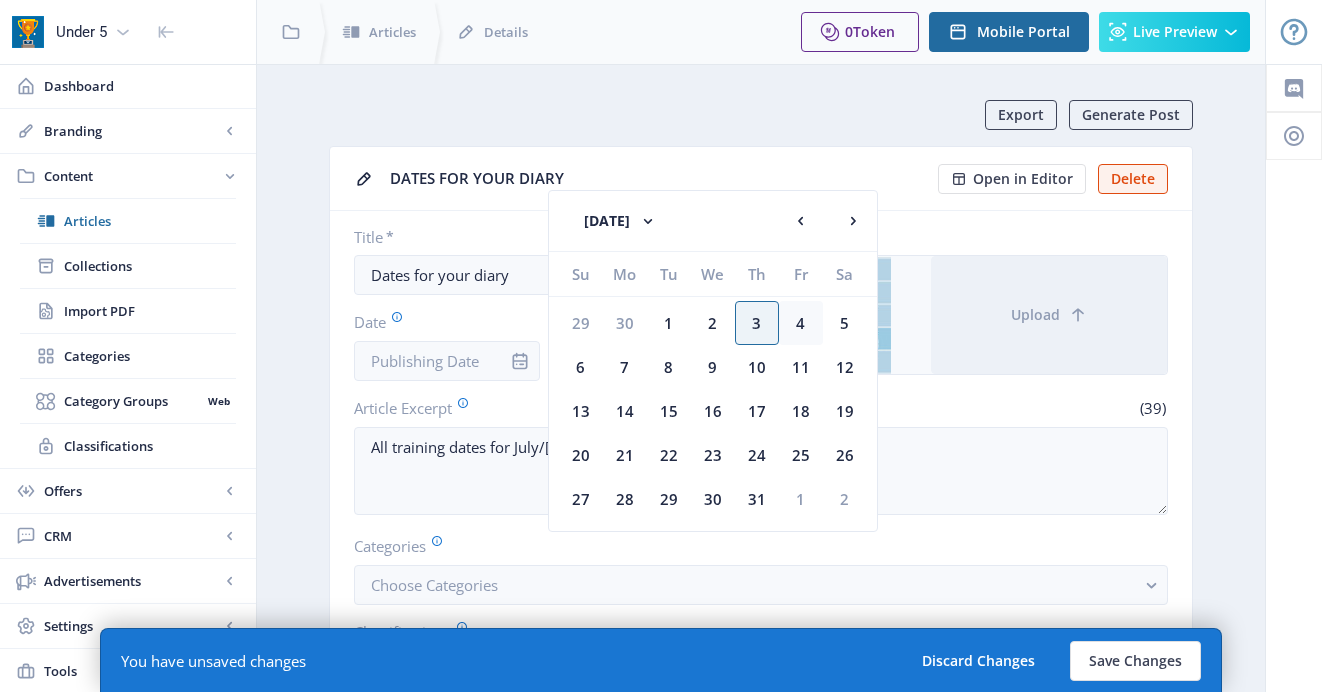click on "4" 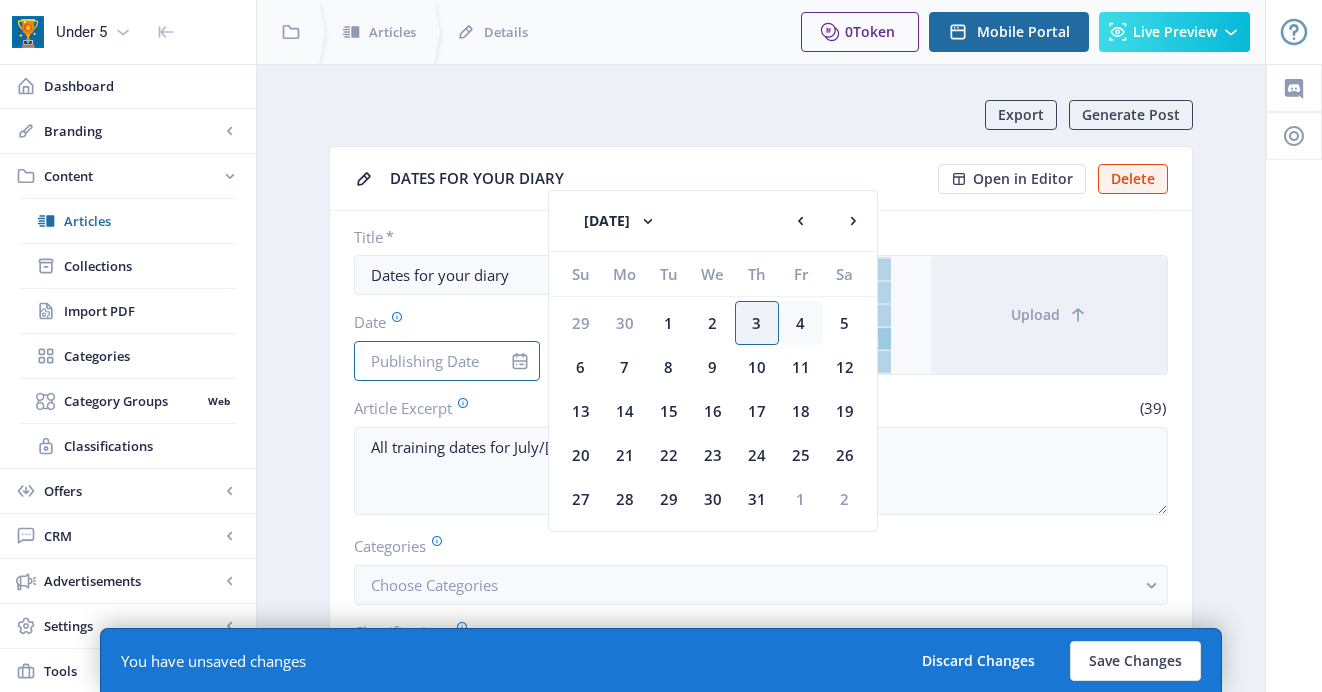 type on "[DATE]" 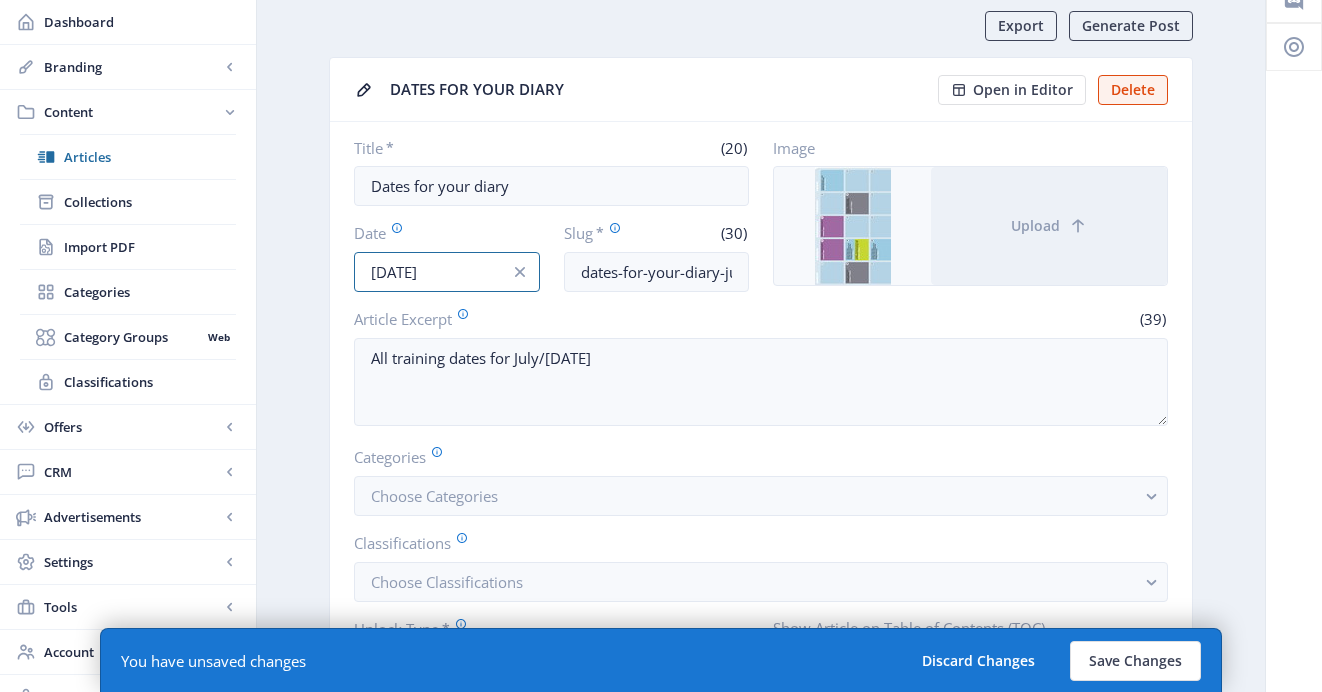 scroll, scrollTop: 157, scrollLeft: 0, axis: vertical 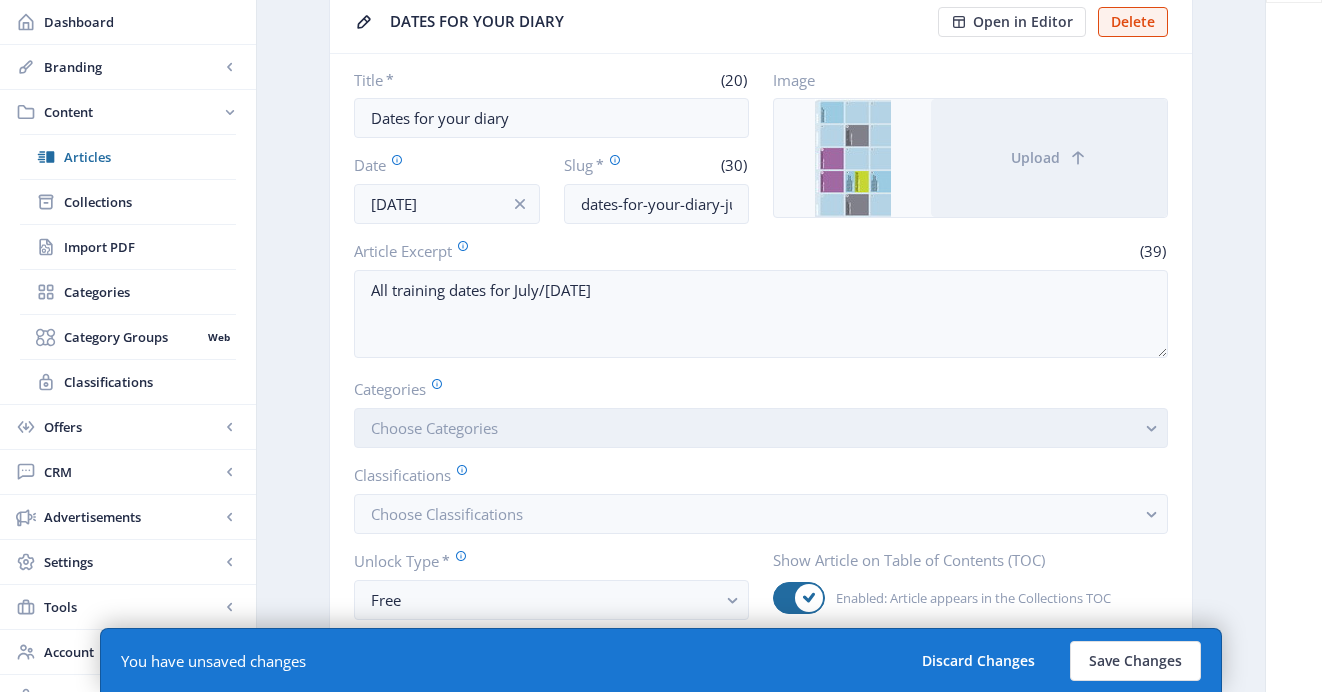 click on "Choose Categories" at bounding box center [761, 428] 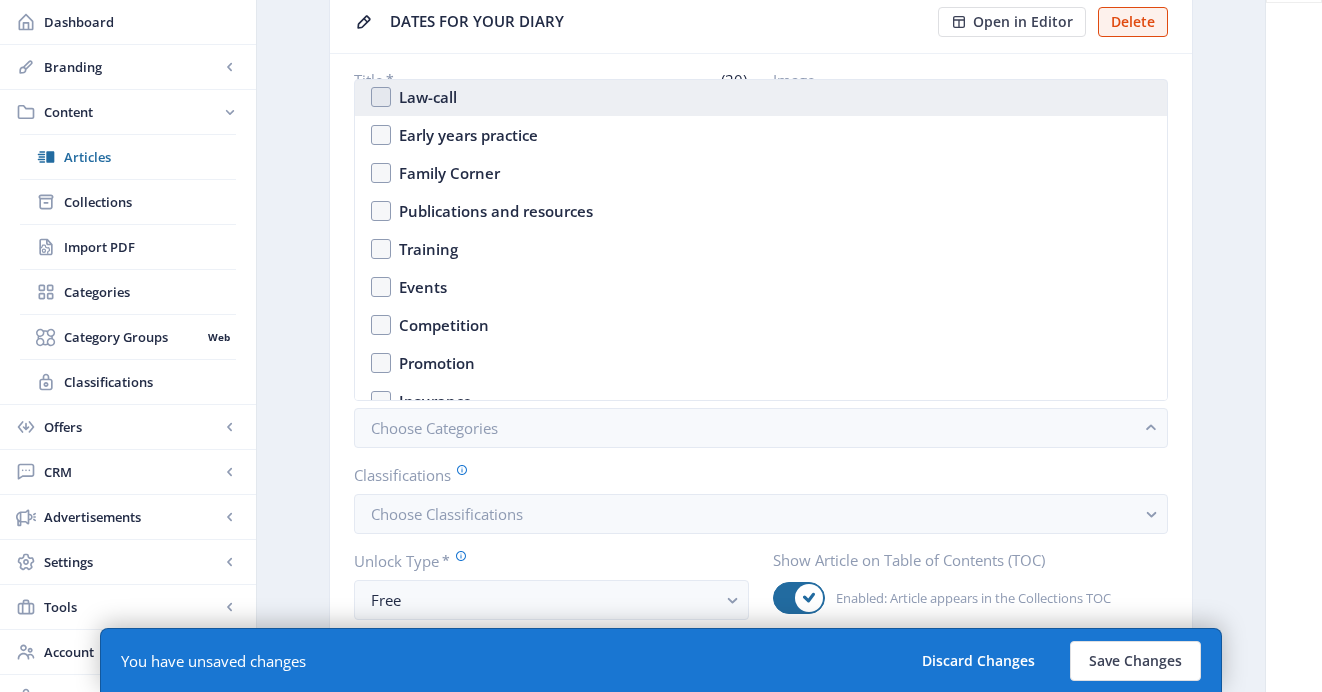 scroll, scrollTop: 174, scrollLeft: 0, axis: vertical 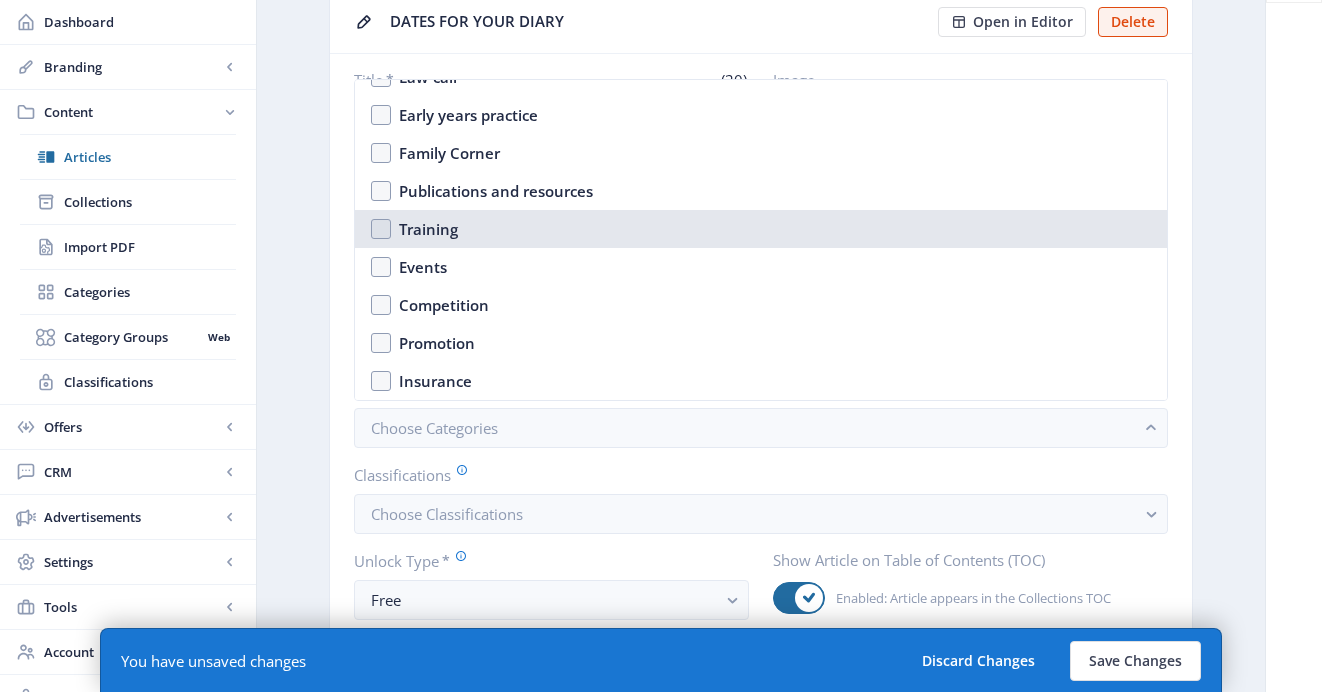 click on "Training" at bounding box center (428, 229) 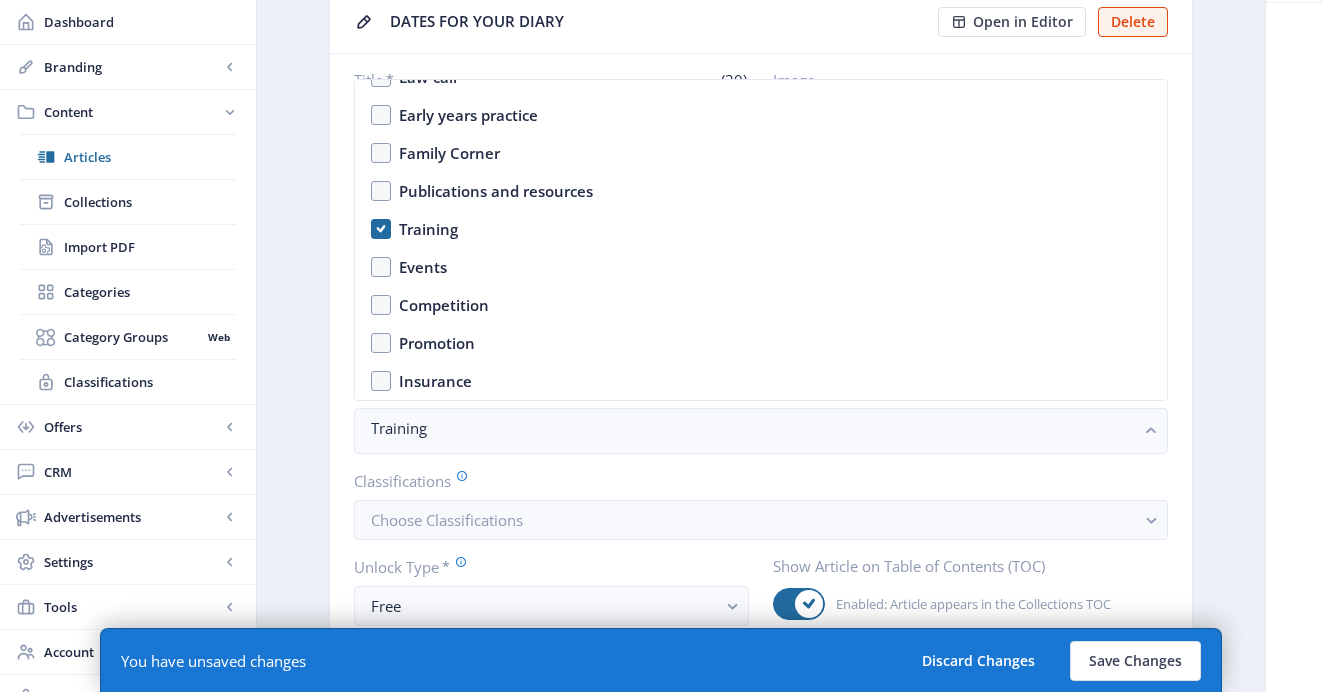 click on "Classifications" at bounding box center [753, 481] 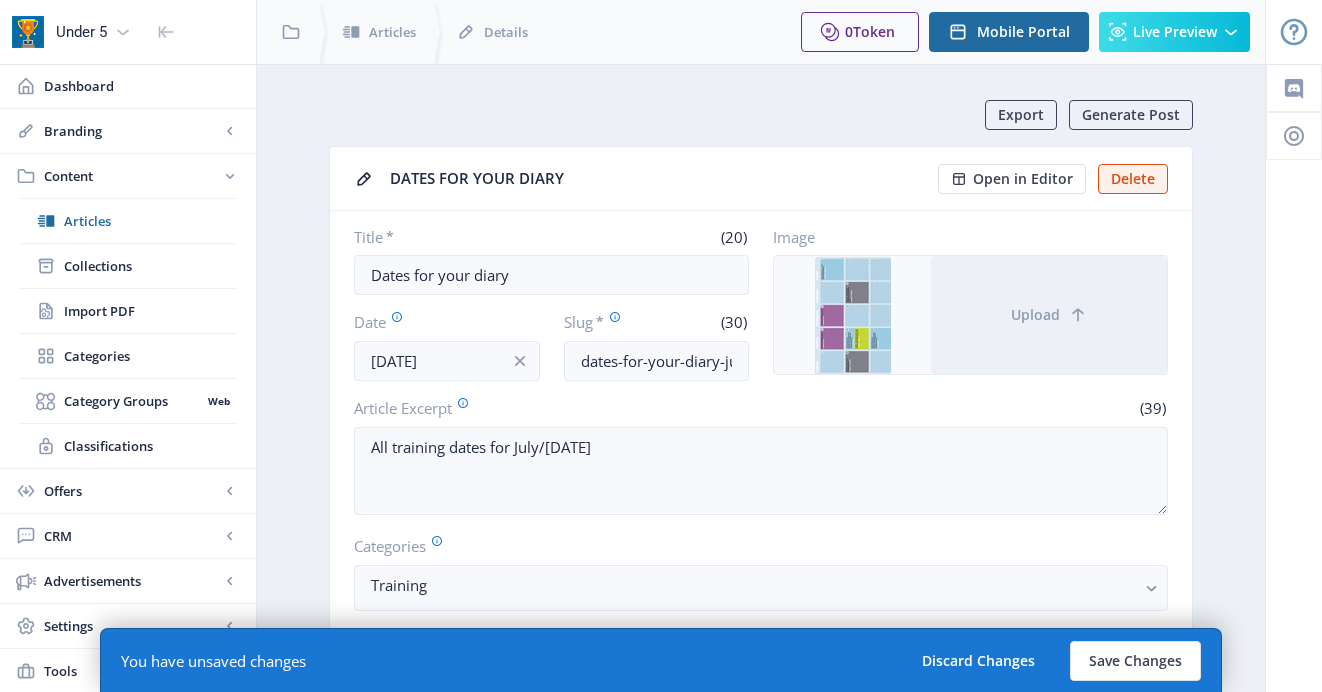 scroll, scrollTop: 157, scrollLeft: 0, axis: vertical 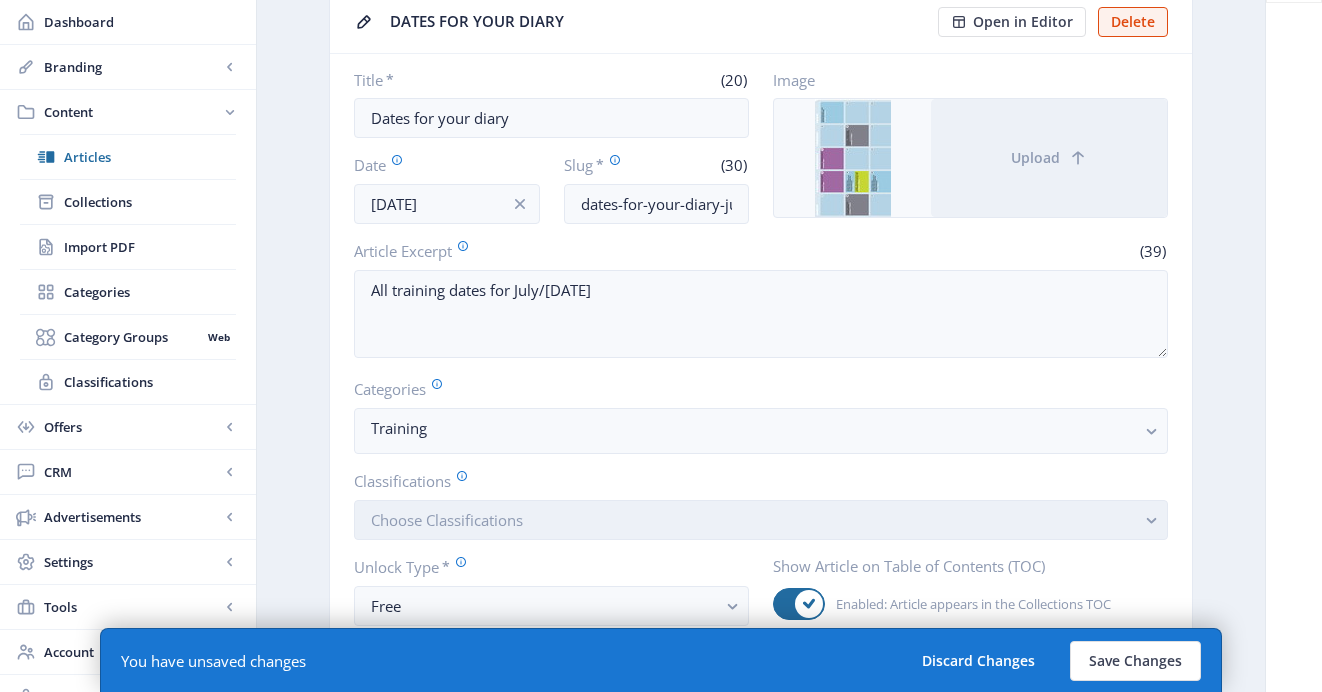 click on "Choose Classifications" at bounding box center [447, 520] 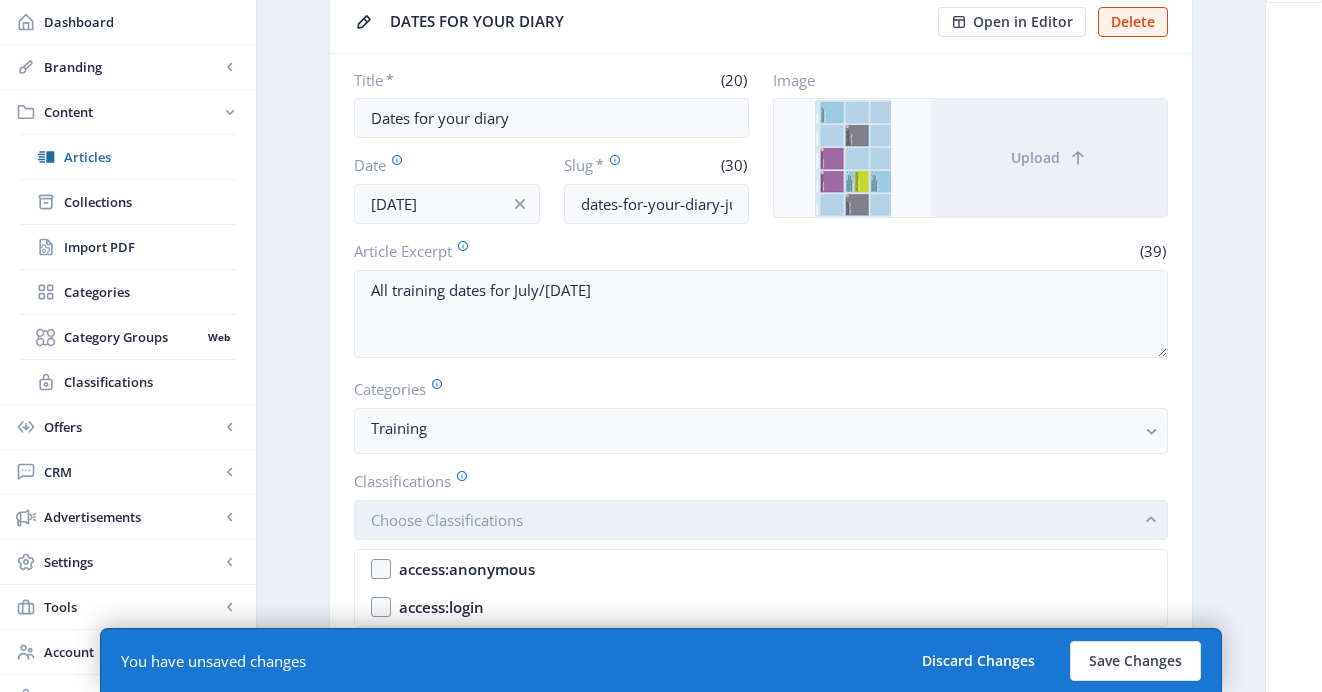 scroll, scrollTop: 0, scrollLeft: 0, axis: both 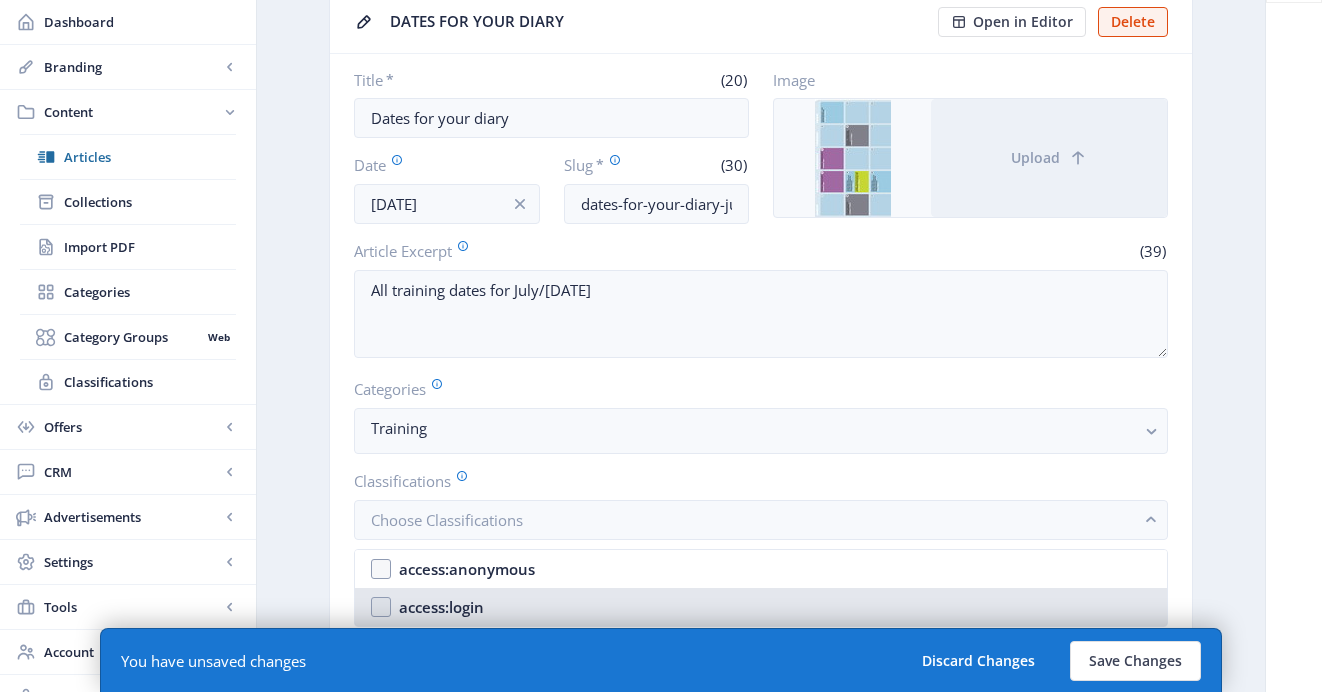 click on "access:login" at bounding box center (441, 607) 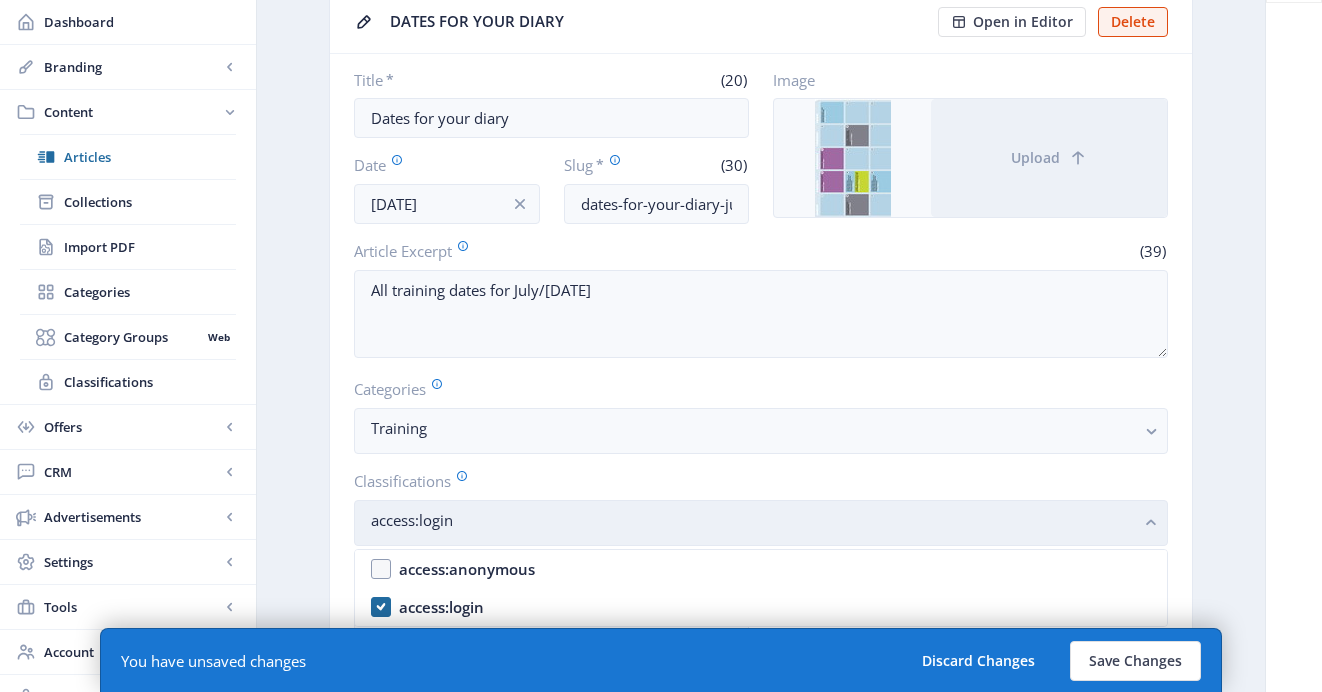 click on "access:login" at bounding box center [753, 520] 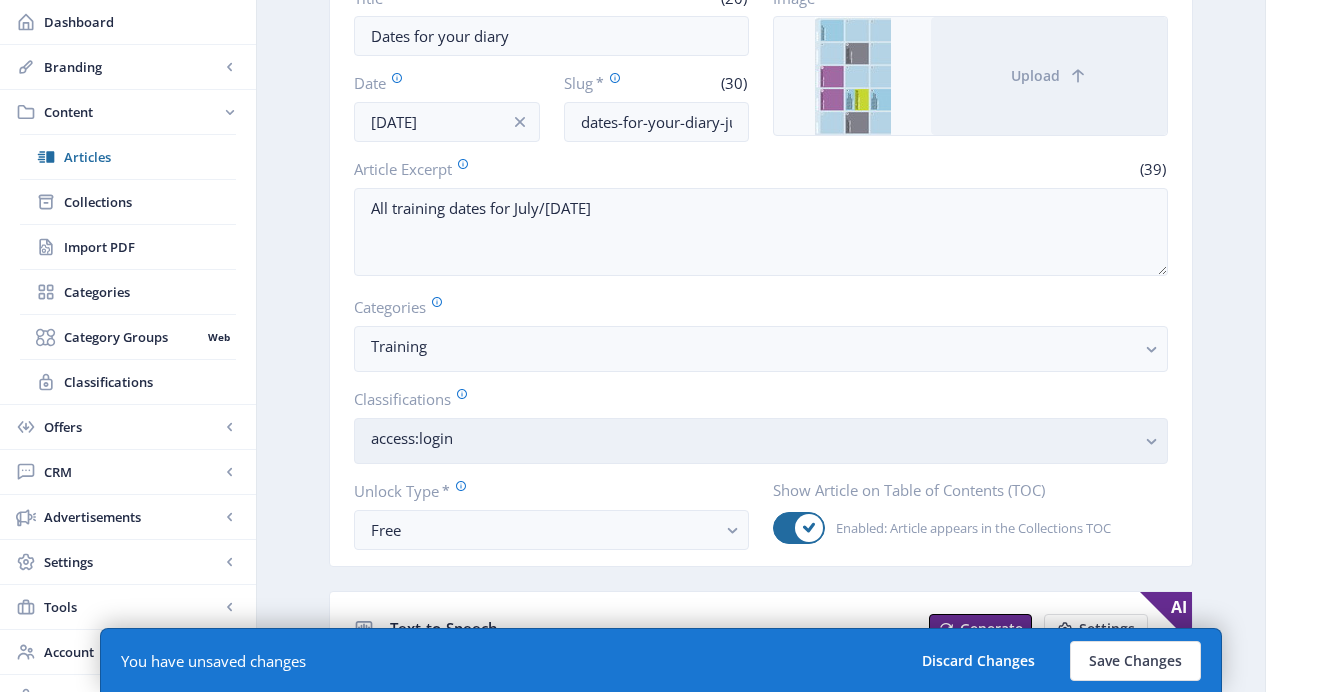 scroll, scrollTop: 325, scrollLeft: 0, axis: vertical 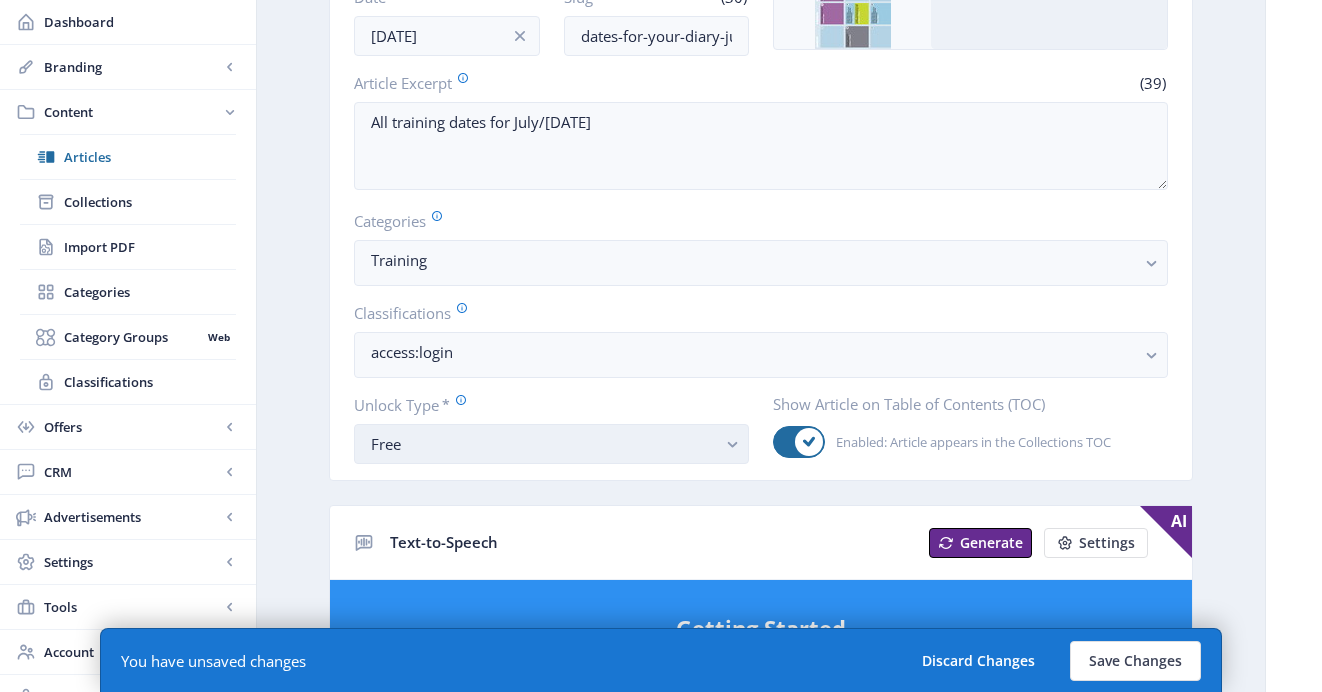 click on "Free" at bounding box center [543, 444] 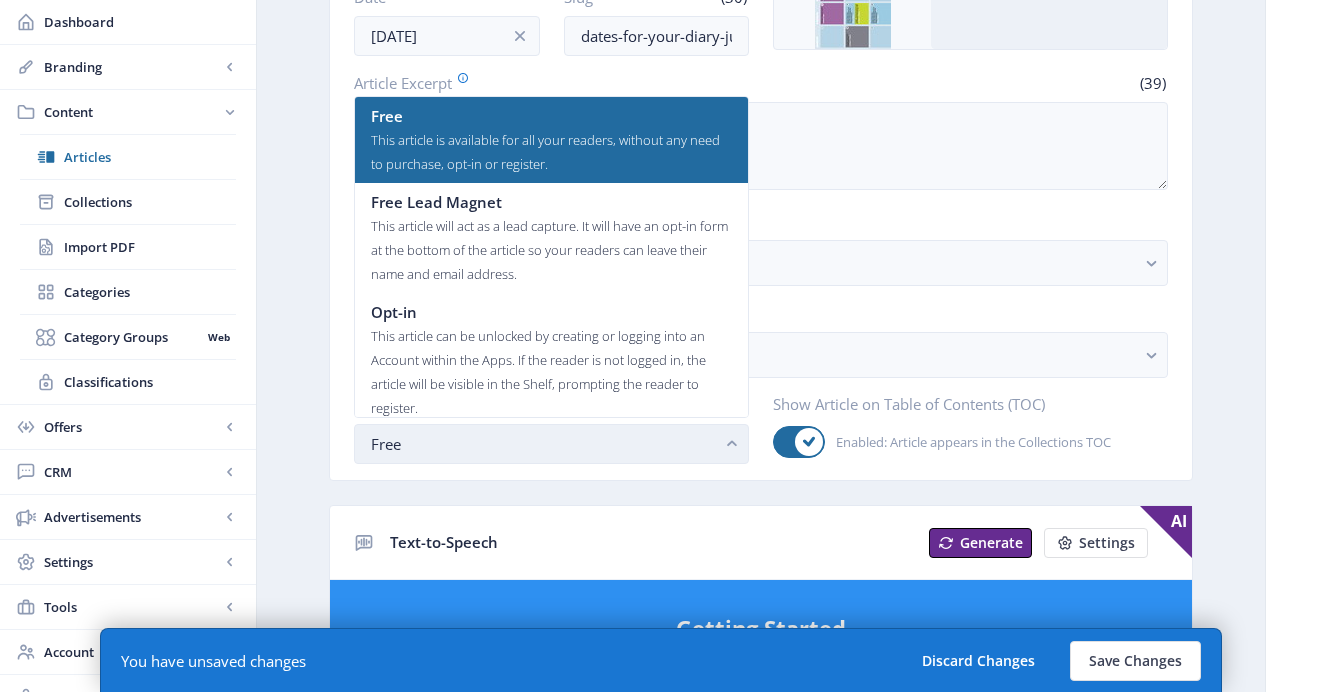 scroll, scrollTop: 0, scrollLeft: 0, axis: both 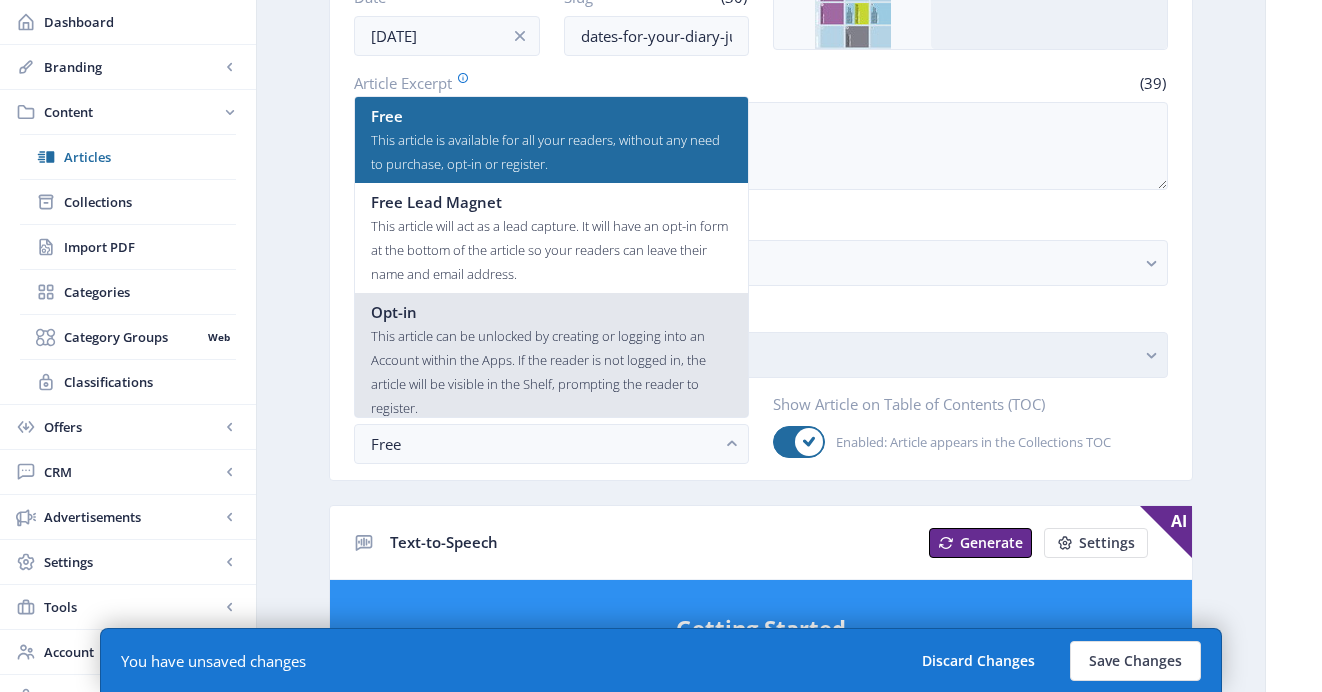 click on "This article can be unlocked by creating or logging into an Account within the Apps. If the reader is not logged in, the article will be visible in the Shelf, prompting the reader to register." at bounding box center [551, 372] 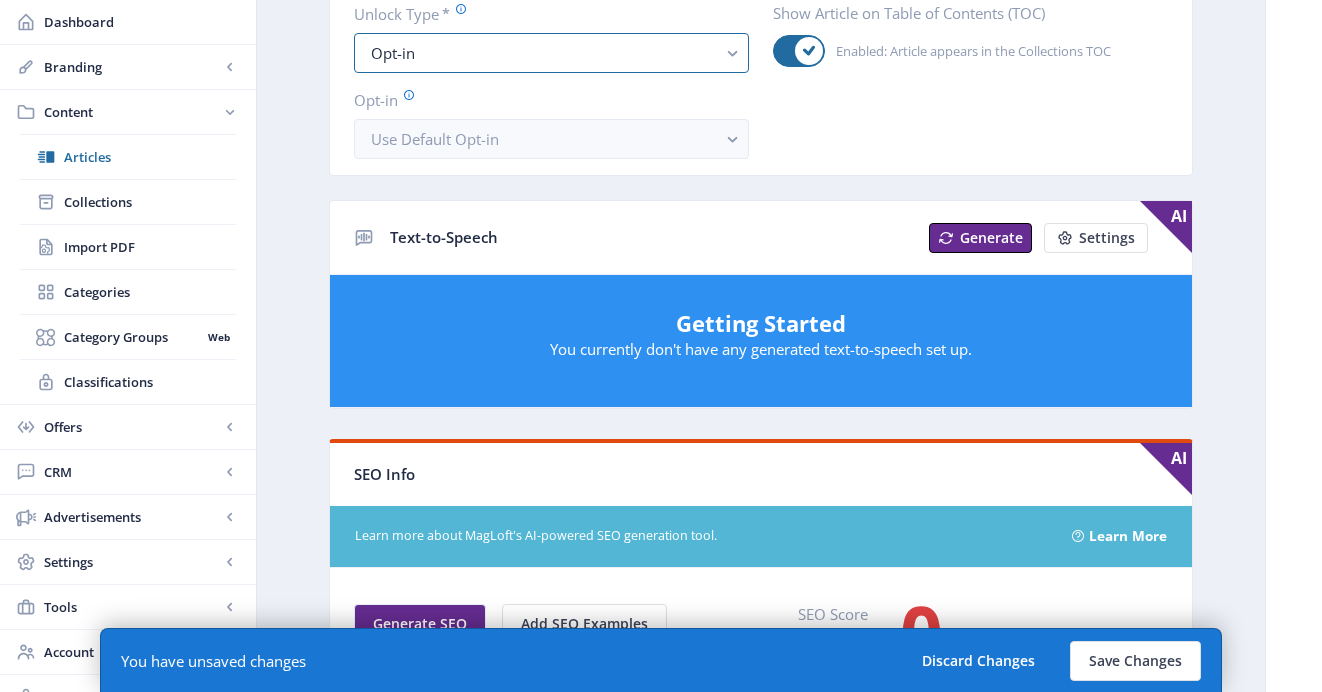 scroll, scrollTop: 1057, scrollLeft: 0, axis: vertical 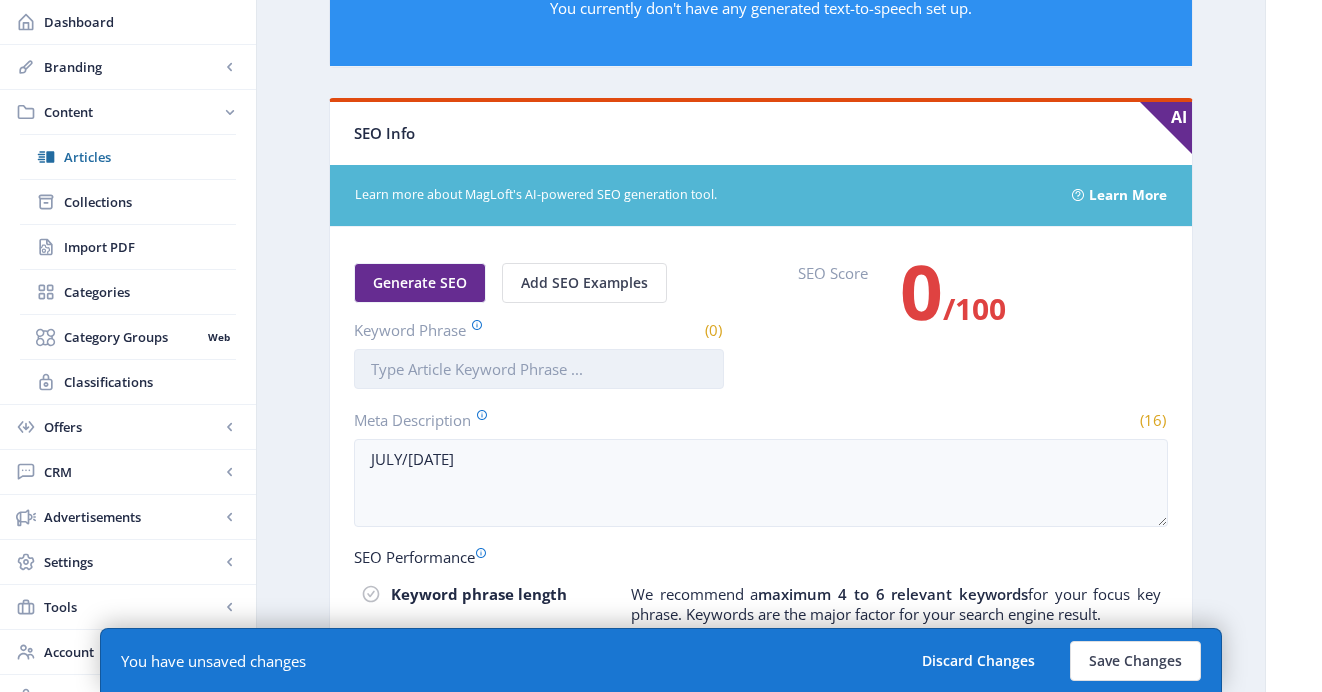 click on "Keyword Phrase" at bounding box center (539, 369) 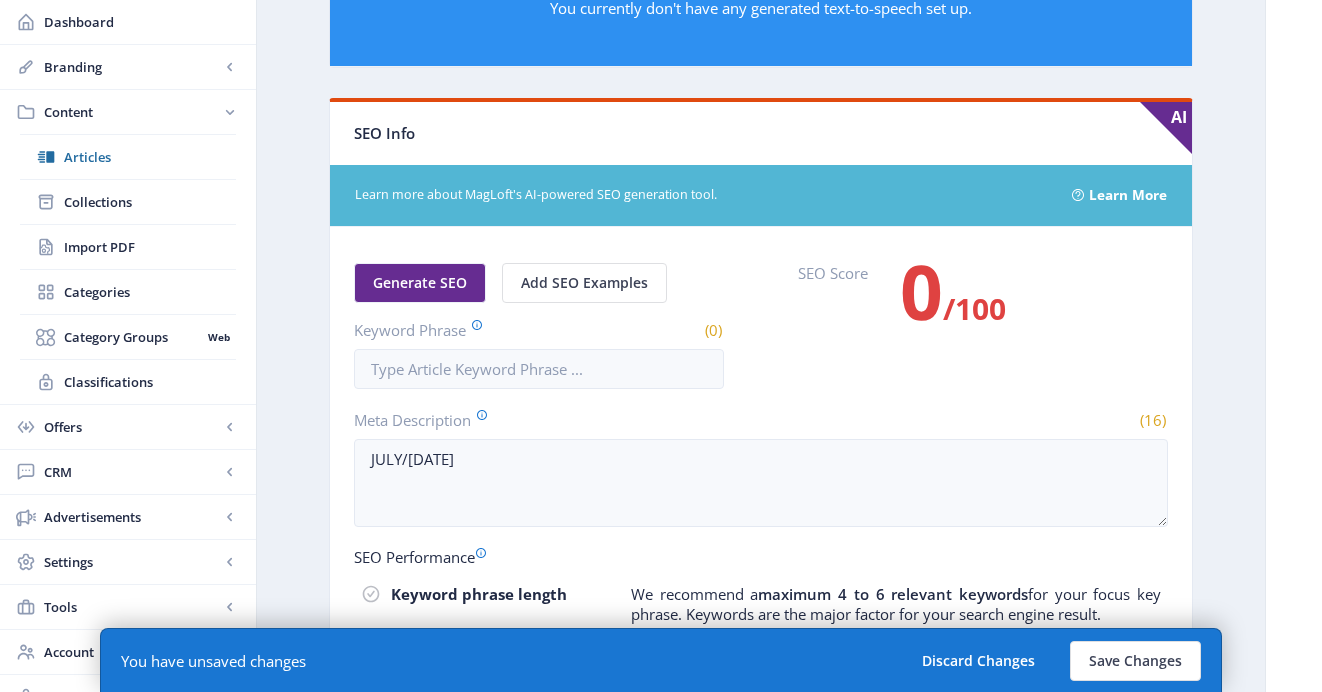 click on "Generate SEO Add SEO Examples  Keyword Phrase   (0)  SEO Score  0   /100   Meta Description   (16)  JULY/AUGUST 2025  SEO Performance  Keyword phrase length We recommend a  maximum 4 to 6 relevant keywords  for your focus key phrase. Keywords are the major factor for your search engine result. Keyword phrase density Keyword density is the percentage of times a keyword or phrase appears compared to the total number of words in your content. It should be  between 0.5% to 3%  of your content. Keyword phrase in title We recommend to keep your title under 60 characters since most desktop and mobile browsers are able to display the first  50–60 characters  of a title tag. Keyword phrase in slug A slug is the part that comes at the very end of a URL, and it refers to a specific page or post. Keeping your slugs  concise and descriptive  is beneficial for SEO. Meta description length We recommend to keep your SEO description  120 - 160 characters . Content length The content length should be  above 300 words ." 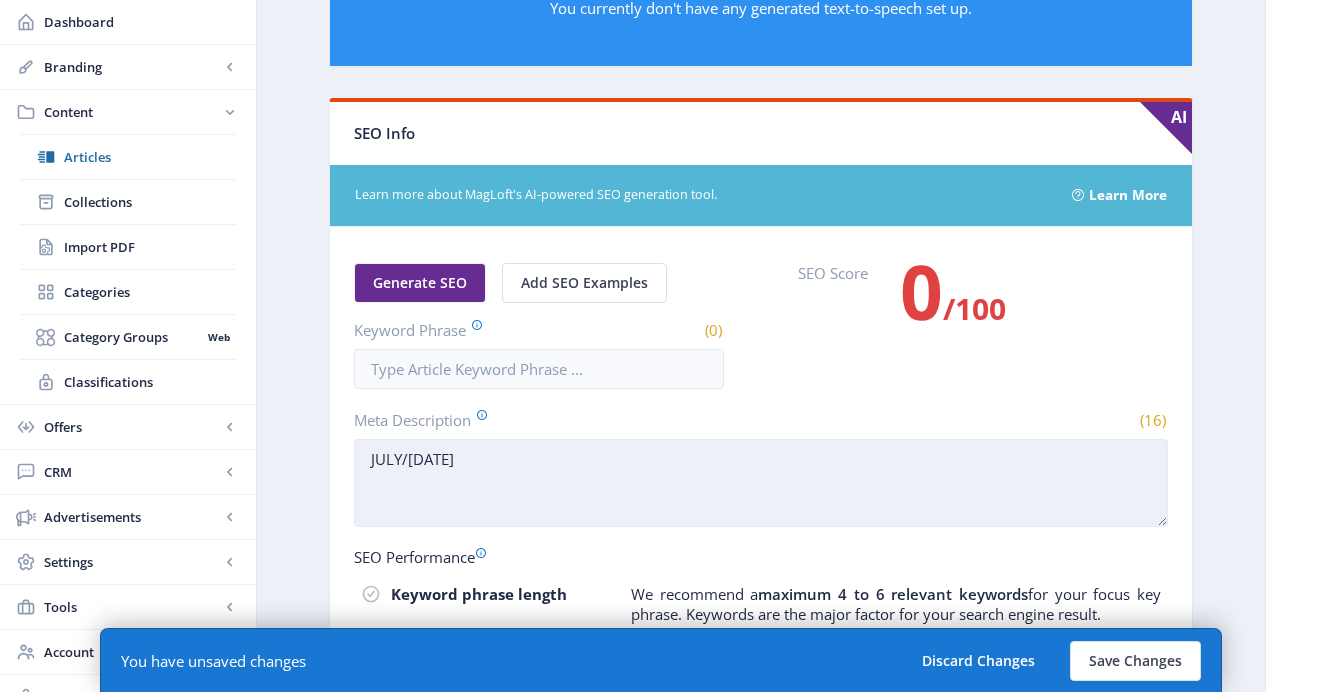 drag, startPoint x: 366, startPoint y: 464, endPoint x: 537, endPoint y: 465, distance: 171.00293 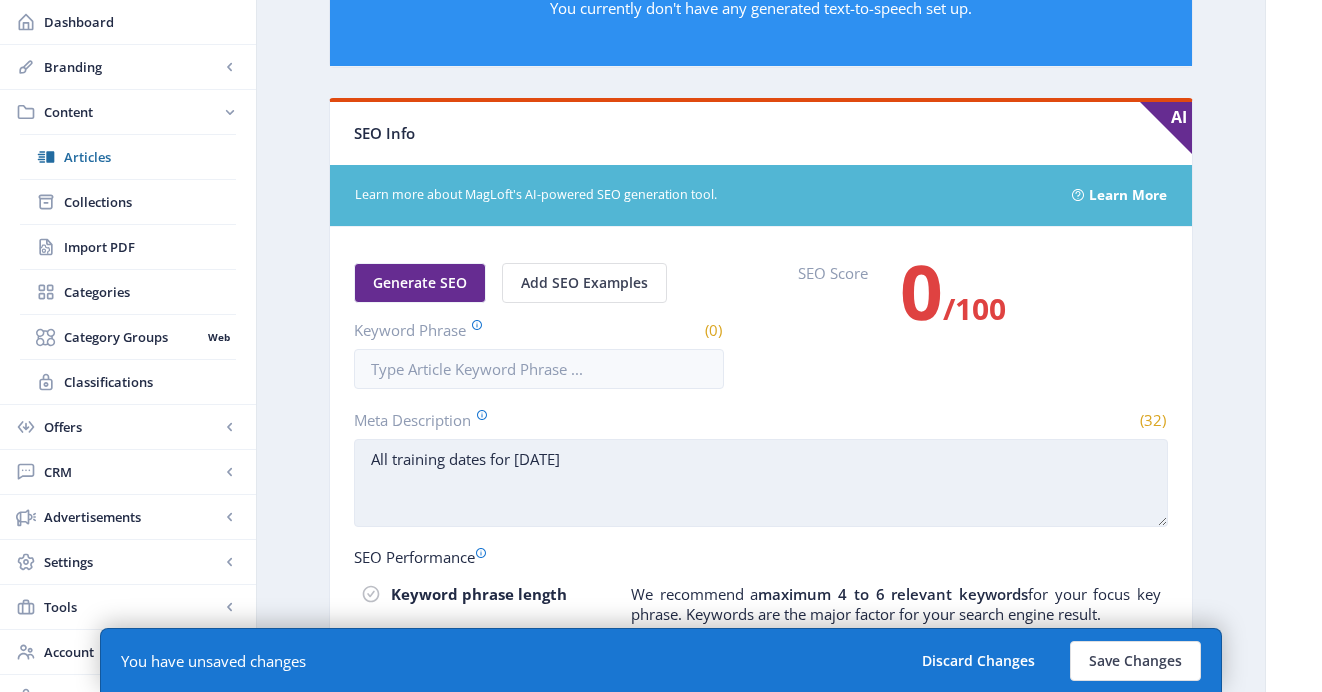 click on "All training dates for June 2025" at bounding box center (761, 483) 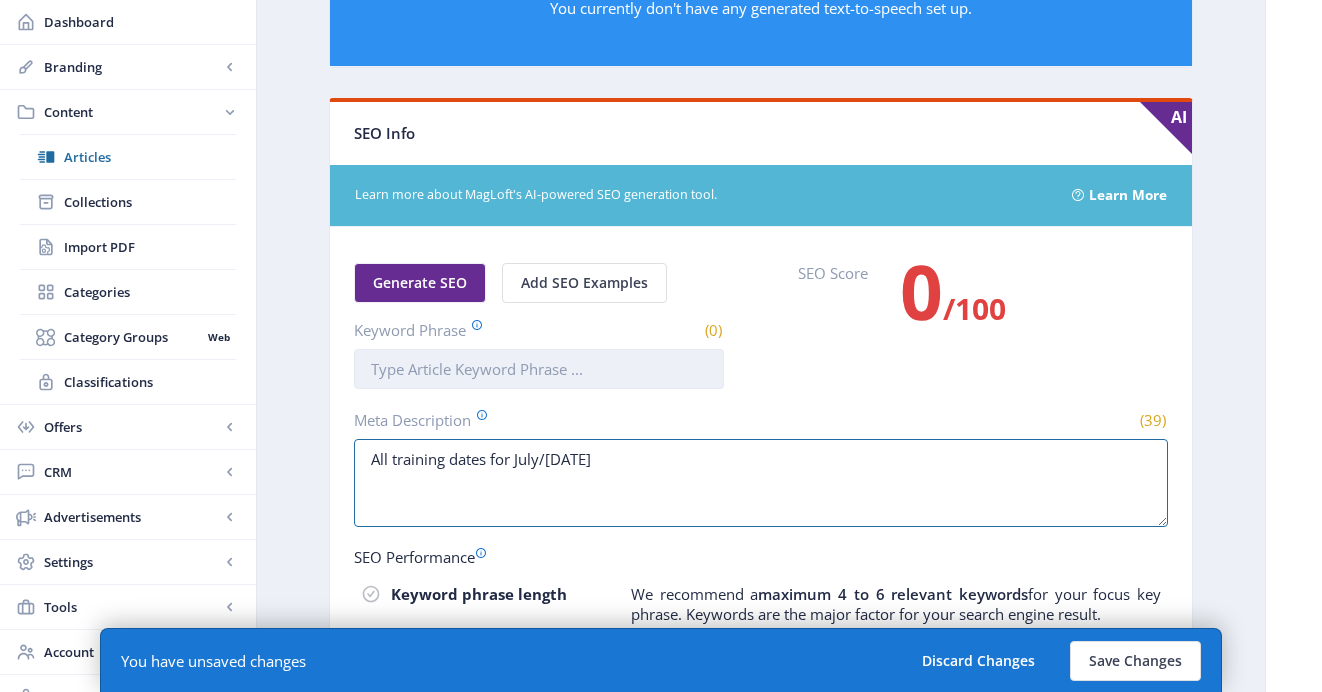 type on "All training dates for July/August 2025" 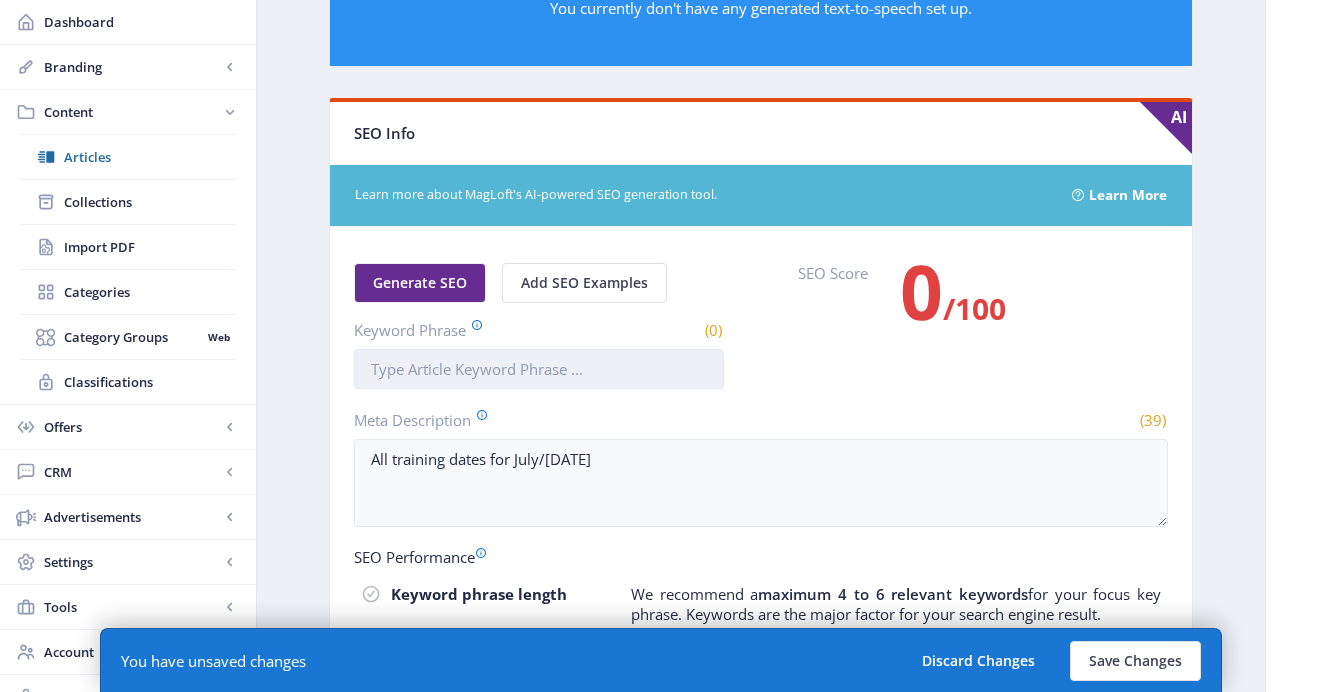click on "Keyword Phrase" at bounding box center (539, 369) 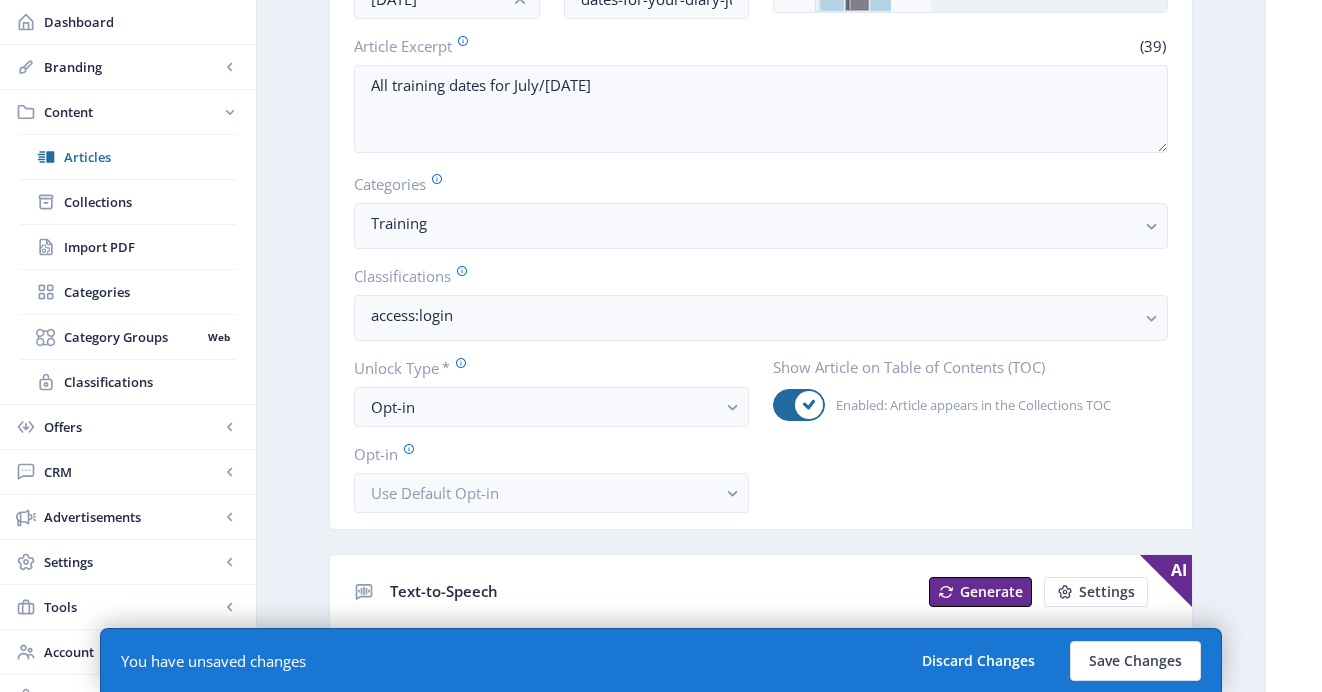 scroll, scrollTop: 140, scrollLeft: 0, axis: vertical 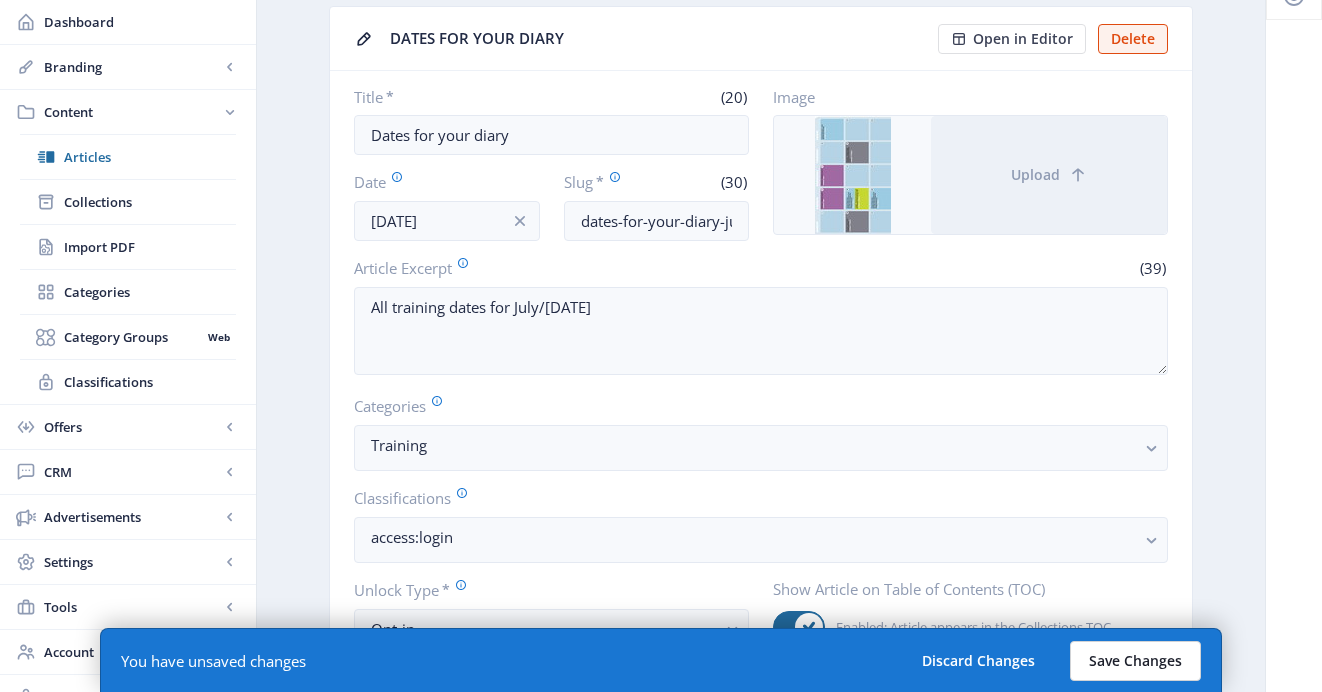 type on "Diary dates" 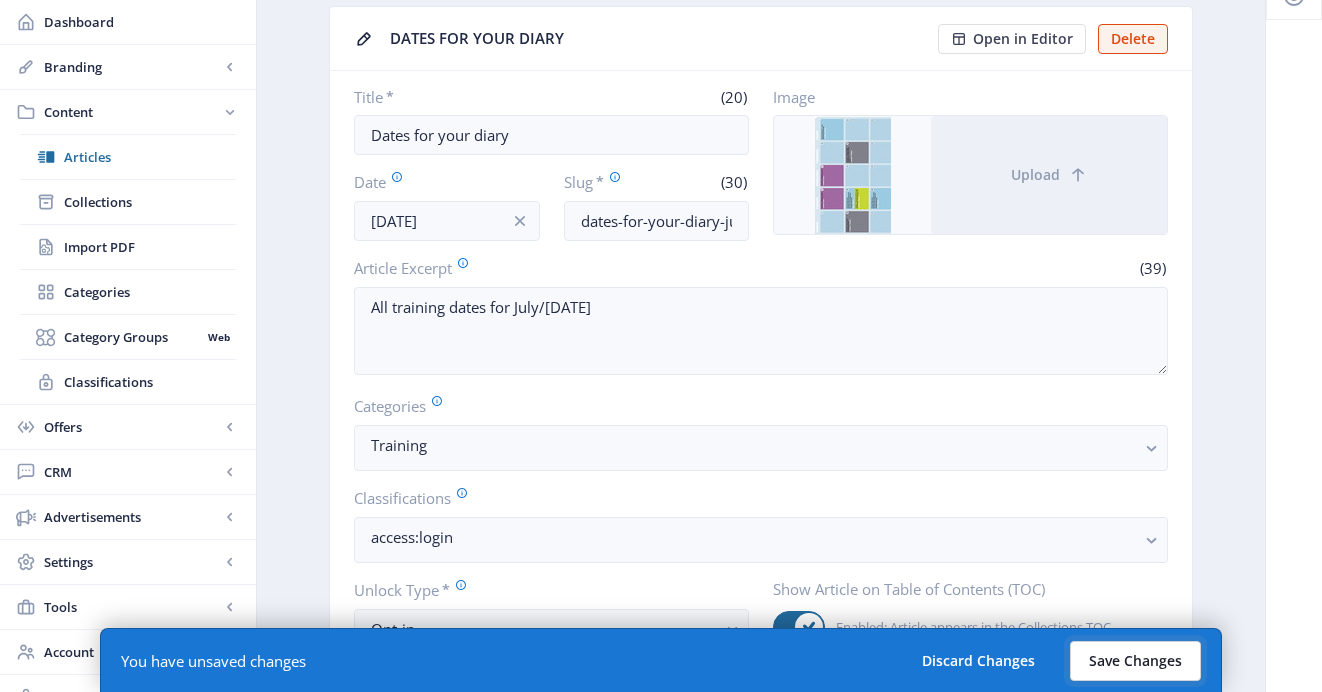 click on "Save Changes" 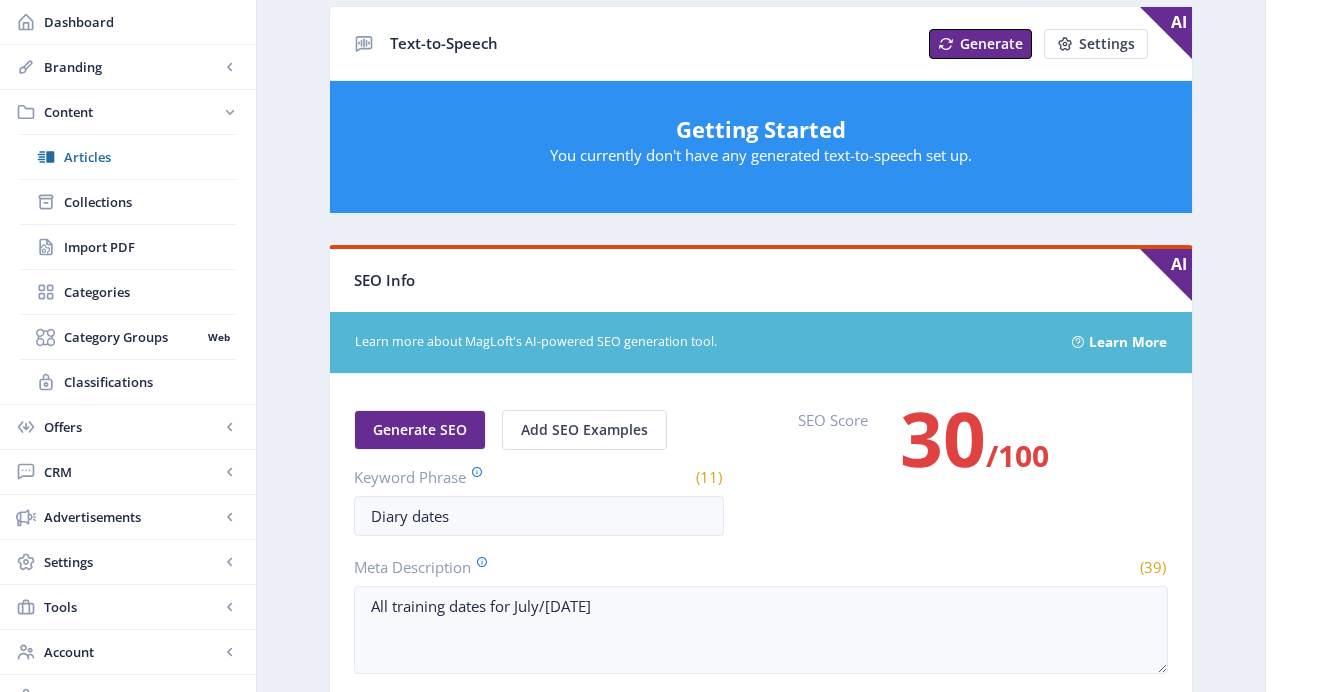 scroll, scrollTop: 0, scrollLeft: 0, axis: both 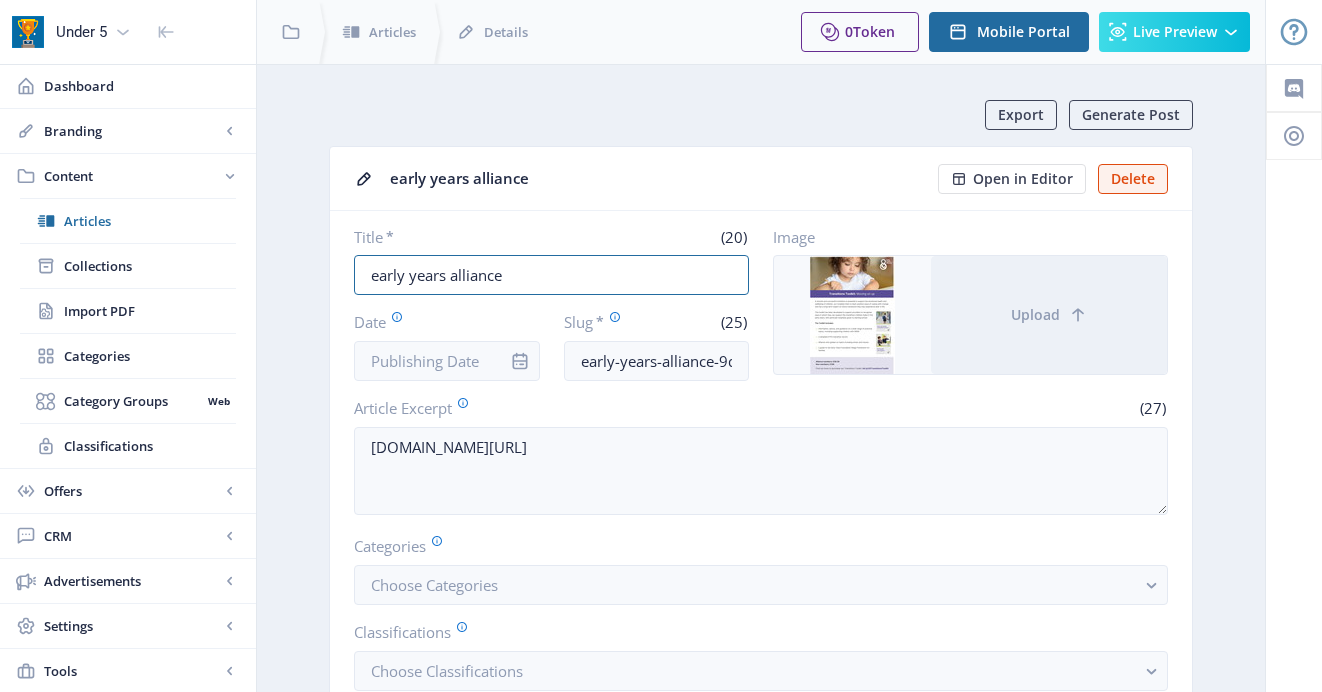 drag, startPoint x: 514, startPoint y: 278, endPoint x: 320, endPoint y: 269, distance: 194.20865 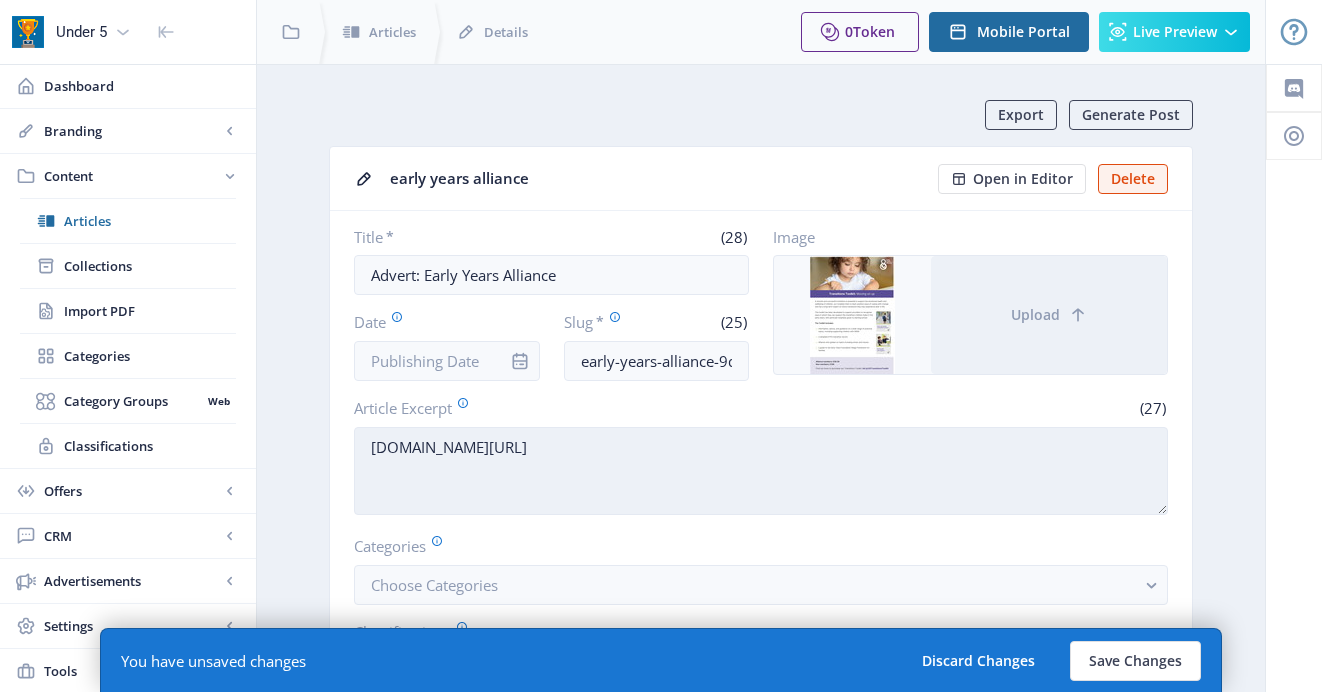 click on "[DOMAIN_NAME][URL]" at bounding box center (761, 471) 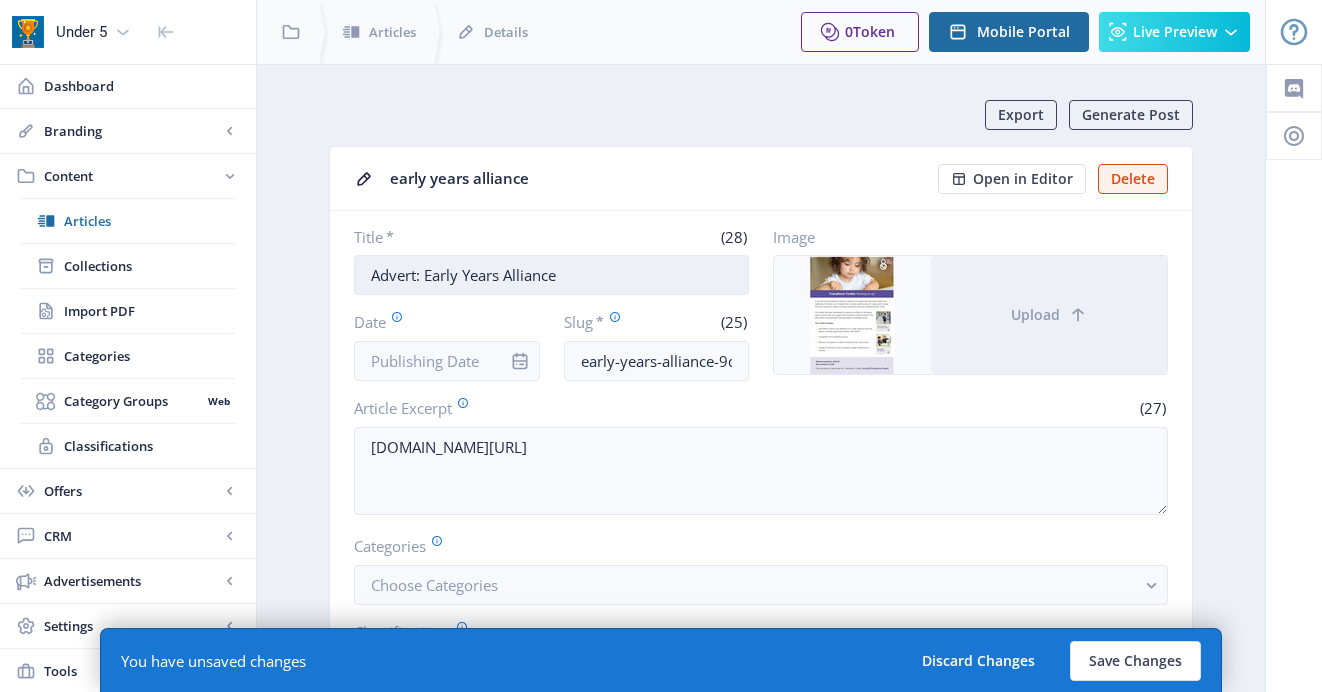 click on "Advert: Early Years Alliance" at bounding box center [551, 275] 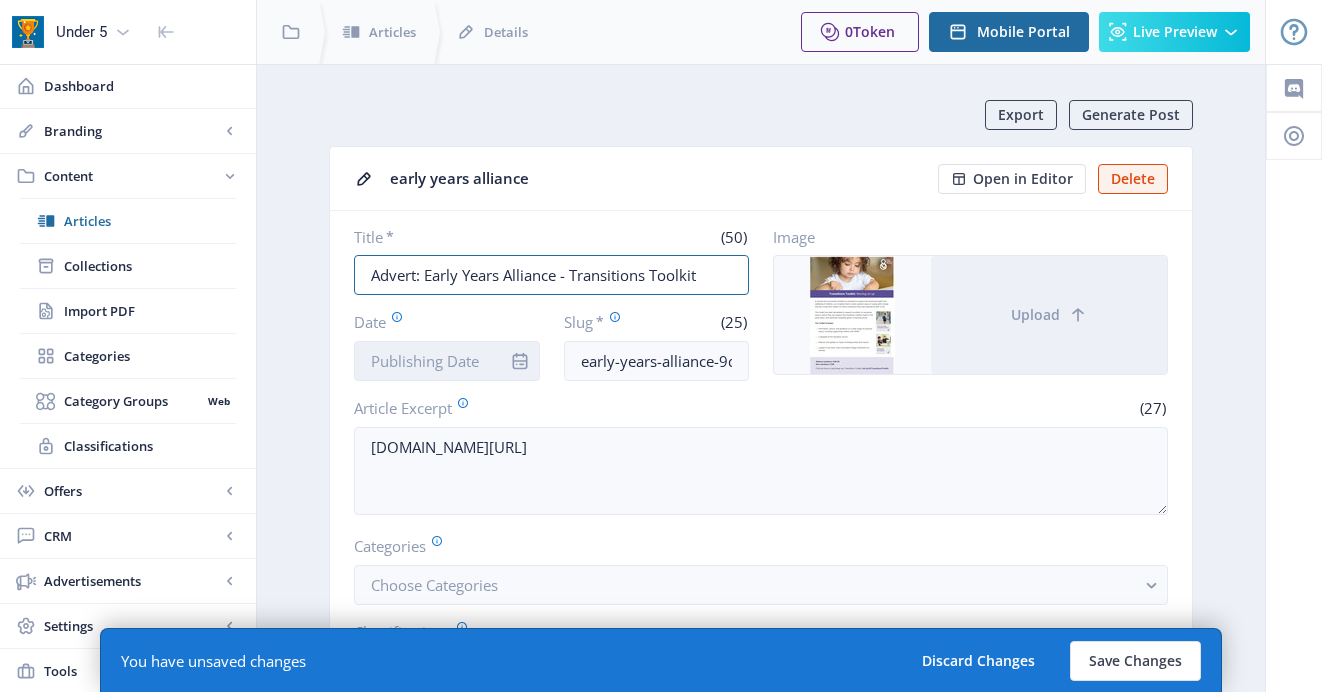 type on "Advert: Early Years Alliance - Transitions Toolkit" 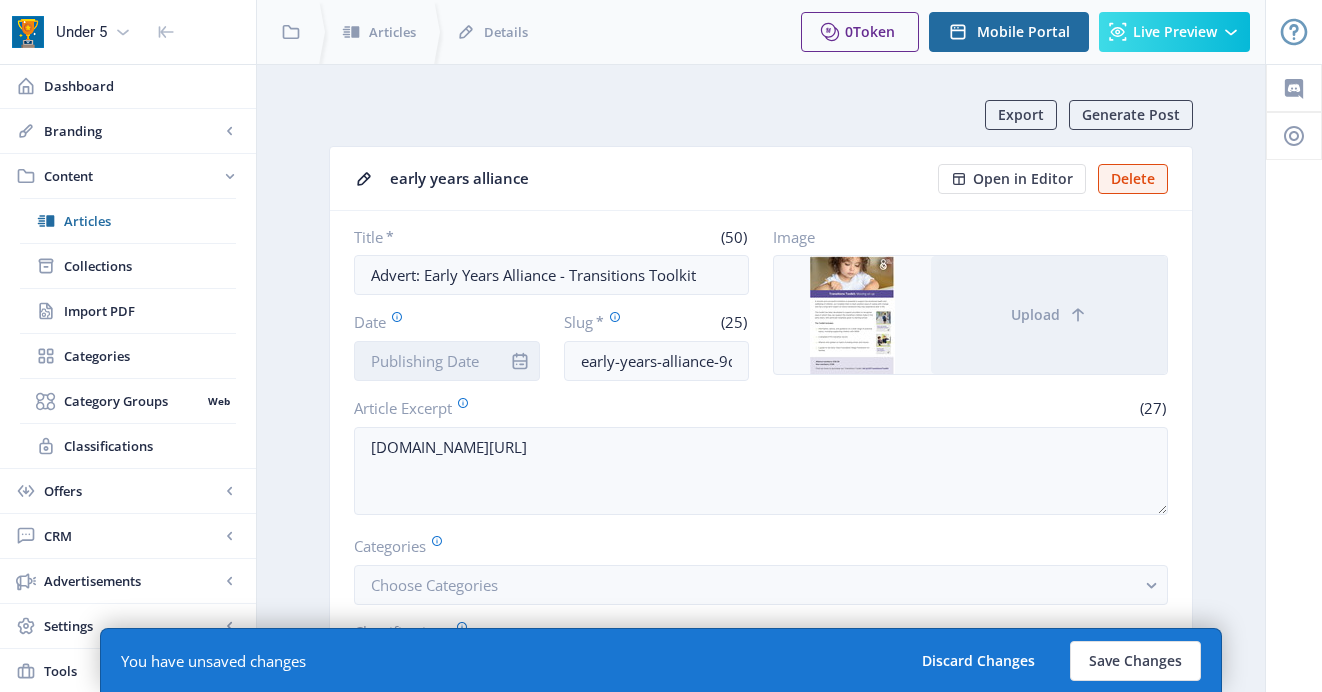 click on "Date" at bounding box center (447, 361) 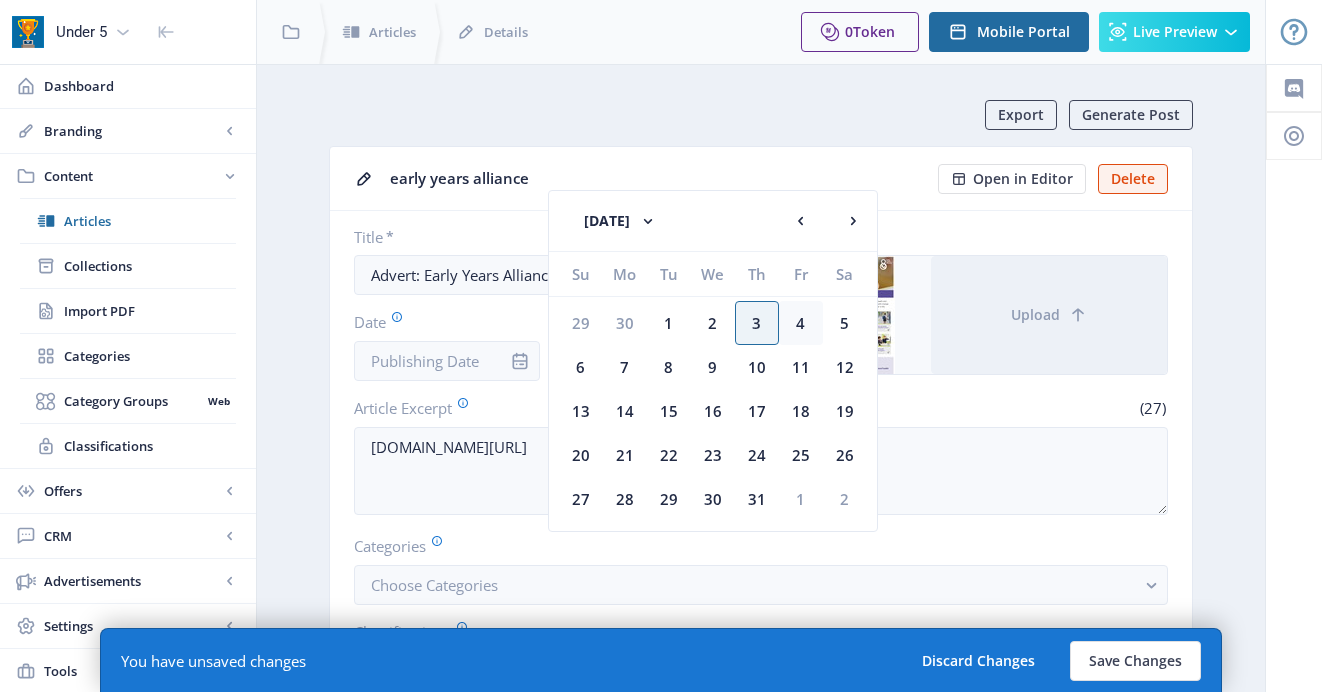 click on "4" 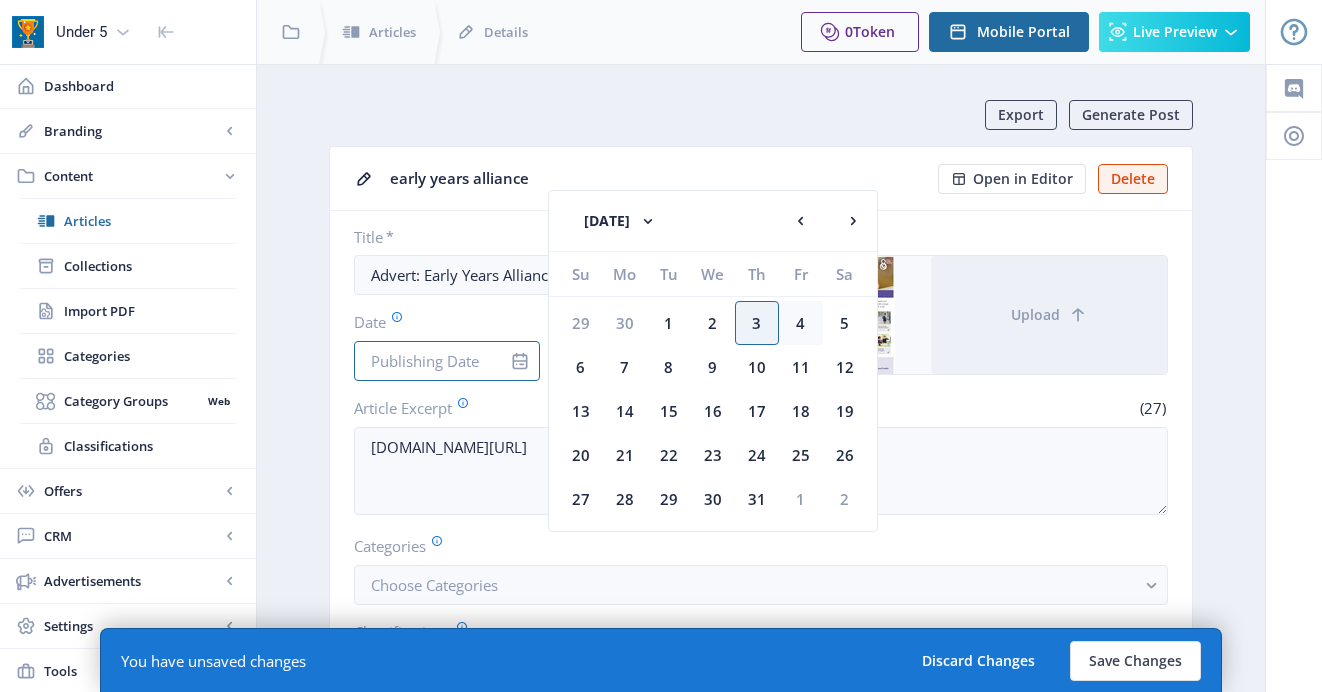 type on "[DATE]" 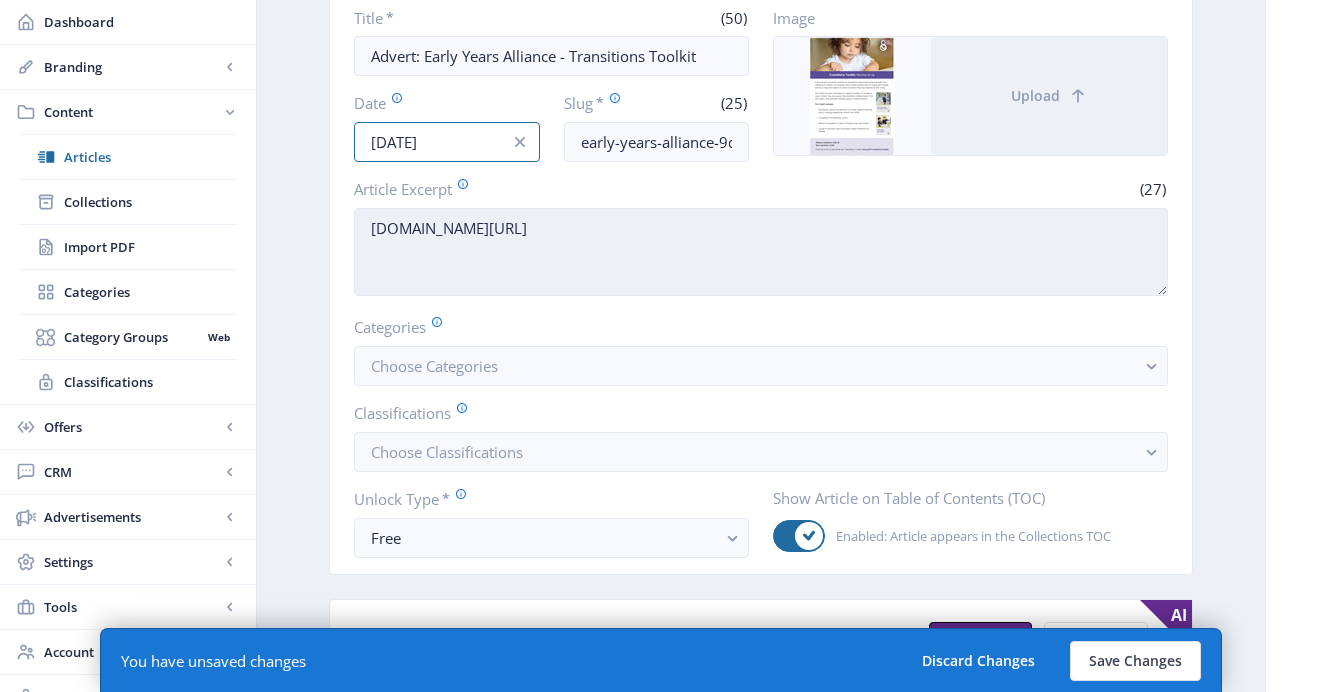 scroll, scrollTop: 0, scrollLeft: 0, axis: both 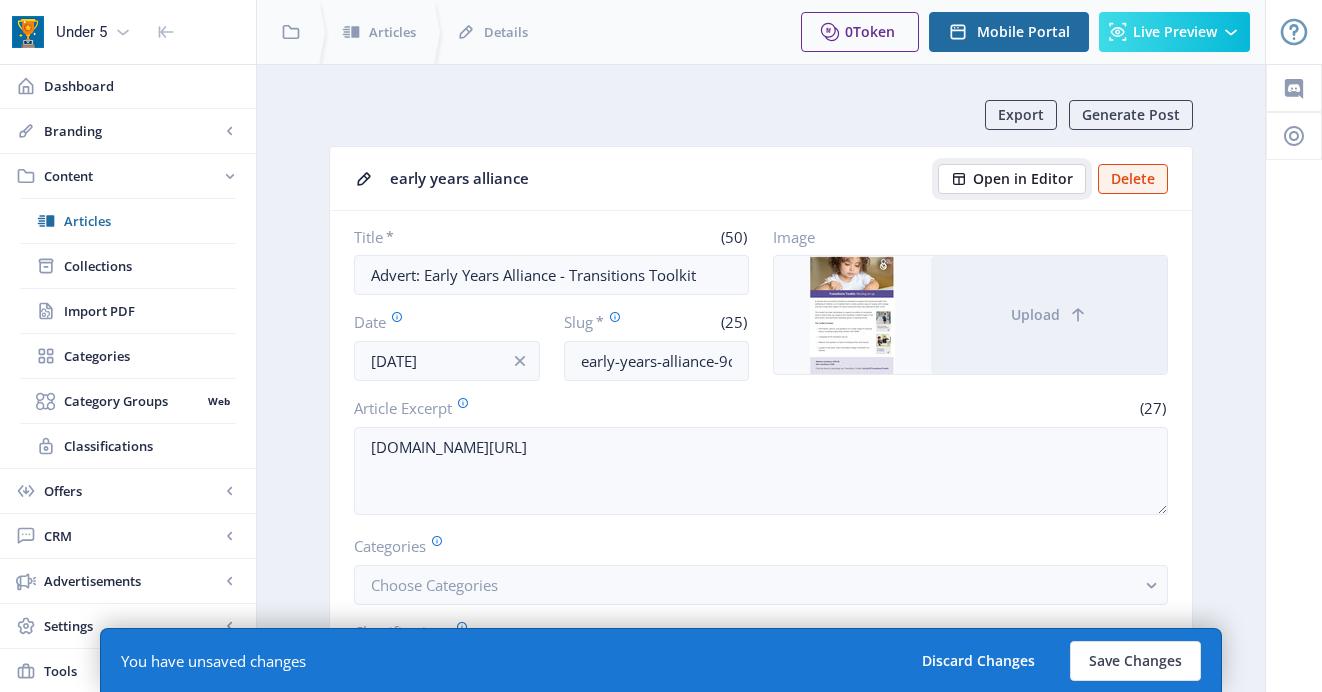 click on "Open in Editor" 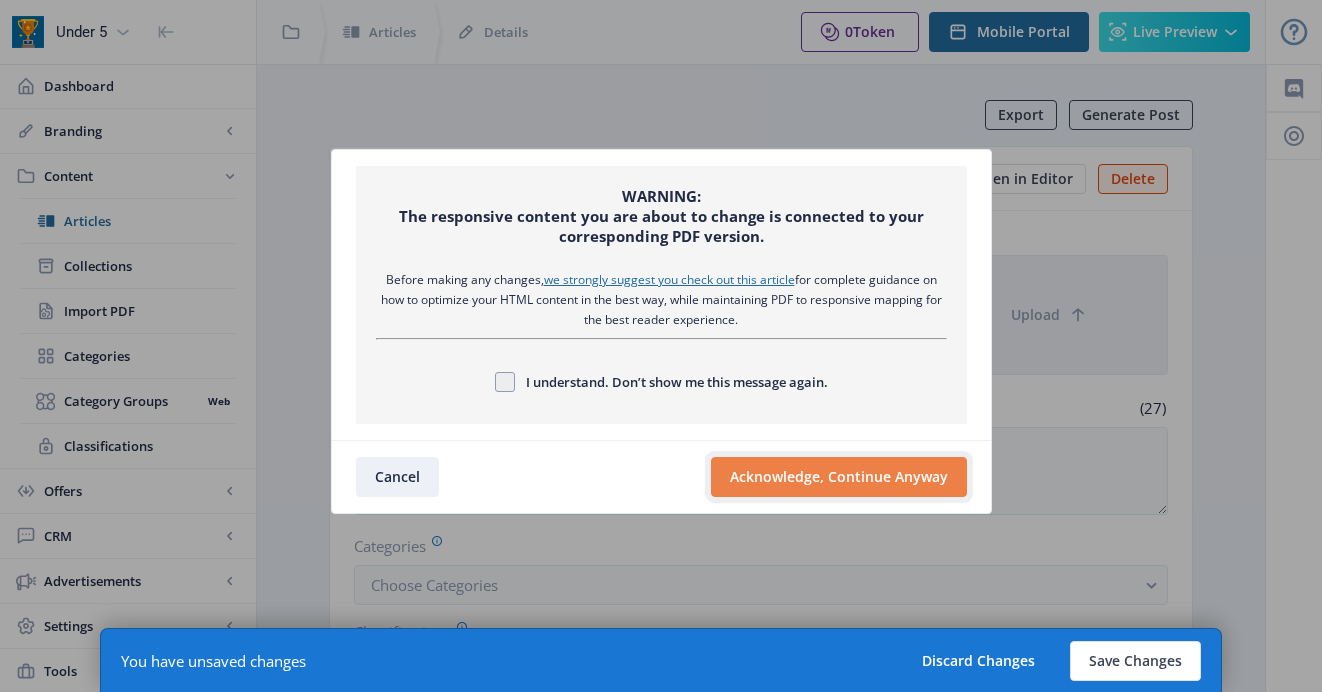 click on "Acknowledge, Continue Anyway" 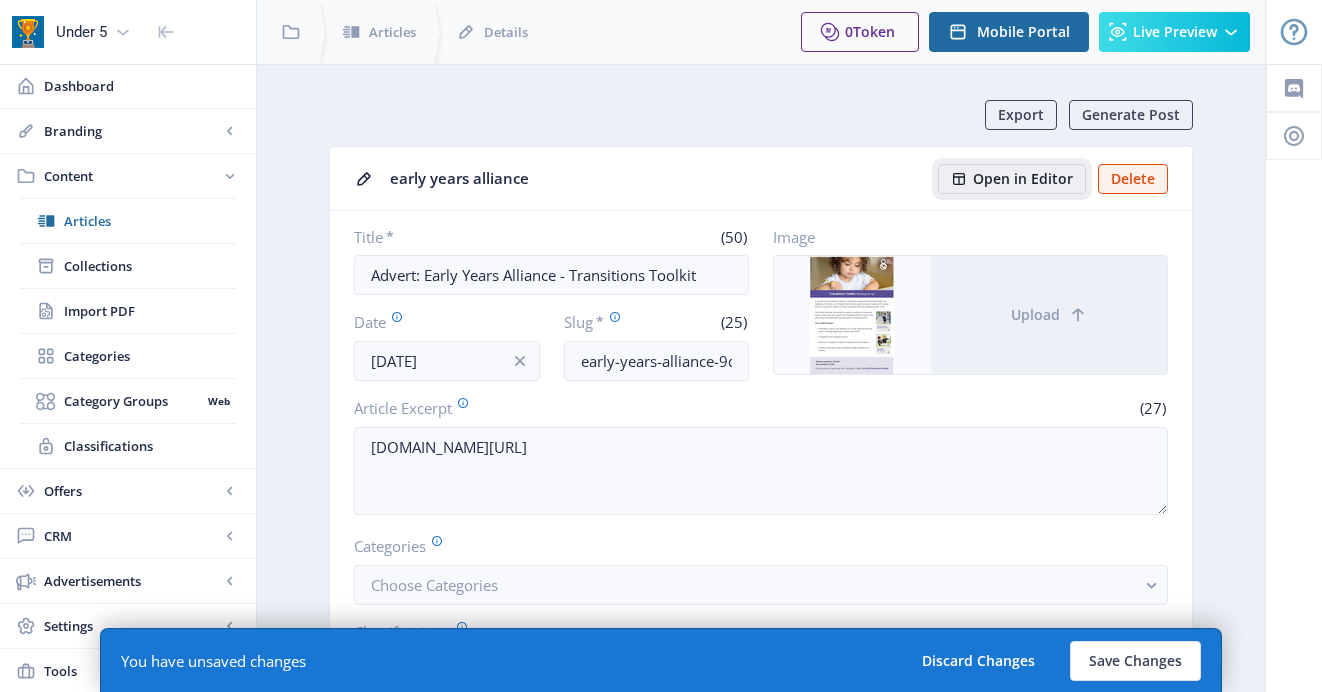 scroll, scrollTop: 276, scrollLeft: 0, axis: vertical 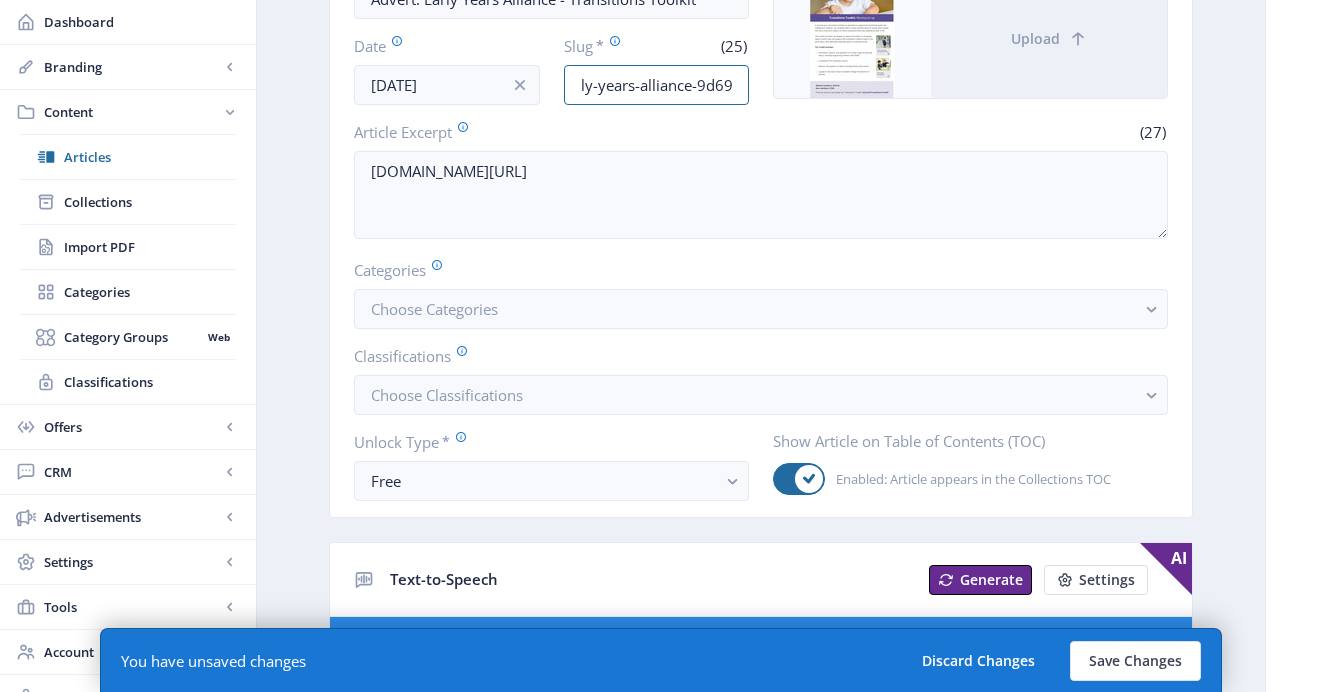 drag, startPoint x: 721, startPoint y: 90, endPoint x: 759, endPoint y: 82, distance: 38.832977 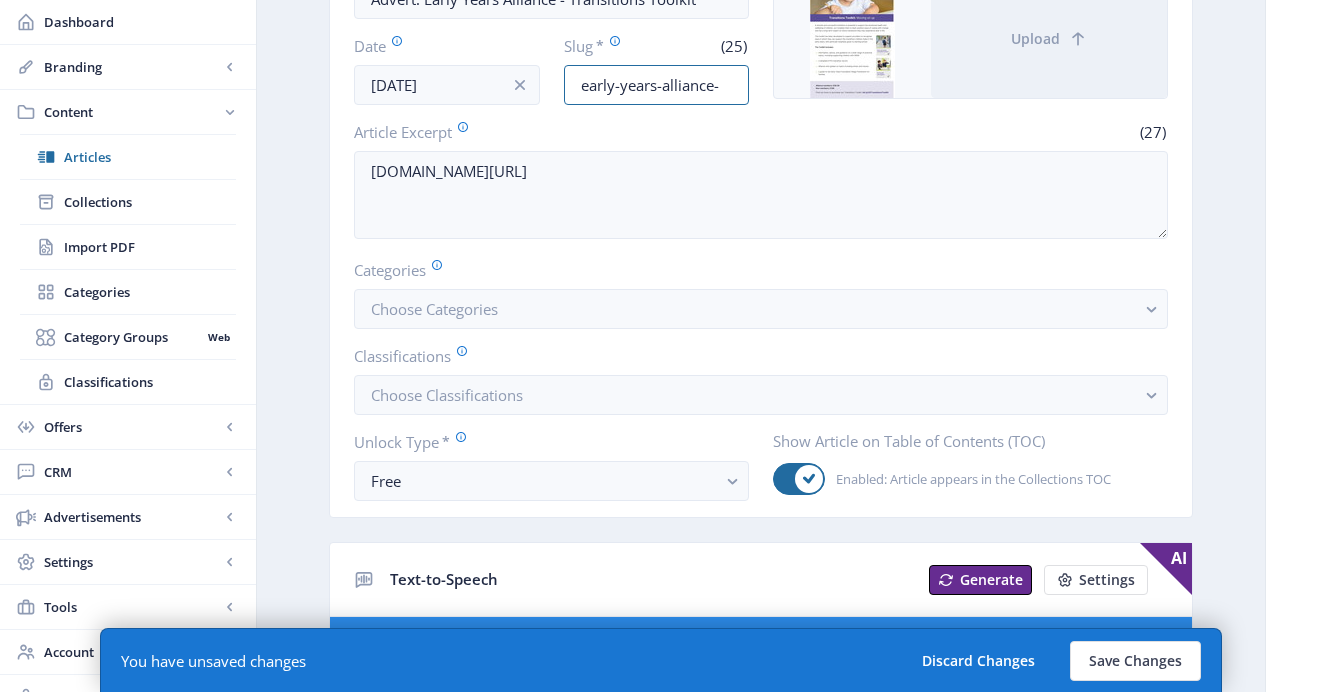 scroll, scrollTop: 0, scrollLeft: 0, axis: both 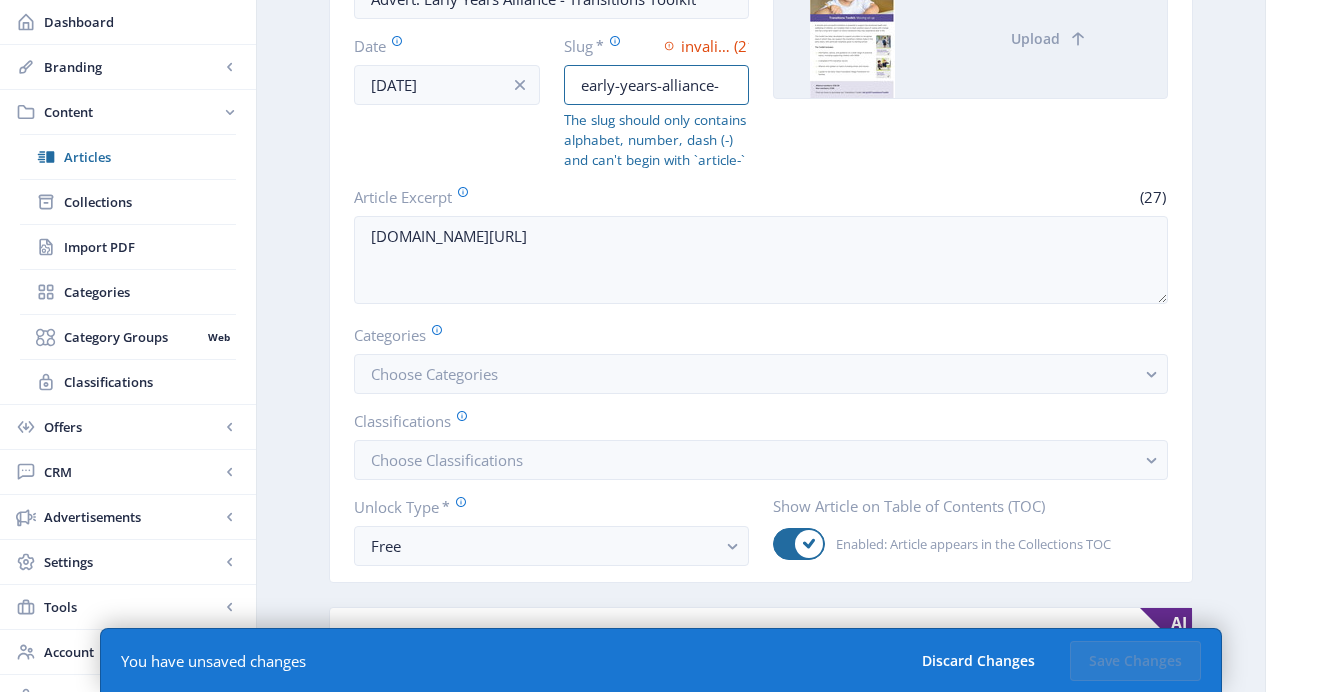 drag, startPoint x: 579, startPoint y: 86, endPoint x: 793, endPoint y: 86, distance: 214 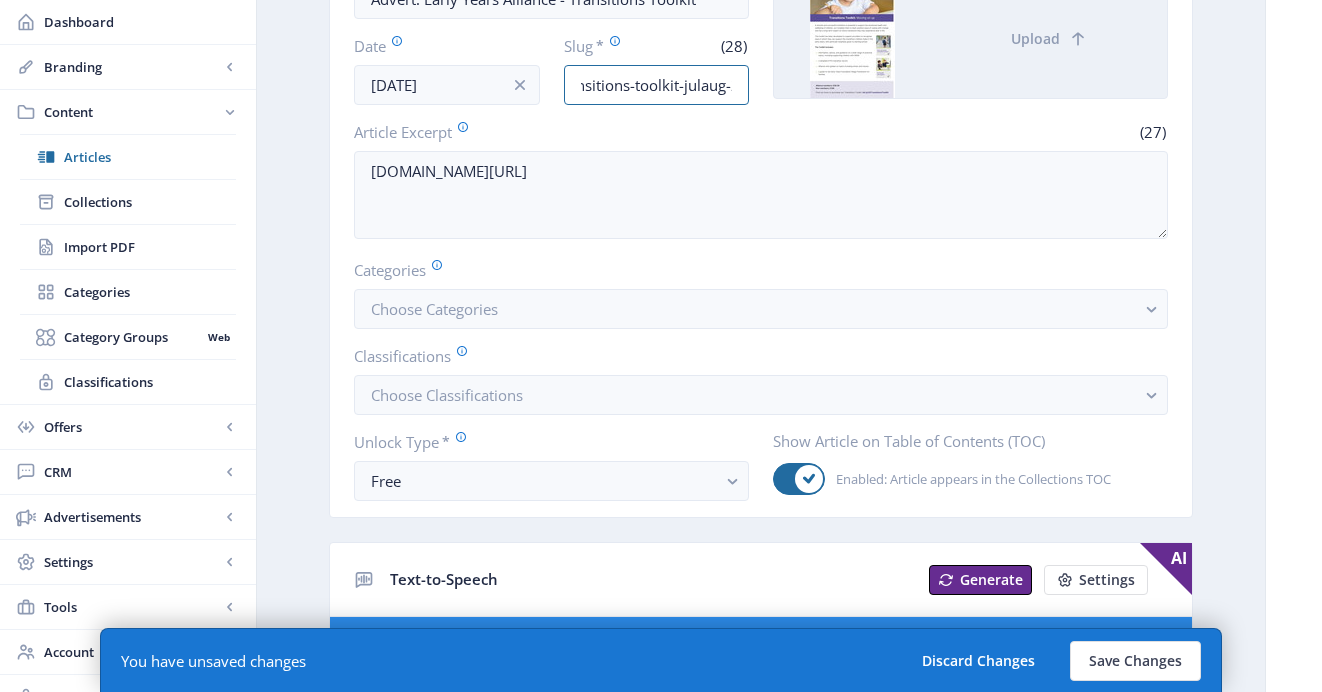 scroll, scrollTop: 0, scrollLeft: 41, axis: horizontal 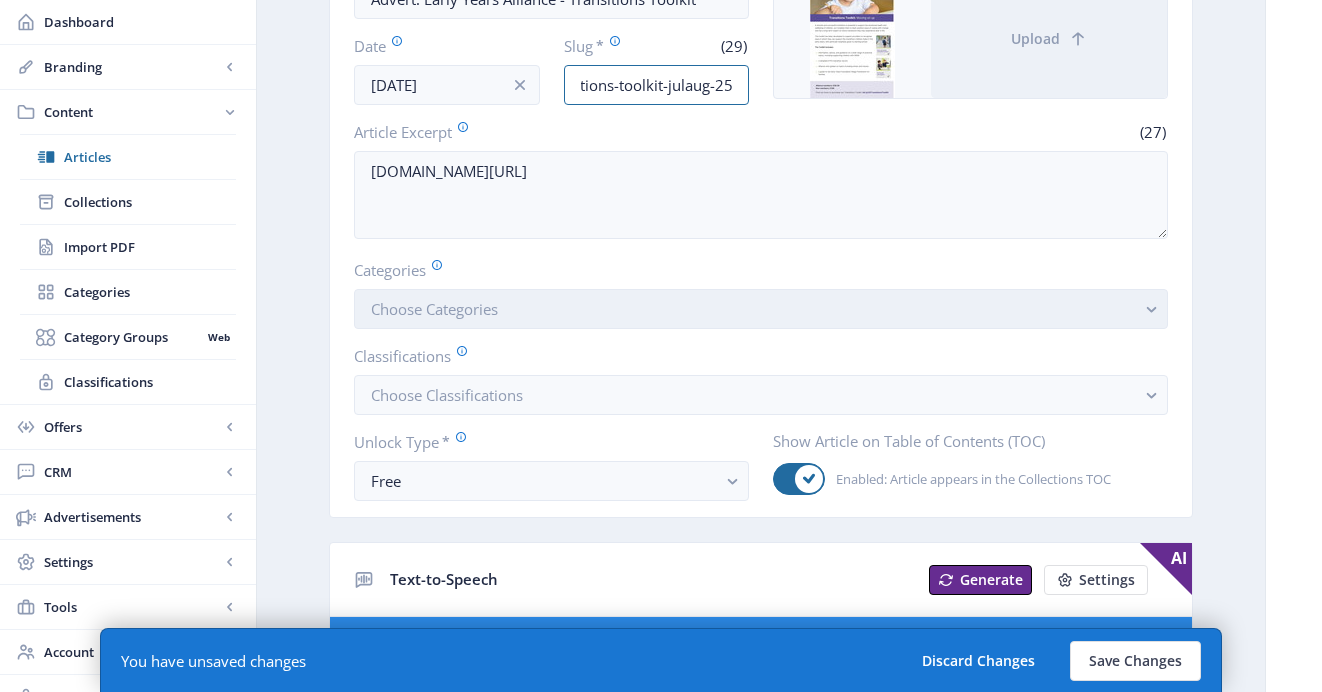 type on "transitions-toolkit-julaug-25" 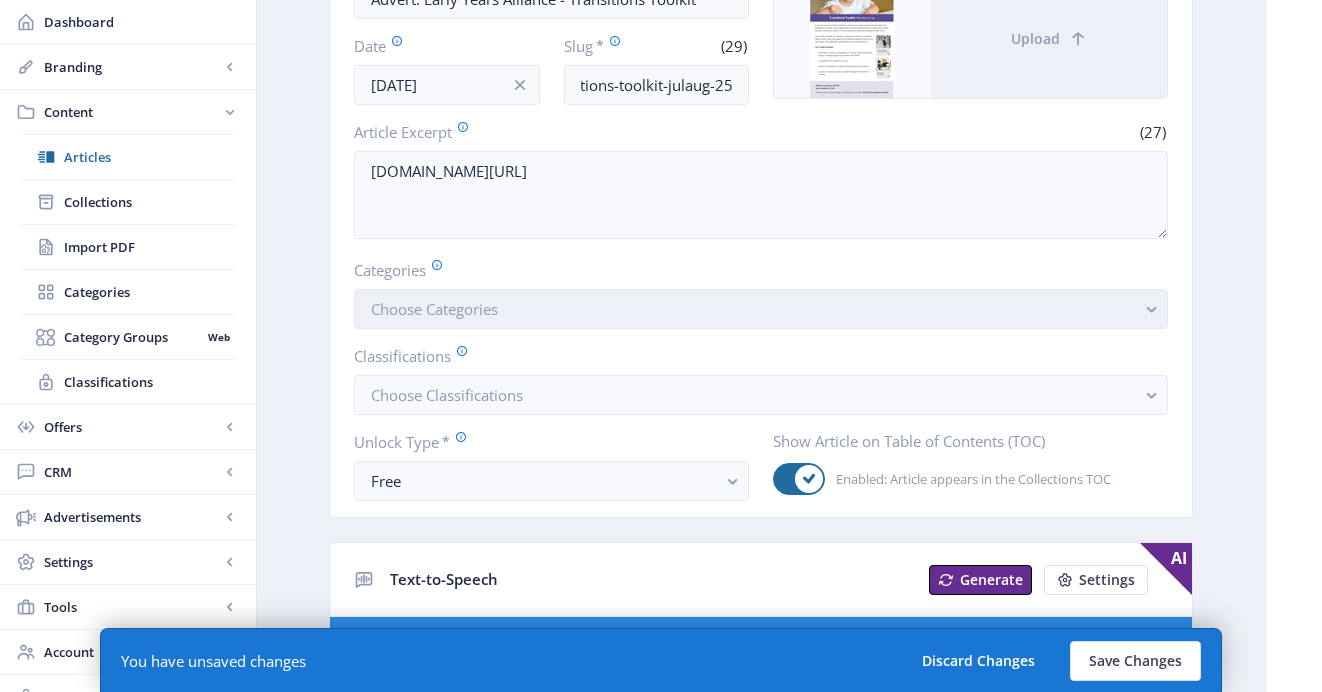 click on "Choose Categories" at bounding box center (761, 309) 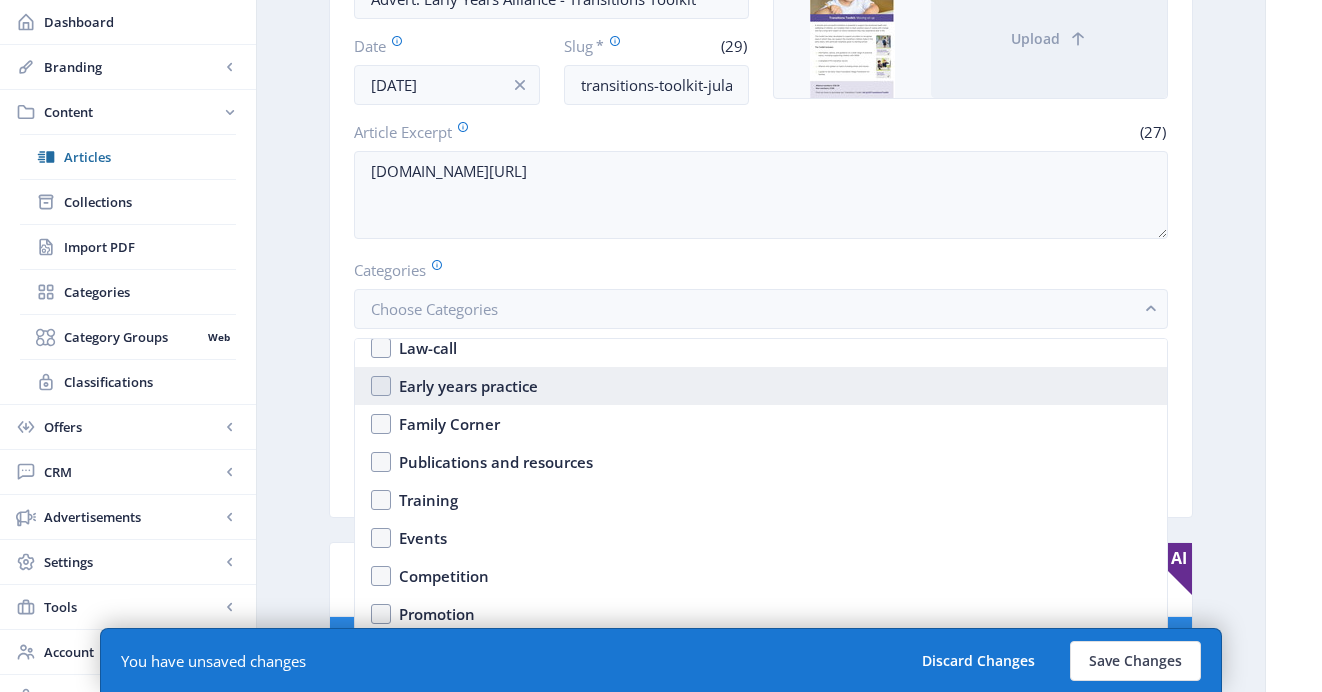 scroll, scrollTop: 174, scrollLeft: 0, axis: vertical 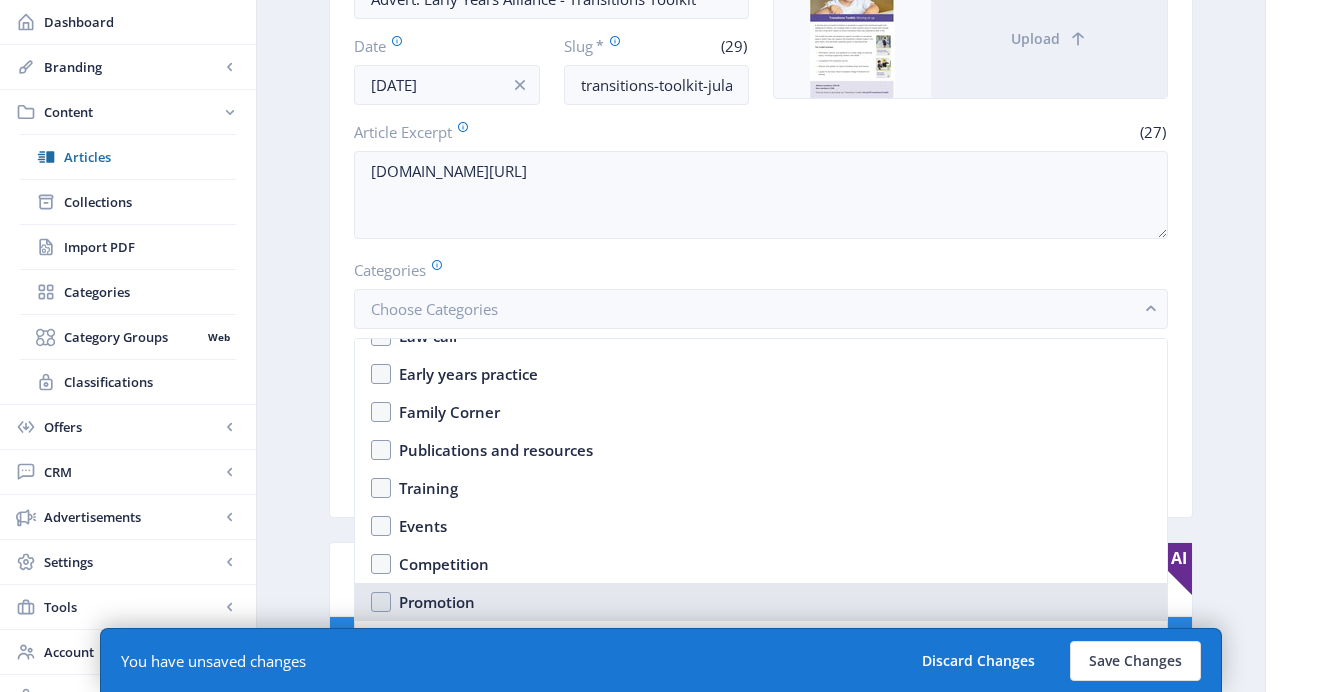 click on "Promotion" at bounding box center (761, 602) 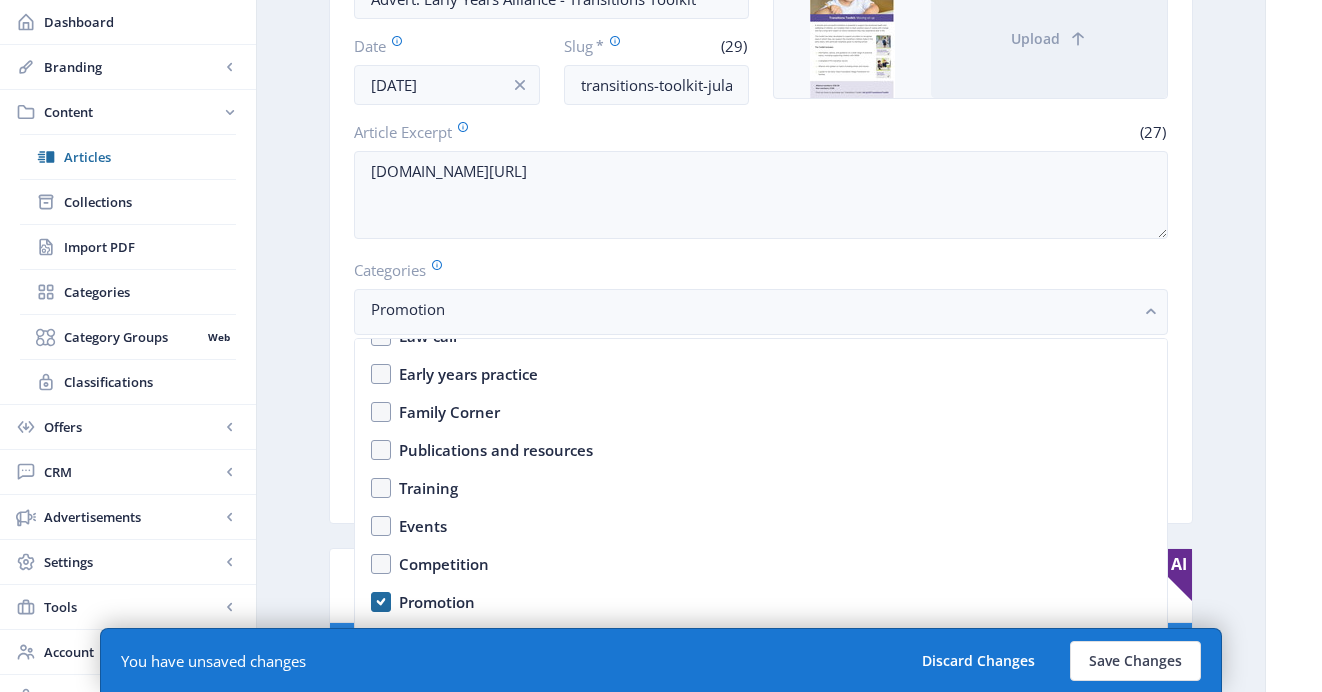 click on "Export Generate Post  early years alliance  Open in Editor  Delete   Title   *   (50)  Advert: Early Years Alliance - Transitions Toolkit  Date  Jul 4, 2025  Slug   *   (29)  transitions-toolkit-julaug-25  Image  Upload  Article Excerpt   (27)  bit.ly/U5TransitionsToolkit  Categories  Promotion  Classifications  Choose Classifications  Unlock Type   *  Free  Show Article on Table of Contents (TOC)   Enabled: Article appears in the Collections TOC  Text-to-Speech Generate Settings AI Getting Started You currently don't have any generated text-to-speech set up. SEO Info AI  Learn more about MagLoft's AI-powered SEO generation tool.  Learn More Generate SEO Add SEO Examples  Keyword Phrase   (0)  SEO Score  0   /100   Meta Description   (27)  bit.ly/U5TransitionsToolkit  SEO Performance  Keyword phrase length We recommend a  maximum 4 to 6 relevant keywords  for your focus key phrase. Keywords are the major factor for your search engine result. Keyword phrase density between 0.5% to 3%  of your content. . ." 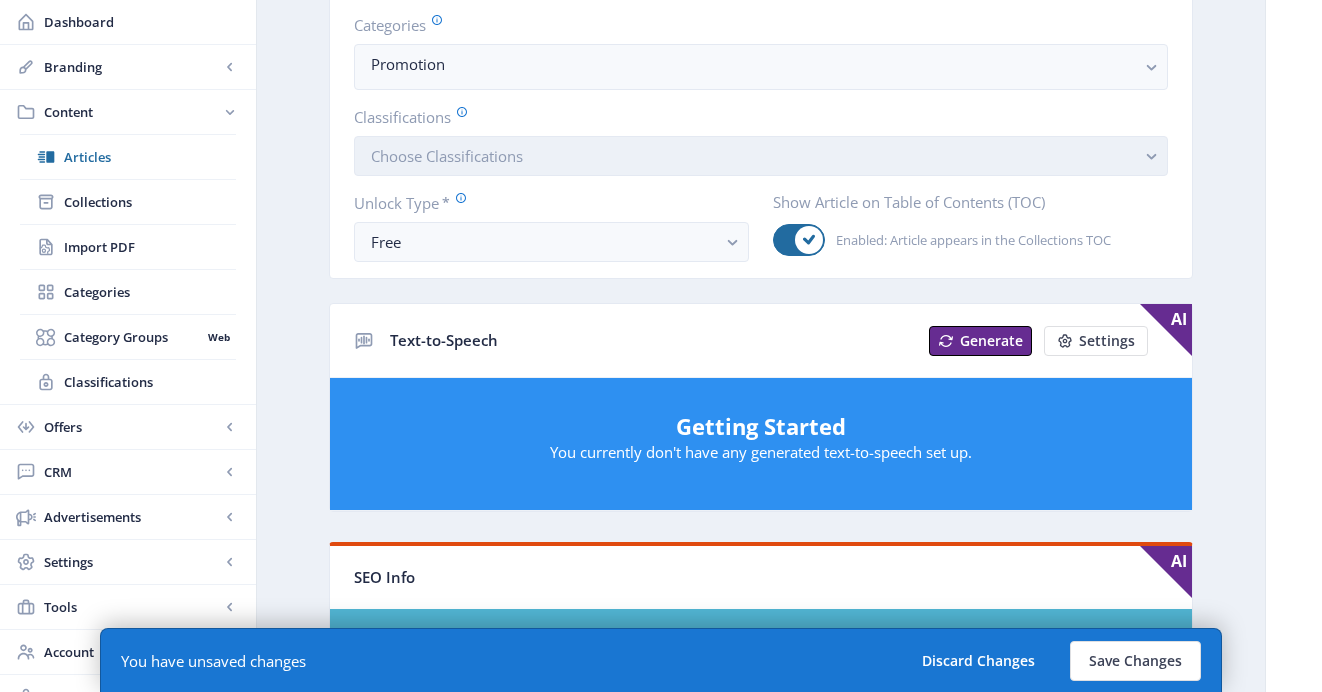 scroll, scrollTop: 524, scrollLeft: 0, axis: vertical 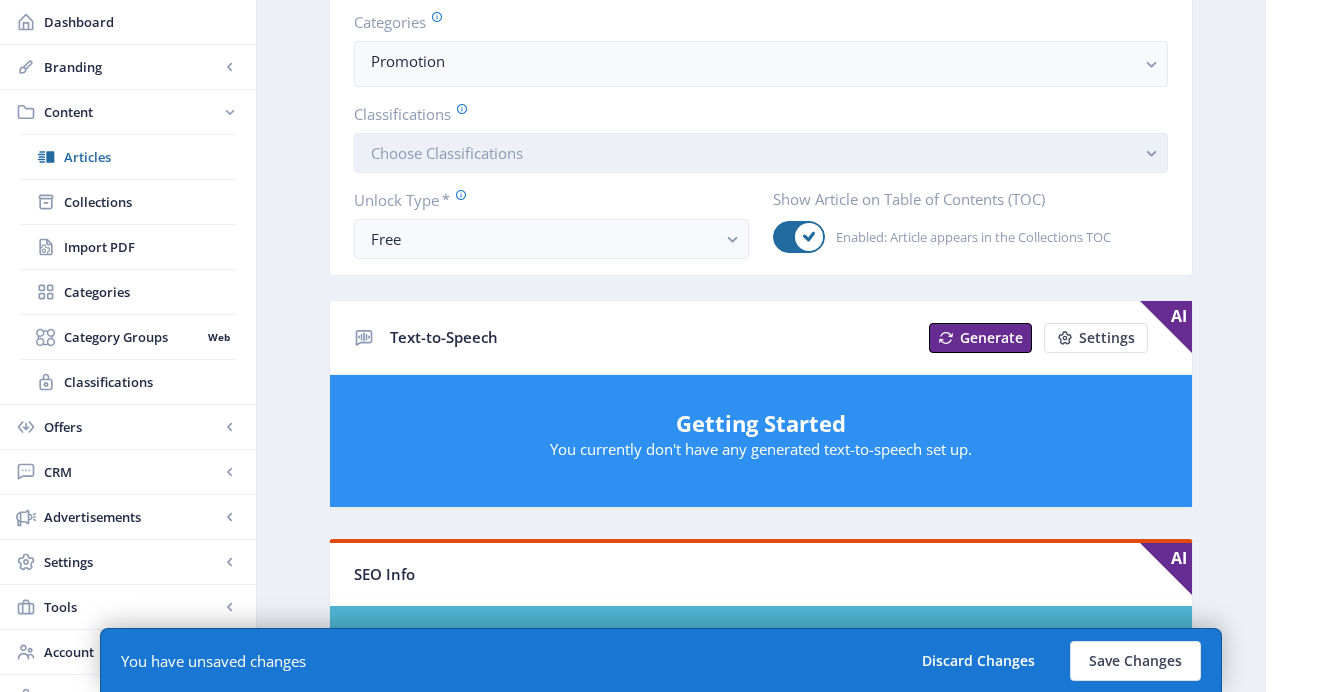 click on "Choose Classifications" at bounding box center (447, 153) 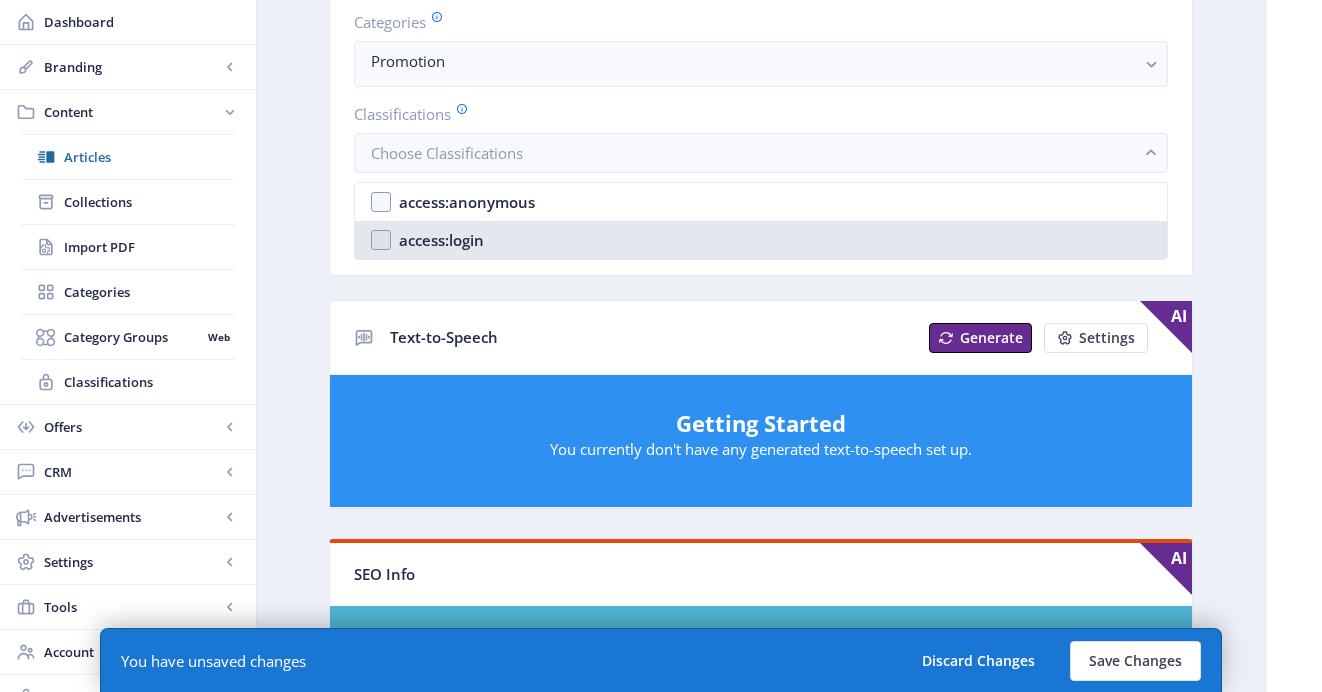 click on "access:login" at bounding box center [441, 240] 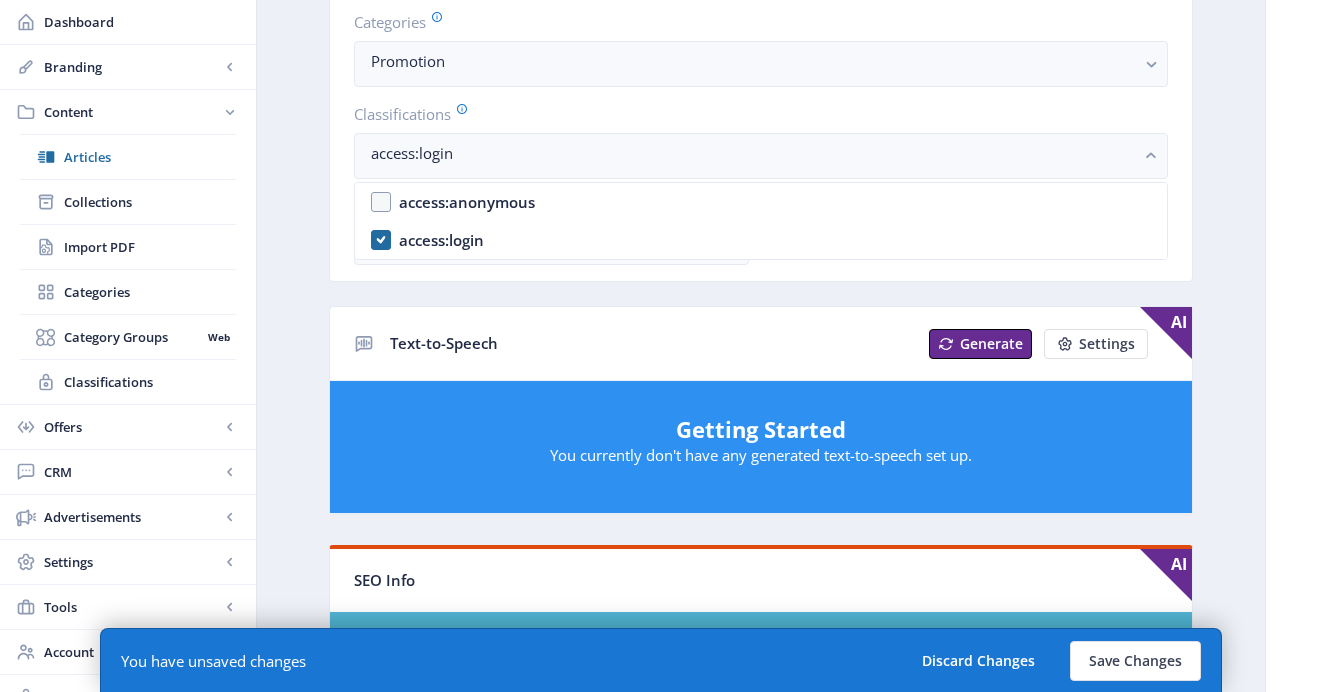 click on "Export Generate Post  early years alliance  Open in Editor  Delete   Title   *   (50)  Advert: Early Years Alliance - Transitions Toolkit  Date  Jul 4, 2025  Slug   *   (29)  transitions-toolkit-julaug-25  Image  Upload  Article Excerpt   (27)  bit.ly/U5TransitionsToolkit  Categories  Promotion  Classifications  access:login  Unlock Type   *  Free  Show Article on Table of Contents (TOC)   Enabled: Article appears in the Collections TOC  Text-to-Speech Generate Settings AI Getting Started You currently don't have any generated text-to-speech set up. SEO Info AI  Learn more about MagLoft's AI-powered SEO generation tool.  Learn More Generate SEO Add SEO Examples  Keyword Phrase   (0)  SEO Score  0   /100   Meta Description   (27)  bit.ly/U5TransitionsToolkit  SEO Performance  Keyword phrase length We recommend a  maximum 4 to 6 relevant keywords  for your focus key phrase. Keywords are the major factor for your search engine result. Keyword phrase density between 0.5% to 3%  of your content. 50–60 characters" 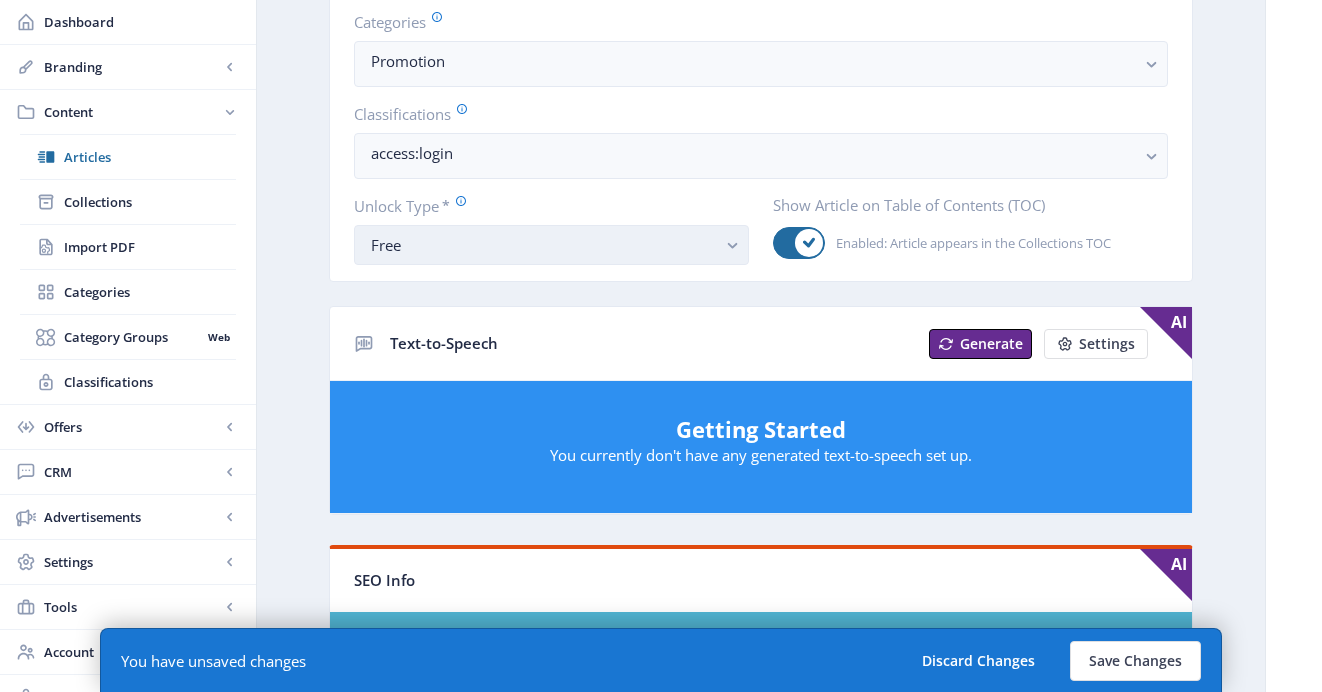 click on "Free" at bounding box center [543, 245] 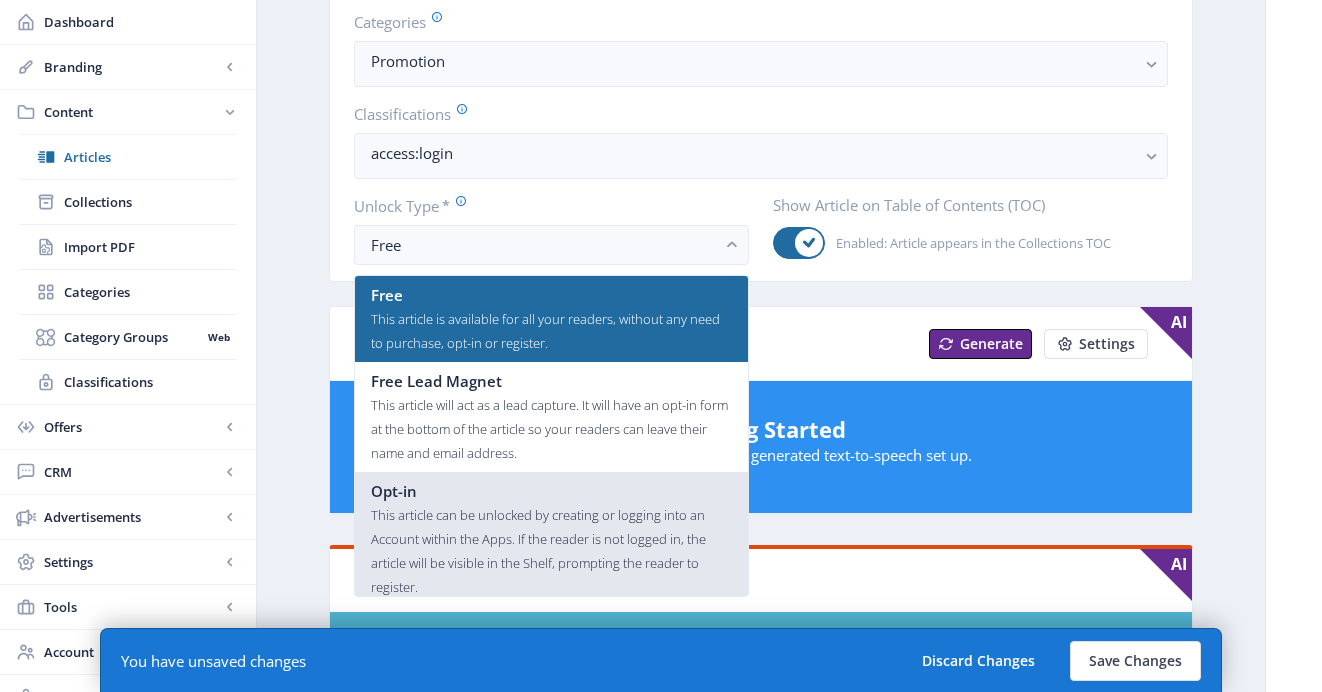 click on "This article can be unlocked by creating or logging into an Account within the Apps. If the reader is not logged in, the article will be visible in the Shelf, prompting the reader to register." at bounding box center (551, 551) 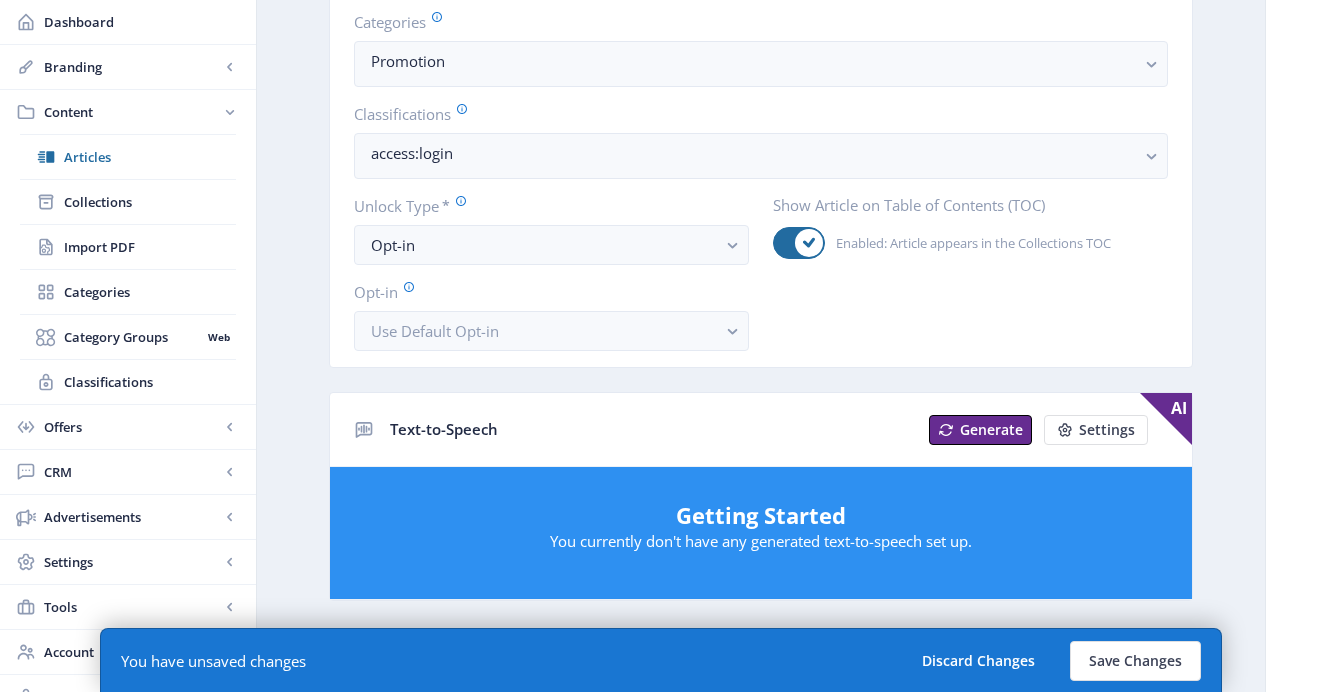 click on "Export Generate Post  early years alliance  Open in Editor  Delete   Title   *   (50)  Advert: Early Years Alliance - Transitions Toolkit  Date  Jul 4, 2025  Slug   *   (29)  transitions-toolkit-julaug-25  Image  Upload  Article Excerpt   (27)  bit.ly/U5TransitionsToolkit  Categories  Promotion  Classifications  access:login  Unlock Type   *  Opt-in  Opt-in  Use Default Opt-in  Show Article on Table of Contents (TOC)   Enabled: Article appears in the Collections TOC  Text-to-Speech Generate Settings AI Getting Started You currently don't have any generated text-to-speech set up. SEO Info AI  Learn more about MagLoft's AI-powered SEO generation tool.  Learn More Generate SEO Add SEO Examples  Keyword Phrase   (0)  SEO Score  0   /100   Meta Description   (27)  bit.ly/U5TransitionsToolkit  SEO Performance  Keyword phrase length We recommend a  maximum 4 to 6 relevant keywords  for your focus key phrase. Keywords are the major factor for your search engine result. Keyword phrase density between 0.5% to 3% . ." 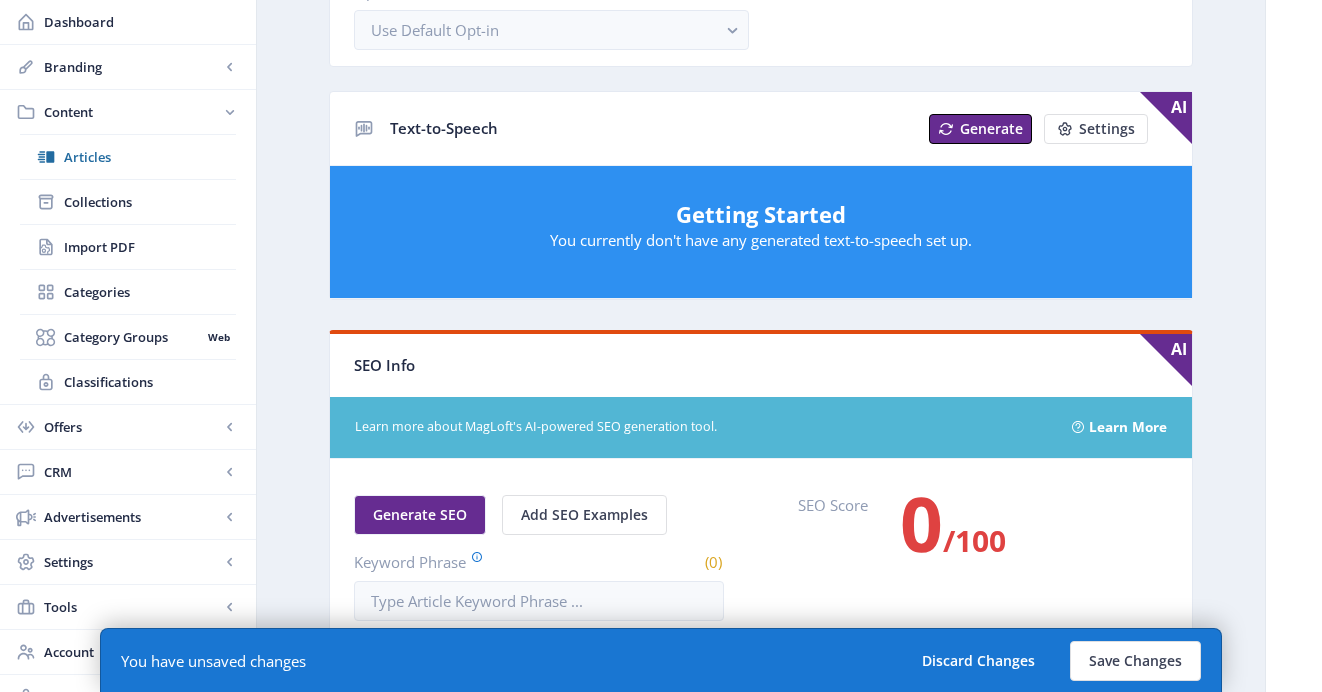 scroll, scrollTop: 1056, scrollLeft: 0, axis: vertical 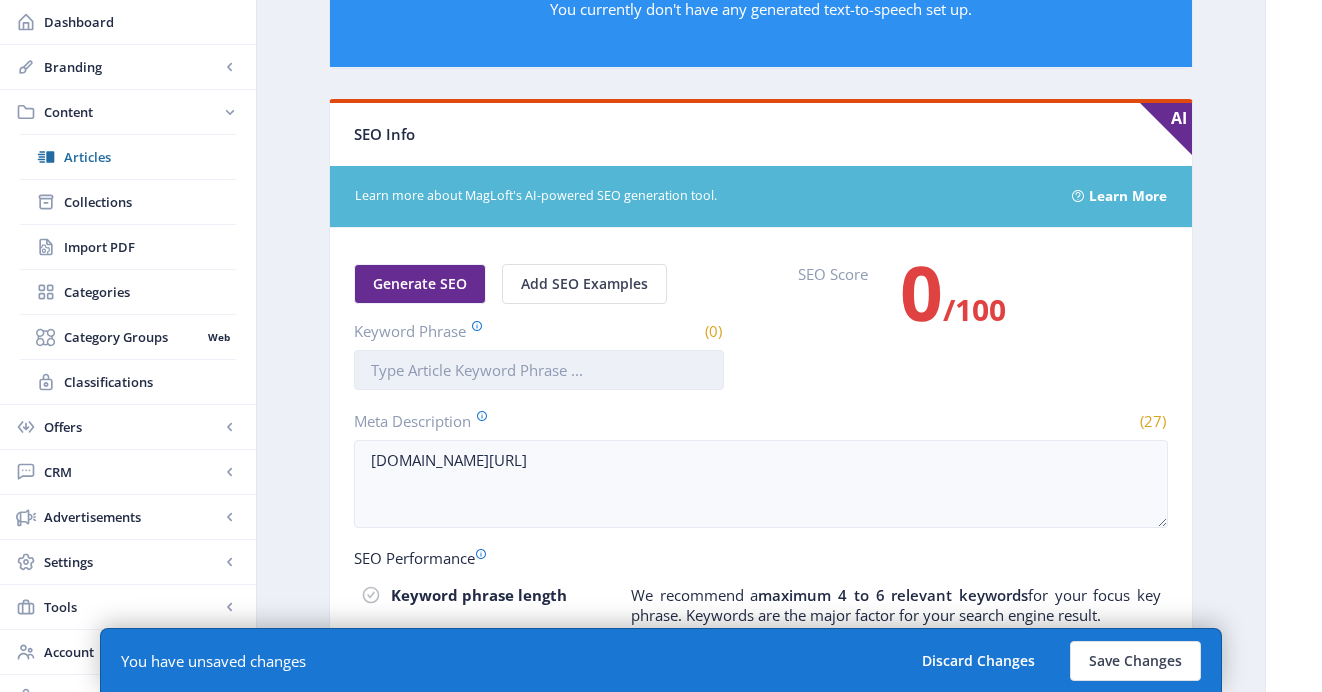 click on "Keyword Phrase" at bounding box center [539, 370] 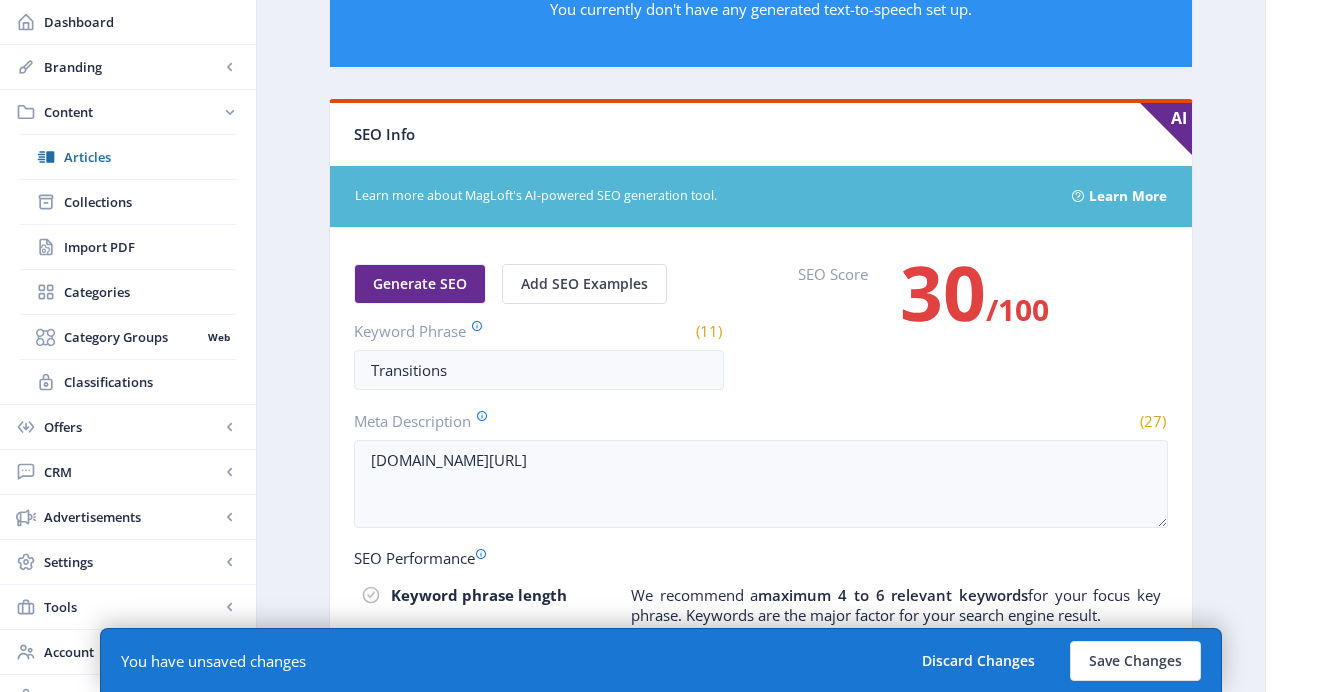click on "Generate SEO Add SEO Examples  Keyword Phrase   (11)  Transitions SEO Score  30   /100" 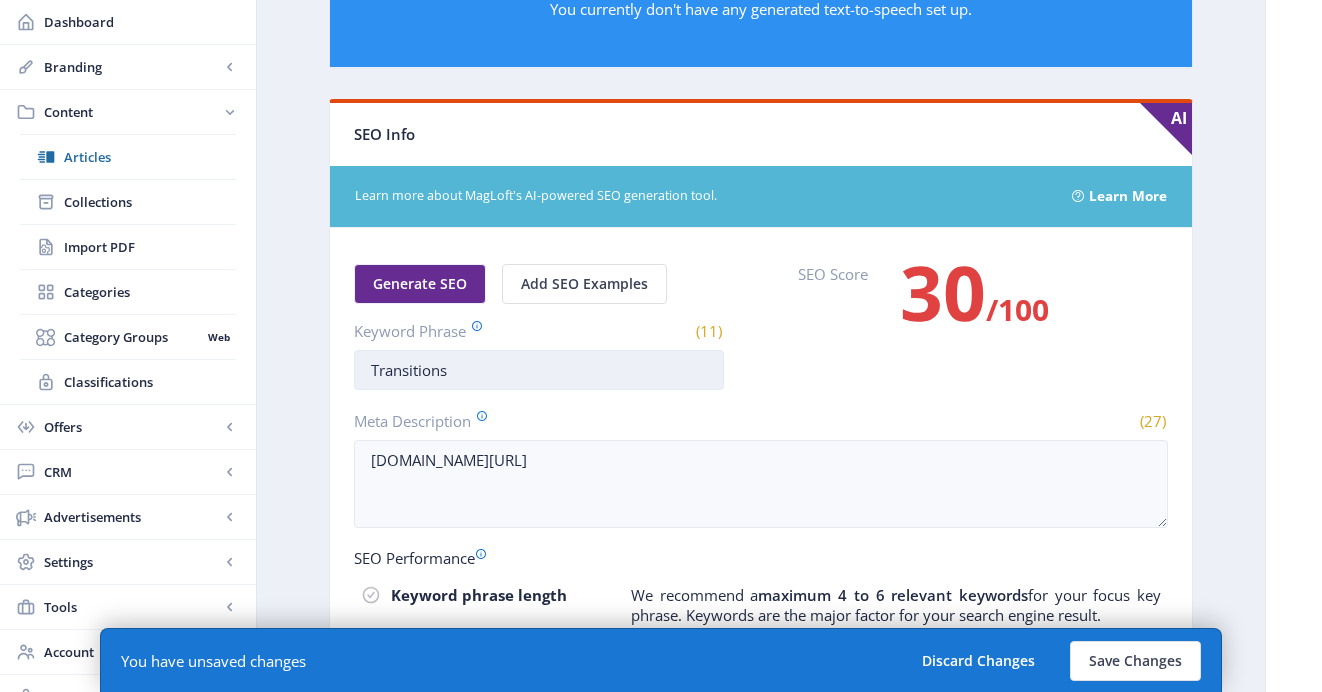 click on "Transitions" at bounding box center (539, 370) 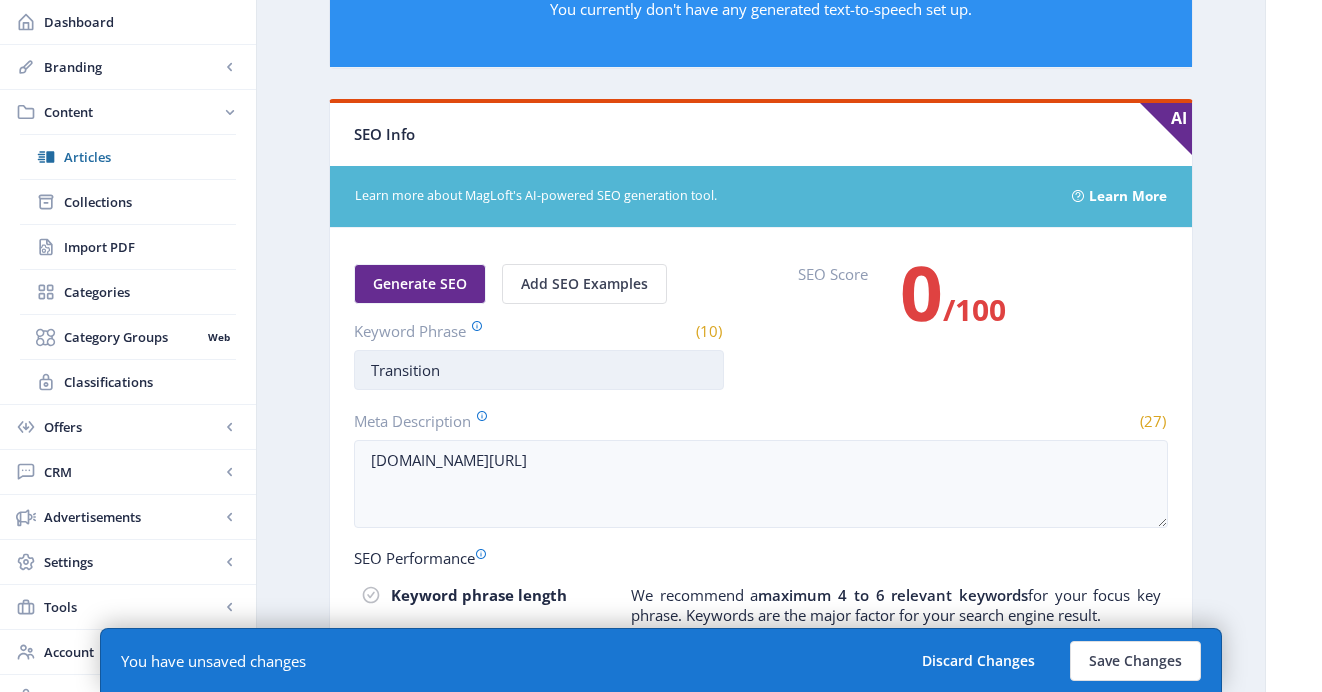 type on "Transitions" 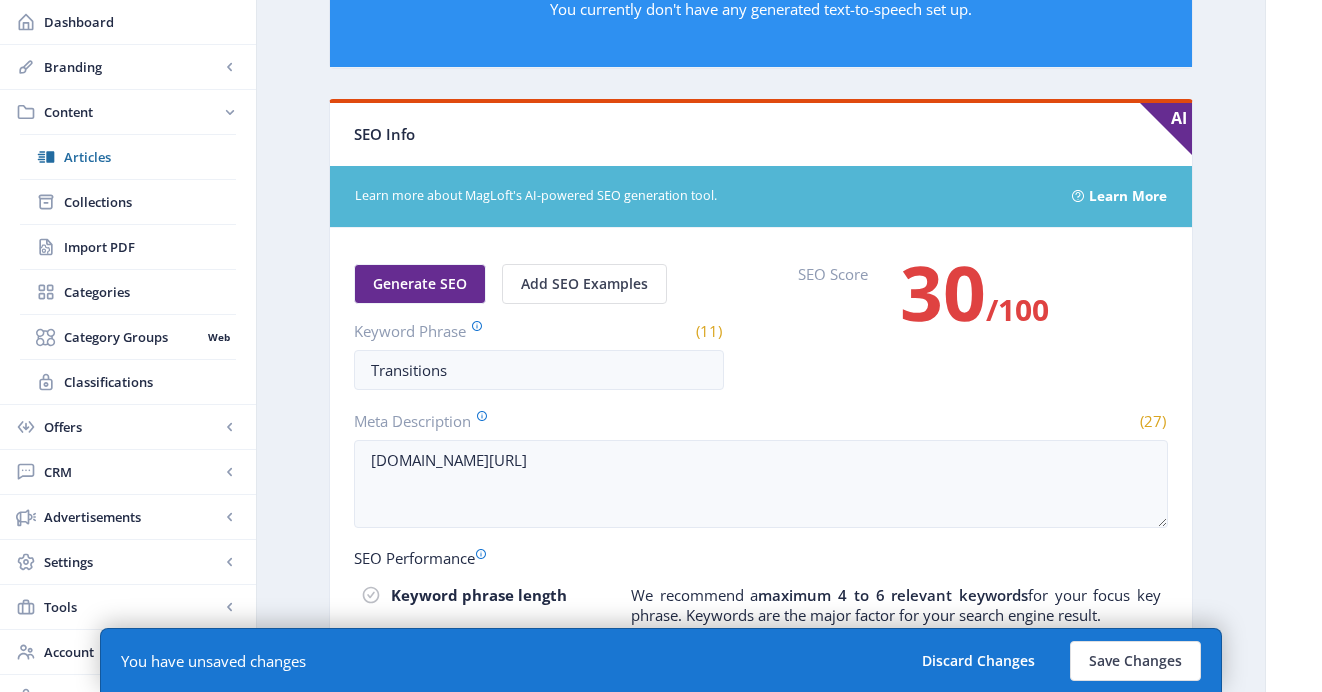 click on "Generate SEO Add SEO Examples  Keyword Phrase   (11)  Transitions SEO Score  30   /100" 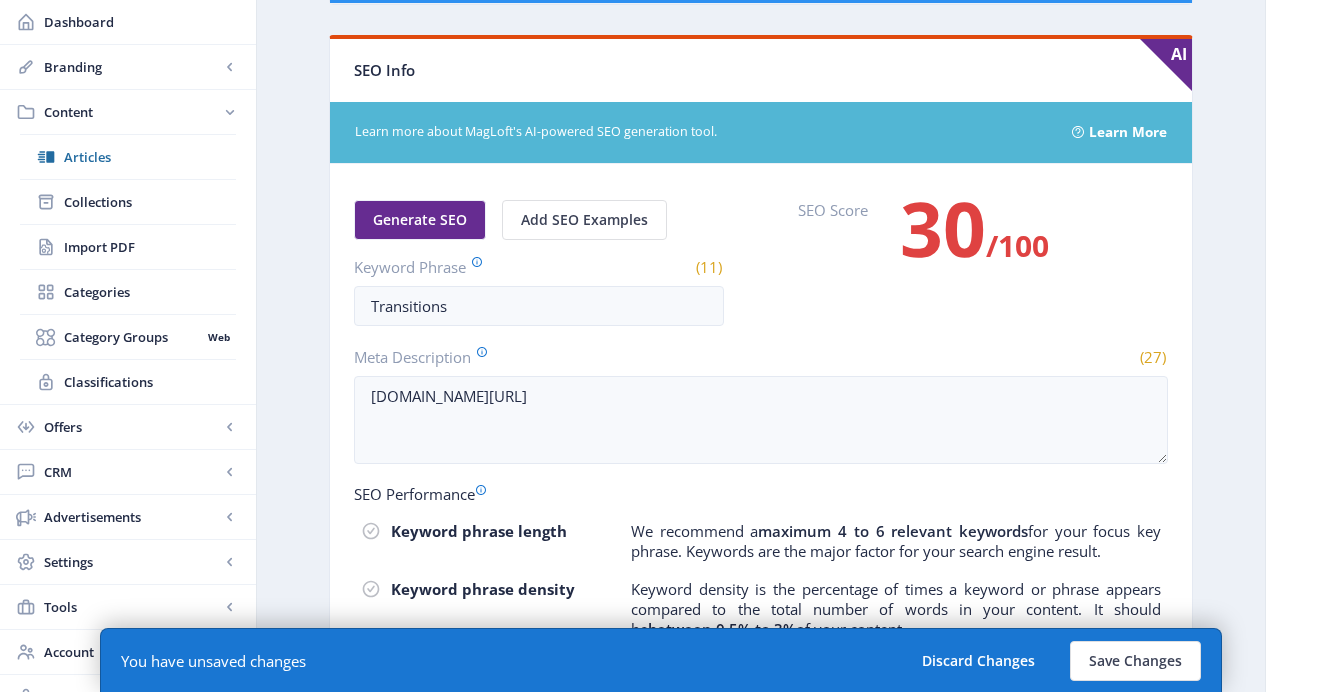 scroll, scrollTop: 1182, scrollLeft: 0, axis: vertical 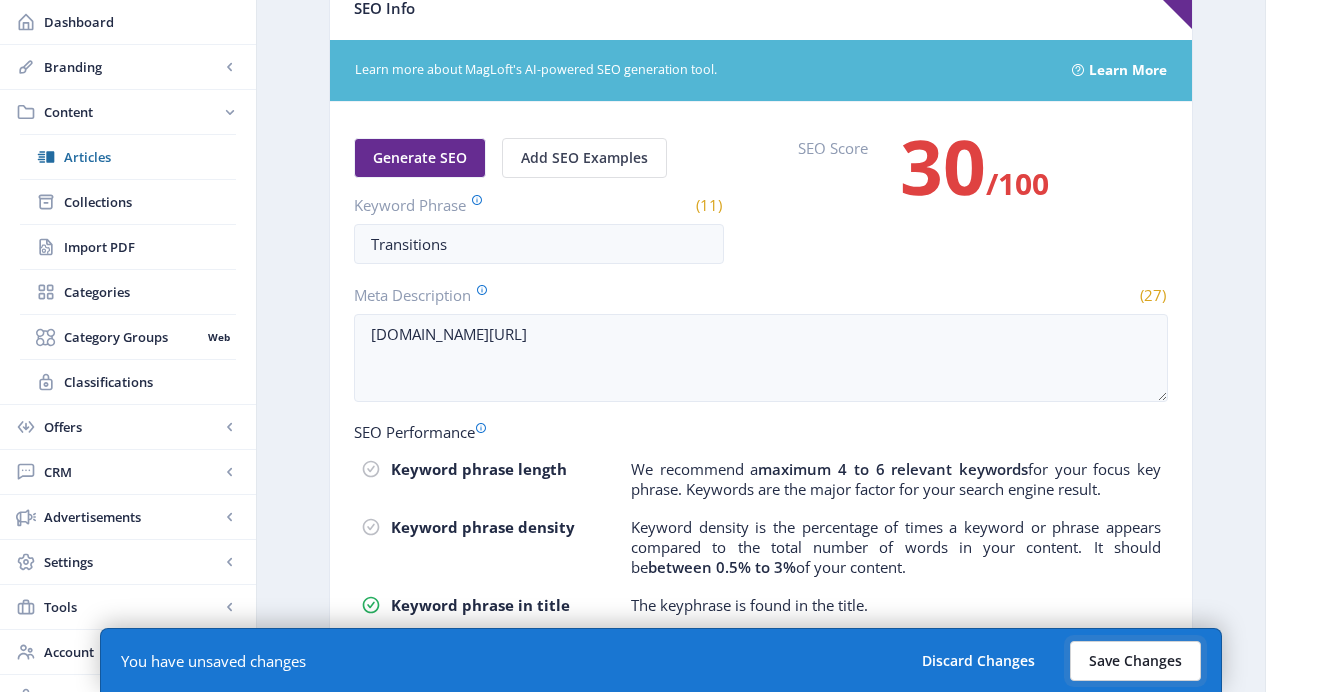 click on "Save Changes" 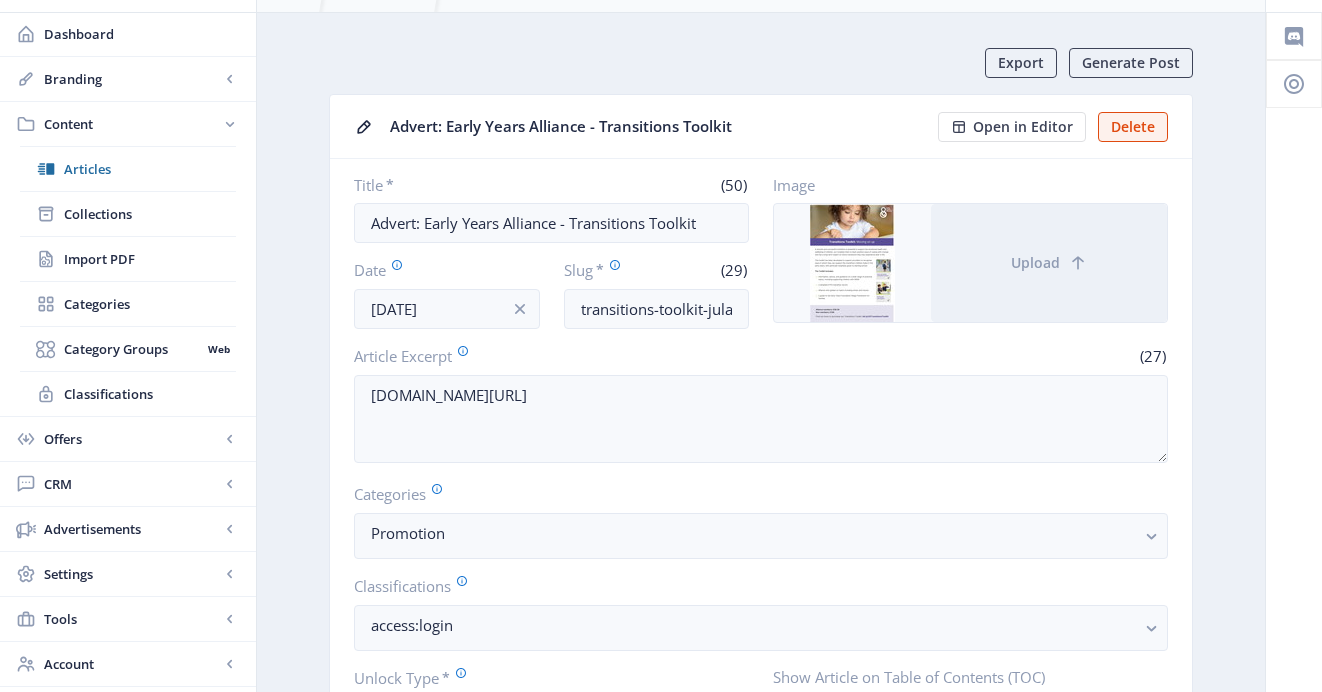 scroll, scrollTop: 51, scrollLeft: 0, axis: vertical 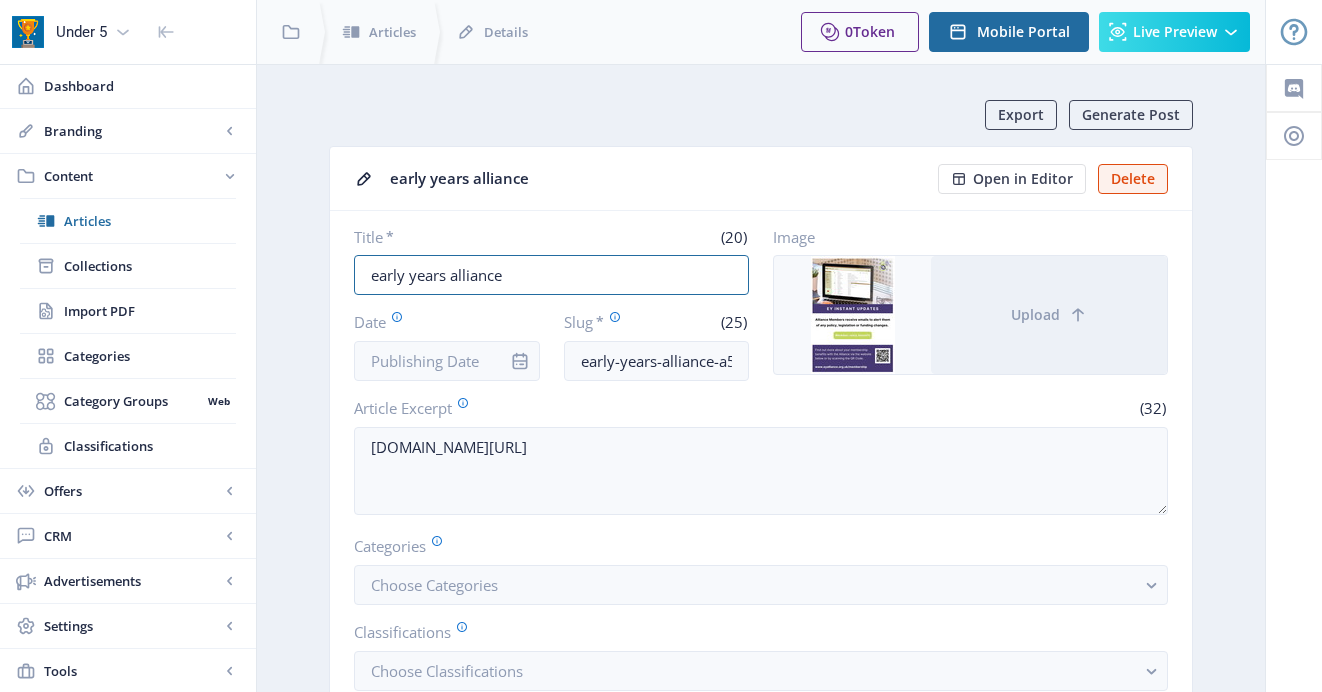 drag, startPoint x: 597, startPoint y: 279, endPoint x: 316, endPoint y: 278, distance: 281.00177 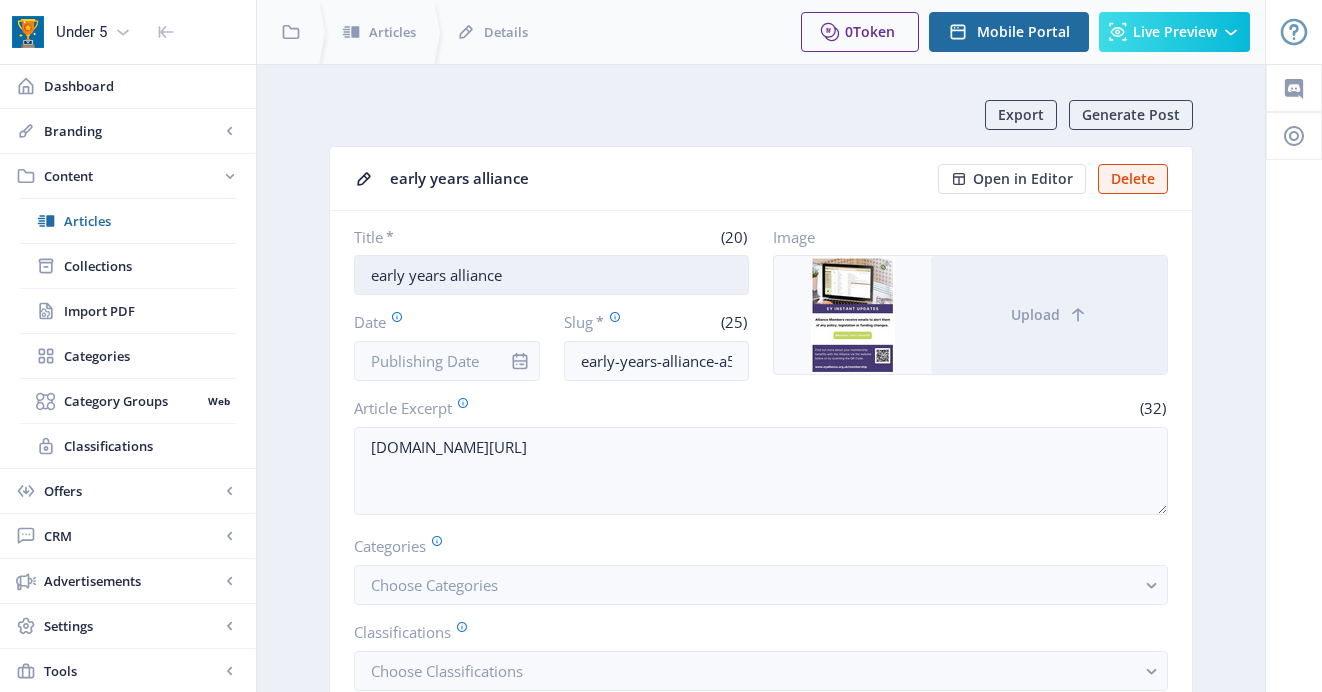 click on "early years alliance" at bounding box center (551, 275) 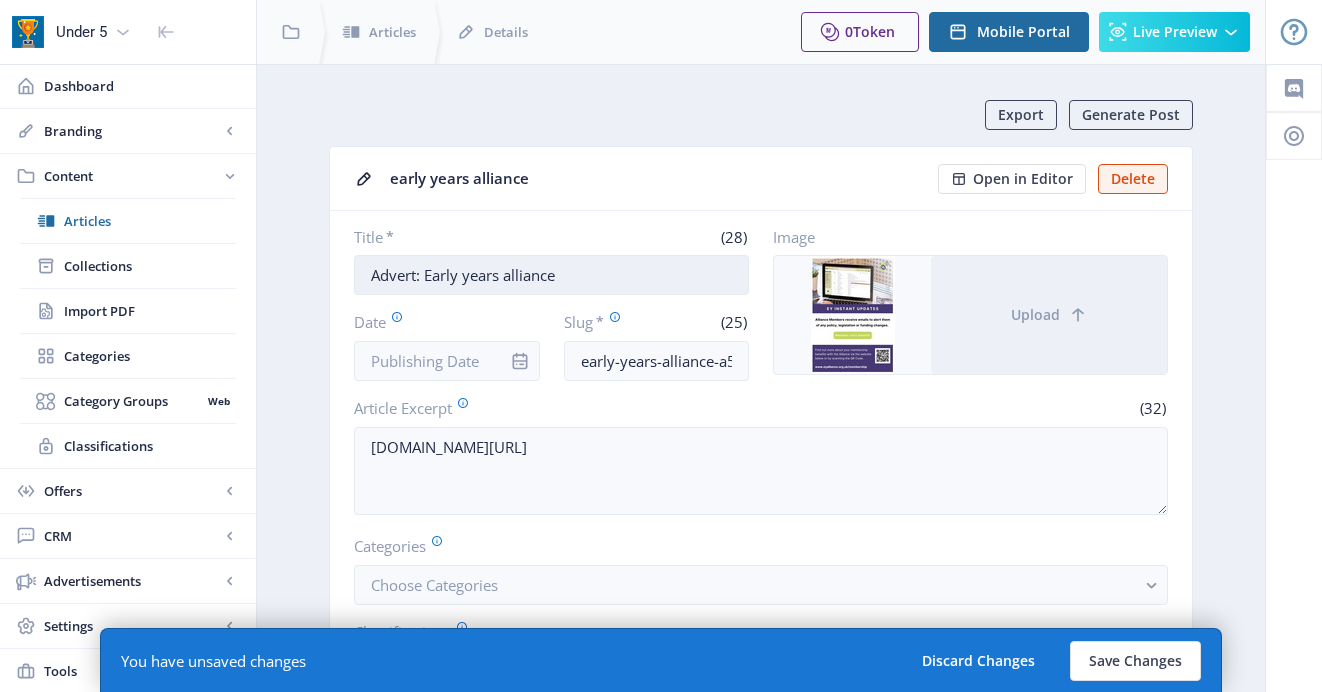 click on "Advert: Early years alliance" at bounding box center [551, 275] 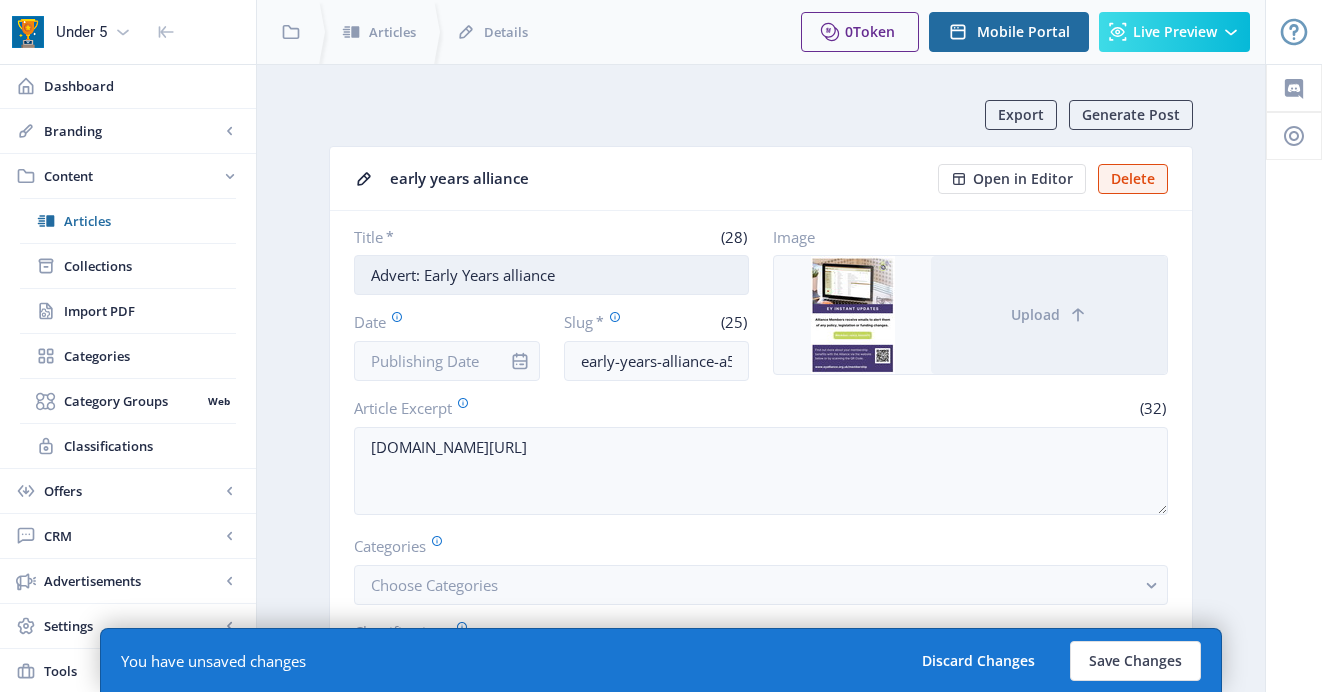 click on "Advert: Early Years alliance" at bounding box center (551, 275) 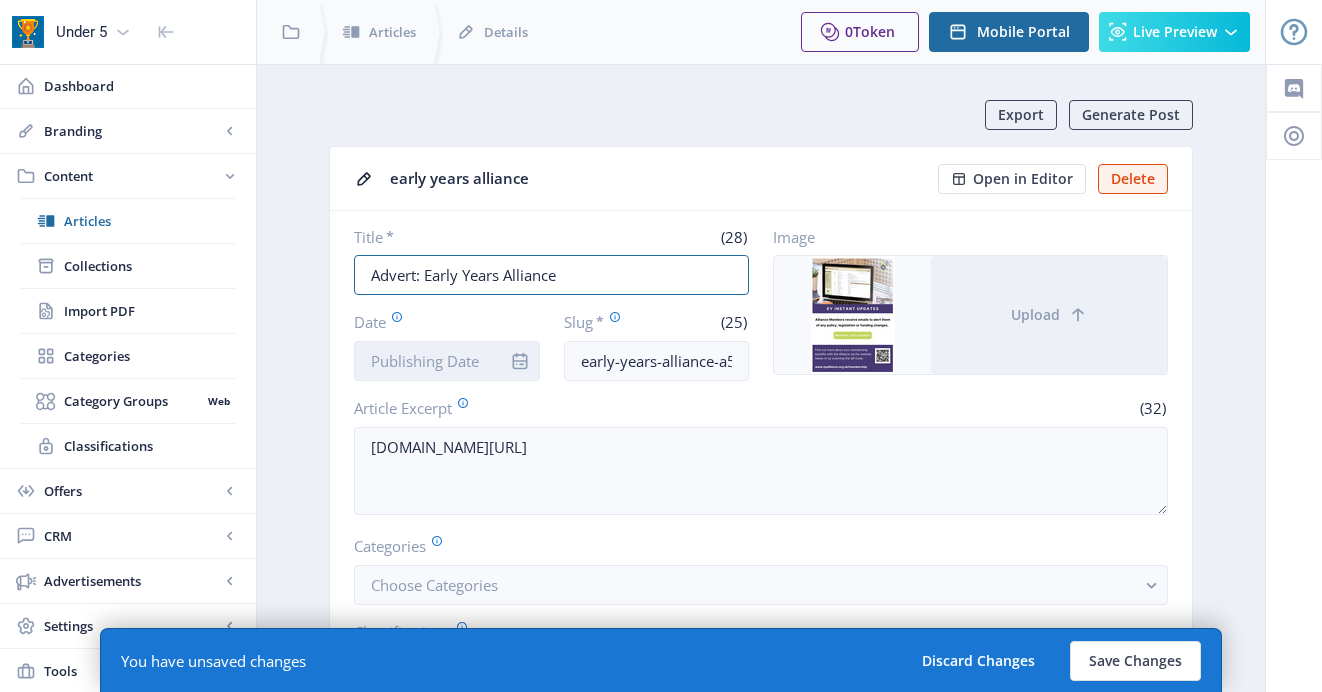 type on "Advert: Early Years Alliance" 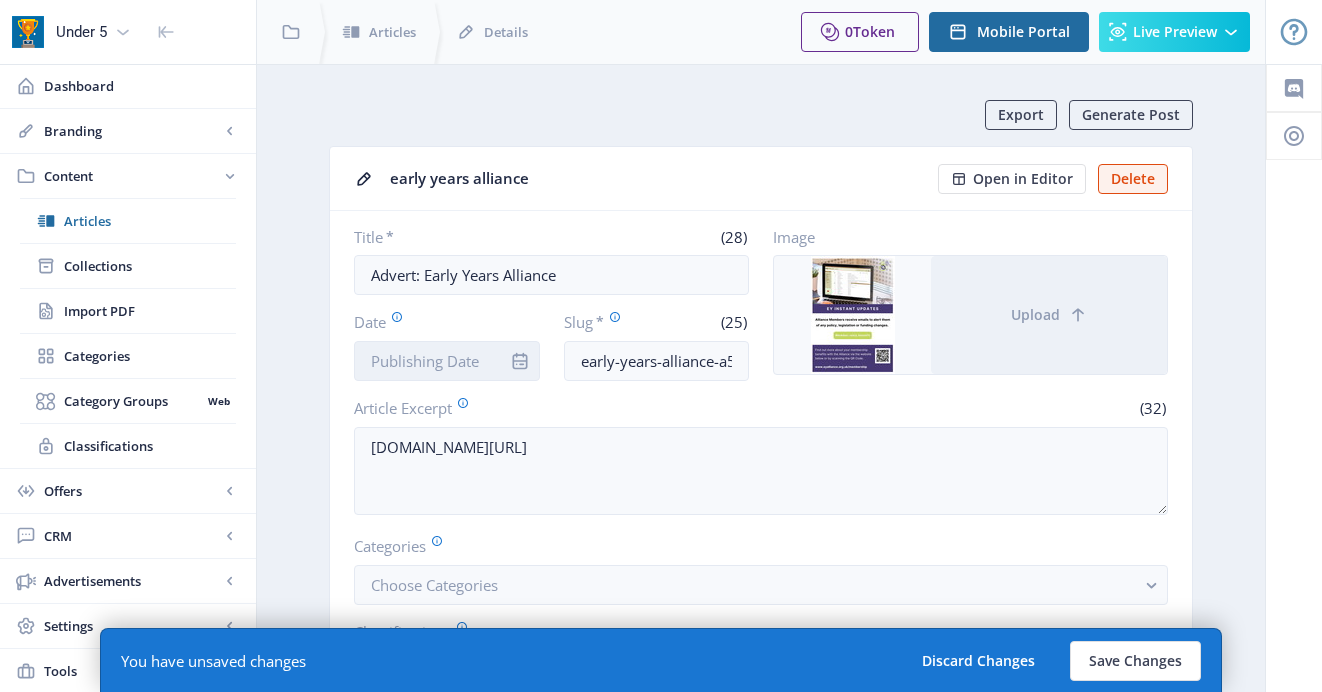 click on "Date" at bounding box center (447, 361) 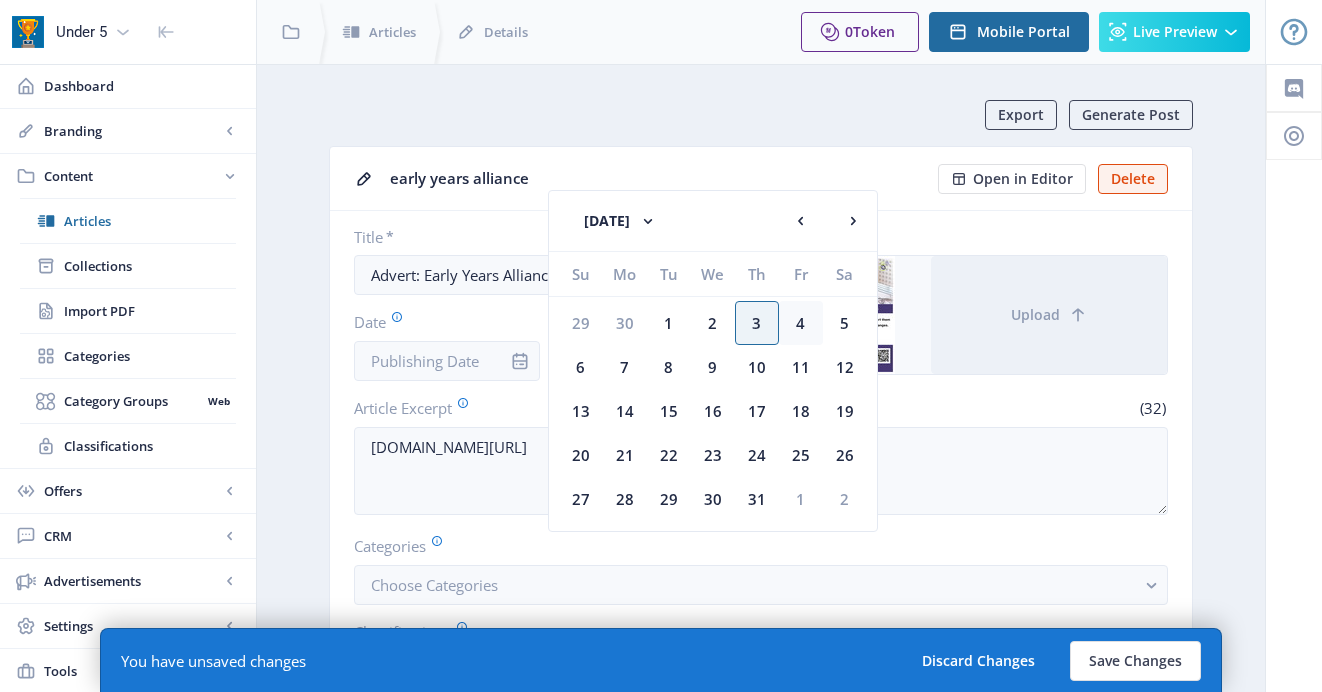 click on "4" 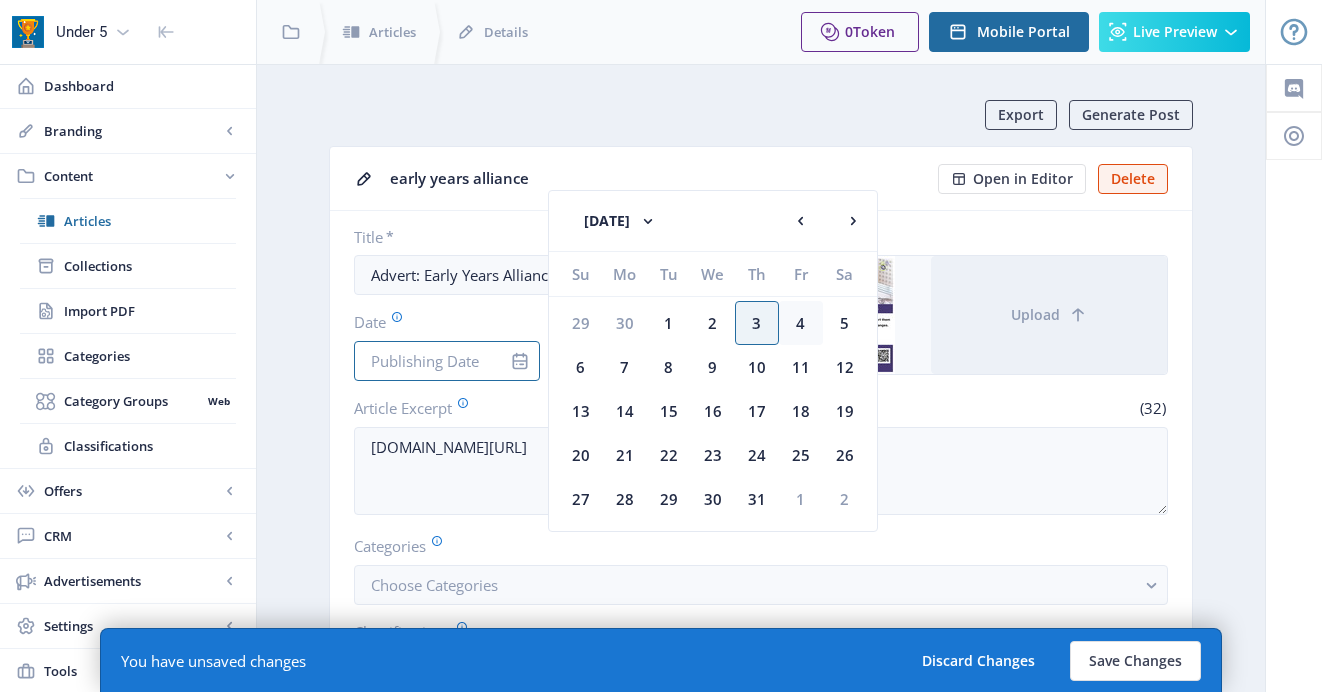 type on "[DATE]" 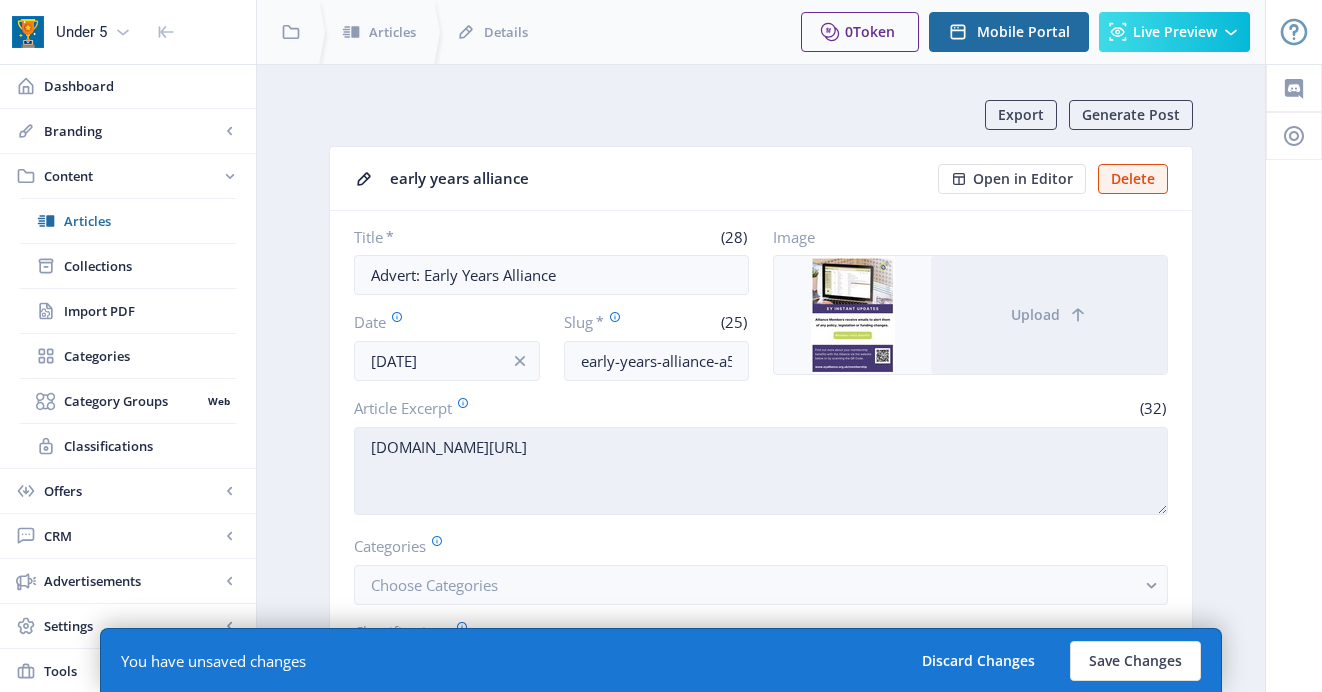 click on "www.eyalliance.org.uk/membership" at bounding box center [761, 471] 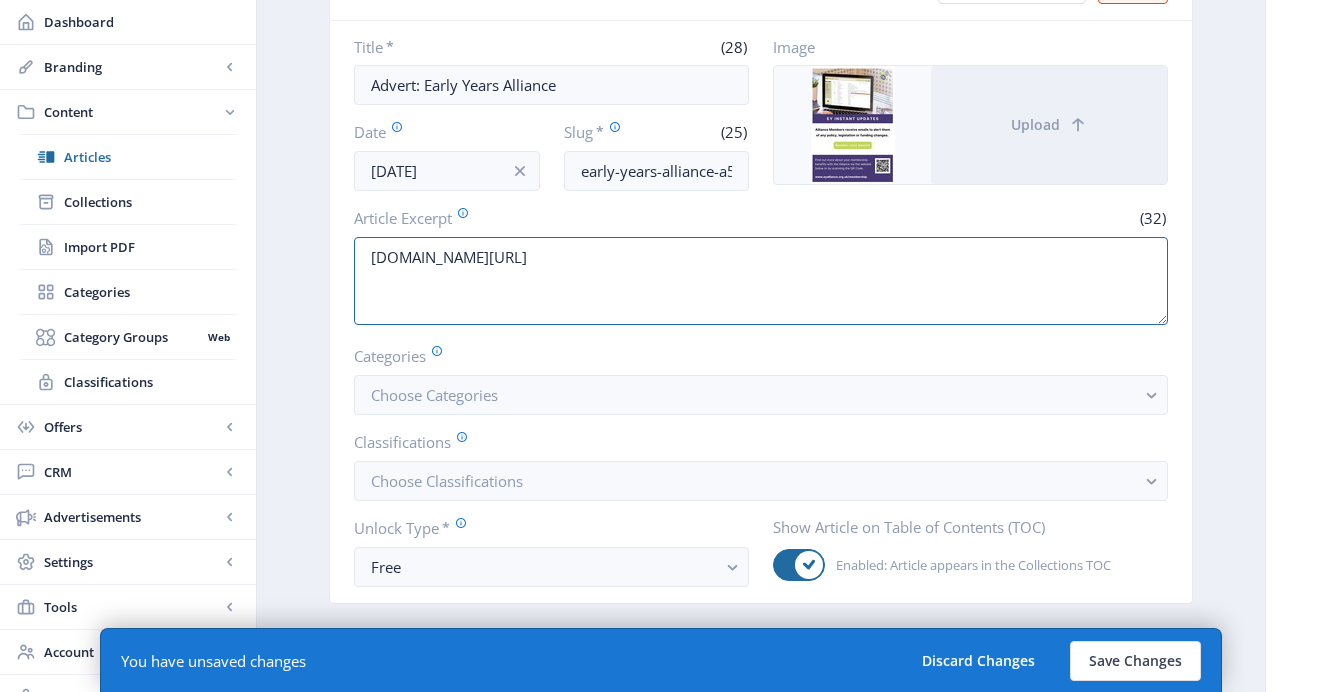 scroll, scrollTop: 208, scrollLeft: 0, axis: vertical 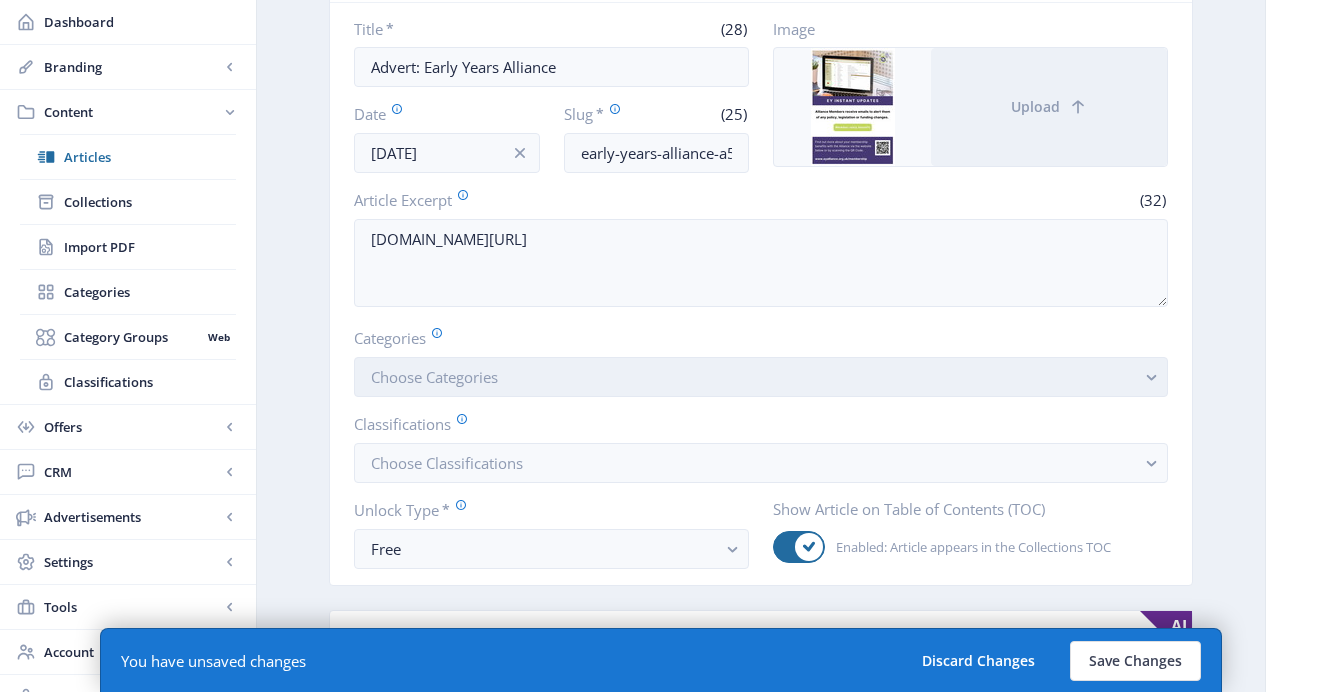 click on "Choose Categories" at bounding box center [761, 377] 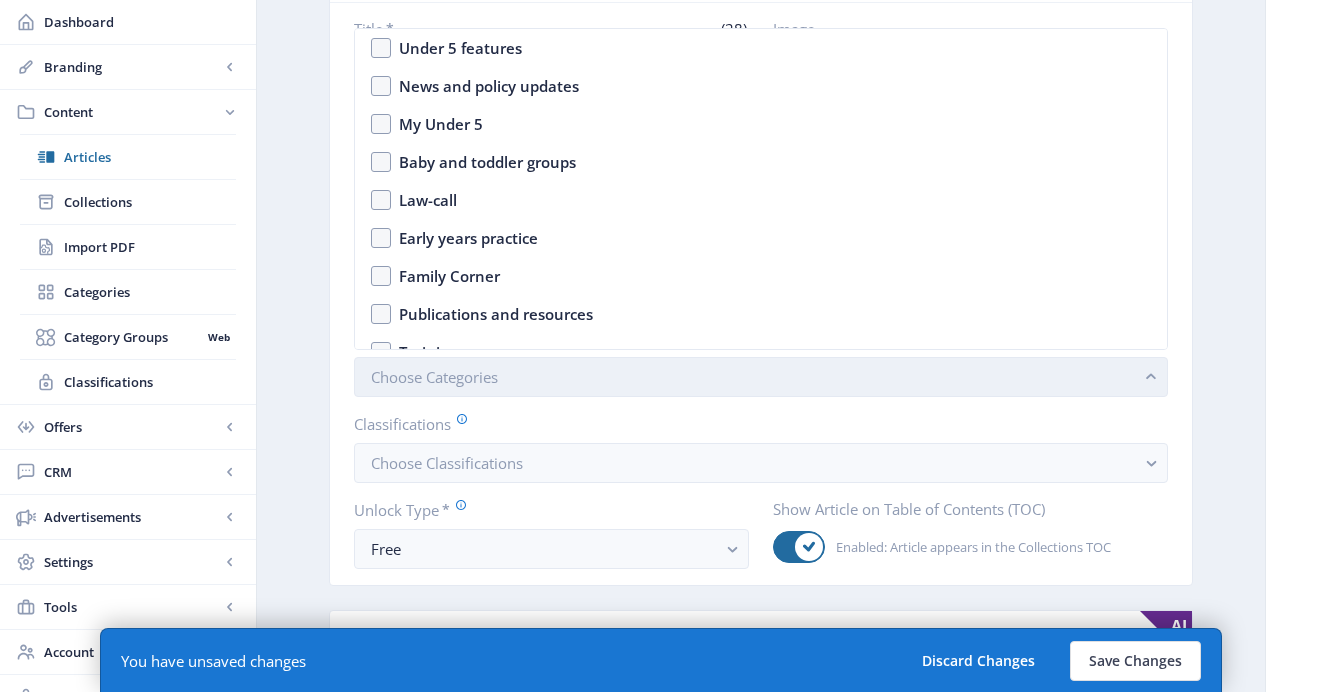 scroll, scrollTop: 0, scrollLeft: 0, axis: both 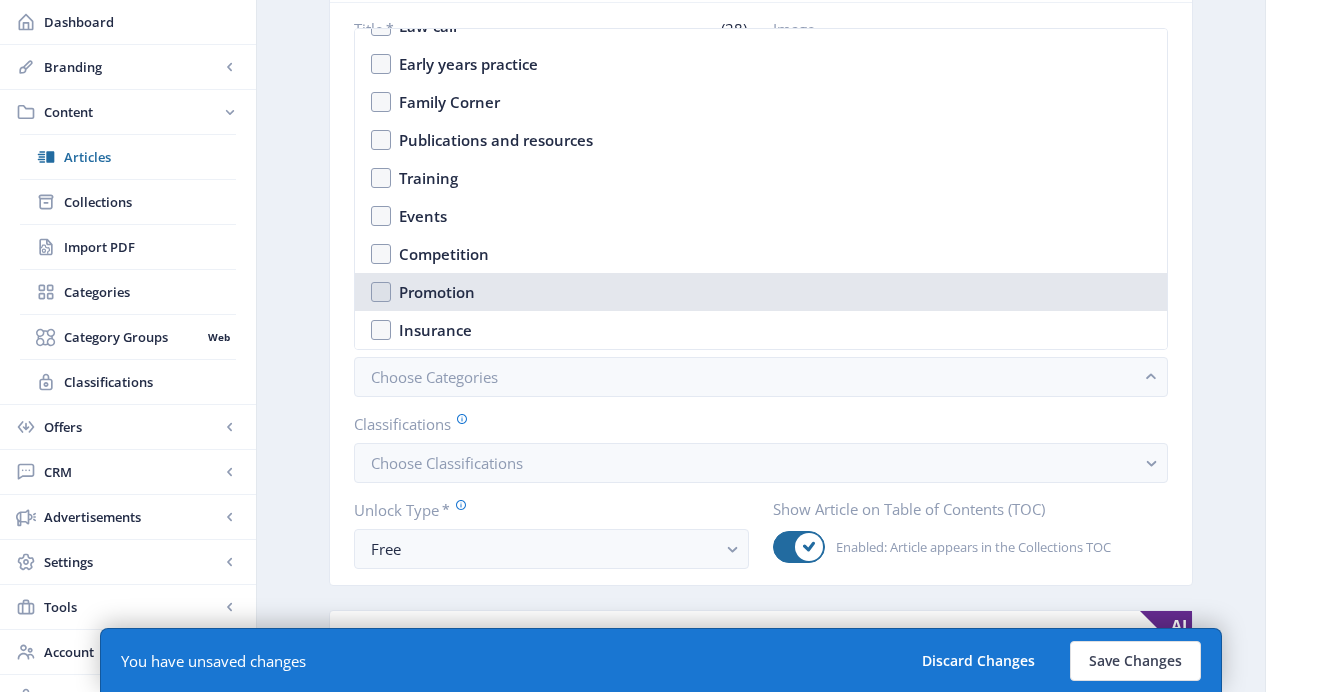 click on "Promotion" at bounding box center (437, 292) 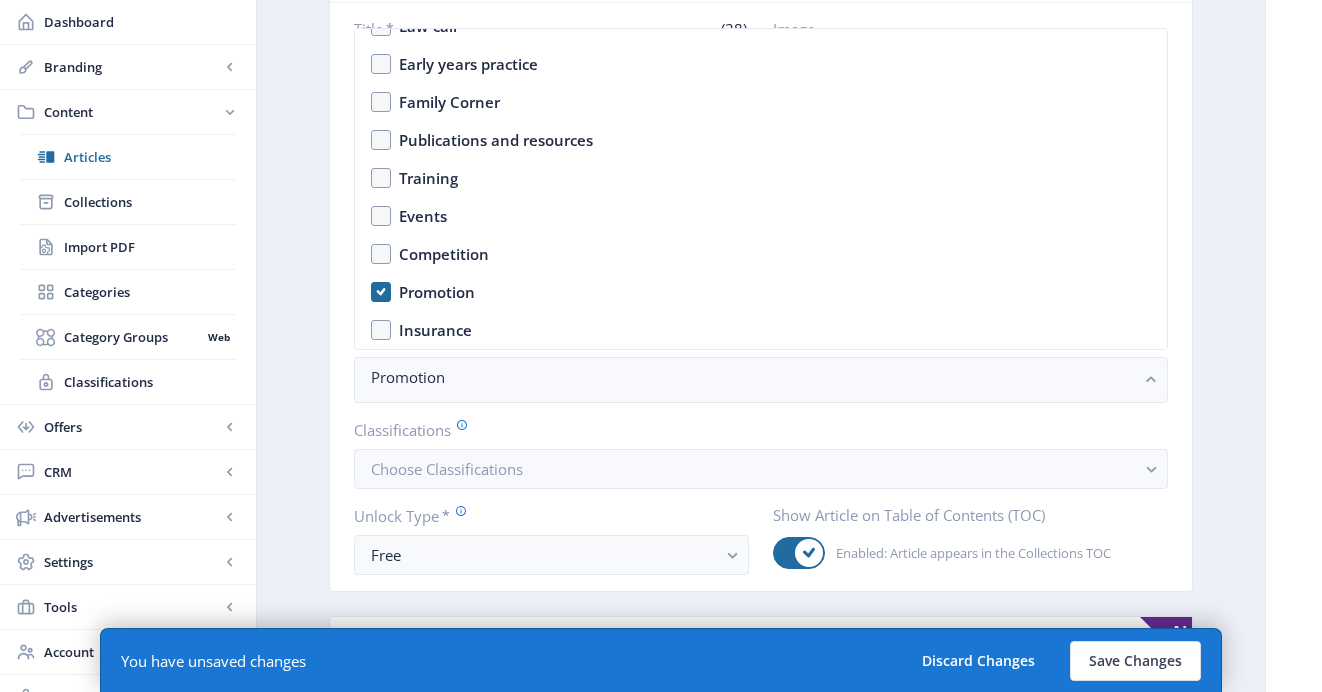 click on "Export Generate Post  early years alliance  Open in Editor  Delete   Title   *   (28)  Advert: Early Years Alliance  Date  Jul 4, 2025  Slug   *   (25)  early-years-alliance-a506  Image  Upload  Article Excerpt   (32)  www.eyalliance.org.uk/membership  Categories  Promotion  Classifications  Choose Classifications  Unlock Type   *  Free  Show Article on Table of Contents (TOC)   Enabled: Article appears in the Collections TOC  Text-to-Speech Generate Settings AI Getting Started You currently don't have any generated text-to-speech set up. SEO Info AI  Learn more about MagLoft's AI-powered SEO generation tool.  Learn More Generate SEO Add SEO Examples  Keyword Phrase   (0)  SEO Score  0   /100   Meta Description   (32)  www.eyalliance.org.uk/membership  SEO Performance  Keyword phrase length We recommend a  maximum 4 to 6 relevant keywords  for your focus key phrase. Keywords are the major factor for your search engine result. Keyword phrase density between 0.5% to 3%  of your content. Keyword phrase in title" 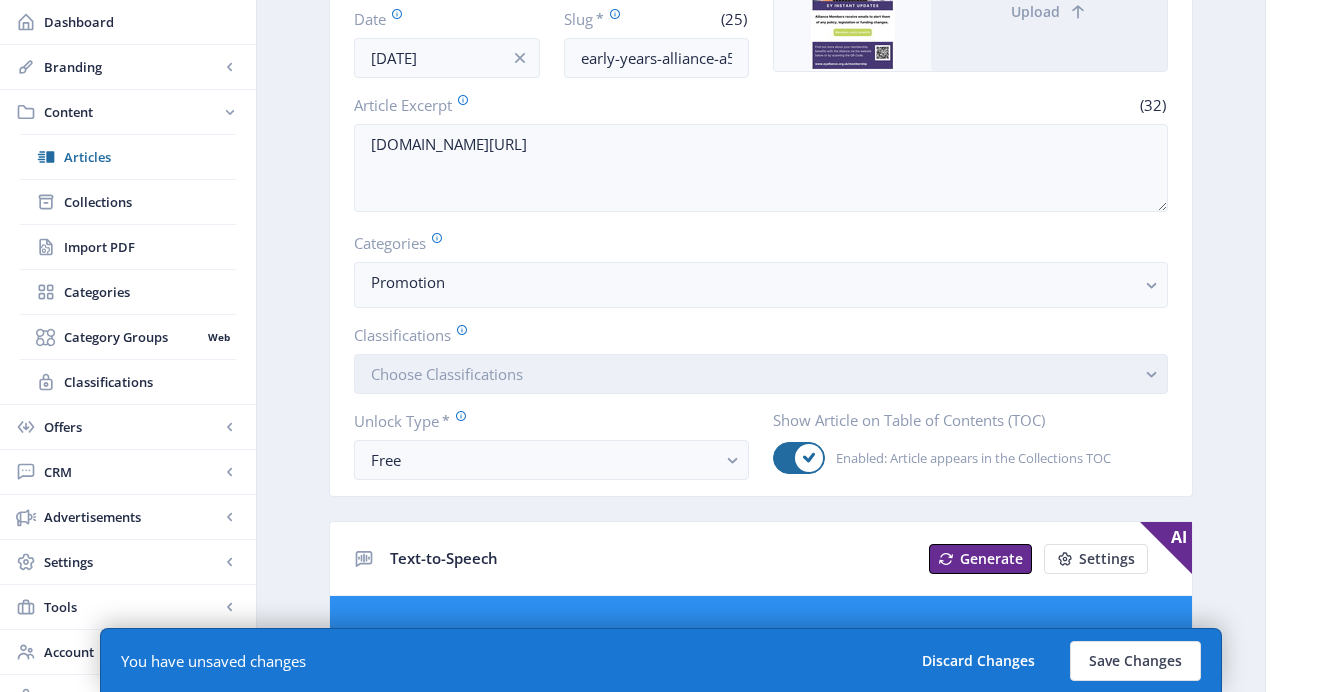 scroll, scrollTop: 371, scrollLeft: 0, axis: vertical 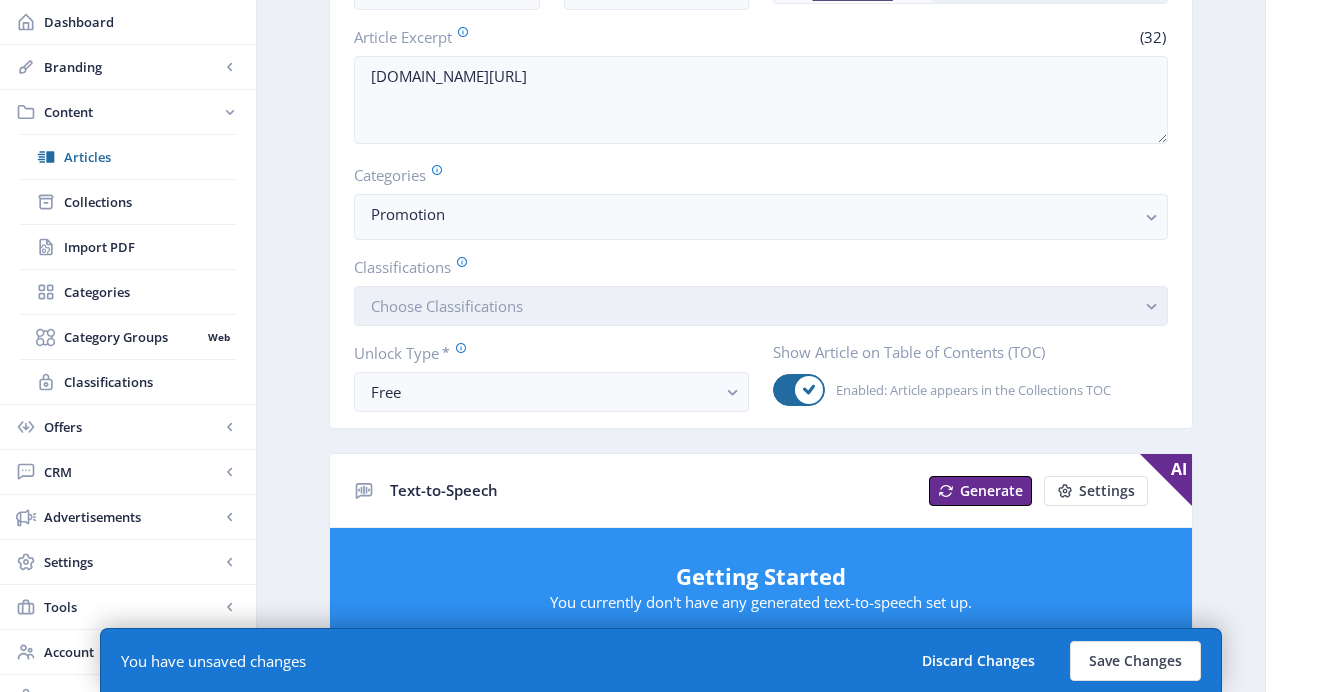 click on "Choose Classifications" at bounding box center [447, 306] 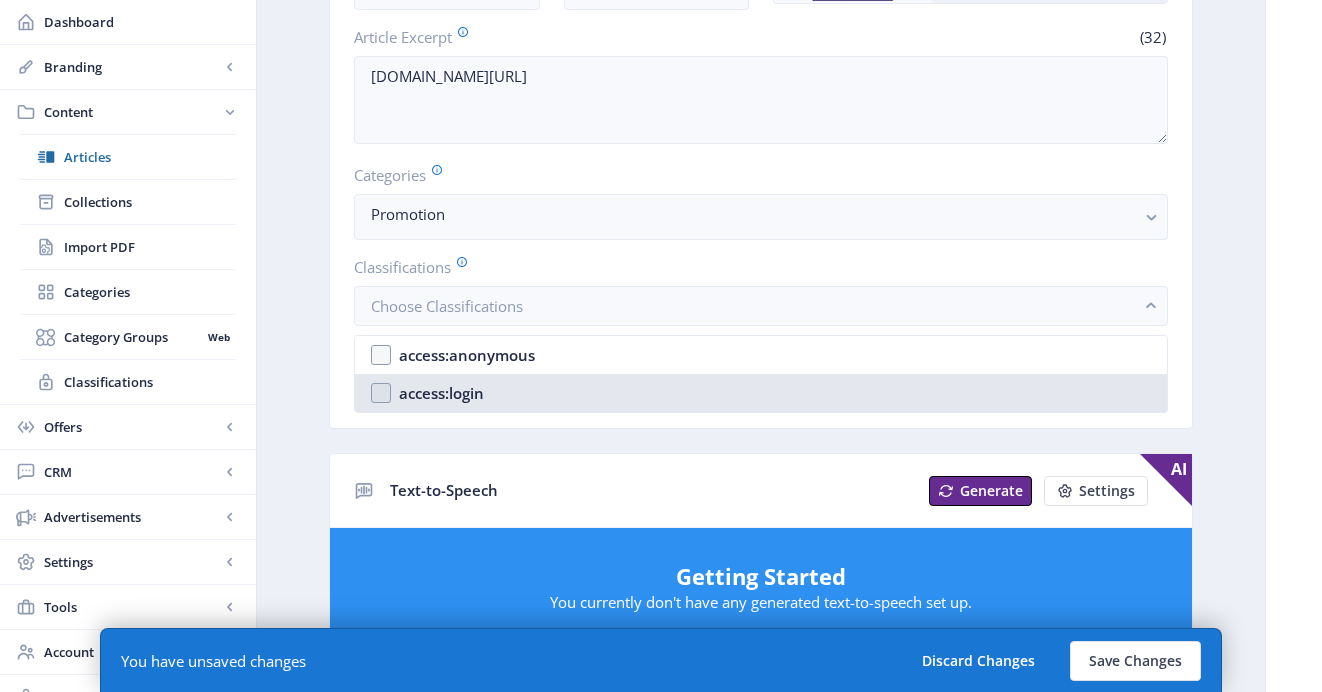 click on "access:login" at bounding box center [441, 393] 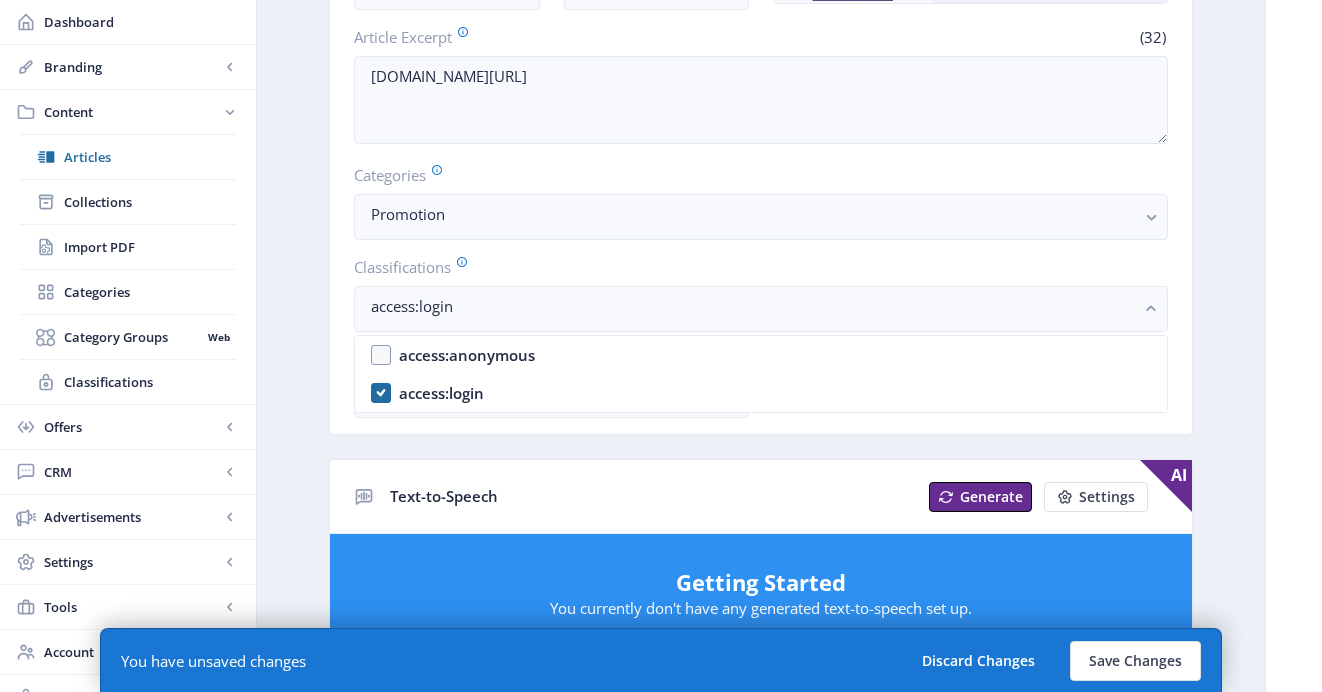 click on "Text-to-Speech Generate Settings AI" 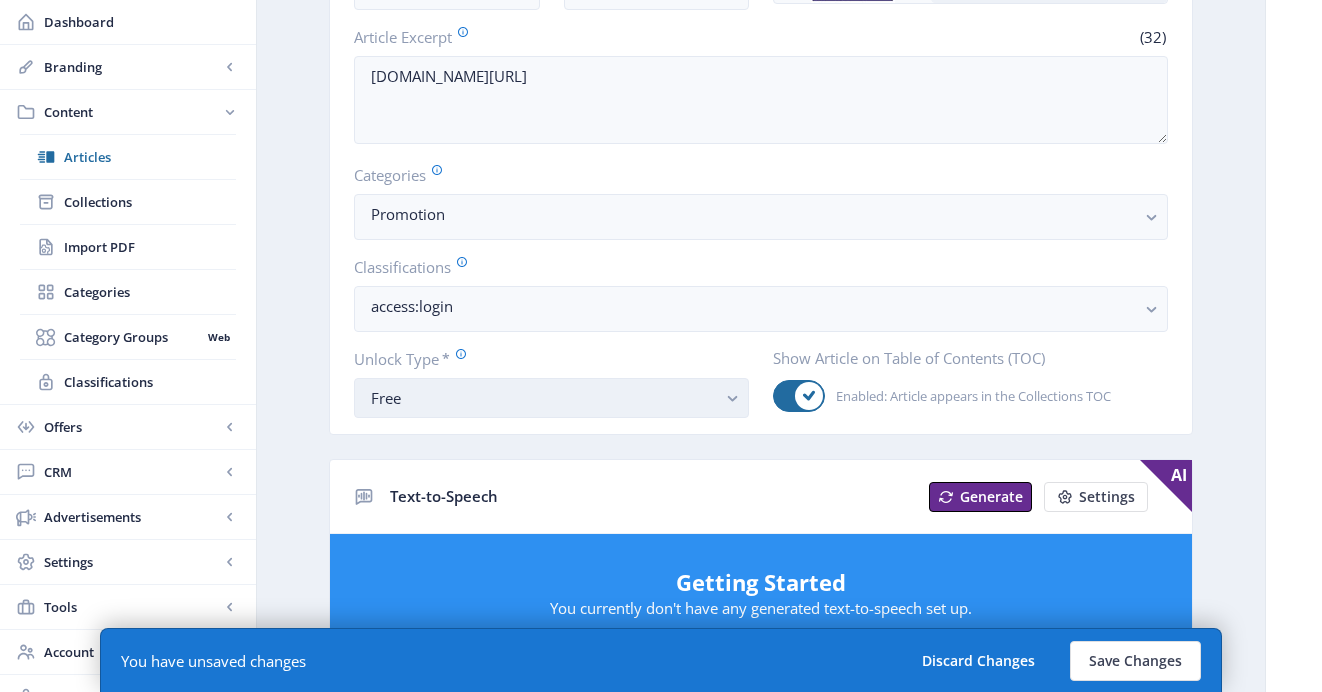 click on "Free" at bounding box center [543, 398] 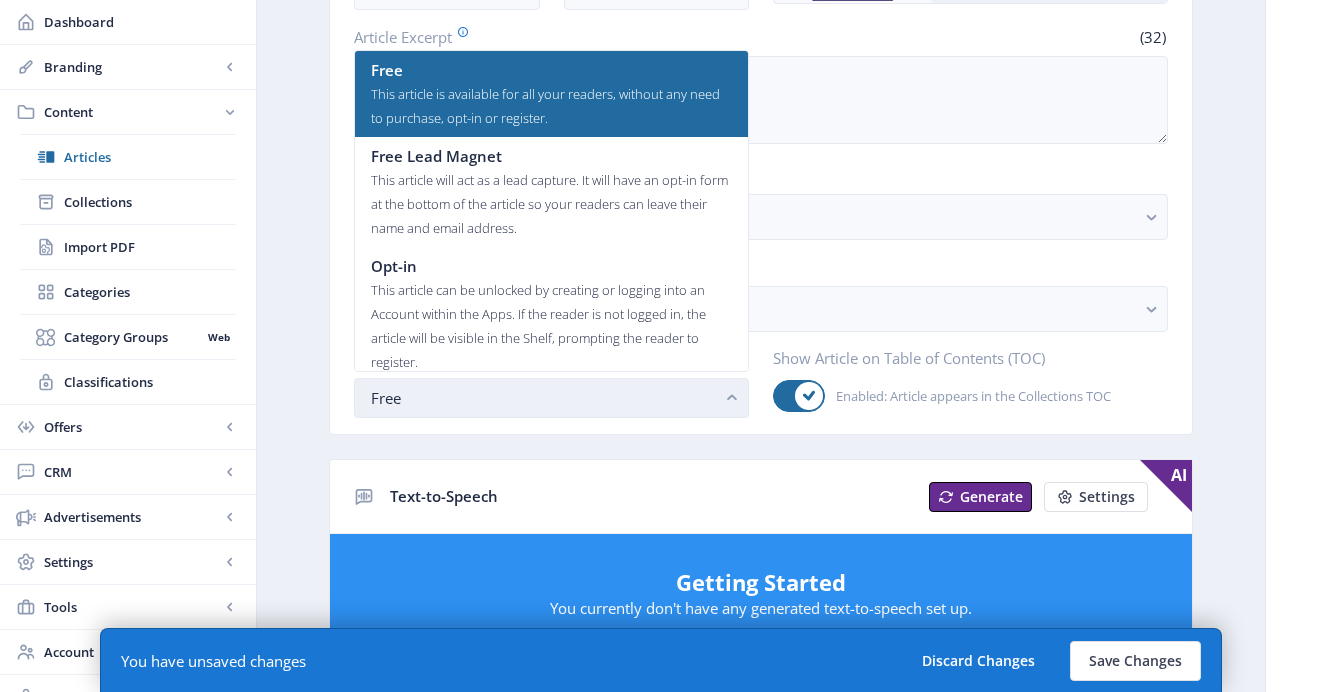 scroll, scrollTop: 0, scrollLeft: 0, axis: both 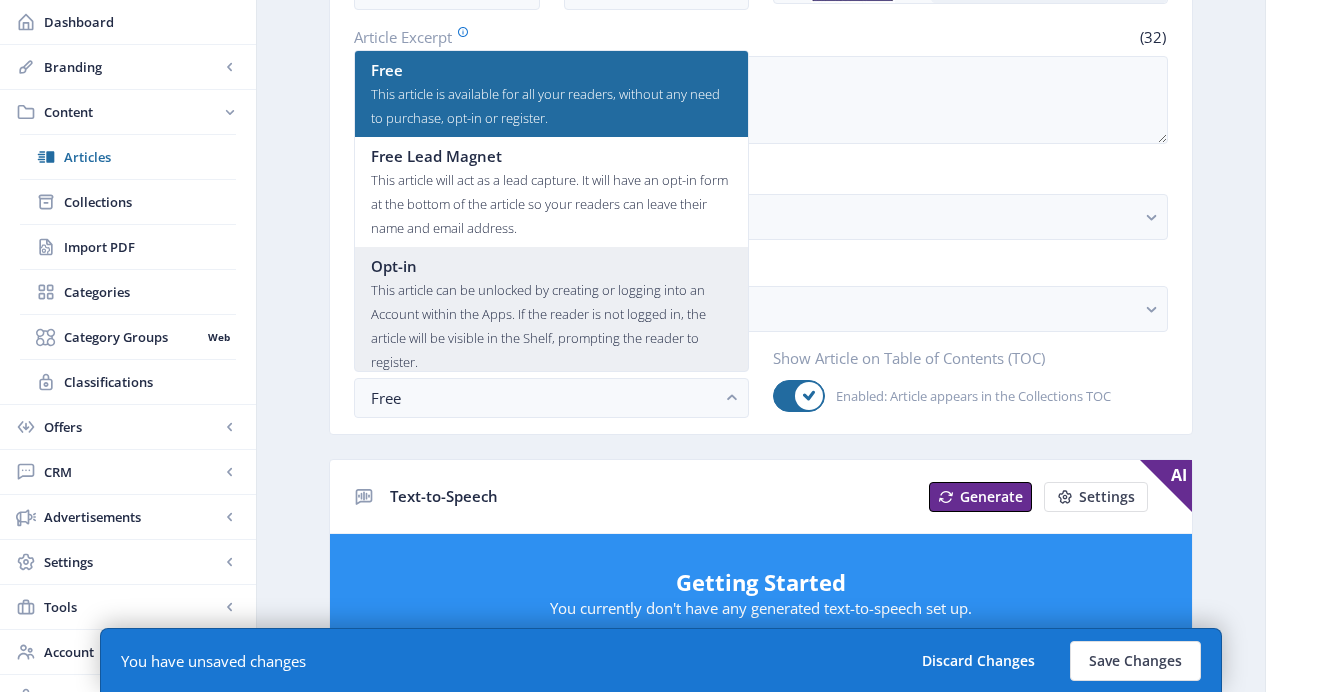 click on "This article can be unlocked by creating or logging into an Account within the Apps. If the reader is not logged in, the article will be visible in the Shelf, prompting the reader to register." at bounding box center [551, 326] 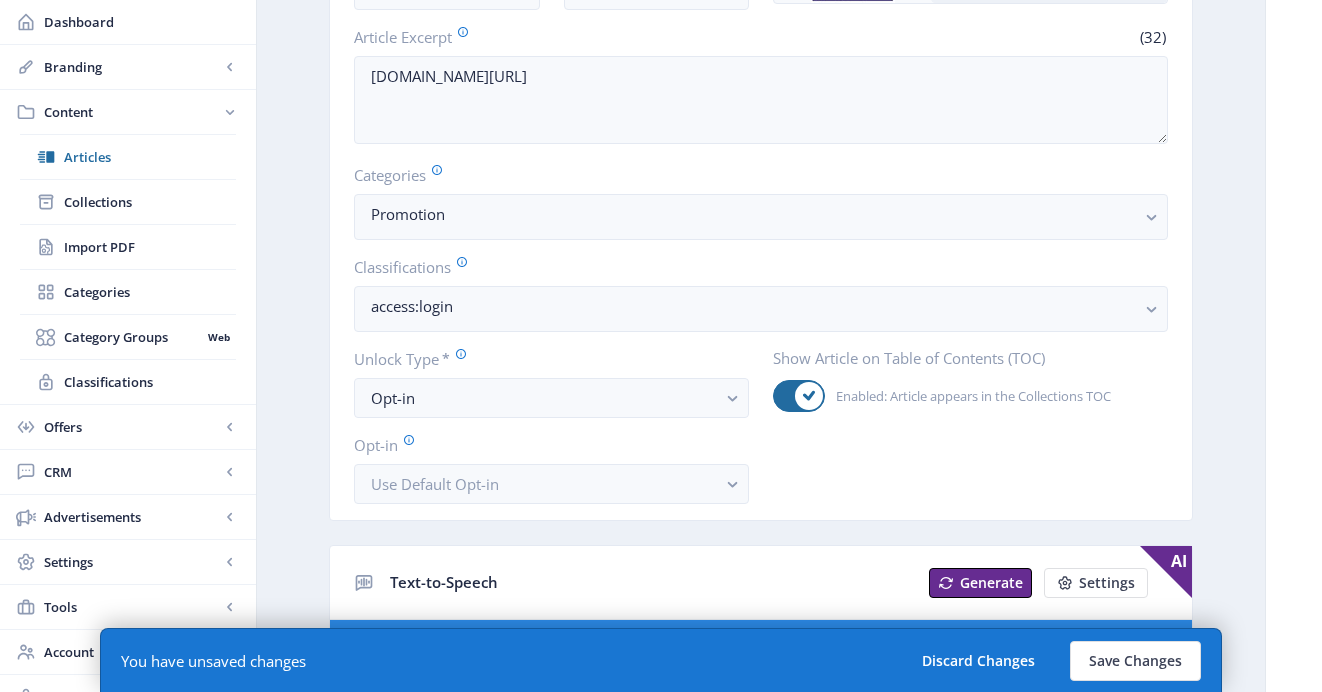 click on "Export Generate Post  early years alliance  Open in Editor  Delete   Title   *   (28)  Advert: Early Years Alliance  Date  Jul 4, 2025  Slug   *   (25)  early-years-alliance-a506  Image  Upload  Article Excerpt   (32)  www.eyalliance.org.uk/membership  Categories  Promotion  Classifications  access:login  Unlock Type   *  Opt-in  Opt-in  Use Default Opt-in  Show Article on Table of Contents (TOC)   Enabled: Article appears in the Collections TOC  Text-to-Speech Generate Settings AI Getting Started You currently don't have any generated text-to-speech set up. SEO Info AI  Learn more about MagLoft's AI-powered SEO generation tool.  Learn More Generate SEO Add SEO Examples  Keyword Phrase   (0)  SEO Score  0   /100   Meta Description   (32)  www.eyalliance.org.uk/membership  SEO Performance  Keyword phrase length We recommend a  maximum 4 to 6 relevant keywords  for your focus key phrase. Keywords are the major factor for your search engine result. Keyword phrase density between 0.5% to 3%  of your content. . ." at bounding box center [761, 728] 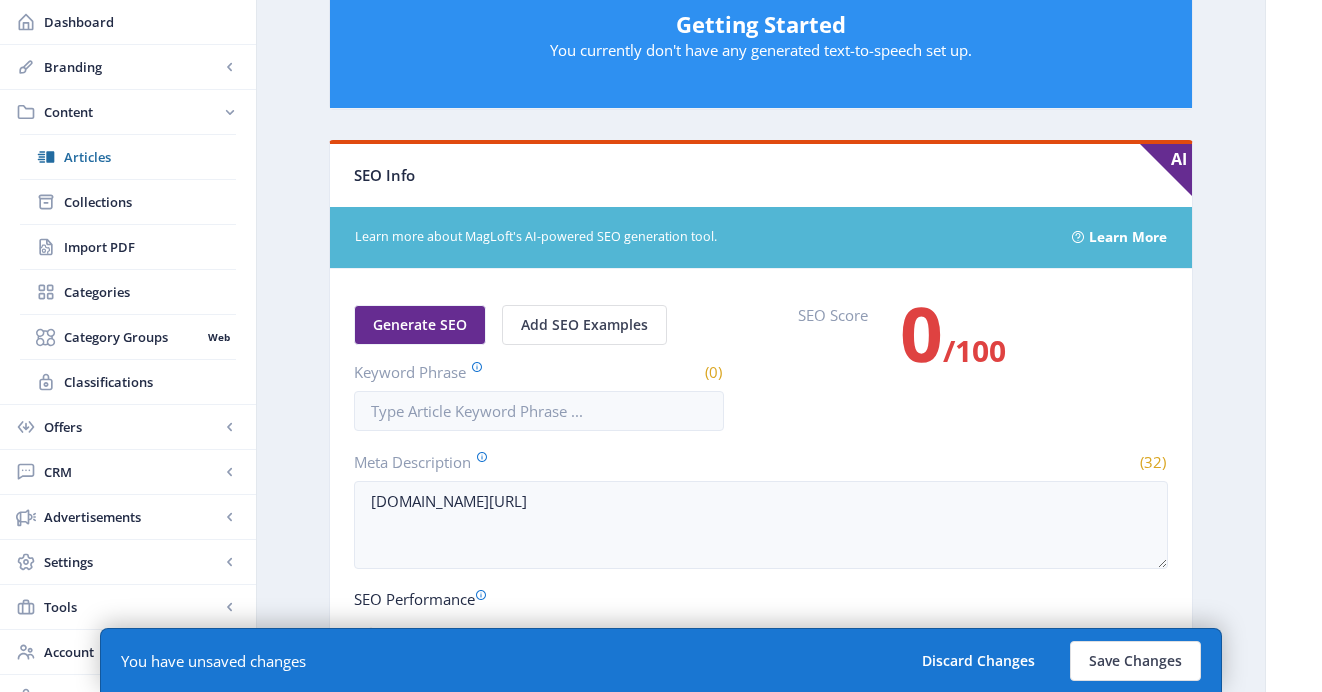 scroll, scrollTop: 1181, scrollLeft: 0, axis: vertical 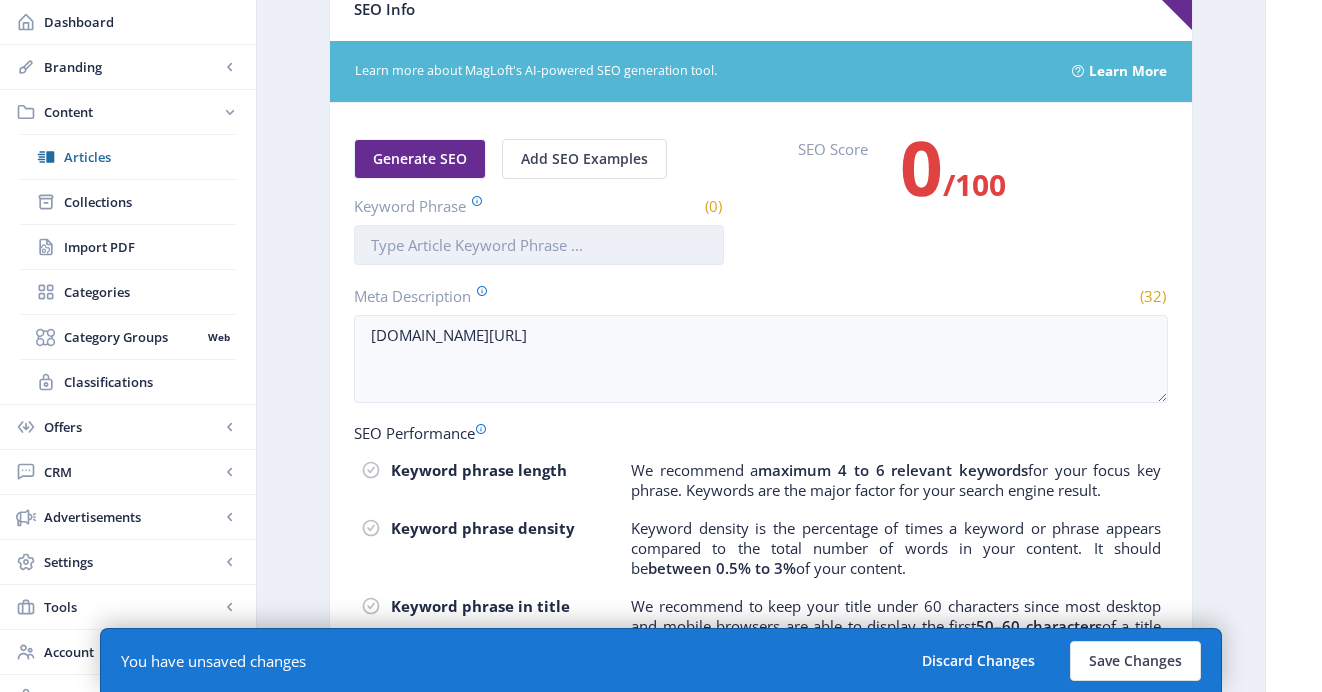 click on "Keyword Phrase" at bounding box center [539, 245] 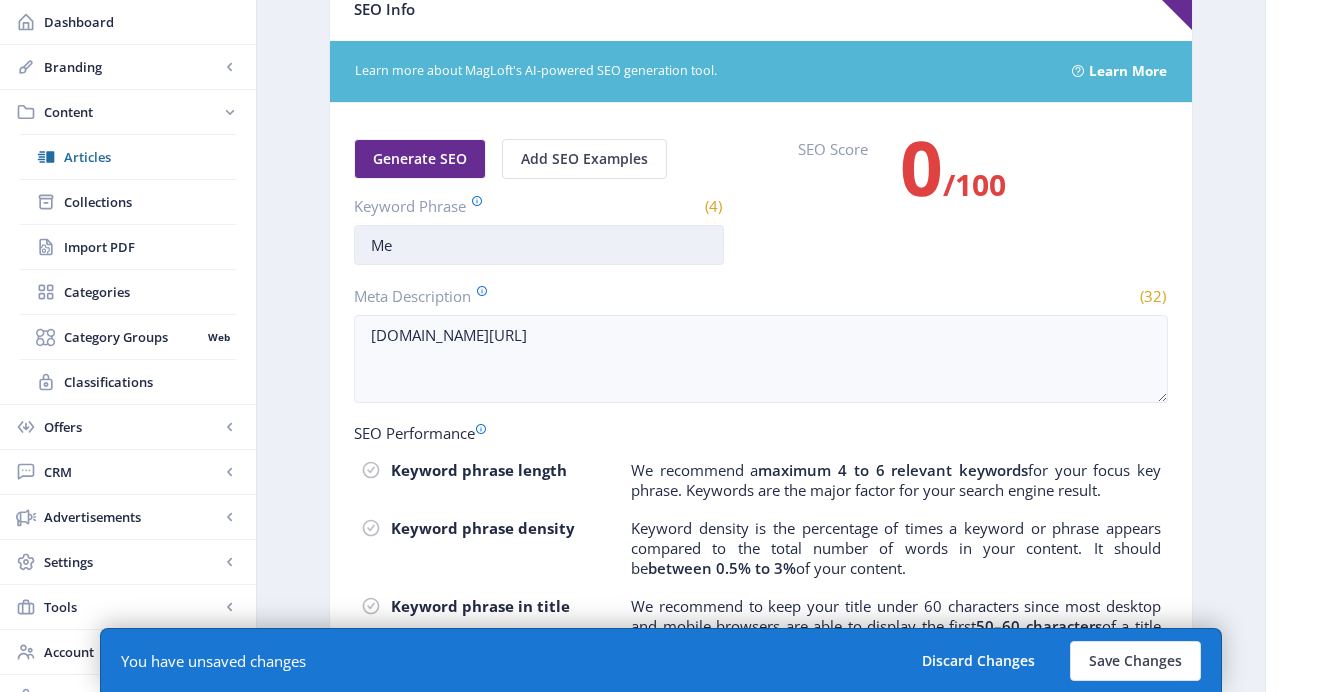 type on "M" 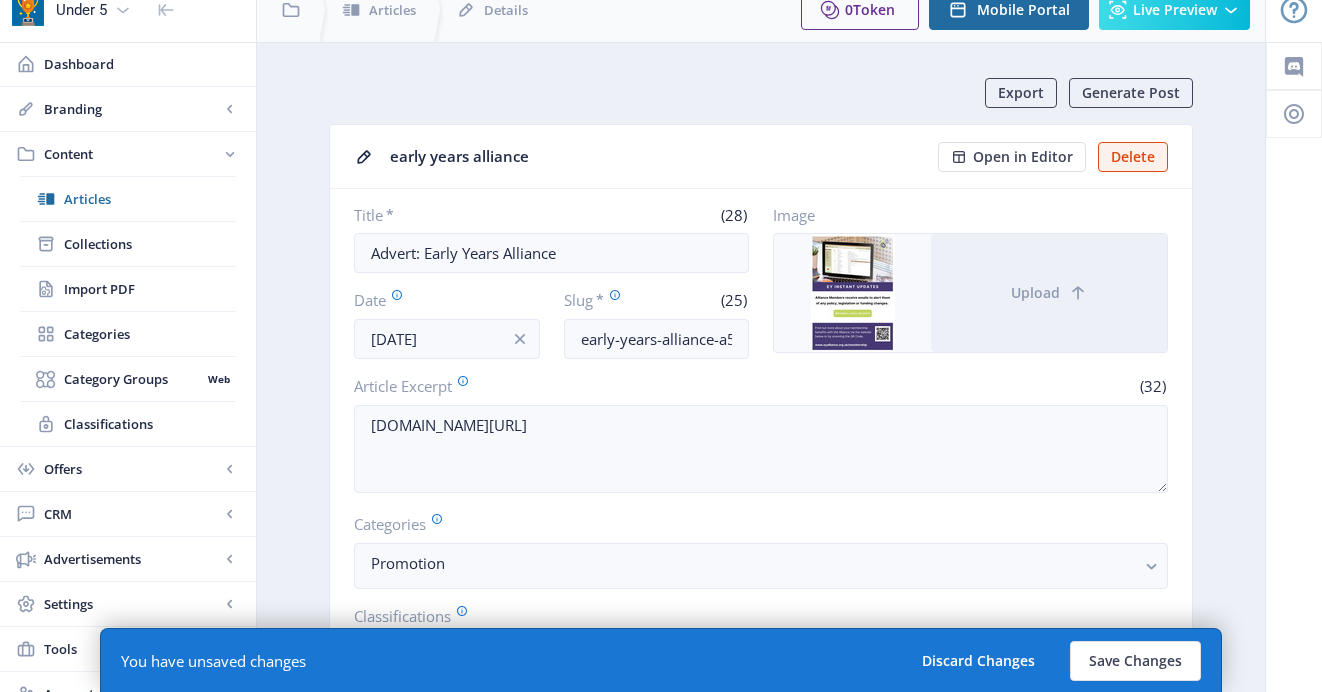 scroll, scrollTop: 0, scrollLeft: 0, axis: both 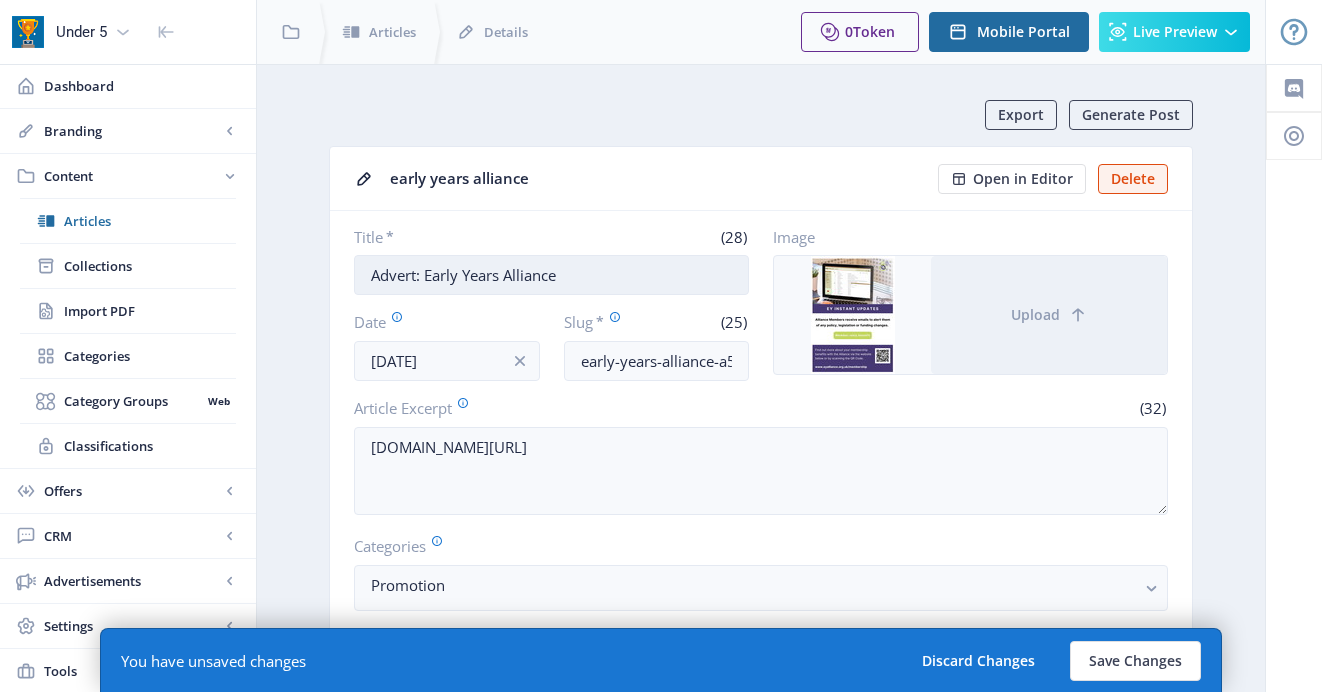 type on "Early Years" 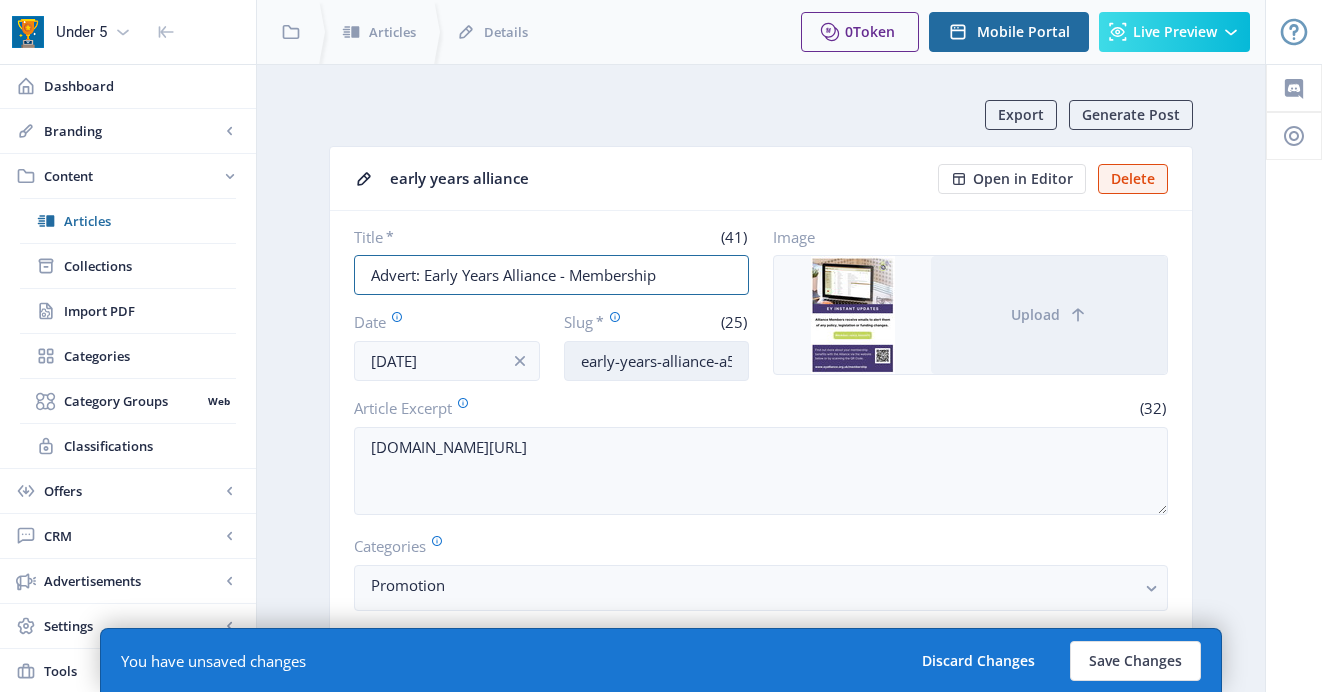 type on "Advert: Early Years Alliance - Membership" 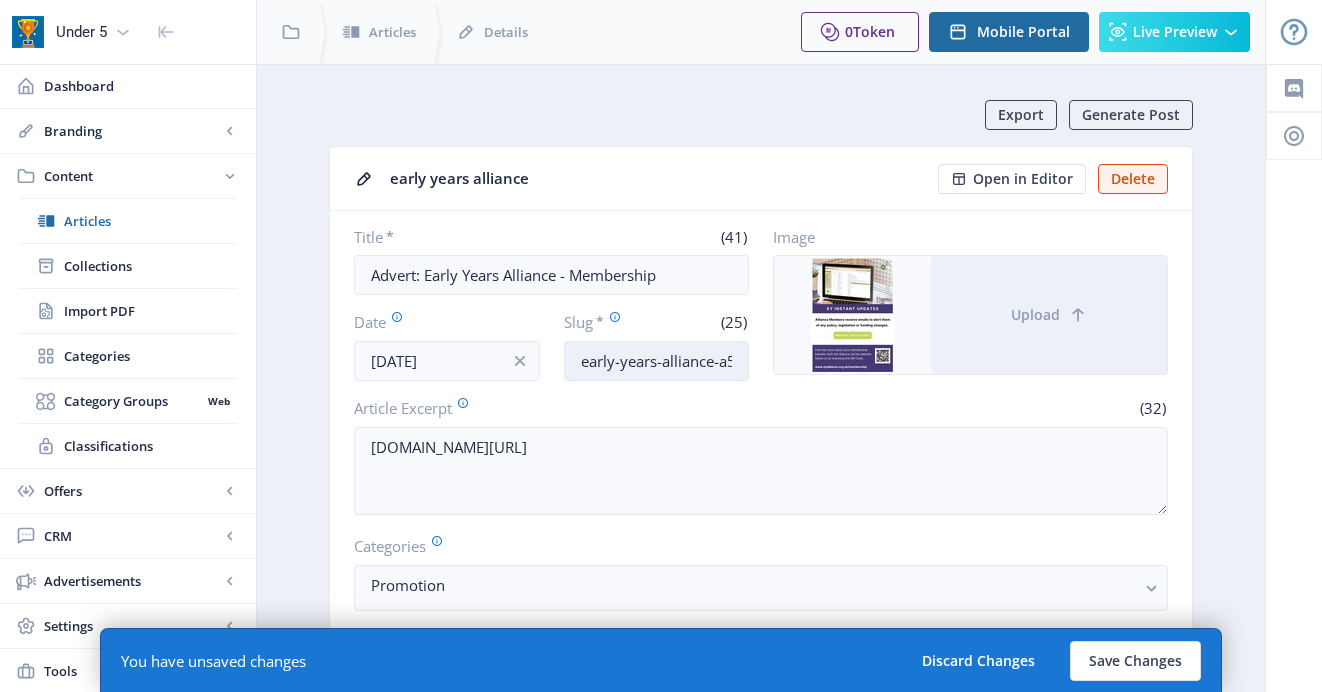 drag, startPoint x: 582, startPoint y: 360, endPoint x: 712, endPoint y: 360, distance: 130 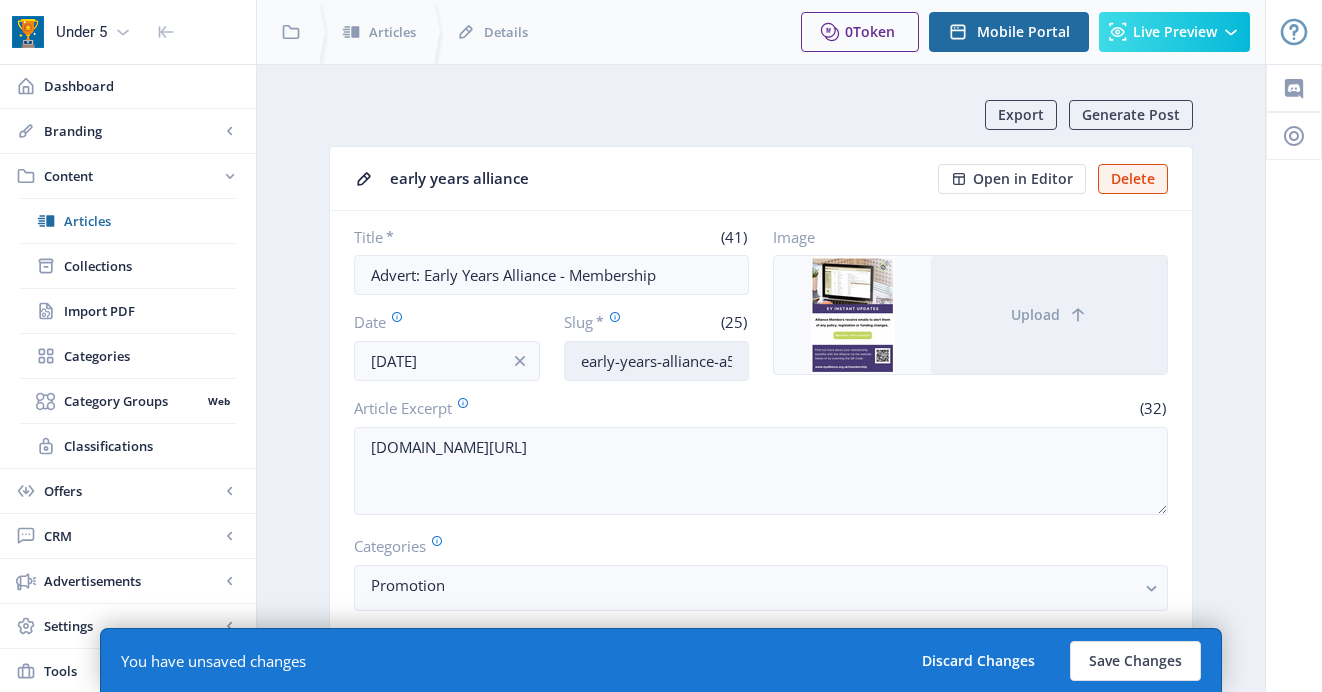 click on "early-years-alliance-a506" at bounding box center (657, 361) 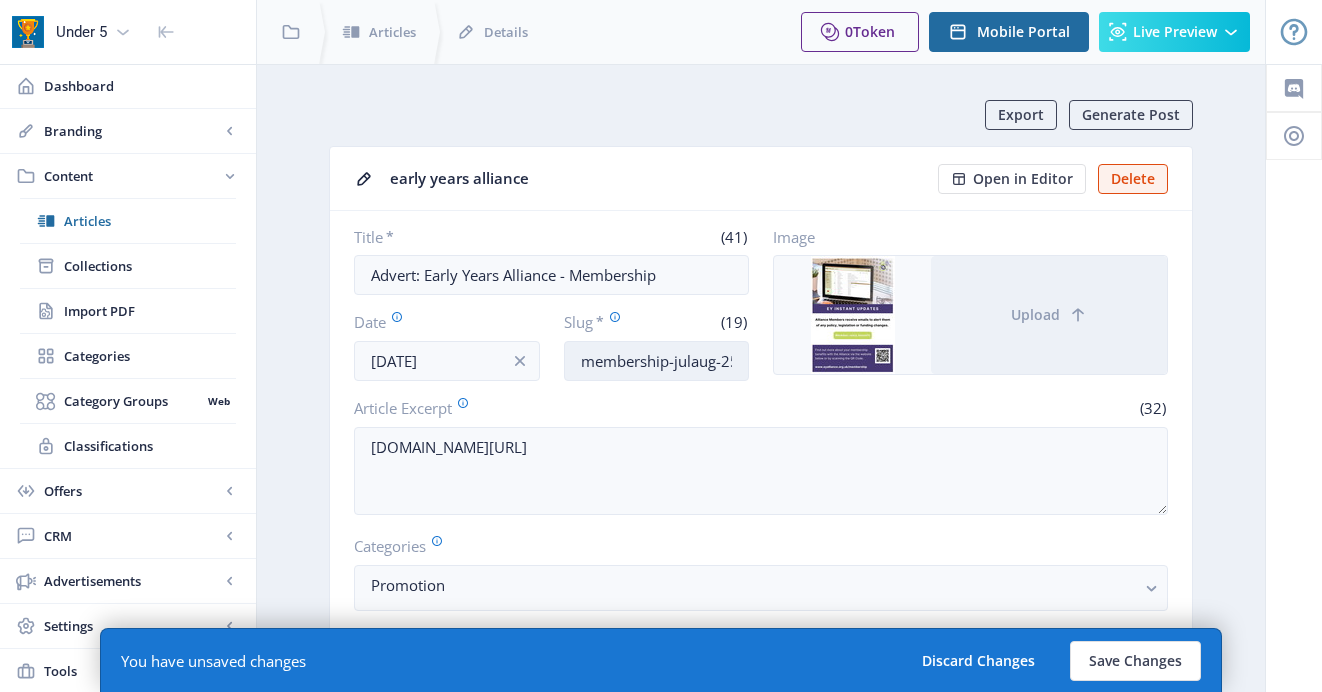 scroll, scrollTop: 0, scrollLeft: 7, axis: horizontal 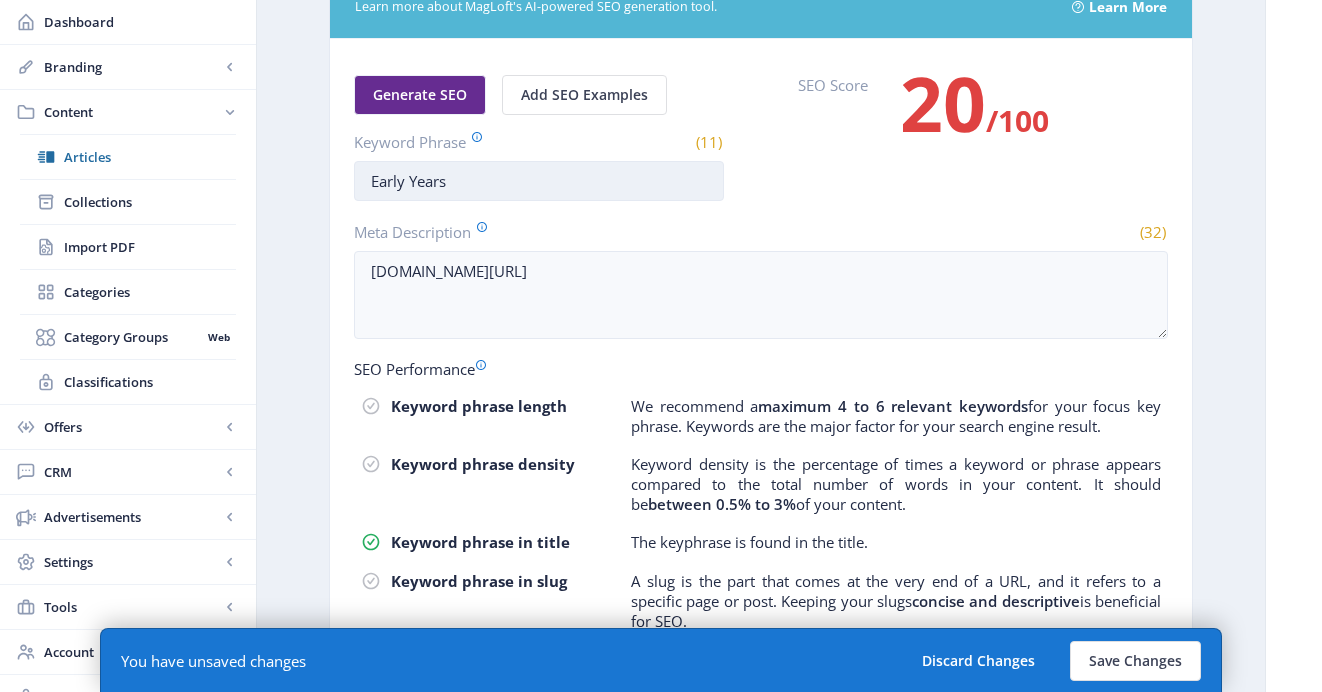 type on "membership-julaug-25" 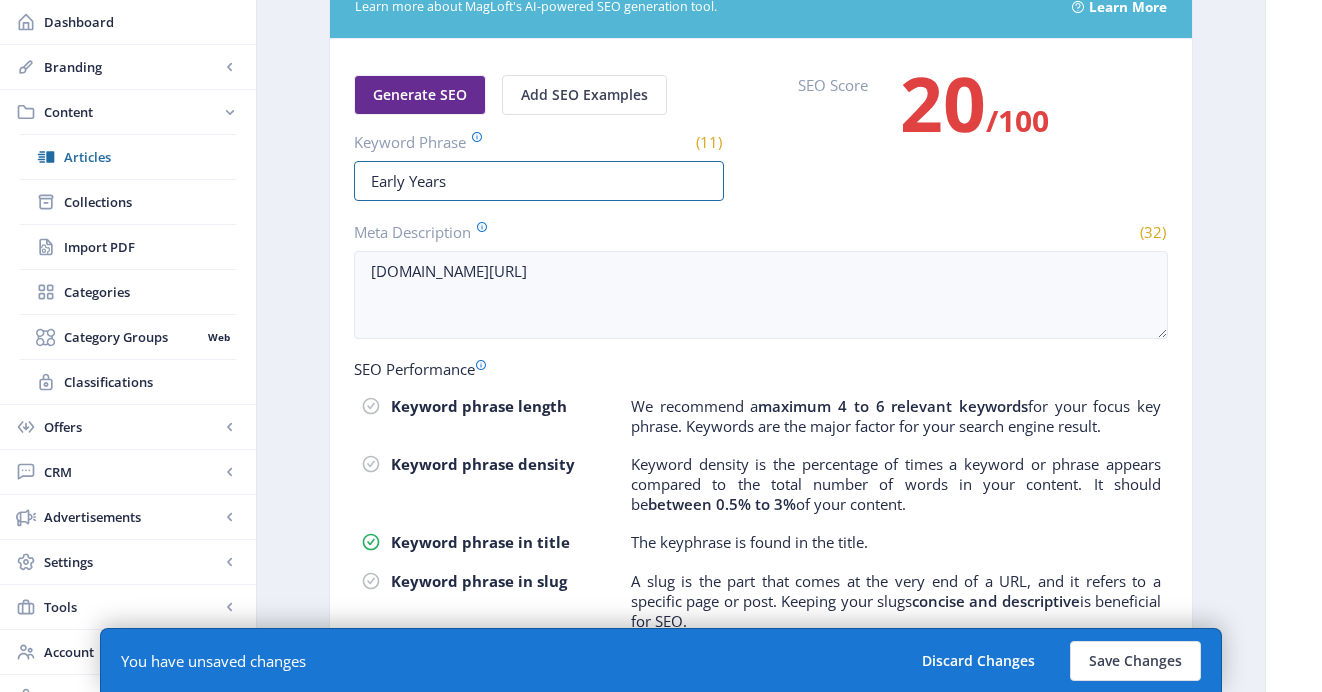 drag, startPoint x: 460, startPoint y: 182, endPoint x: 340, endPoint y: 172, distance: 120.41595 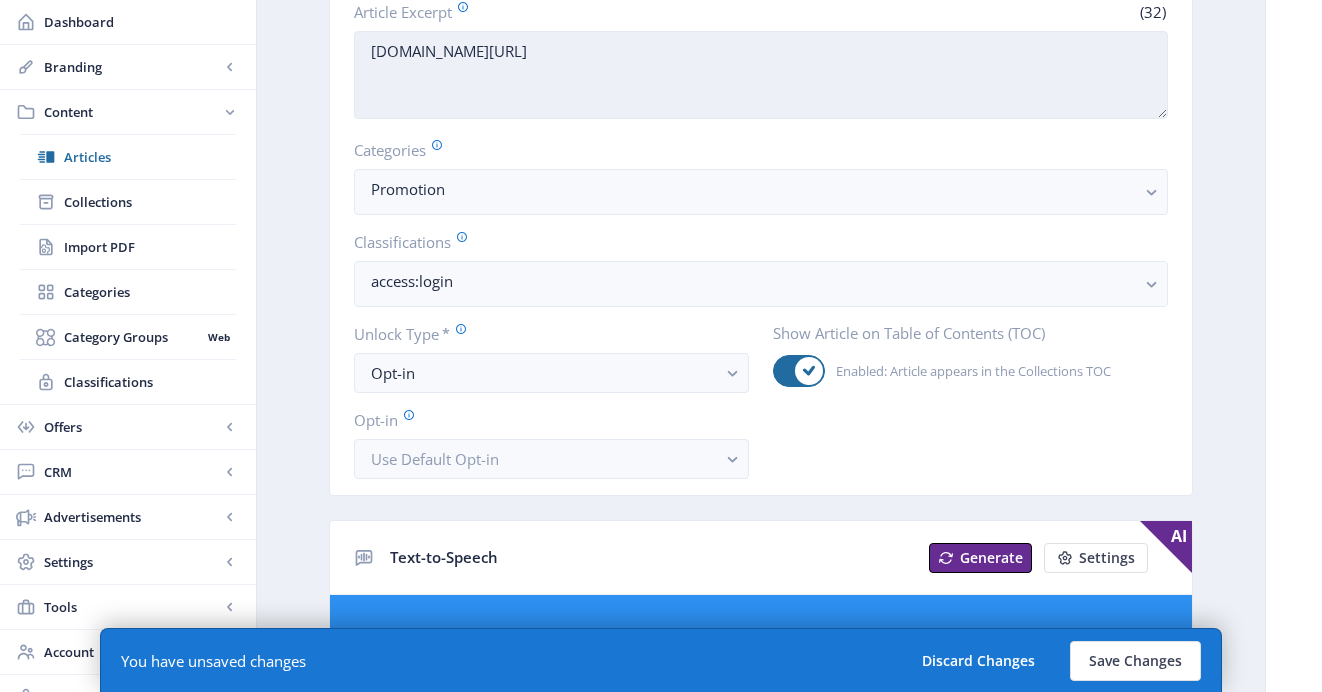 scroll, scrollTop: 654, scrollLeft: 0, axis: vertical 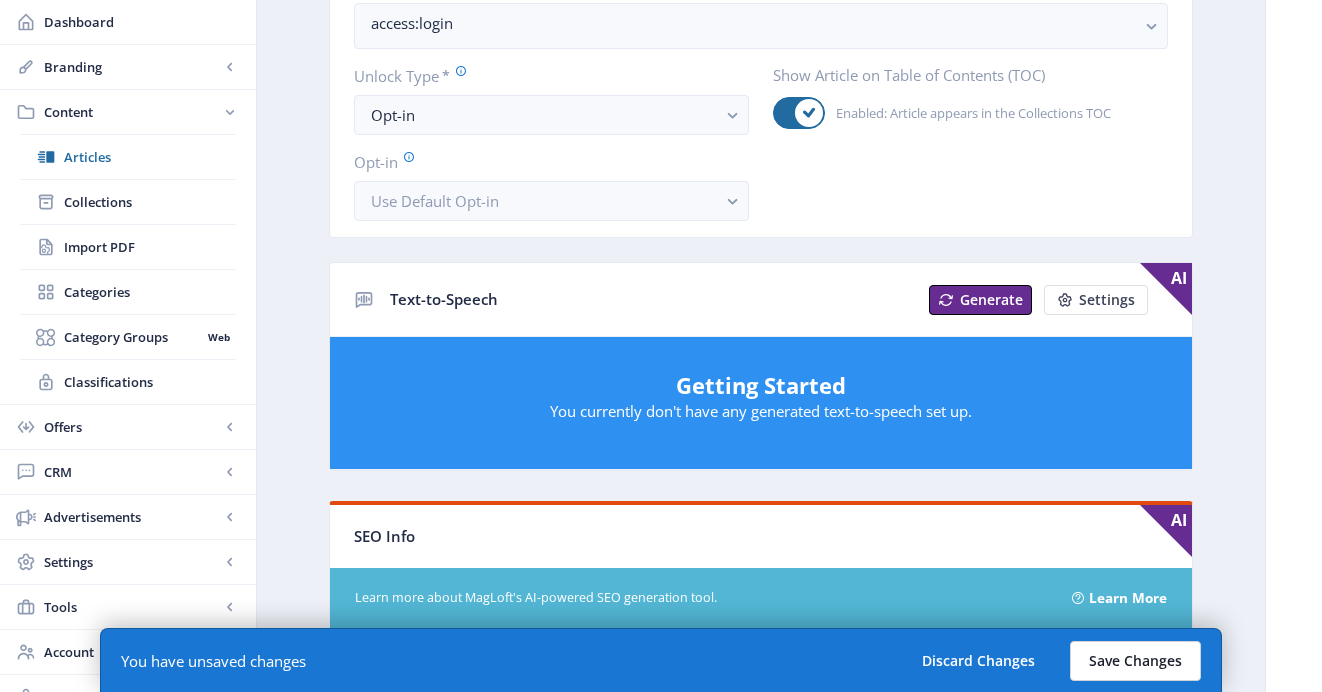type on "Membership" 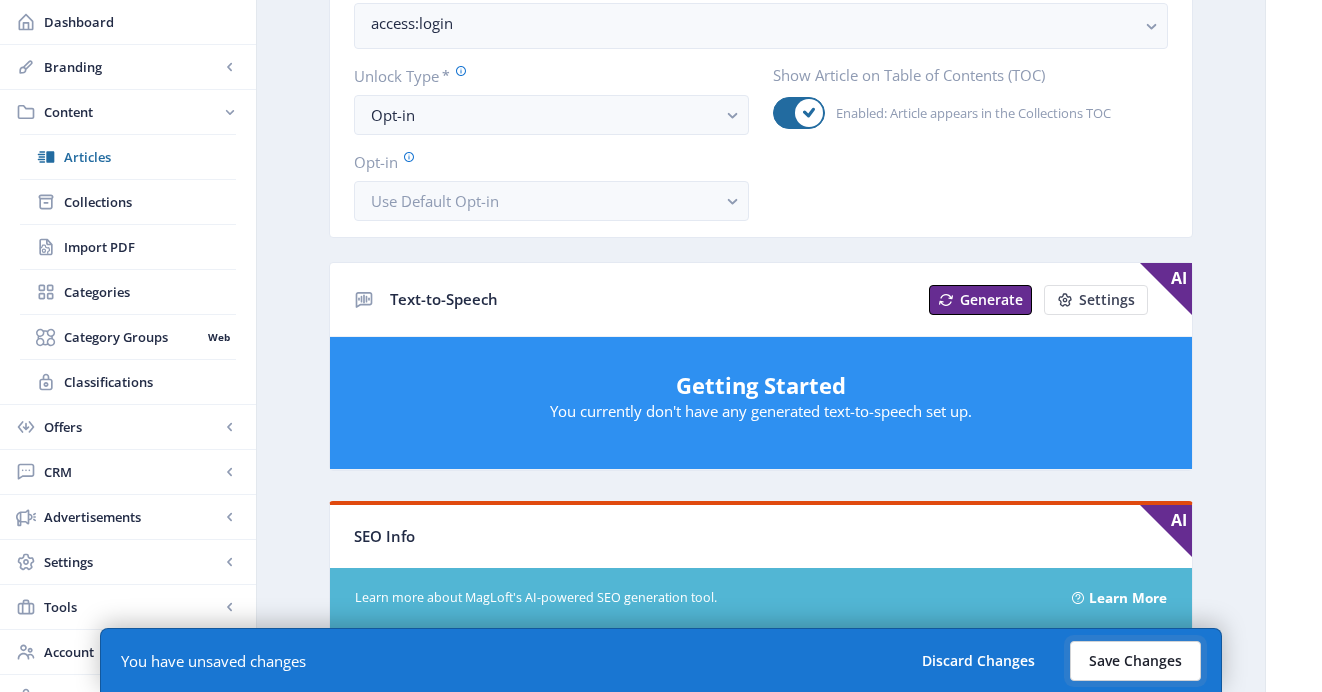 click on "Save Changes" 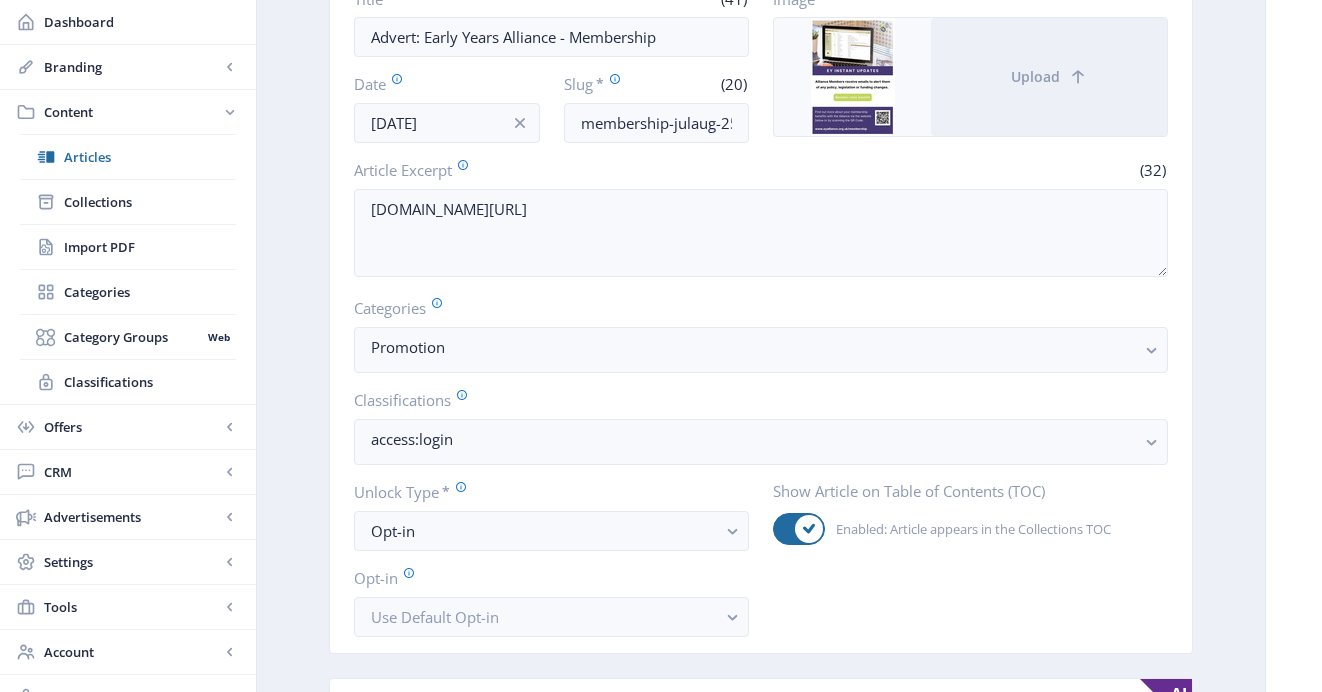 scroll, scrollTop: 0, scrollLeft: 0, axis: both 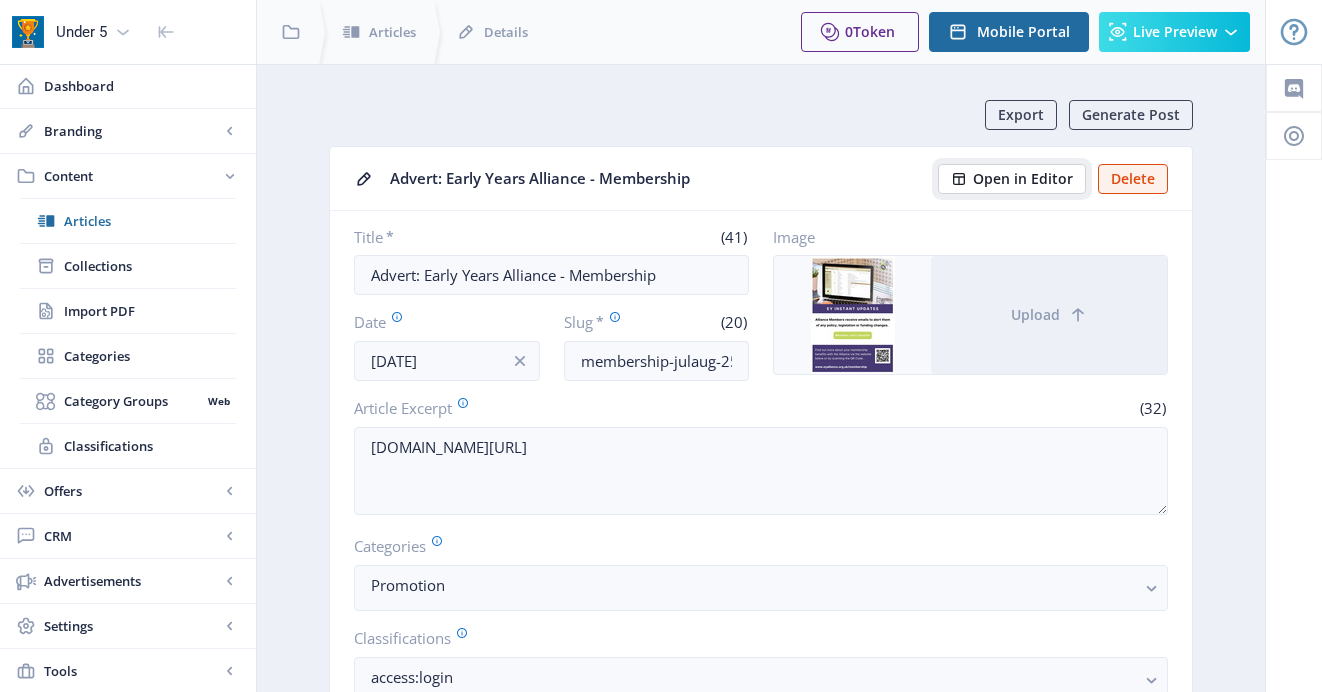 click on "Open in Editor" 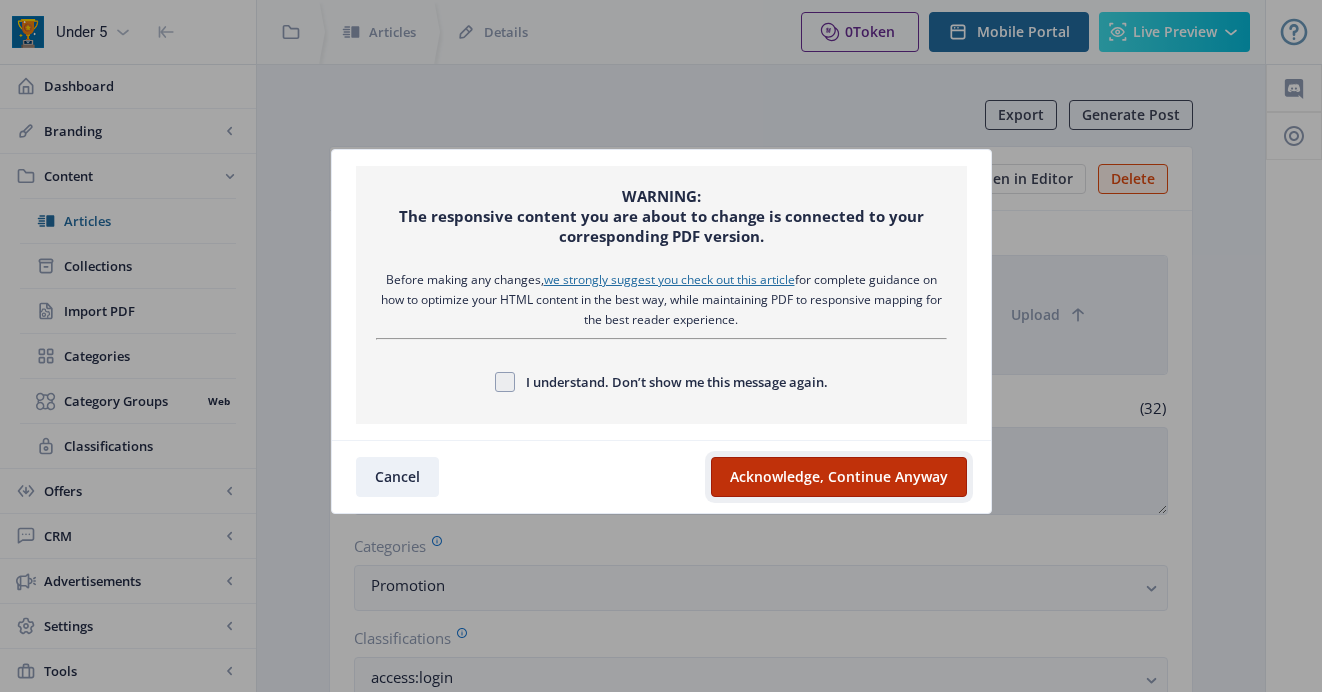 click on "Acknowledge, Continue Anyway" 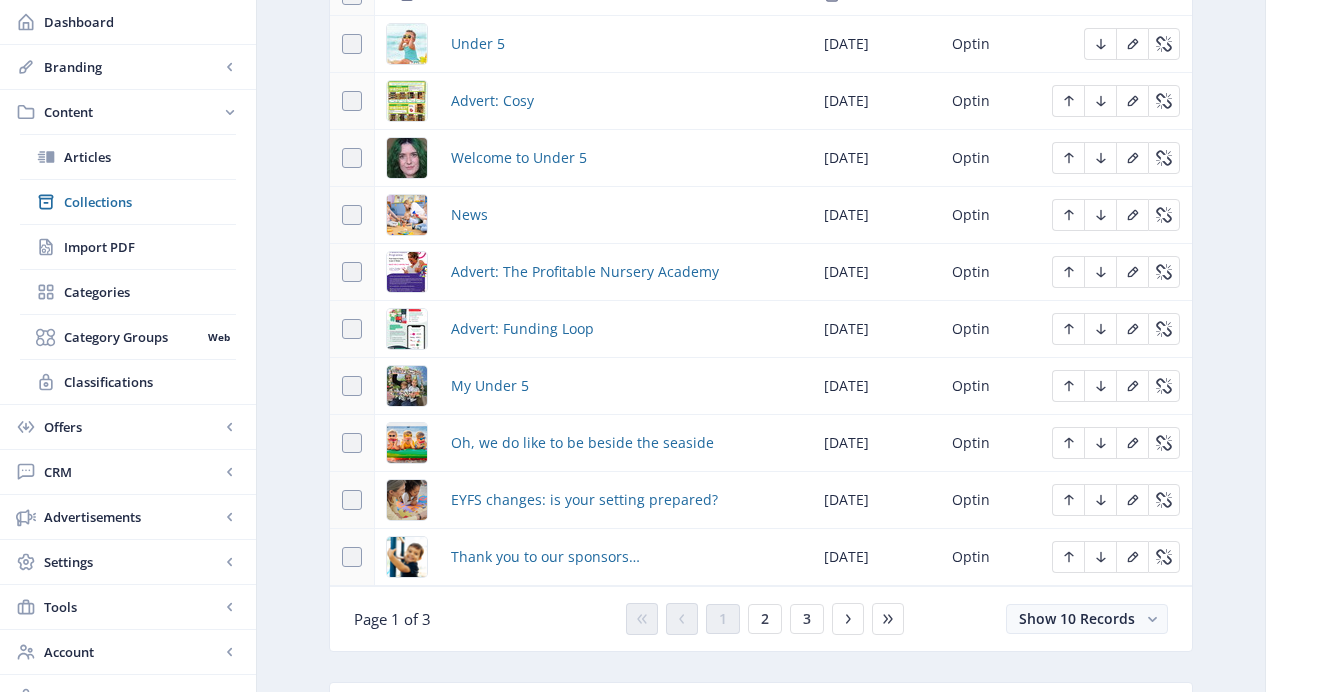 scroll, scrollTop: 1123, scrollLeft: 0, axis: vertical 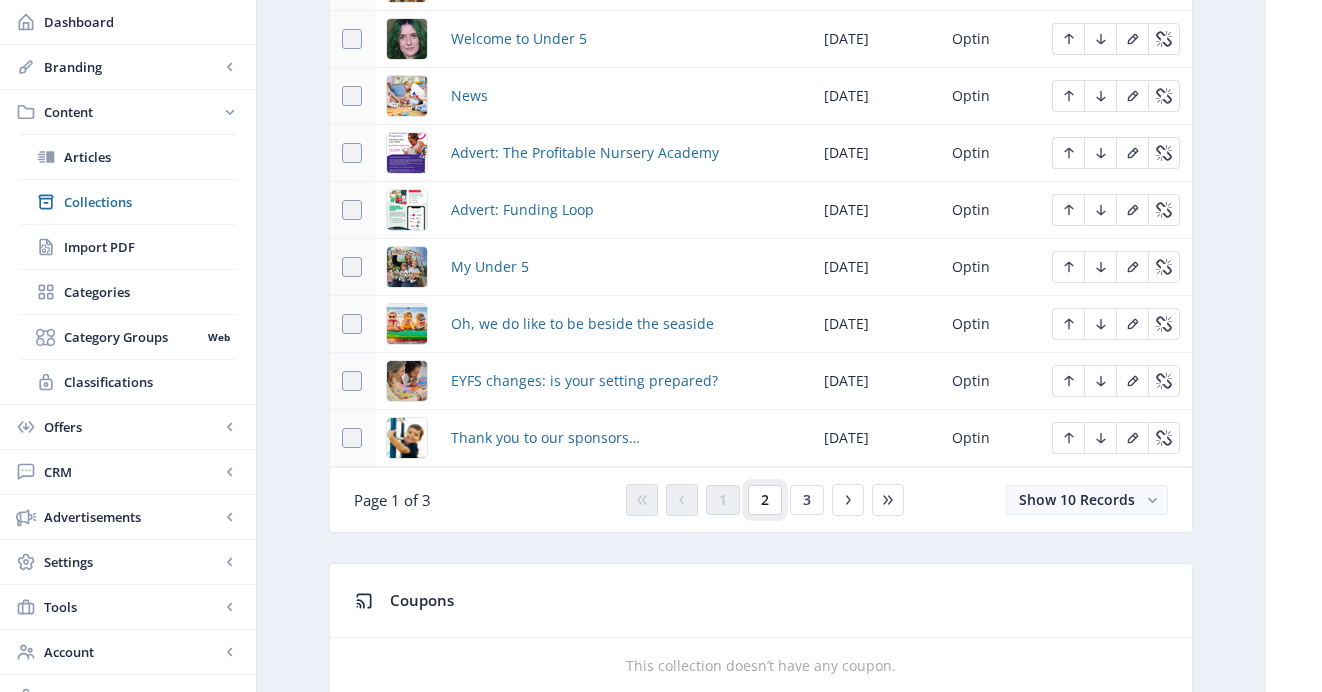 click on "2" 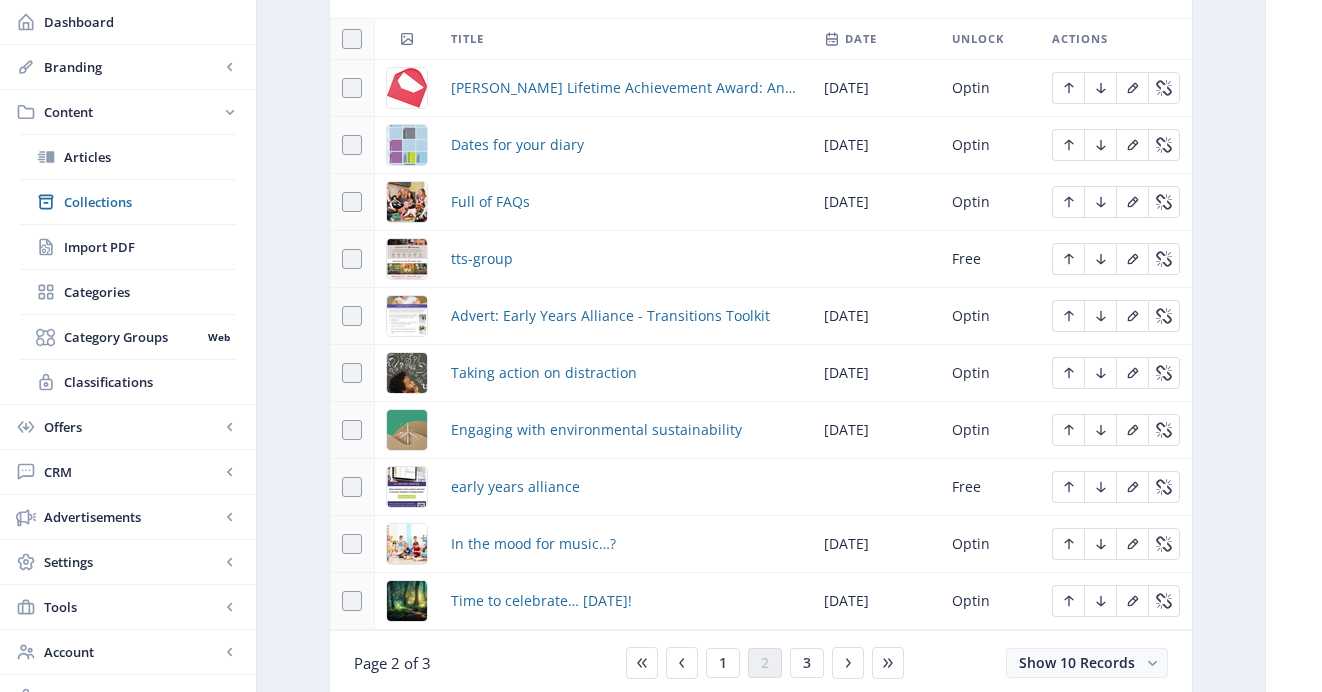 scroll, scrollTop: 958, scrollLeft: 0, axis: vertical 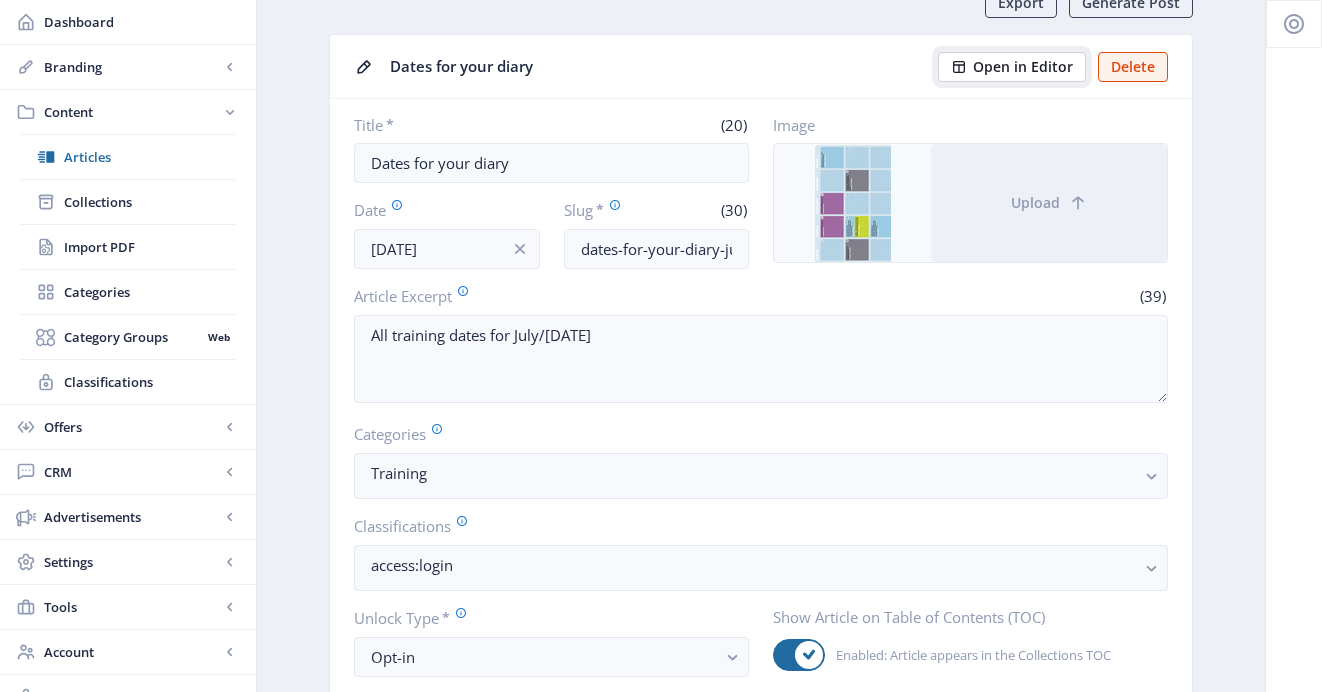 click on "Open in Editor" 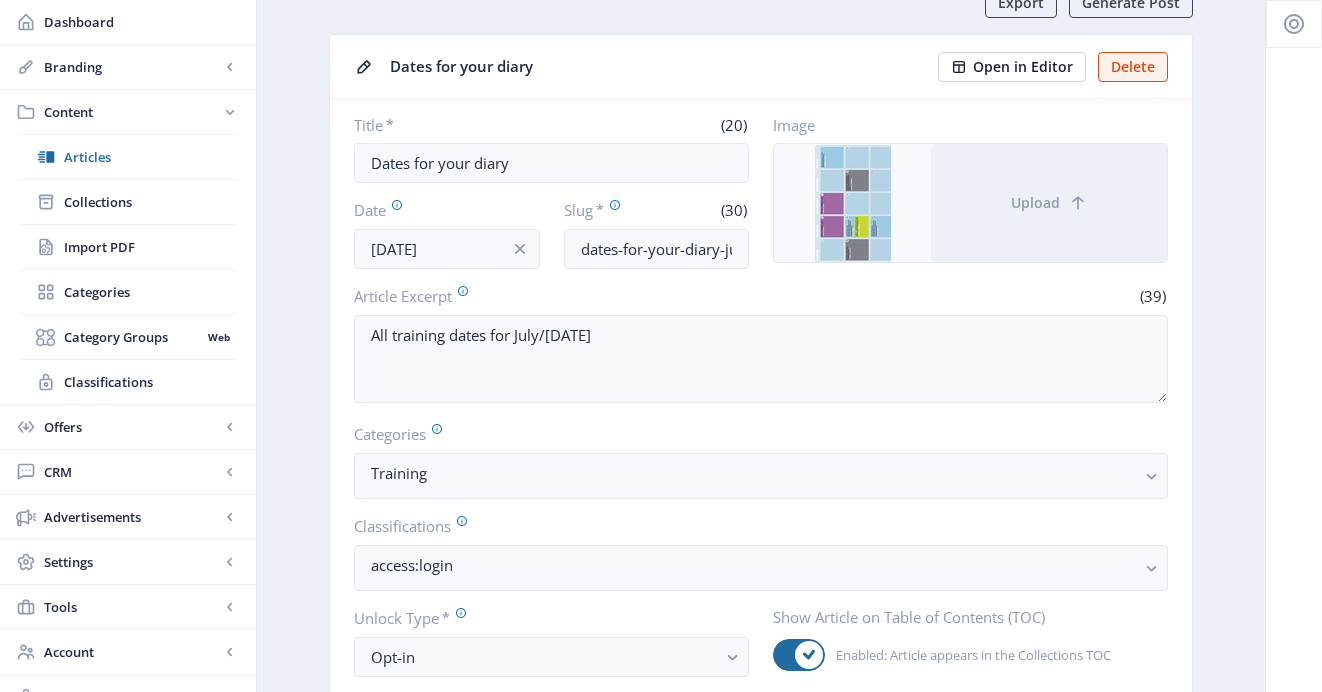 scroll, scrollTop: 0, scrollLeft: 0, axis: both 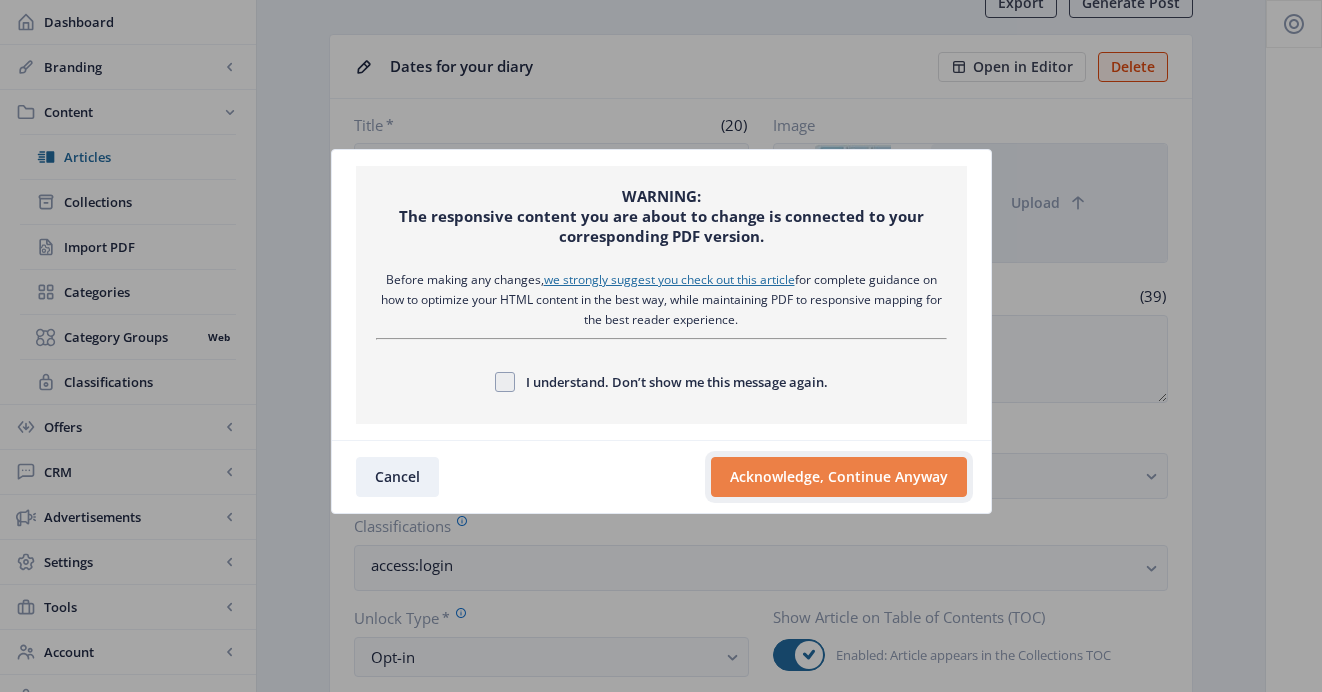 click on "Acknowledge, Continue Anyway" 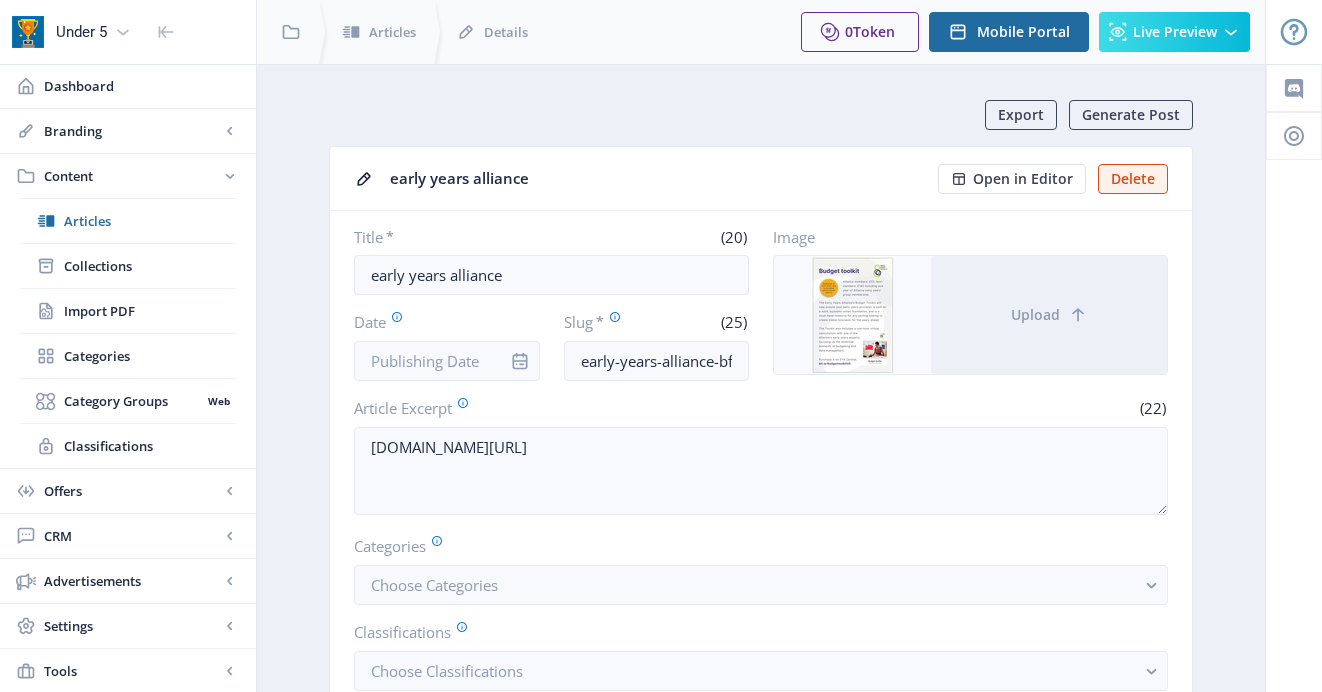 scroll, scrollTop: 0, scrollLeft: 0, axis: both 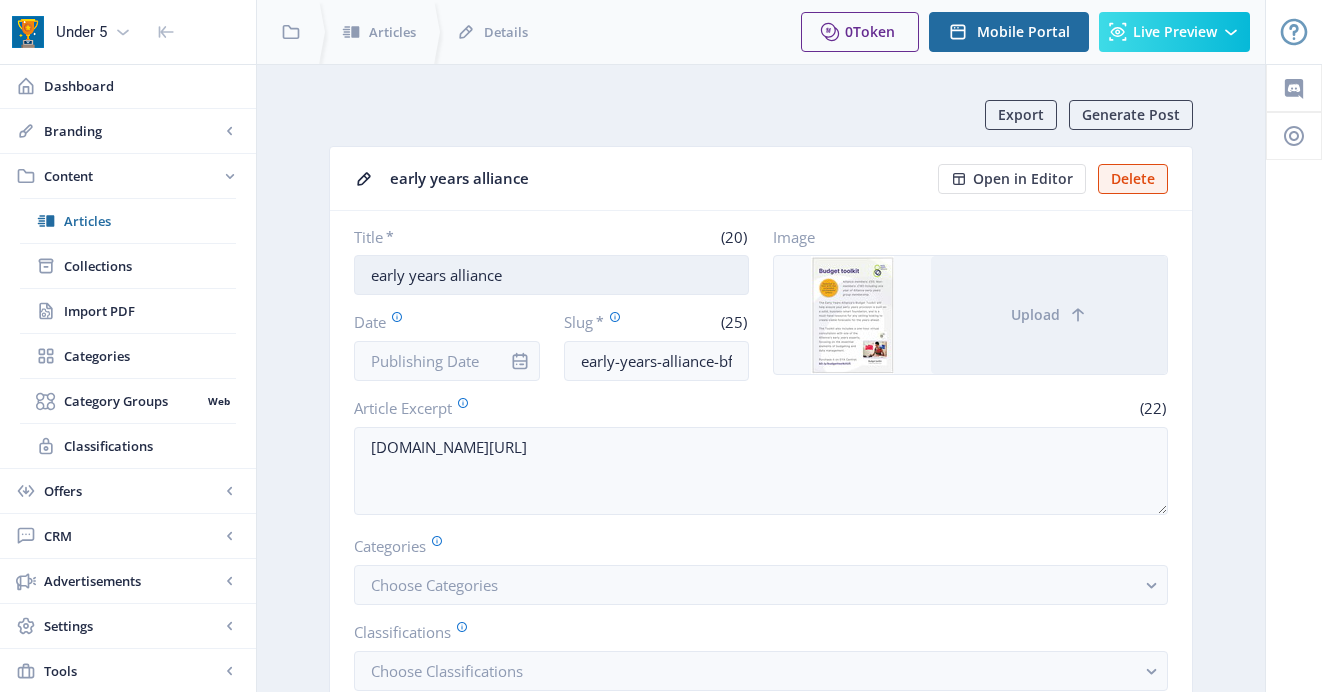 drag, startPoint x: 528, startPoint y: 278, endPoint x: 375, endPoint y: 270, distance: 153.20901 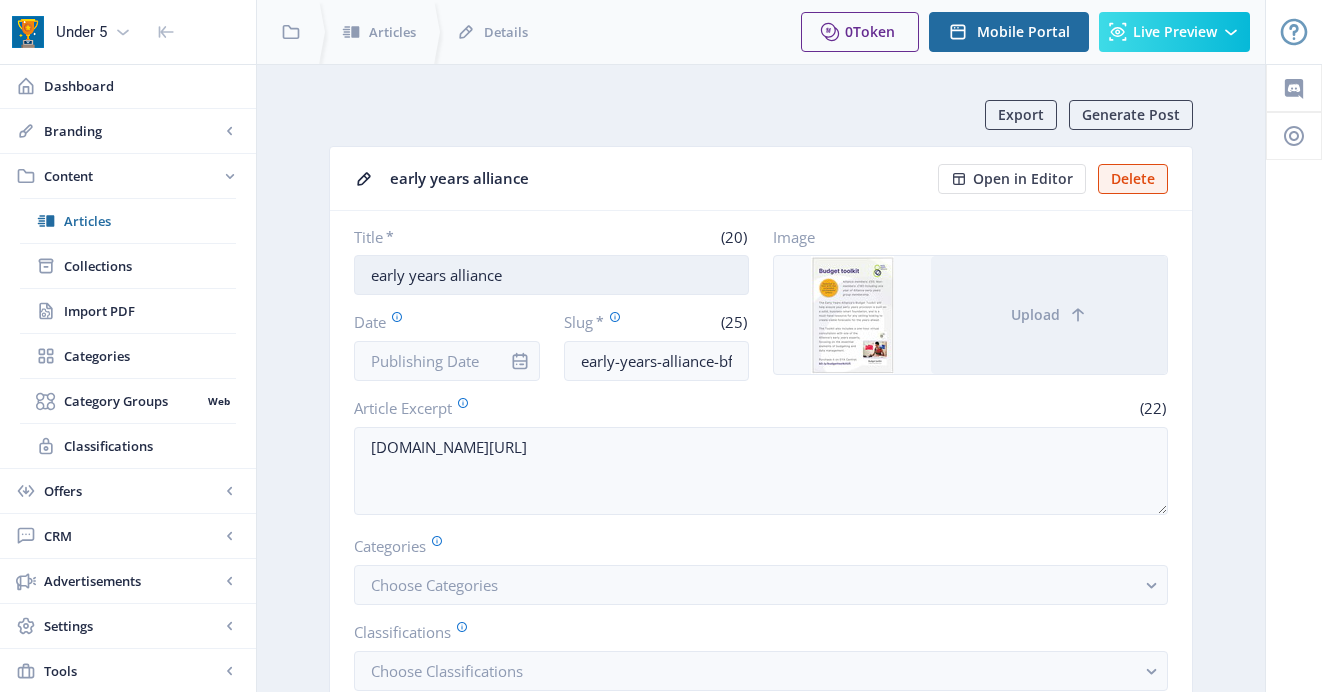 click on "early years alliance" at bounding box center [551, 275] 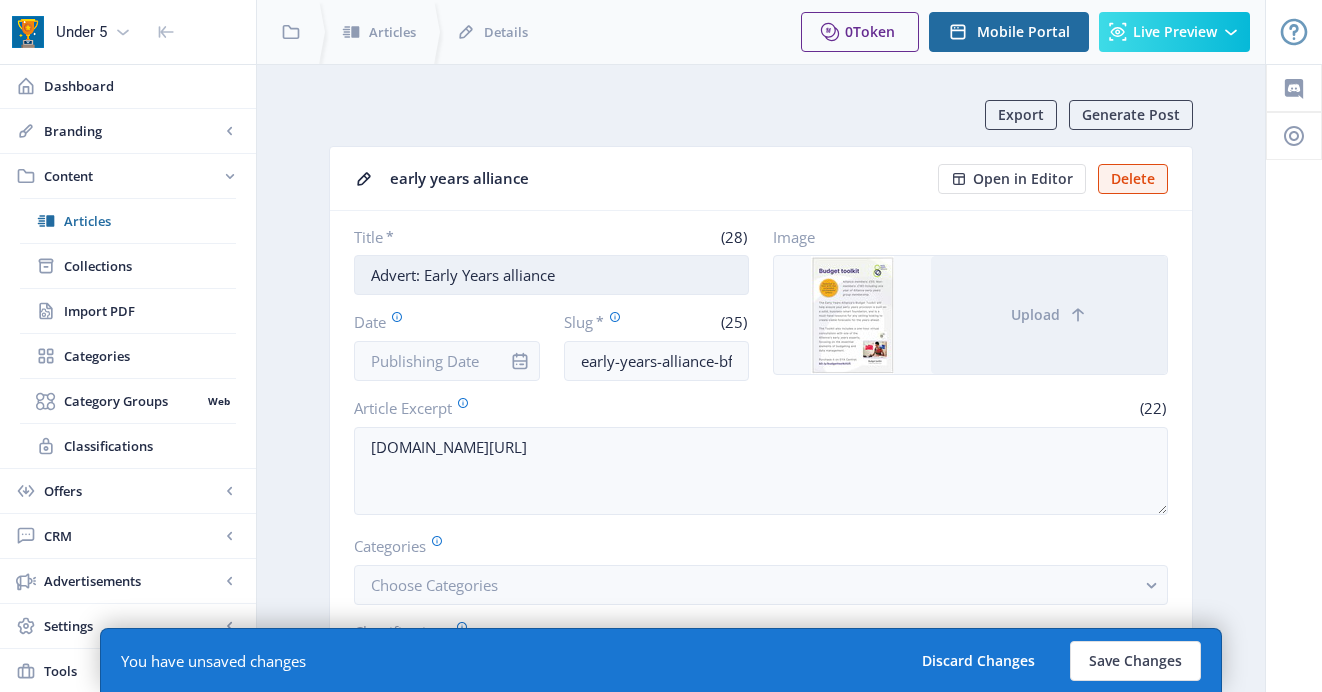 click on "Advert: Early Years alliance" at bounding box center [551, 275] 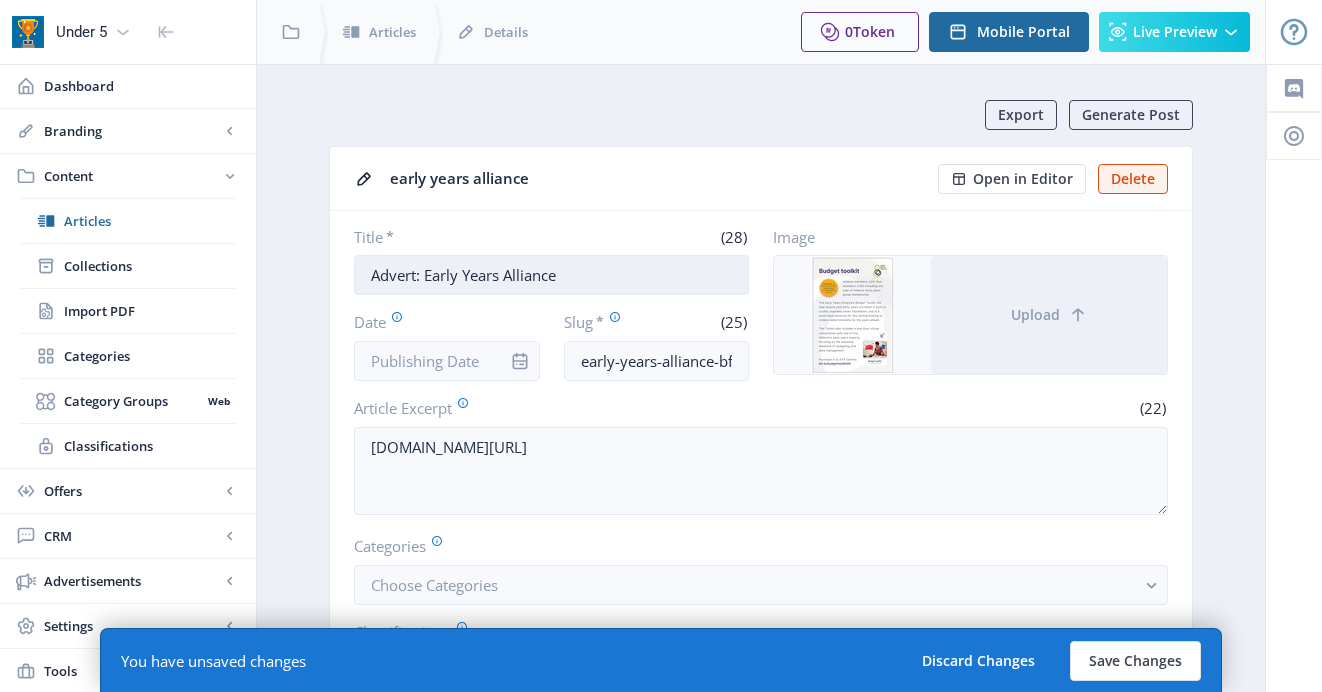 click on "Advert: Early Years Alliance" at bounding box center (551, 275) 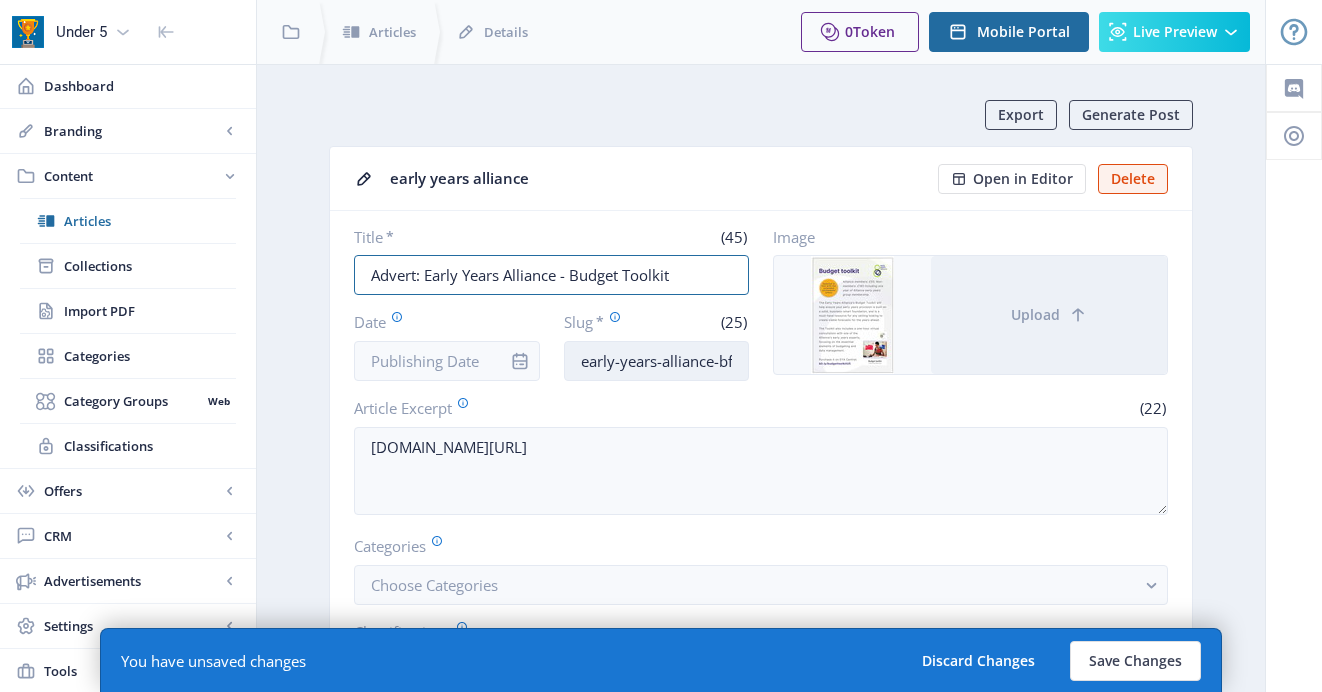 type on "Advert: Early Years Alliance - Budget Toolkit" 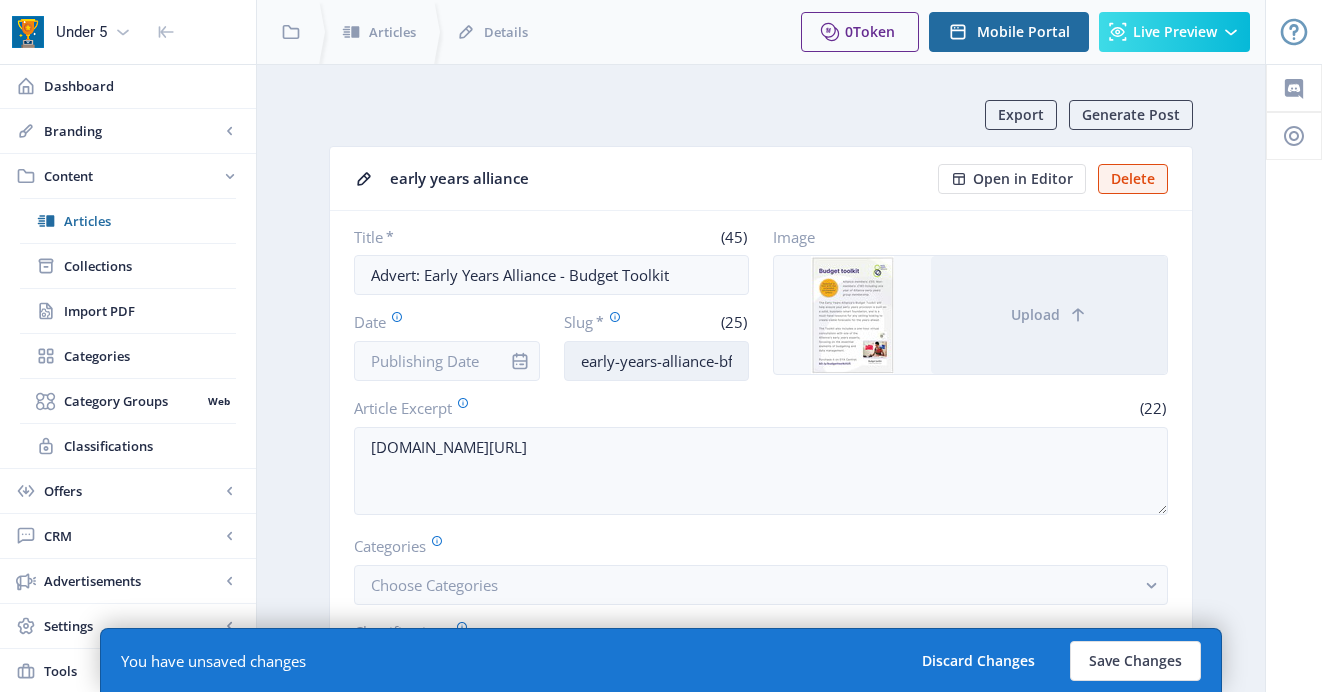 click on "early-years-alliance-bf6f" at bounding box center [657, 361] 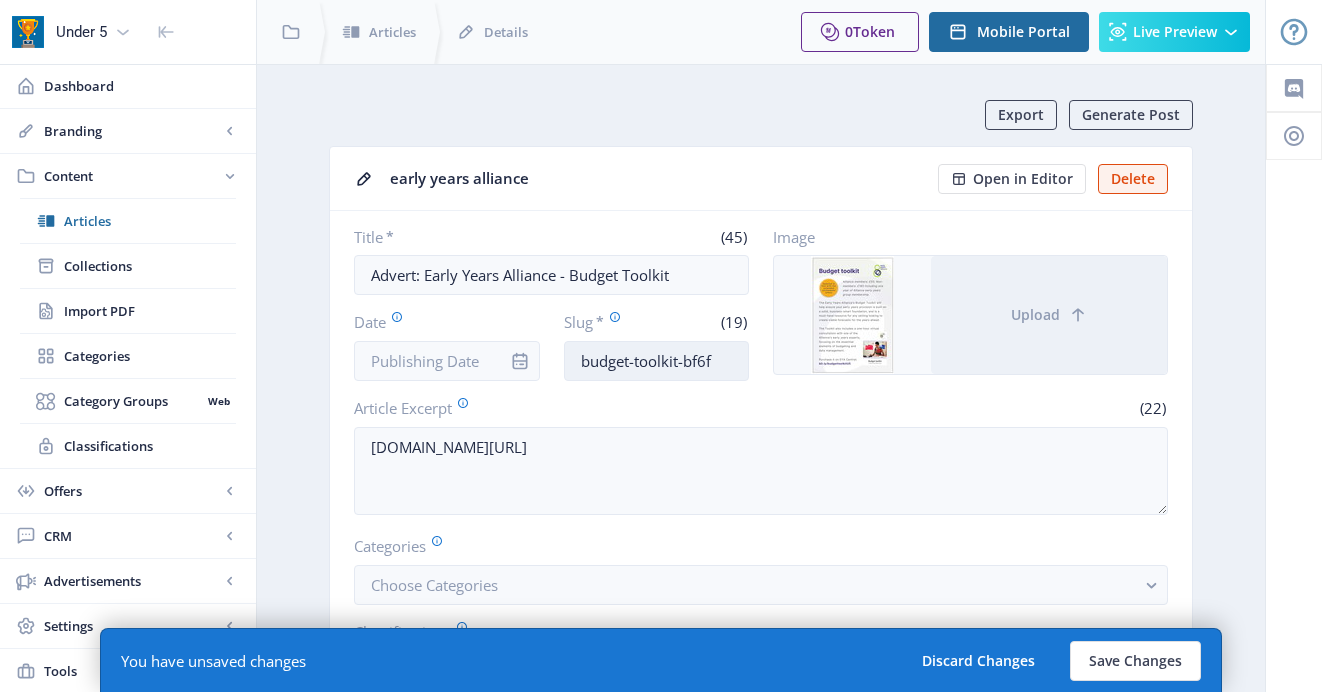 click on "budget-toolkit-bf6f" at bounding box center (657, 361) 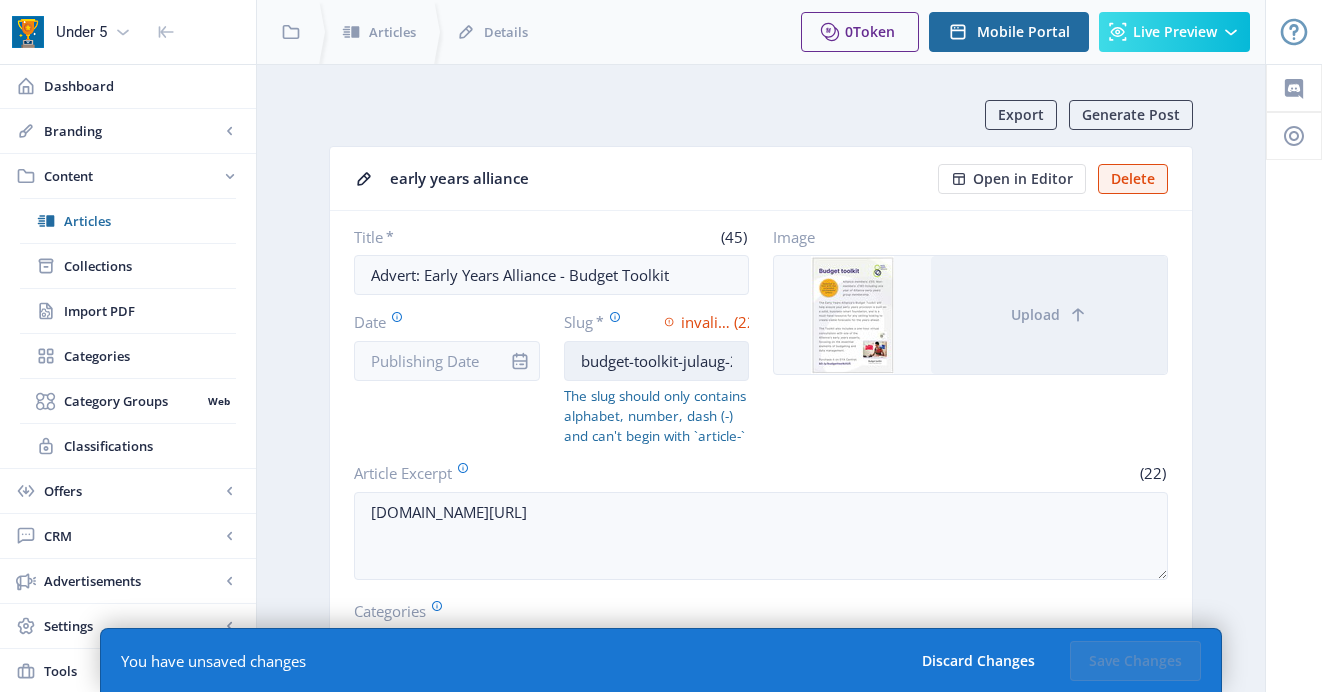scroll, scrollTop: 0, scrollLeft: 16, axis: horizontal 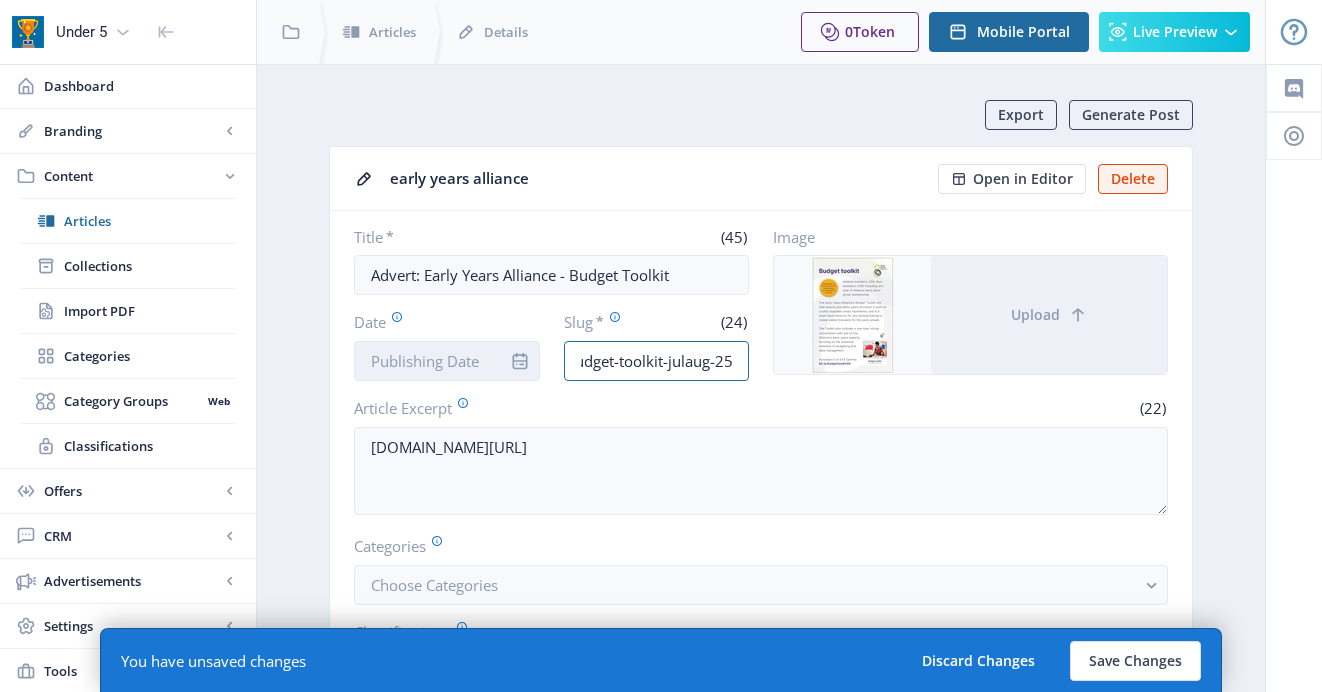 type on "budget-toolkit-julaug-25" 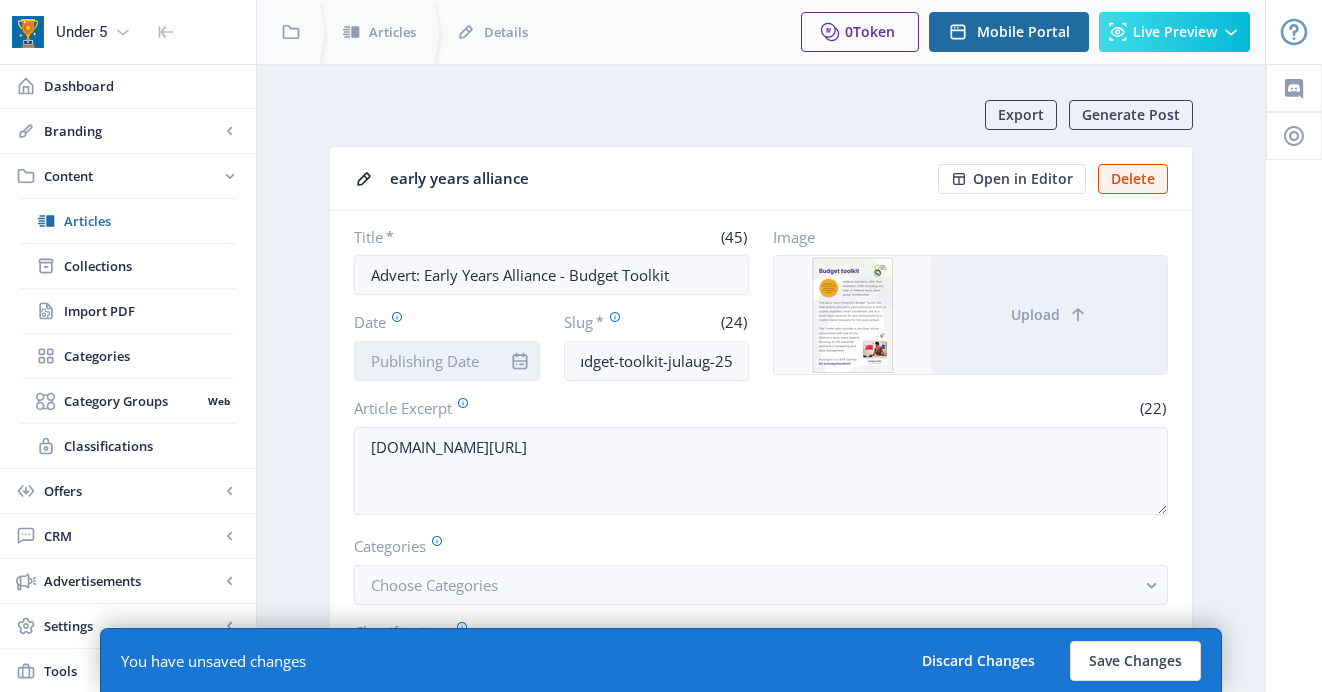 click on "Date" at bounding box center (447, 361) 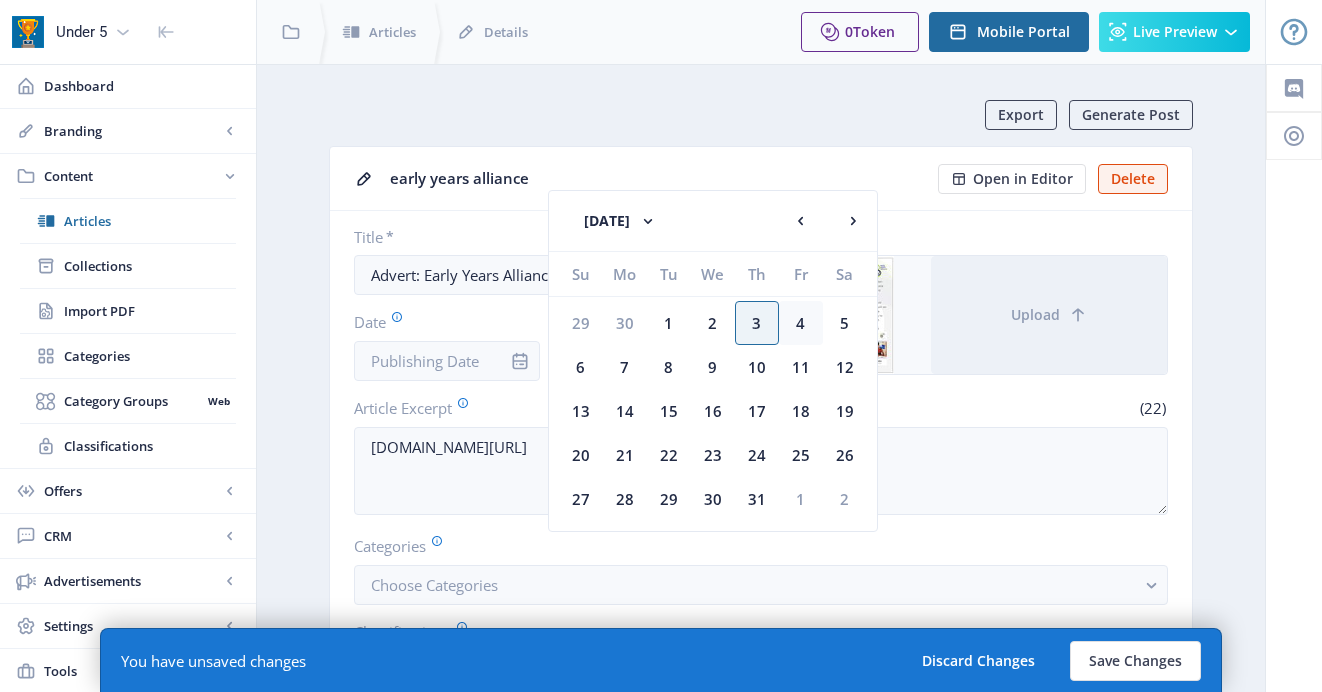 click on "4" 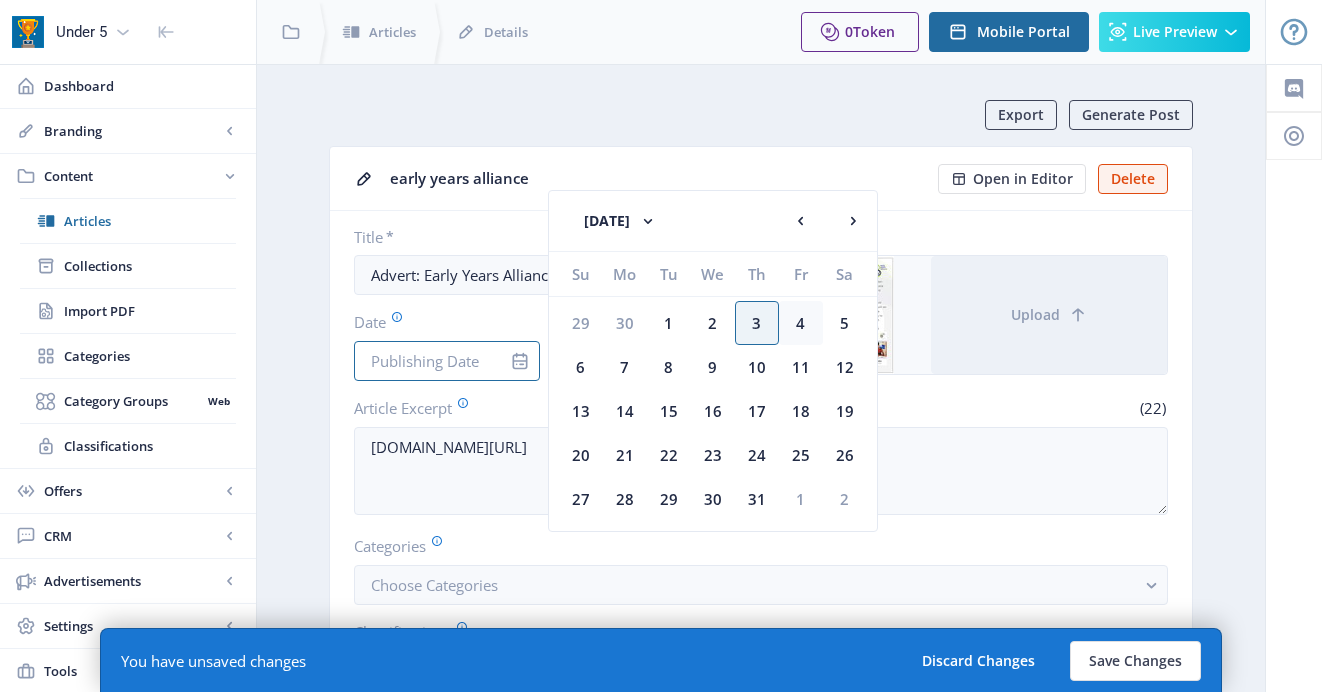 type on "[DATE]" 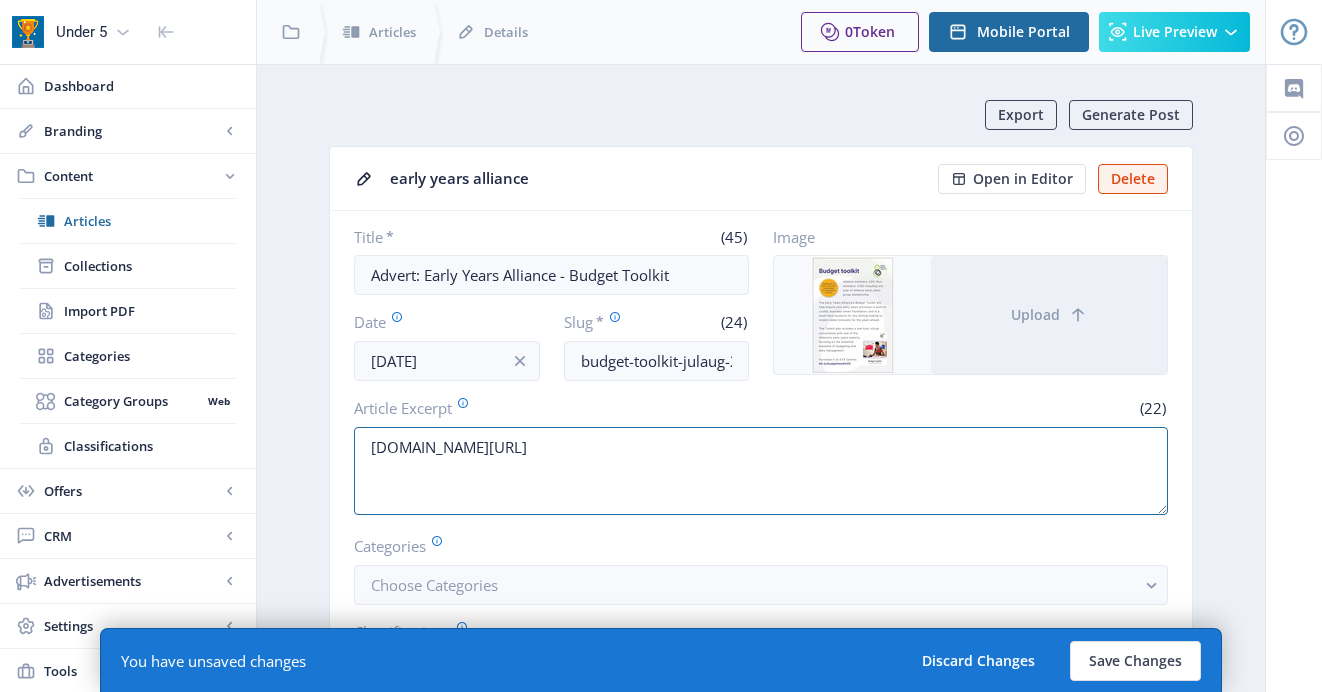 drag, startPoint x: 537, startPoint y: 450, endPoint x: 306, endPoint y: 449, distance: 231.00217 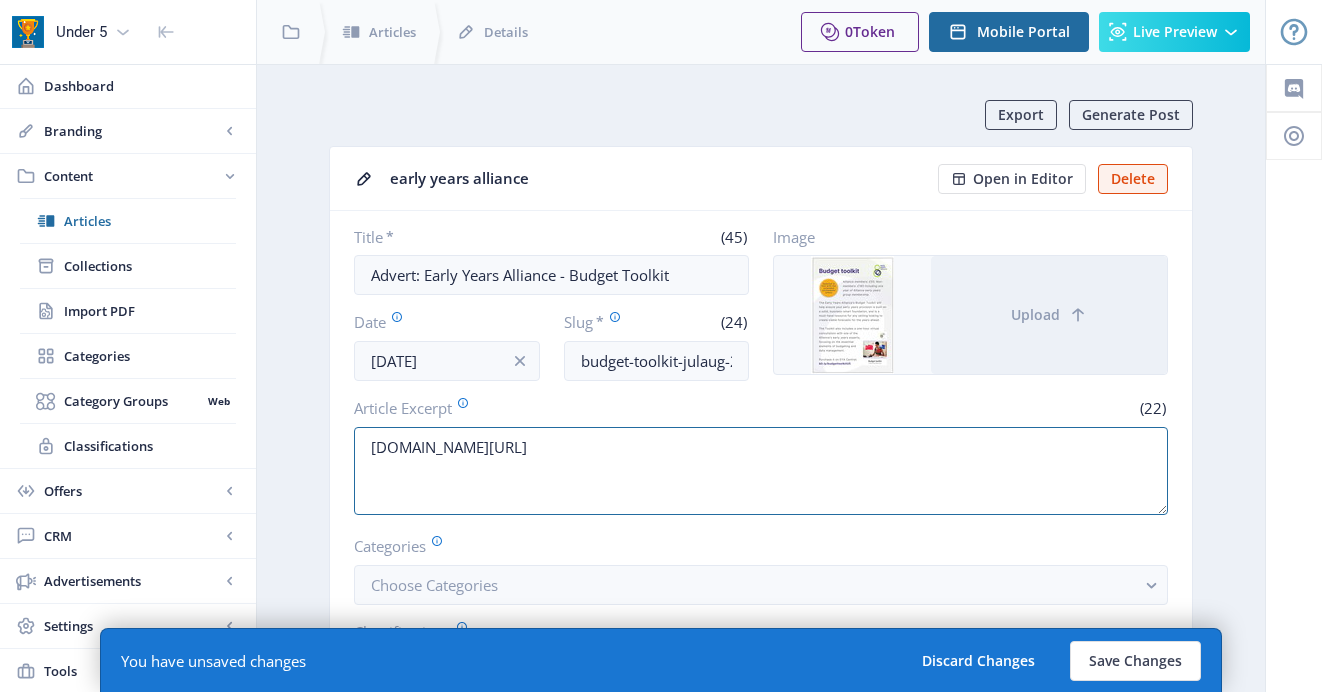 click on "Export Generate Post  early years alliance  Open in Editor  Delete   Title   *   (45)  Advert: Early Years Alliance - Budget Toolkit  Date  Jul 4, 2025  Slug   *   (24)  budget-toolkit-julaug-25  Image  Upload  Article Excerpt   (22)  bit.ly/budgettoolkitU5  Categories  Choose Categories  Classifications  Choose Classifications  Unlock Type   *  Free  Show Article on Table of Contents (TOC)   Enabled: Article appears in the Collections TOC  Text-to-Speech Generate Settings AI Getting Started You currently don't have any generated text-to-speech set up. SEO Info AI  Learn more about MagLoft's AI-powered SEO generation tool.  Learn More Generate SEO Add SEO Examples  Keyword Phrase   (0)  SEO Score  0   /100   Meta Description   (22)  bit.ly/budgettoolkitU5  SEO Performance  Keyword phrase length We recommend a  maximum 4 to 6 relevant keywords  for your focus key phrase. Keywords are the major factor for your search engine result. Keyword phrase density between 0.5% to 3%  of your content. 50–60 characters ." 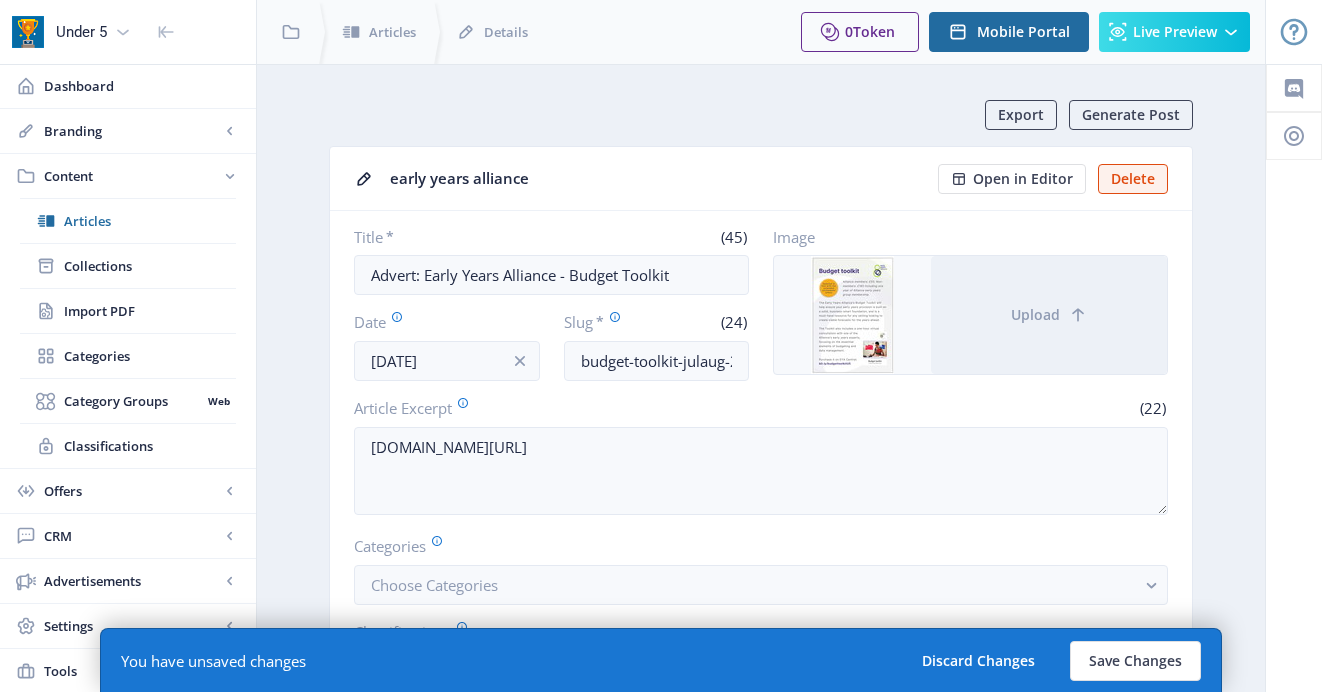 click on "Export Generate Post  early years alliance  Open in Editor  Delete   Title   *   (45)  Advert: Early Years Alliance - Budget Toolkit  Date  Jul 4, 2025  Slug   *   (24)  budget-toolkit-julaug-25  Image  Upload  Article Excerpt   (22)  bit.ly/budgettoolkitU5  Categories  Choose Categories  Classifications  Choose Classifications  Unlock Type   *  Free  Show Article on Table of Contents (TOC)   Enabled: Article appears in the Collections TOC  Text-to-Speech Generate Settings AI Getting Started You currently don't have any generated text-to-speech set up. SEO Info AI  Learn more about MagLoft's AI-powered SEO generation tool.  Learn More Generate SEO Add SEO Examples  Keyword Phrase   (0)  SEO Score  0   /100   Meta Description   (22)  bit.ly/budgettoolkitU5  SEO Performance  Keyword phrase length We recommend a  maximum 4 to 6 relevant keywords  for your focus key phrase. Keywords are the major factor for your search engine result. Keyword phrase density between 0.5% to 3%  of your content. 50–60 characters ." 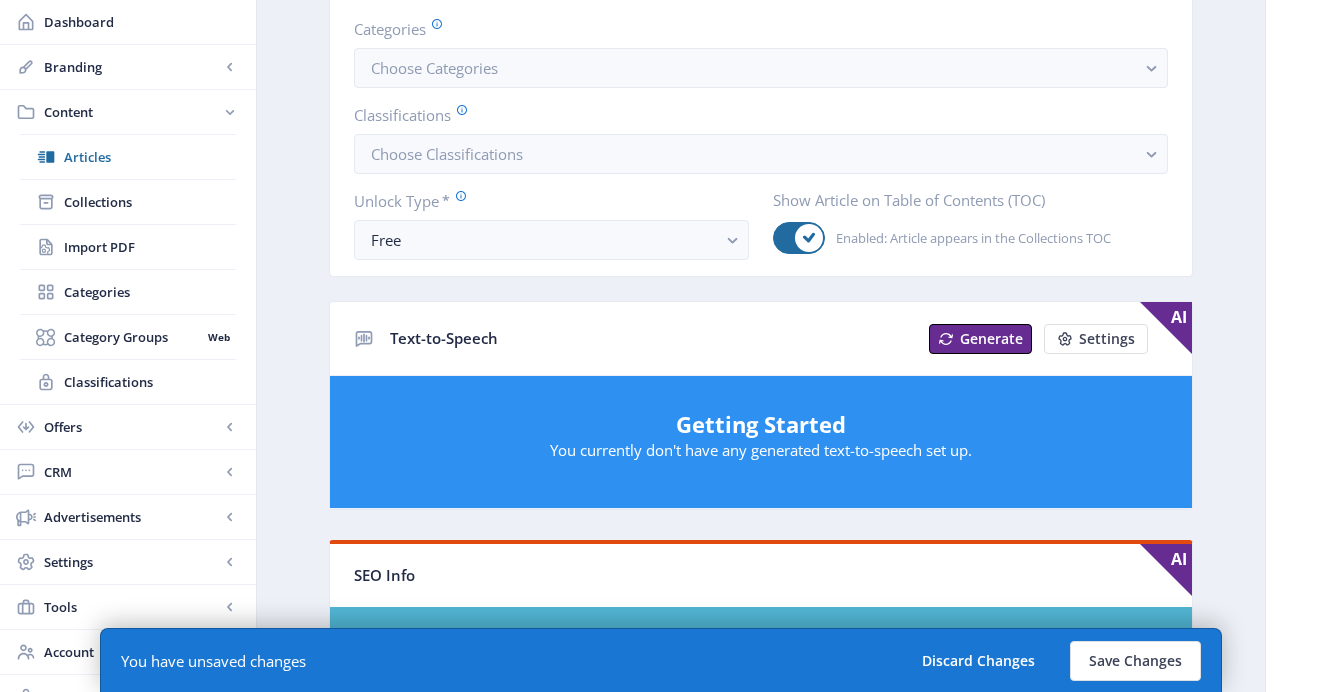 scroll, scrollTop: 518, scrollLeft: 0, axis: vertical 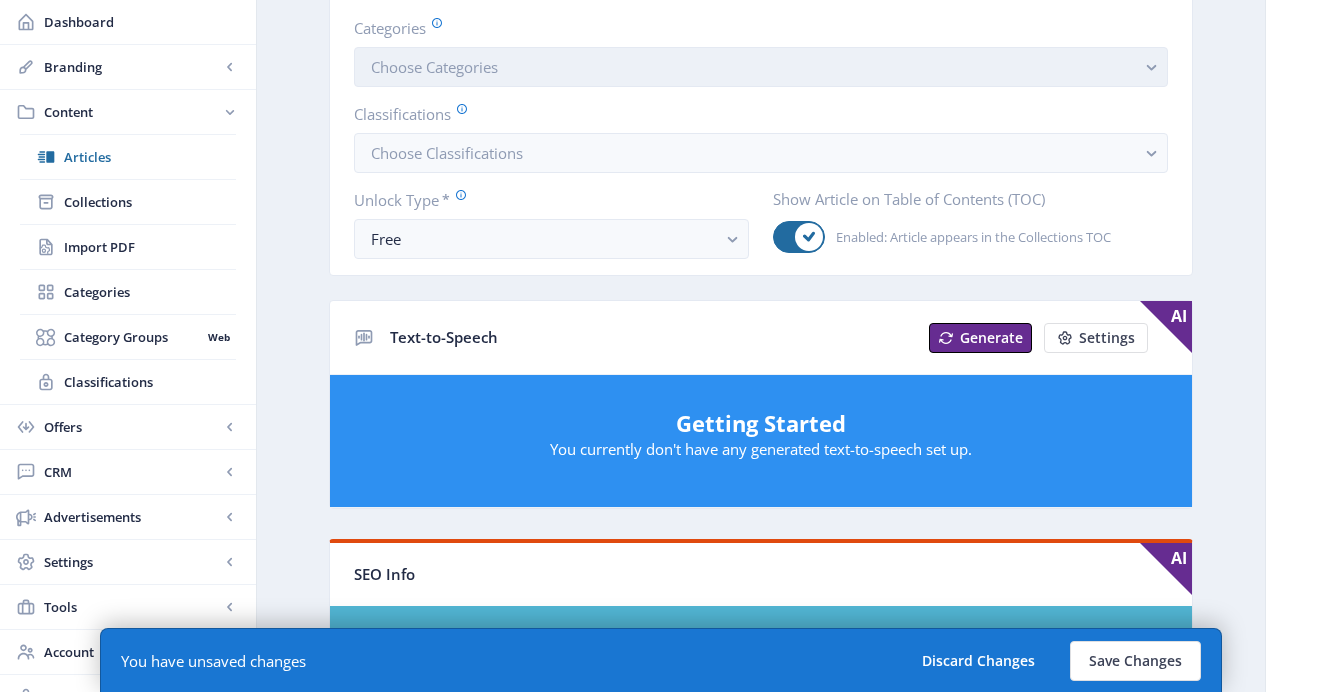 click on "Choose Categories" at bounding box center (434, 67) 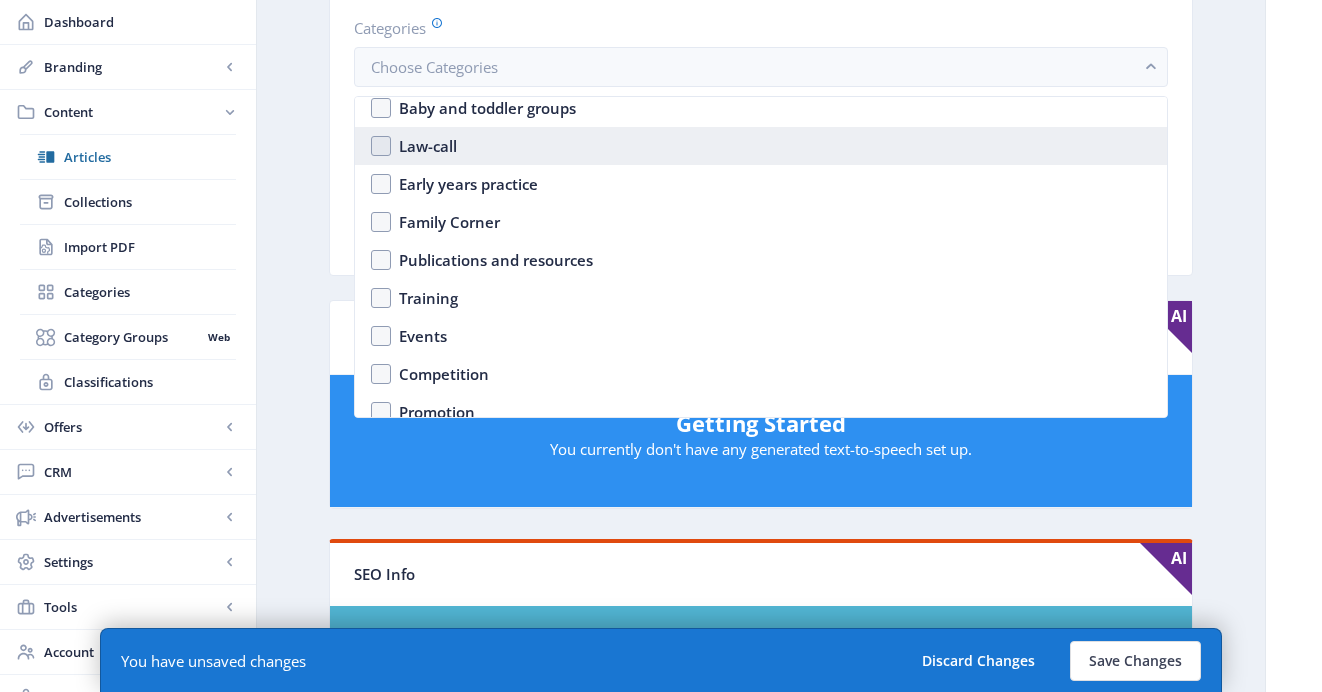 scroll, scrollTop: 174, scrollLeft: 0, axis: vertical 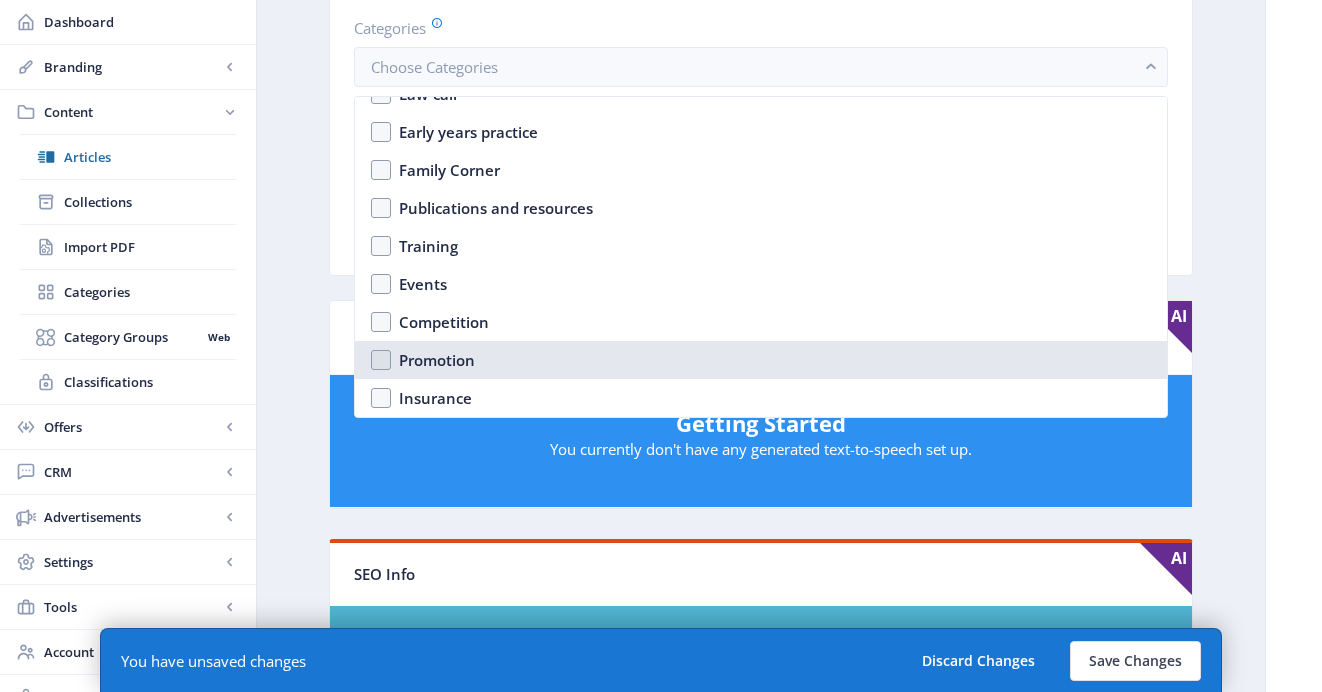 click on "Promotion" at bounding box center (761, 360) 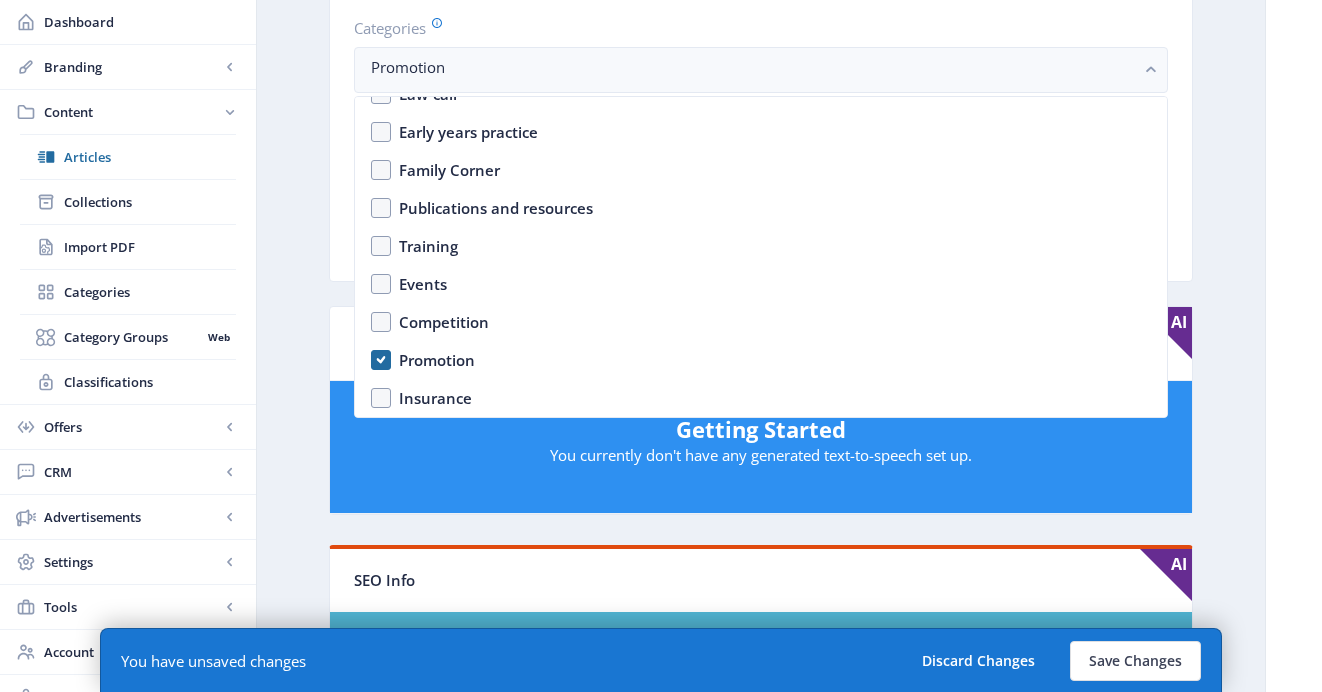 click on "Export Generate Post  early years alliance  Open in Editor  Delete   Title   *   (45)  Advert: Early Years Alliance - Budget Toolkit  Date  Jul 4, 2025  Slug   *   (24)  budget-toolkit-julaug-25  Image  Upload  Article Excerpt   (22)  bit.ly/budgettoolkitU5  Categories  Promotion  Classifications  Choose Classifications  Unlock Type   *  Free  Show Article on Table of Contents (TOC)   Enabled: Article appears in the Collections TOC  Text-to-Speech Generate Settings AI Getting Started You currently don't have any generated text-to-speech set up. SEO Info AI  Learn more about MagLoft's AI-powered SEO generation tool.  Learn More Generate SEO Add SEO Examples  Keyword Phrase   (0)  SEO Score  0   /100   Meta Description   (22)  bit.ly/budgettoolkitU5  SEO Performance  Keyword phrase length We recommend a  maximum 4 to 6 relevant keywords  for your focus key phrase. Keywords are the major factor for your search engine result. Keyword phrase density between 0.5% to 3%  of your content. Keyword phrase in title . ." at bounding box center [761, 535] 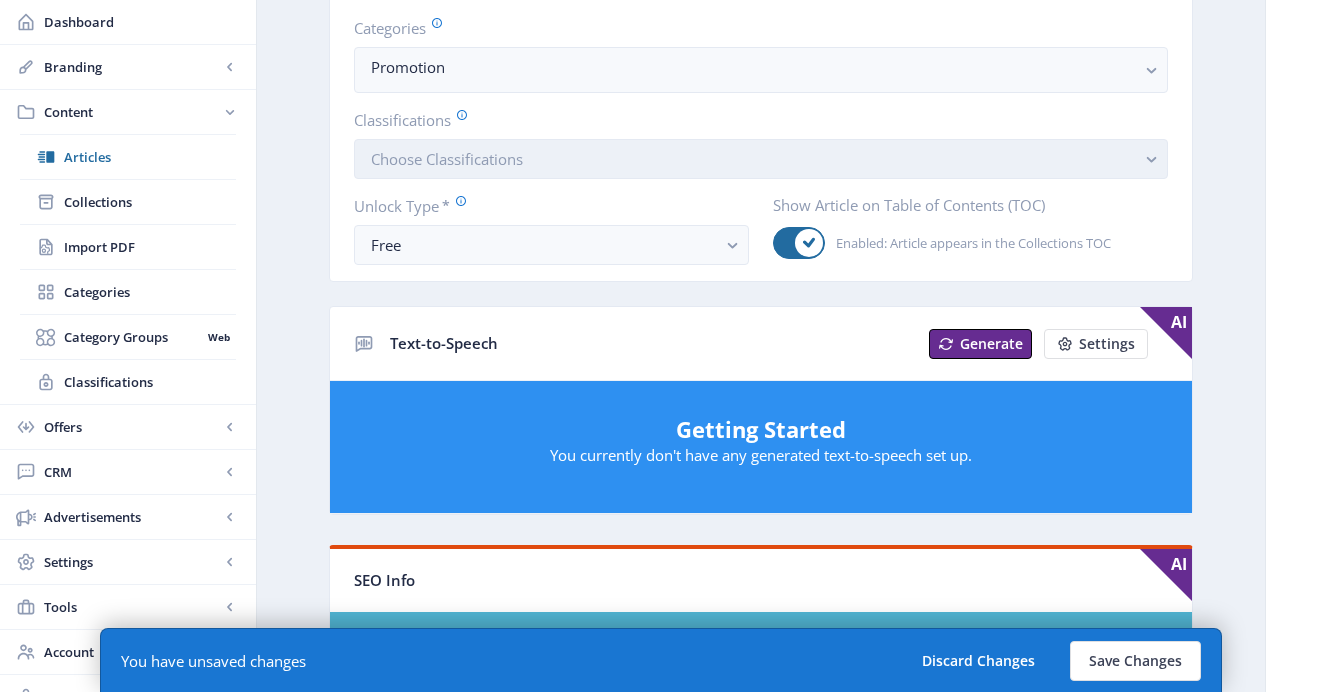 click on "Choose Classifications" at bounding box center [447, 159] 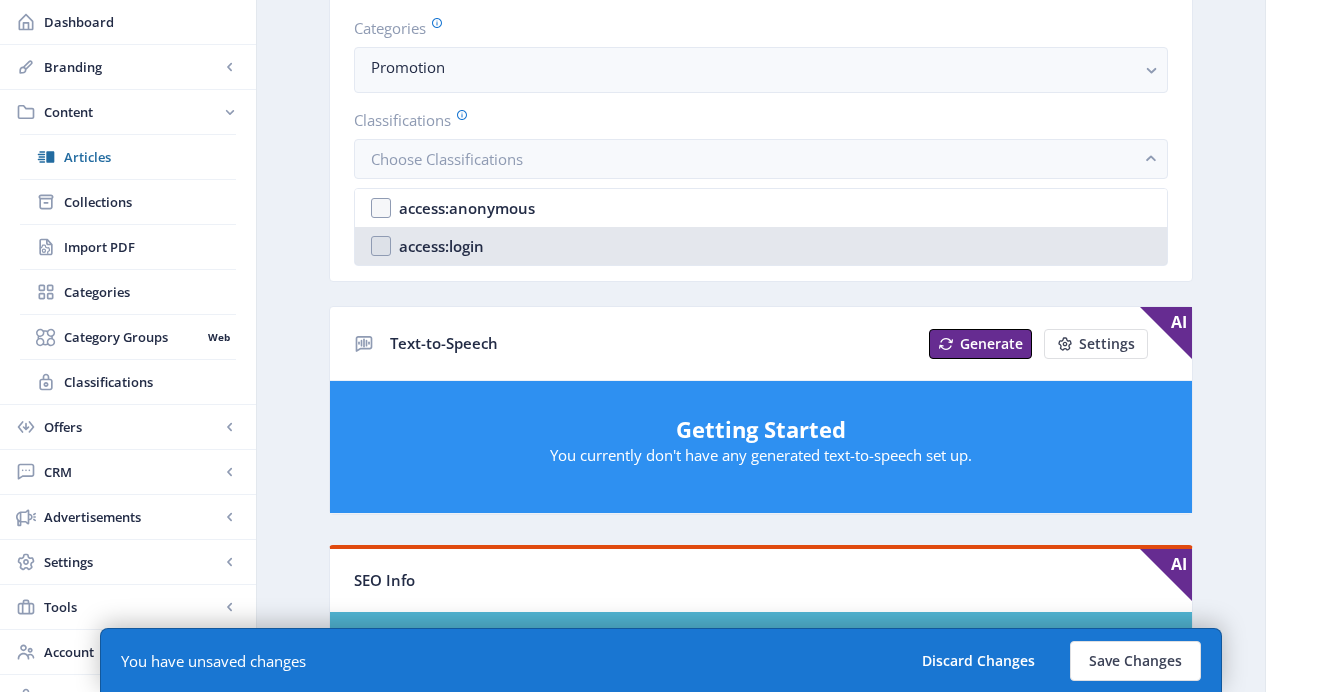click on "access:login" at bounding box center [441, 246] 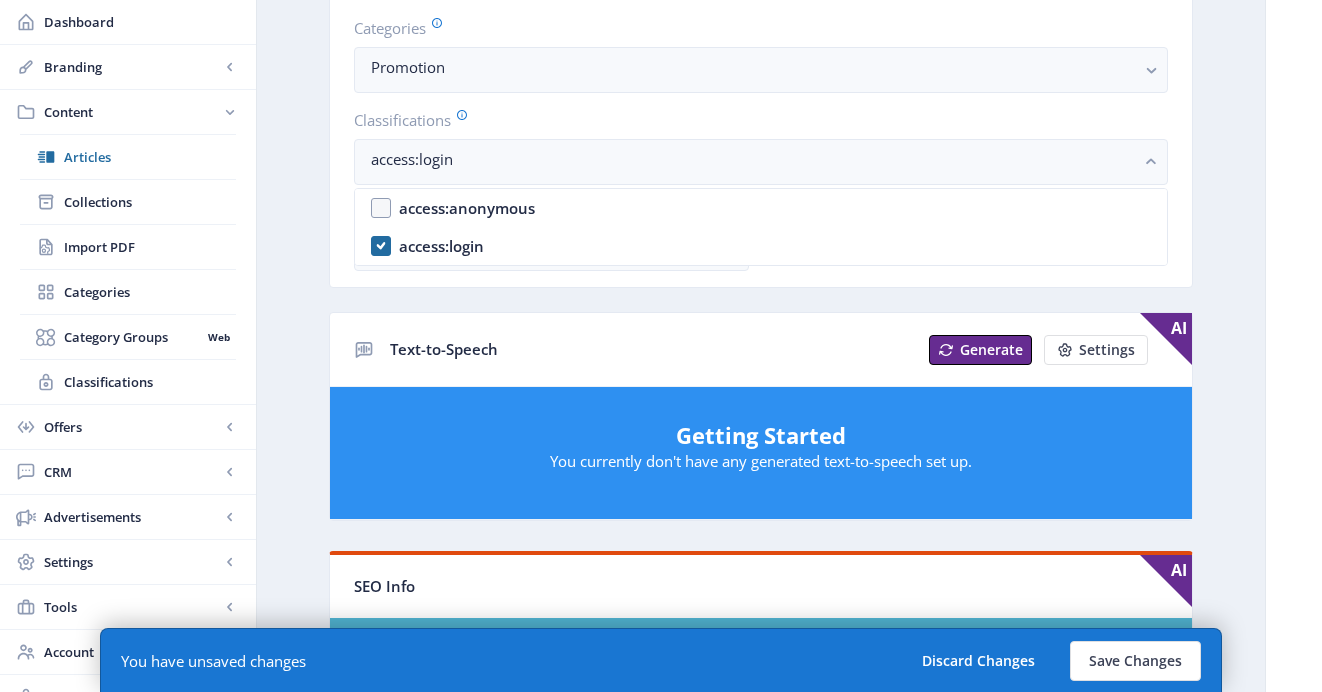 click on "Export Generate Post  early years alliance  Open in Editor  Delete   Title   *   (45)  Advert: Early Years Alliance - Budget Toolkit  Date  Jul 4, 2025  Slug   *   (24)  budget-toolkit-julaug-25  Image  Upload  Article Excerpt   (22)  bit.ly/budgettoolkitU5  Categories  Promotion  Classifications  access:login  Unlock Type   *  Free  Show Article on Table of Contents (TOC)   Enabled: Article appears in the Collections TOC  Text-to-Speech Generate Settings AI Getting Started You currently don't have any generated text-to-speech set up. SEO Info AI  Learn more about MagLoft's AI-powered SEO generation tool.  Learn More Generate SEO Add SEO Examples  Keyword Phrase   (0)  SEO Score  0   /100   Meta Description   (22)  bit.ly/budgettoolkitU5  SEO Performance  Keyword phrase length We recommend a  maximum 4 to 6 relevant keywords  for your focus key phrase. Keywords are the major factor for your search engine result. Keyword phrase density between 0.5% to 3%  of your content. Keyword phrase in title . ." at bounding box center (761, 538) 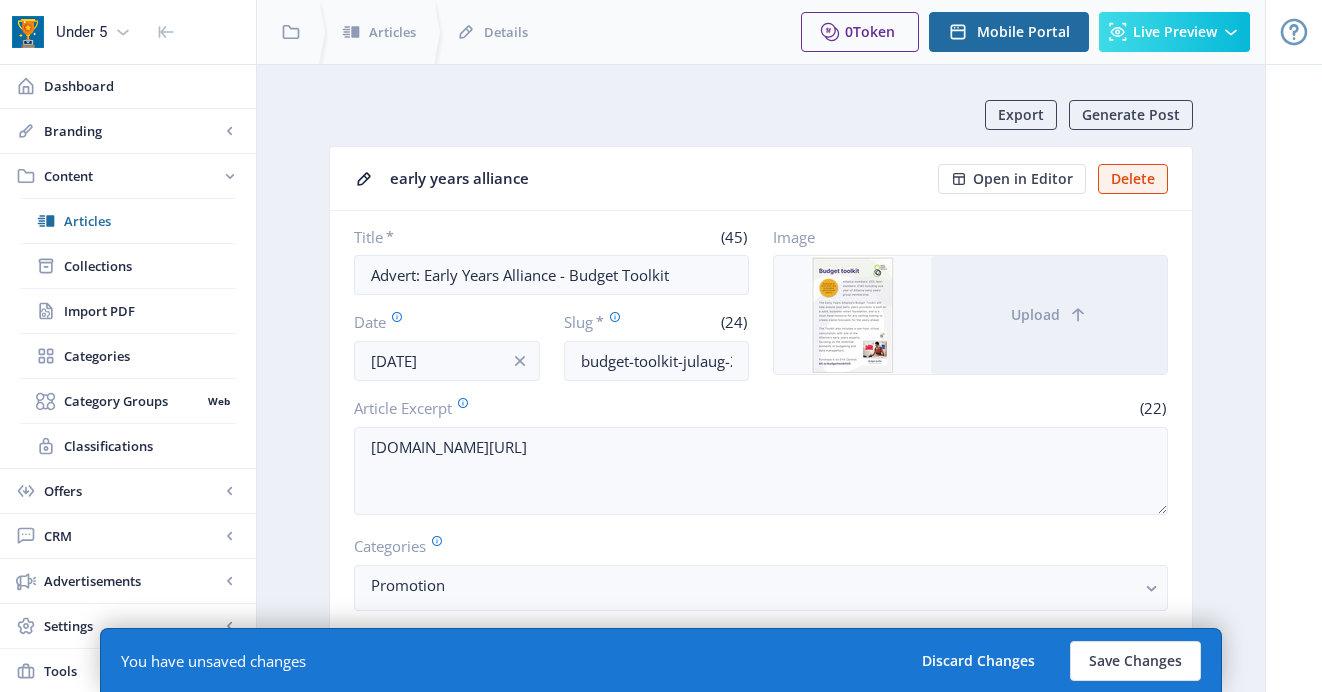 scroll, scrollTop: 518, scrollLeft: 0, axis: vertical 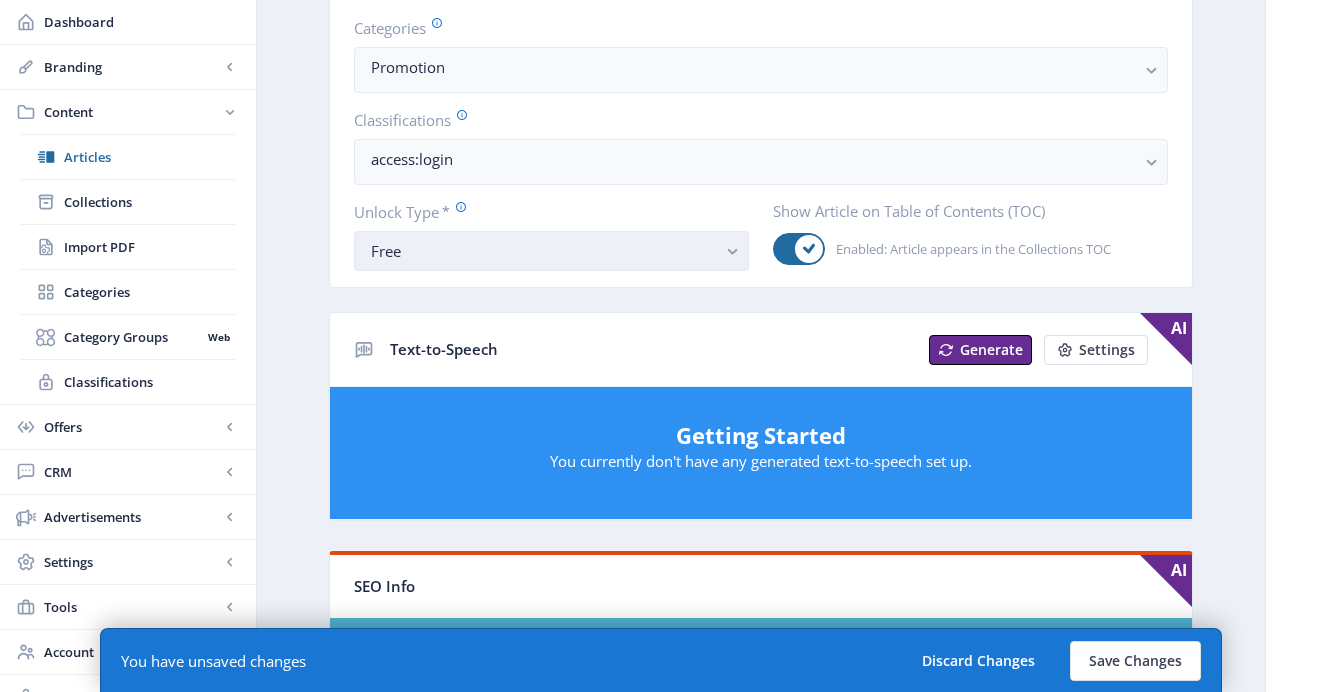 click on "Free" at bounding box center (543, 251) 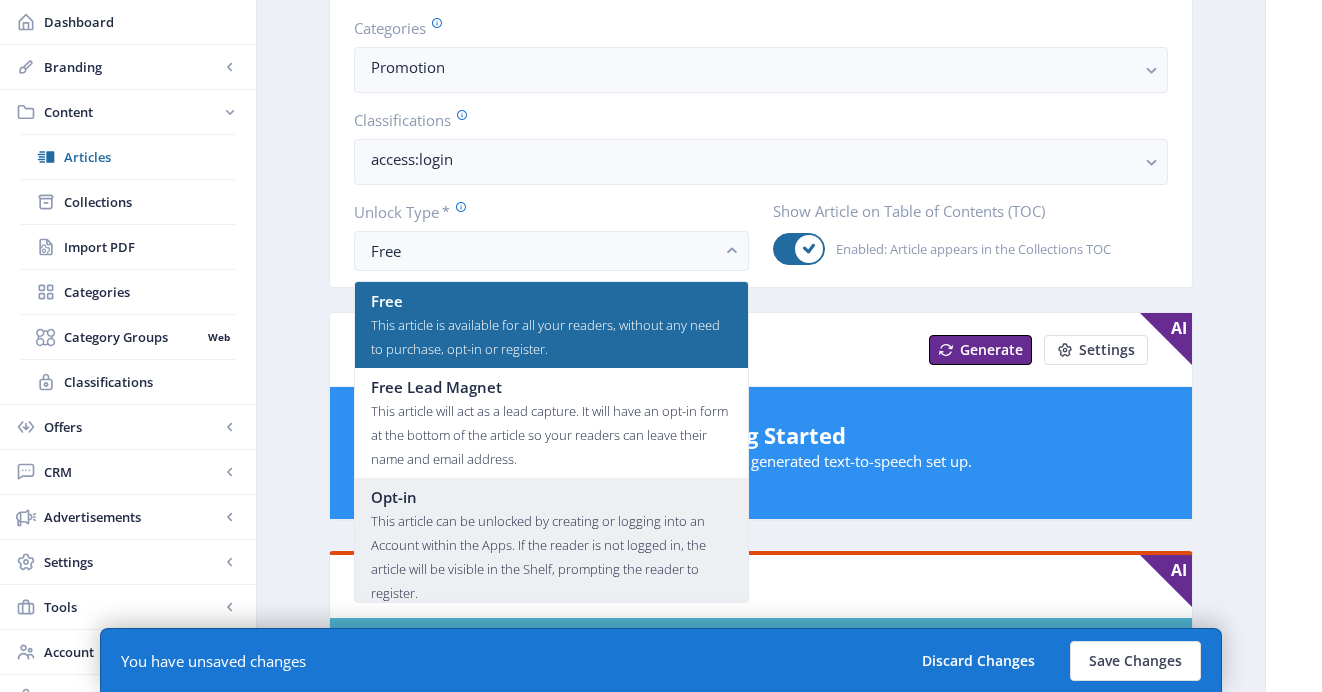 click on "This article can be unlocked by creating or logging into an Account within the Apps. If the reader is not logged in, the article will be visible in the Shelf, prompting the reader to register." at bounding box center (551, 557) 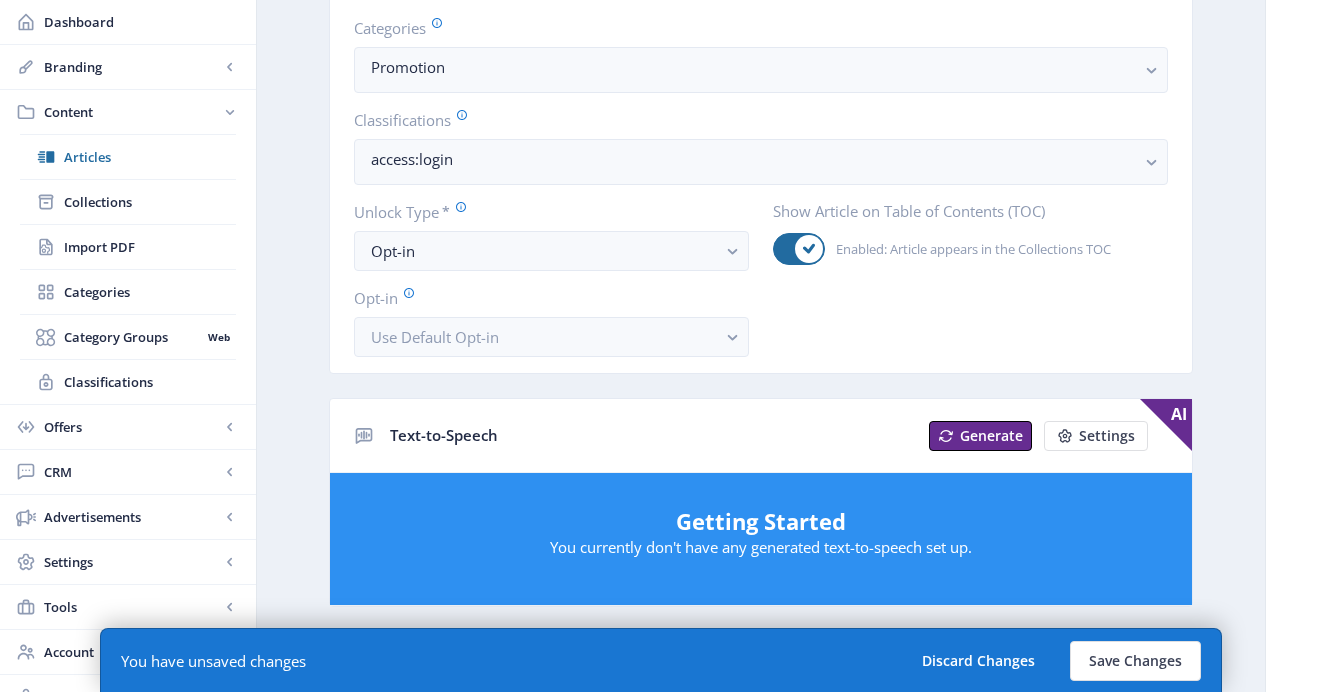 click on "Export Generate Post  early years alliance  Open in Editor  Delete   Title   *   (45)  Advert: Early Years Alliance - Budget Toolkit  Date  Jul 4, 2025  Slug   *   (24)  budget-toolkit-julaug-25  Image  Upload  Article Excerpt   (22)  bit.ly/budgettoolkitU5  Categories  Promotion  Classifications  access:login  Unlock Type   *  Opt-in  Opt-in  Use Default Opt-in  Show Article on Table of Contents (TOC)   Enabled: Article appears in the Collections TOC  Text-to-Speech Generate Settings AI Getting Started You currently don't have any generated text-to-speech set up. SEO Info AI  Learn more about MagLoft's AI-powered SEO generation tool.  Learn More Generate SEO Add SEO Examples  Keyword Phrase   (0)  SEO Score  0   /100   Meta Description   (22)  bit.ly/budgettoolkitU5  SEO Performance  Keyword phrase length We recommend a  maximum 4 to 6 relevant keywords  for your focus key phrase. Keywords are the major factor for your search engine result. Keyword phrase density between 0.5% to 3%  of your content. . ." at bounding box center (761, 581) 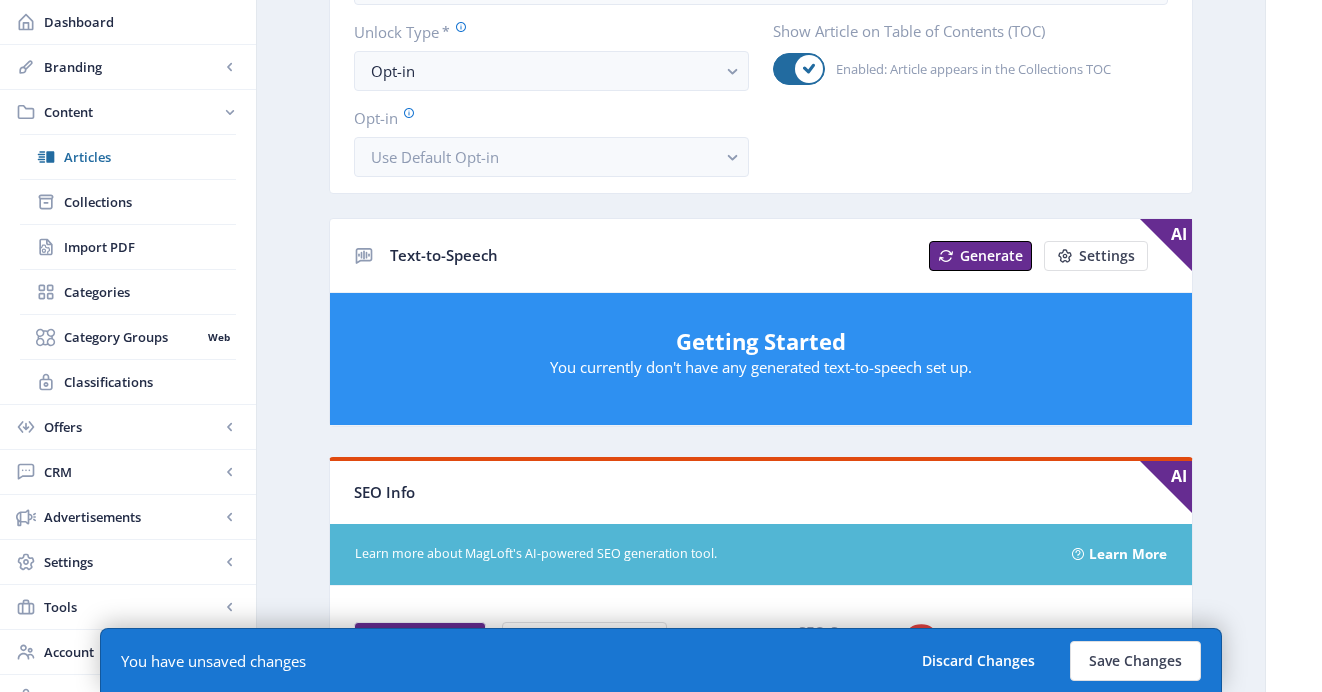 scroll, scrollTop: 912, scrollLeft: 0, axis: vertical 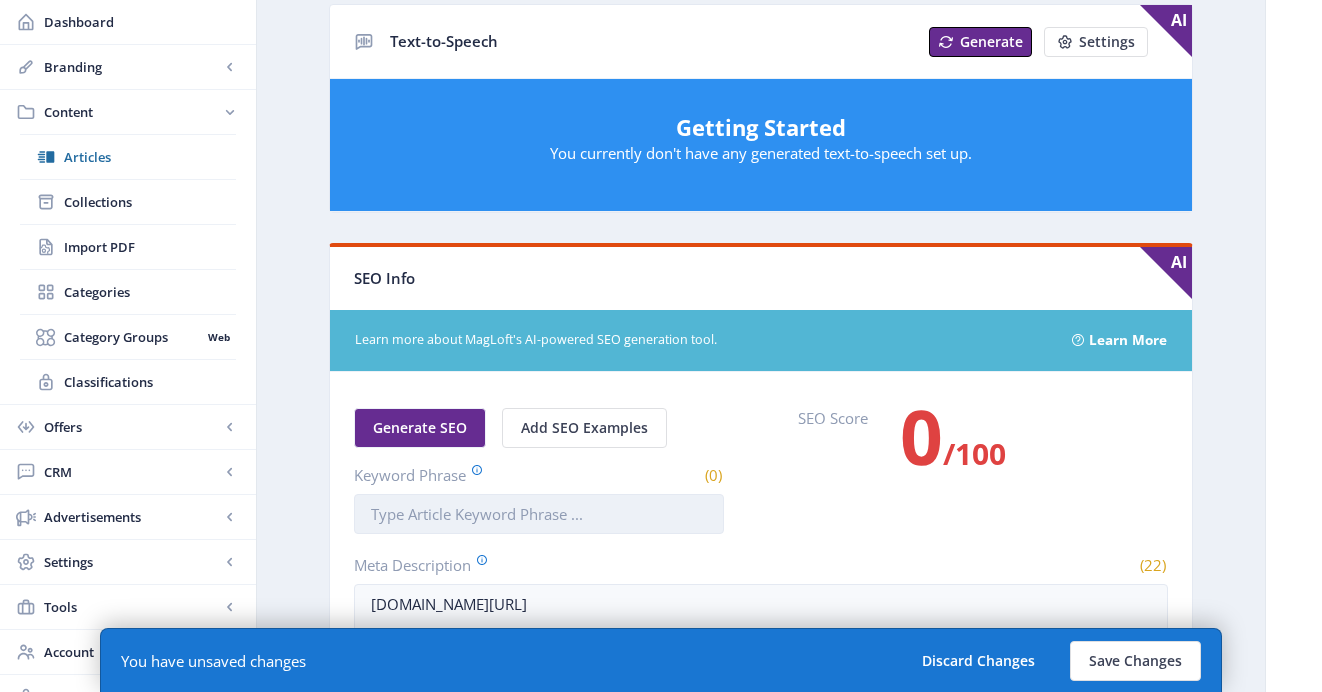 click on "Keyword Phrase" at bounding box center (539, 514) 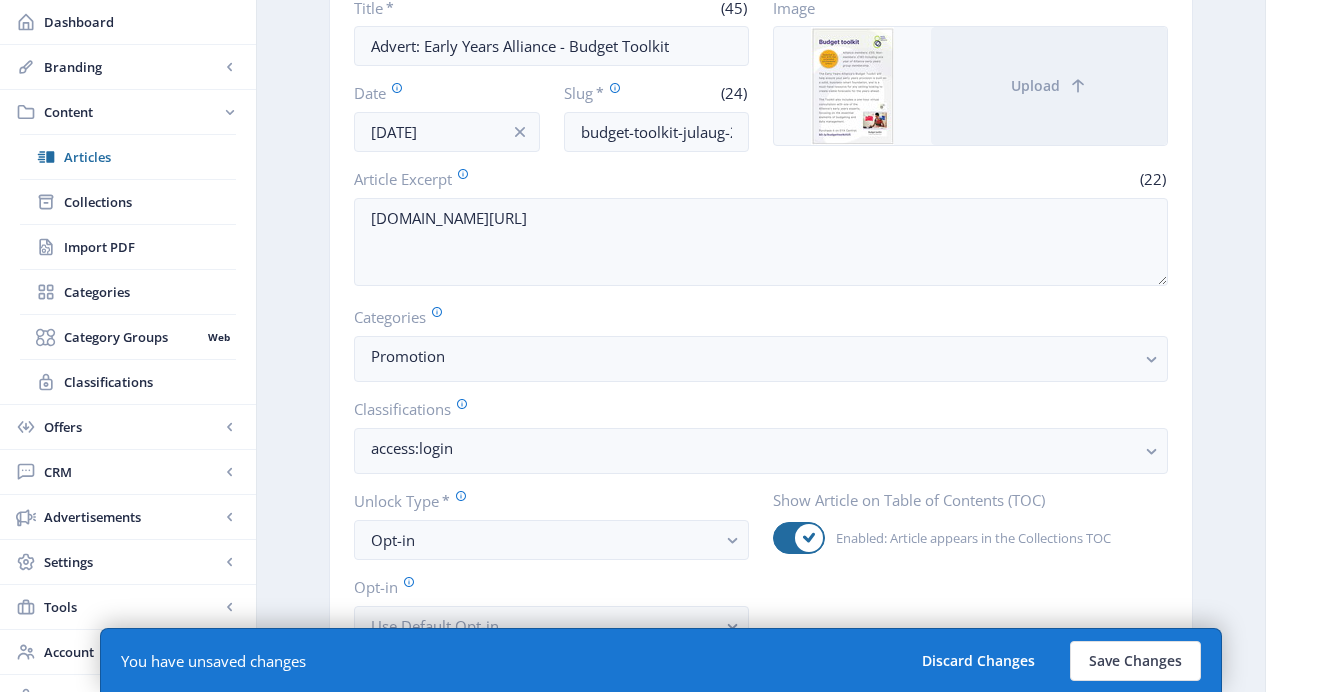 scroll, scrollTop: 293, scrollLeft: 0, axis: vertical 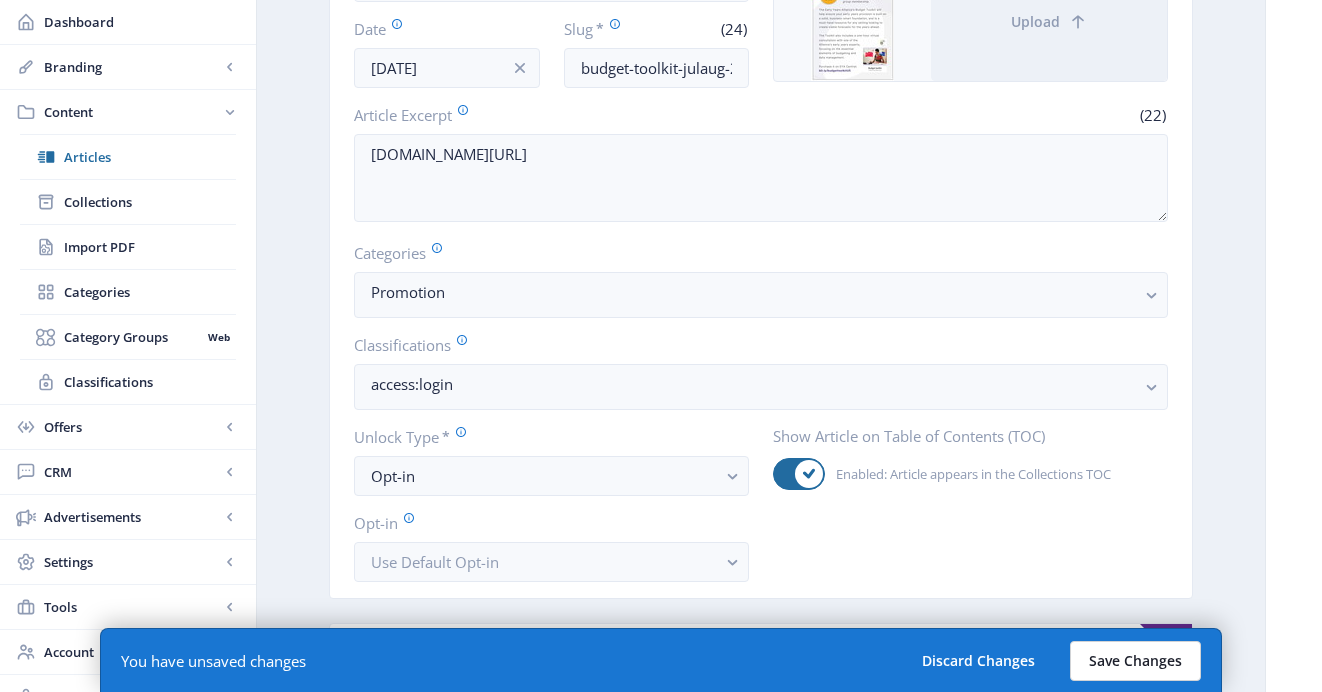 type on "Budget Toolkit" 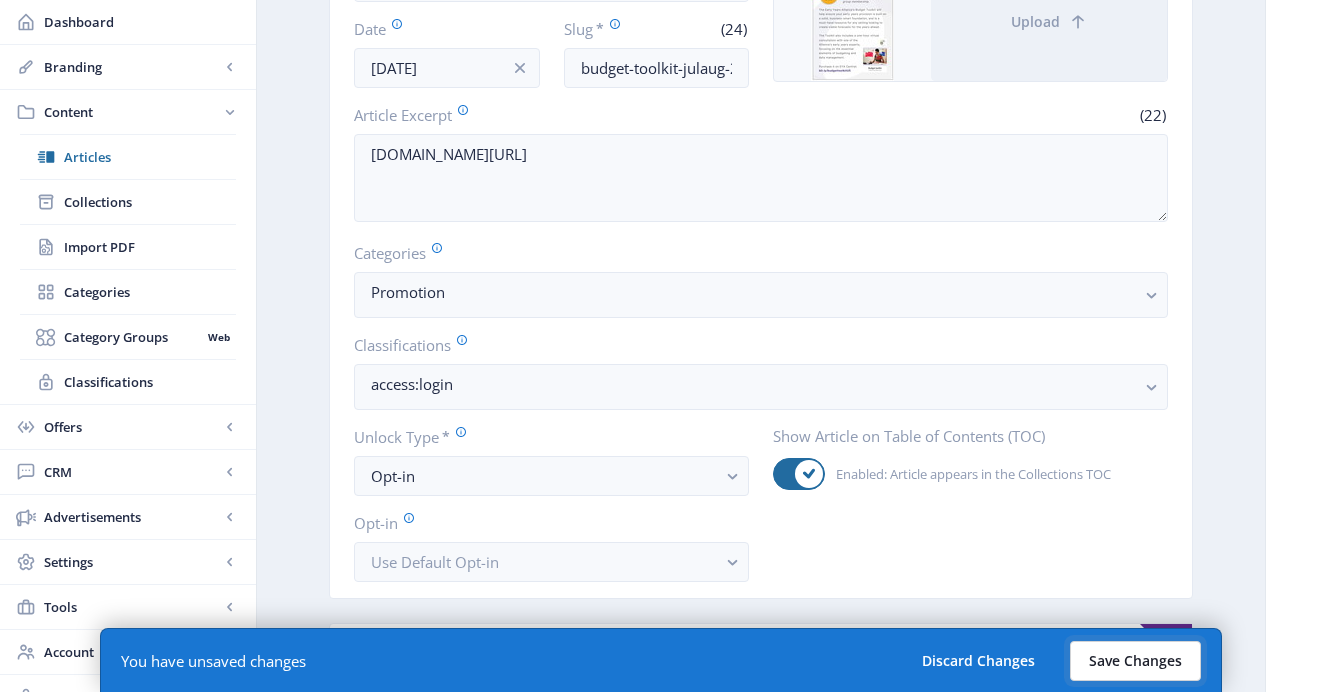click on "Save Changes" 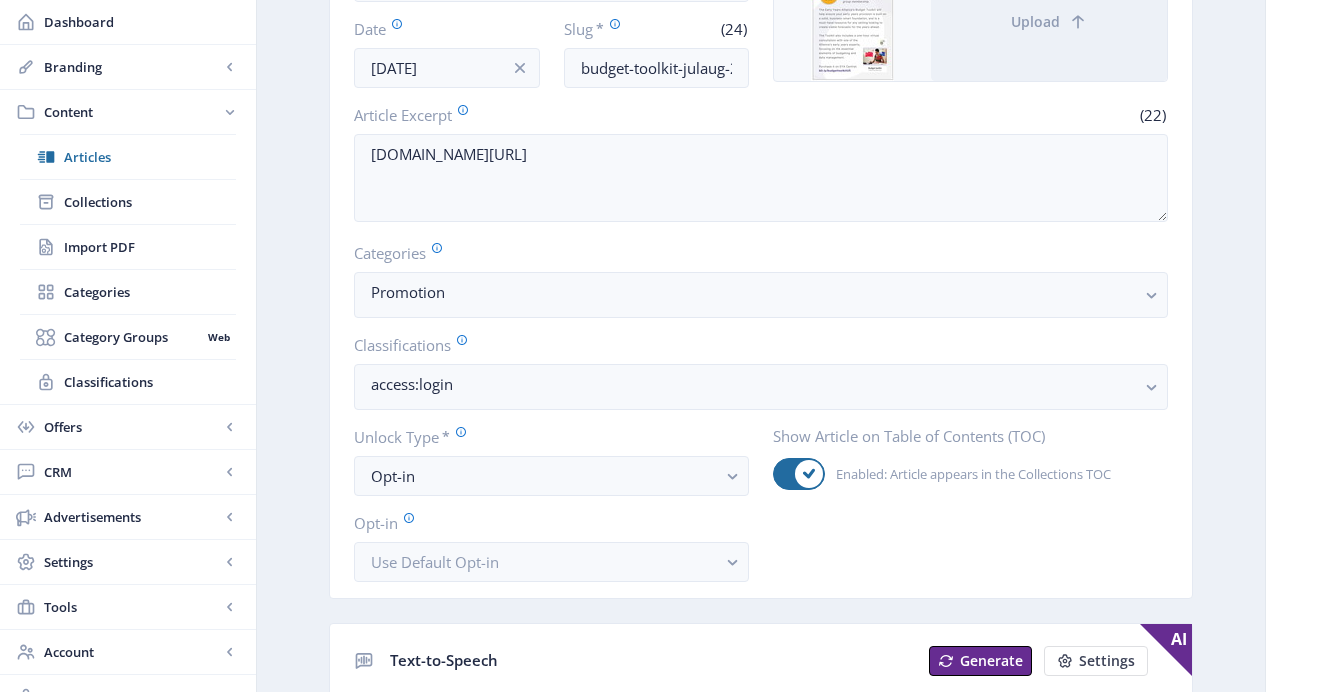 scroll, scrollTop: 0, scrollLeft: 0, axis: both 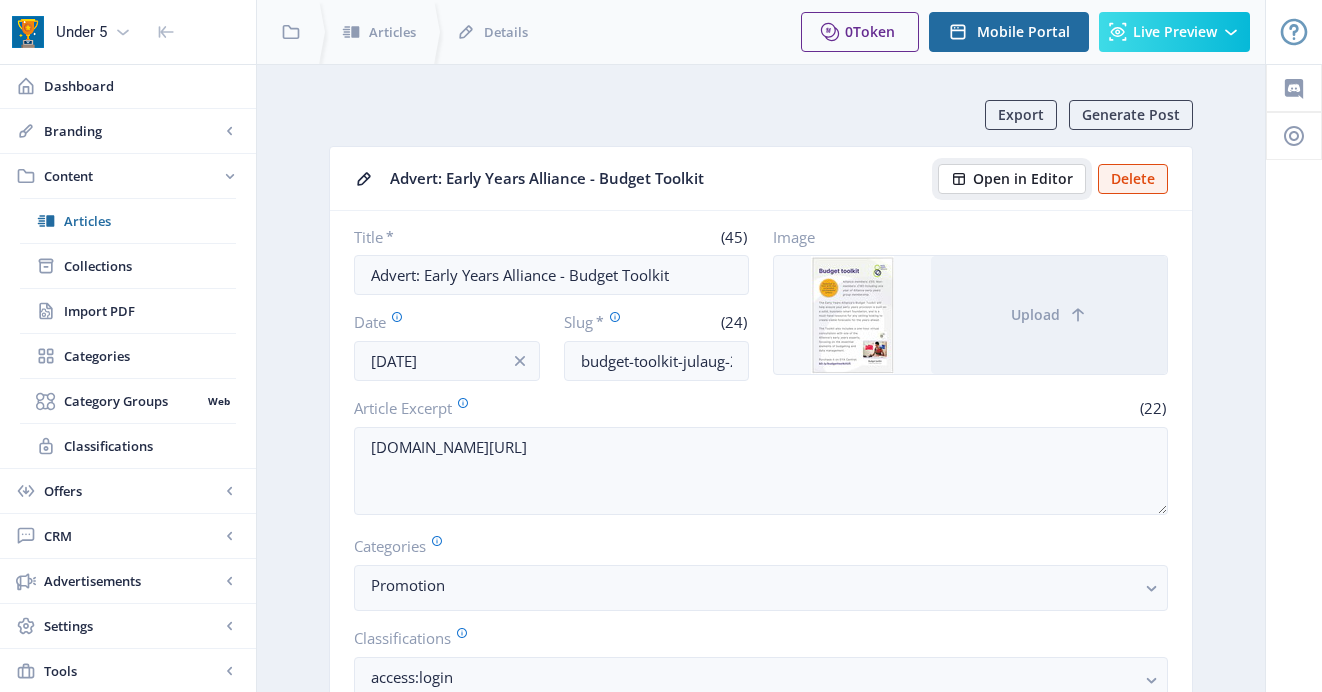 click on "Open in Editor" 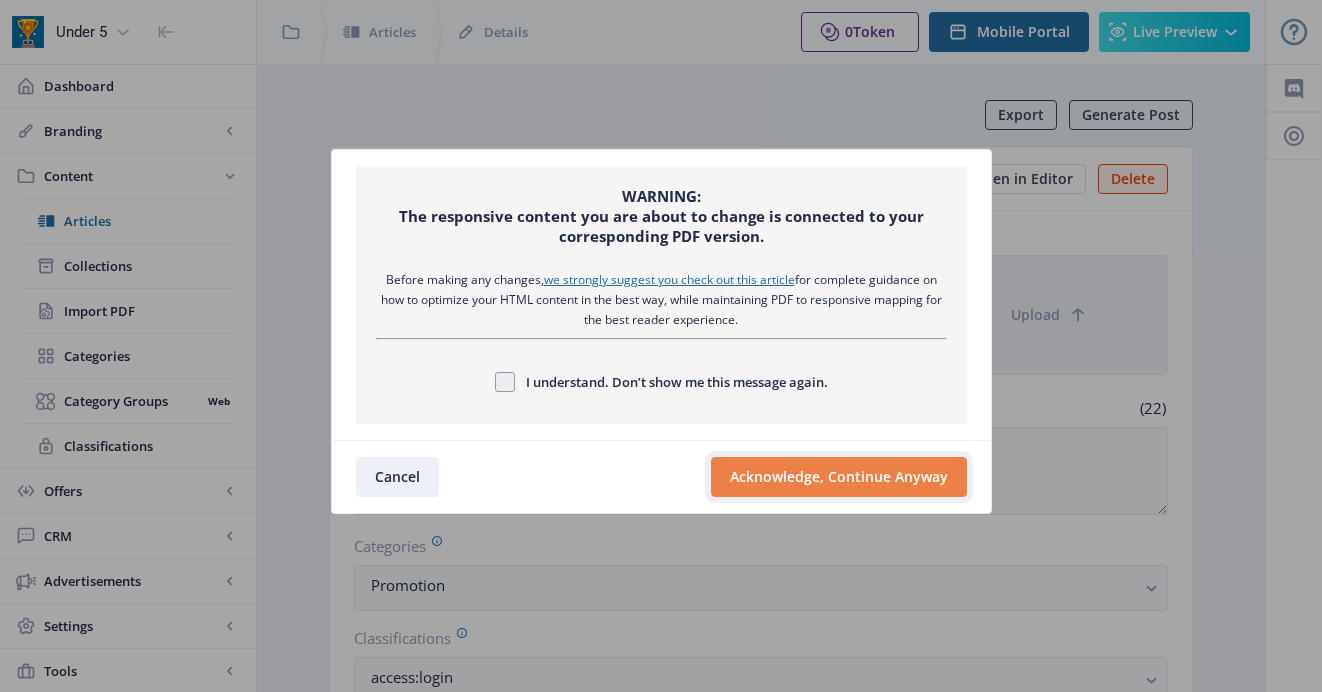 click on "Acknowledge, Continue Anyway" 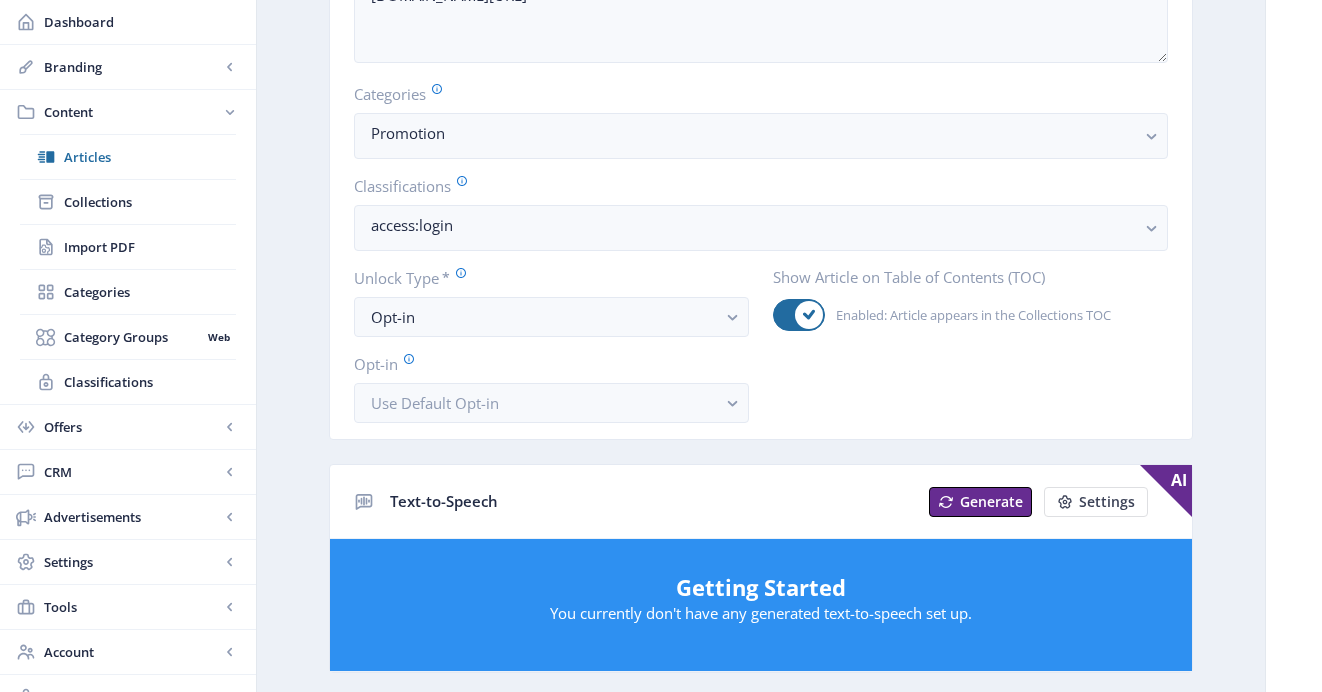 scroll, scrollTop: 0, scrollLeft: 0, axis: both 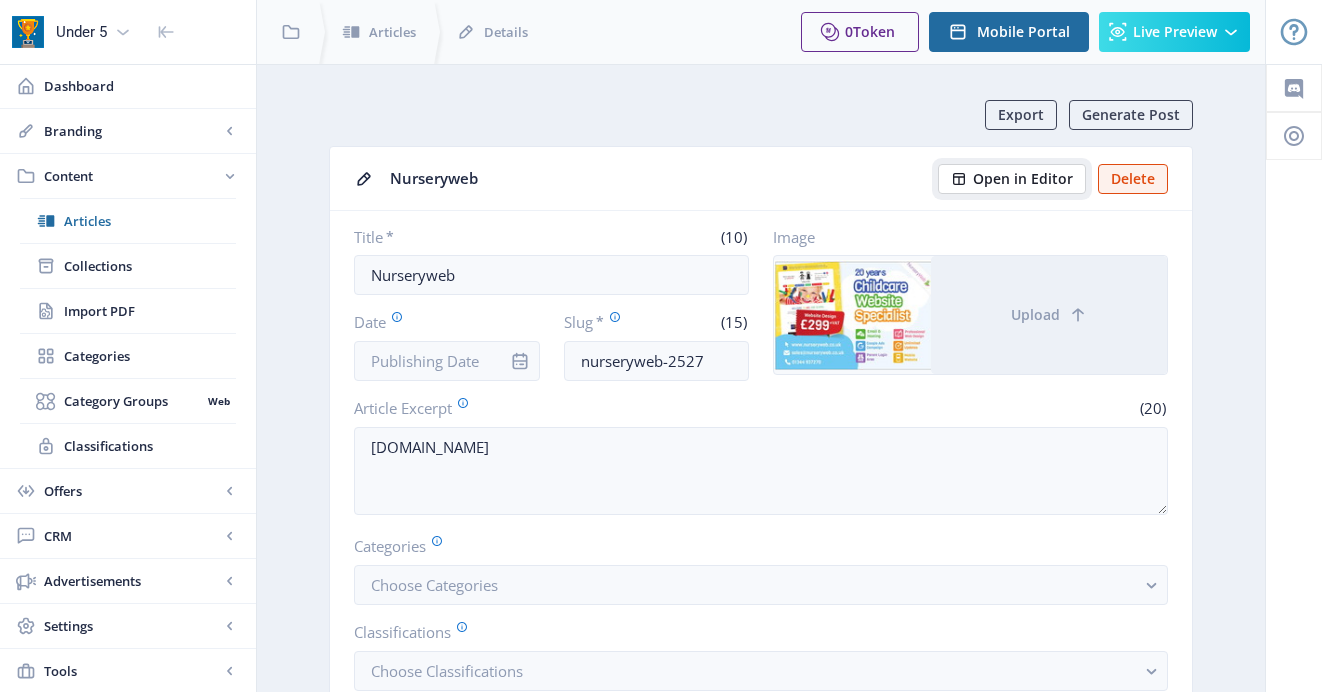 click on "Open in Editor" 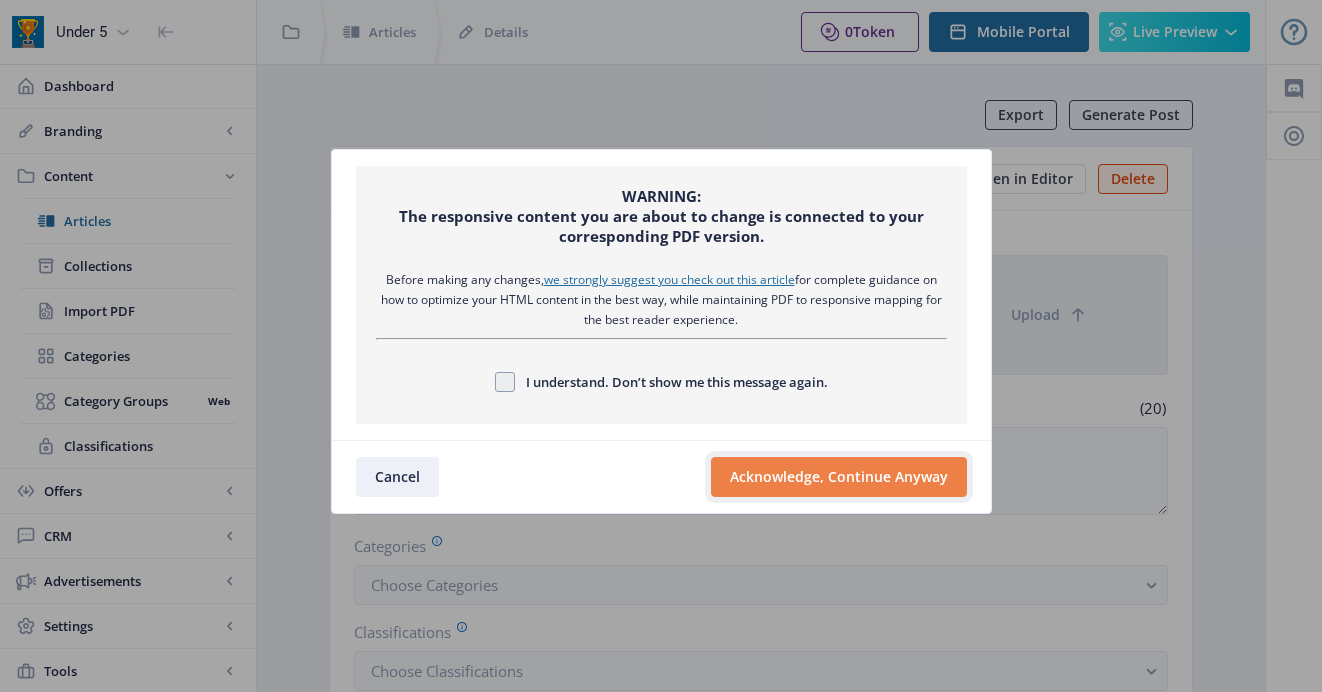 click on "Acknowledge, Continue Anyway" 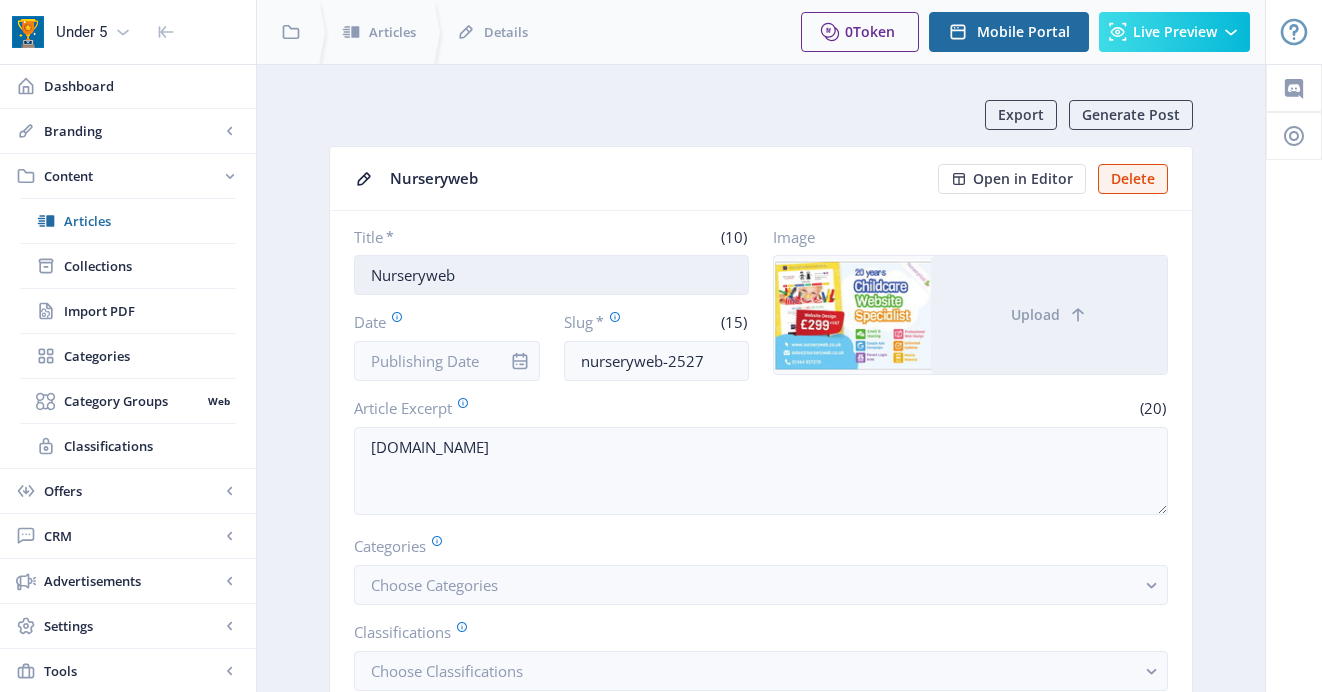 drag, startPoint x: 473, startPoint y: 274, endPoint x: 354, endPoint y: 266, distance: 119.26861 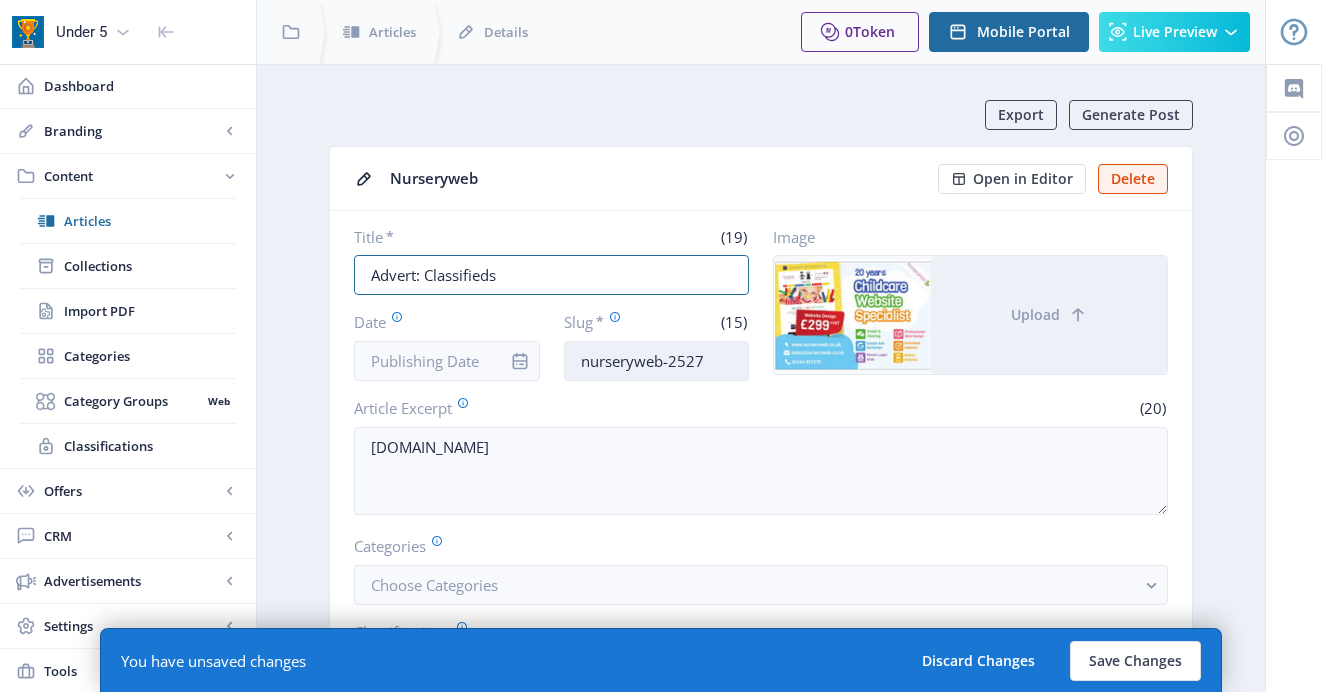 type on "Advert: Classifieds" 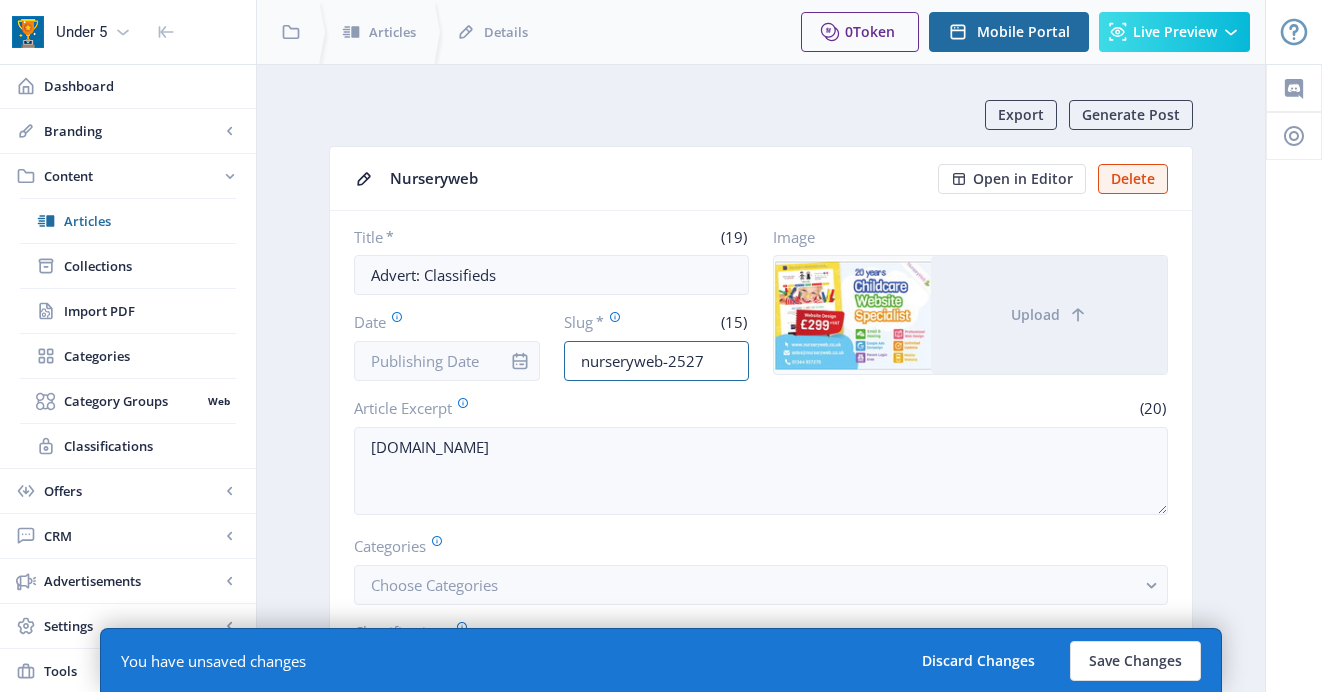 drag, startPoint x: 734, startPoint y: 360, endPoint x: 550, endPoint y: 359, distance: 184.00272 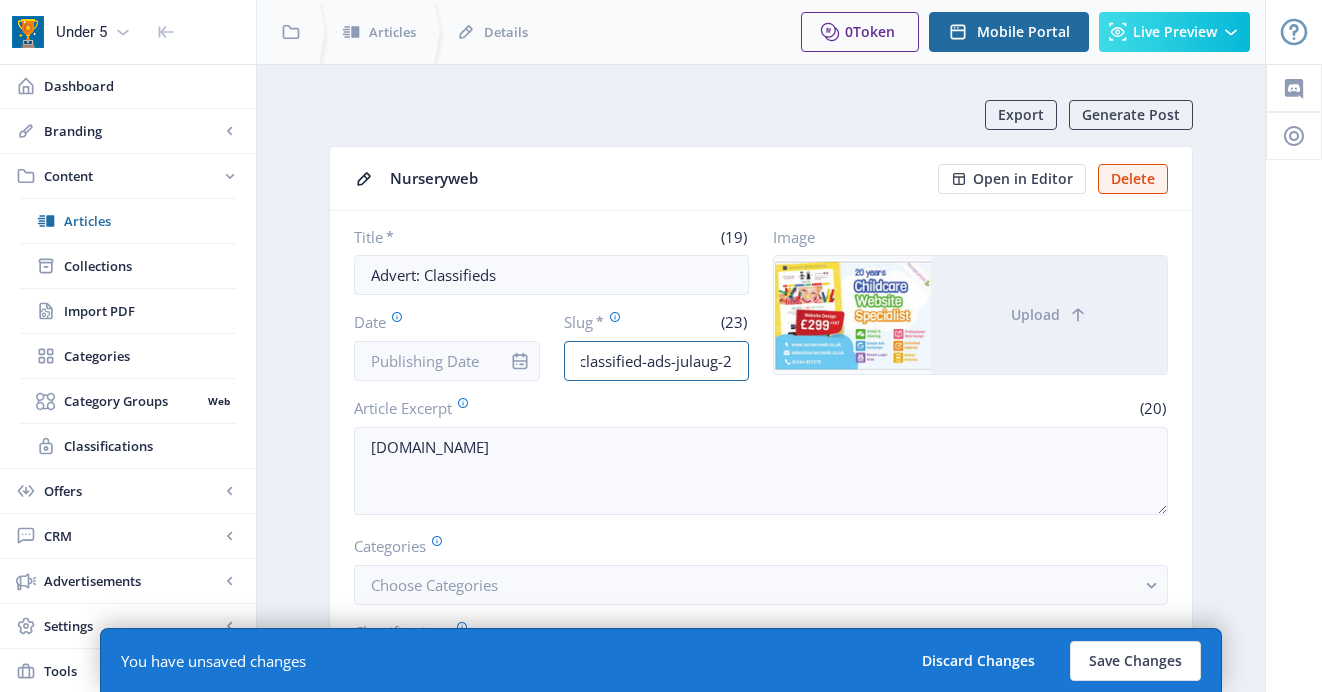 scroll, scrollTop: 0, scrollLeft: 11, axis: horizontal 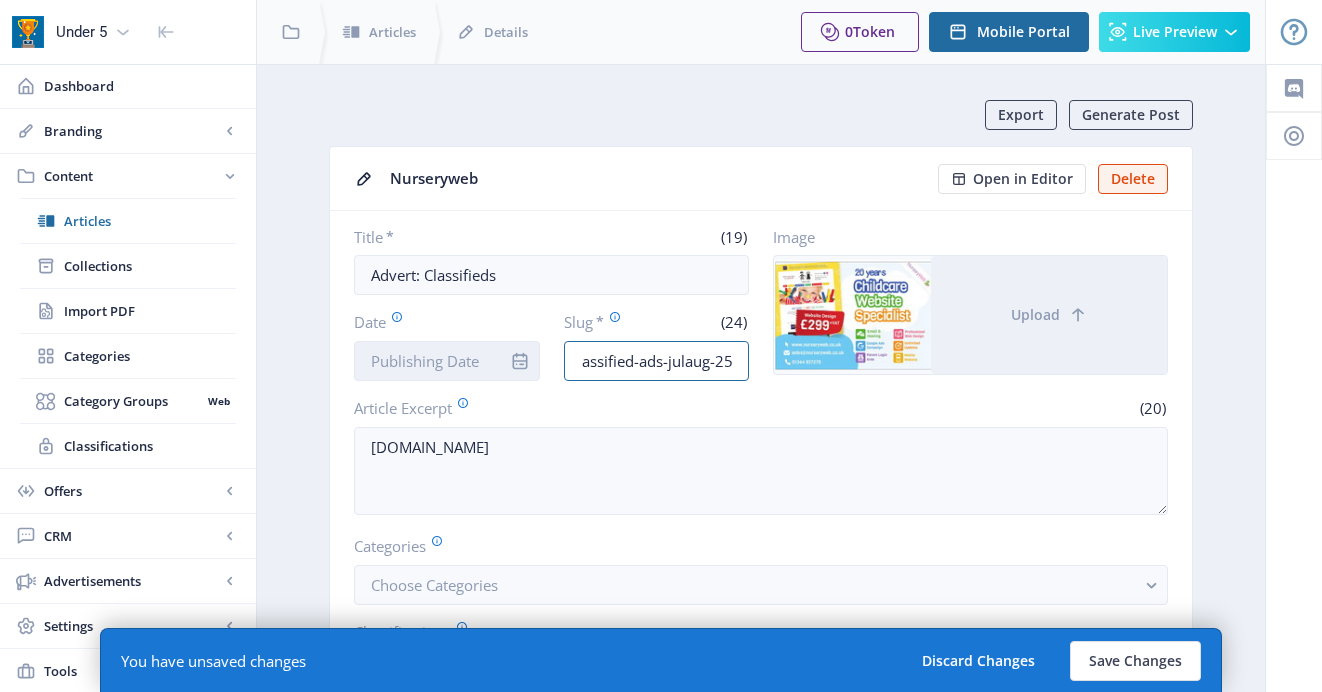type on "classified-ads-julaug-25" 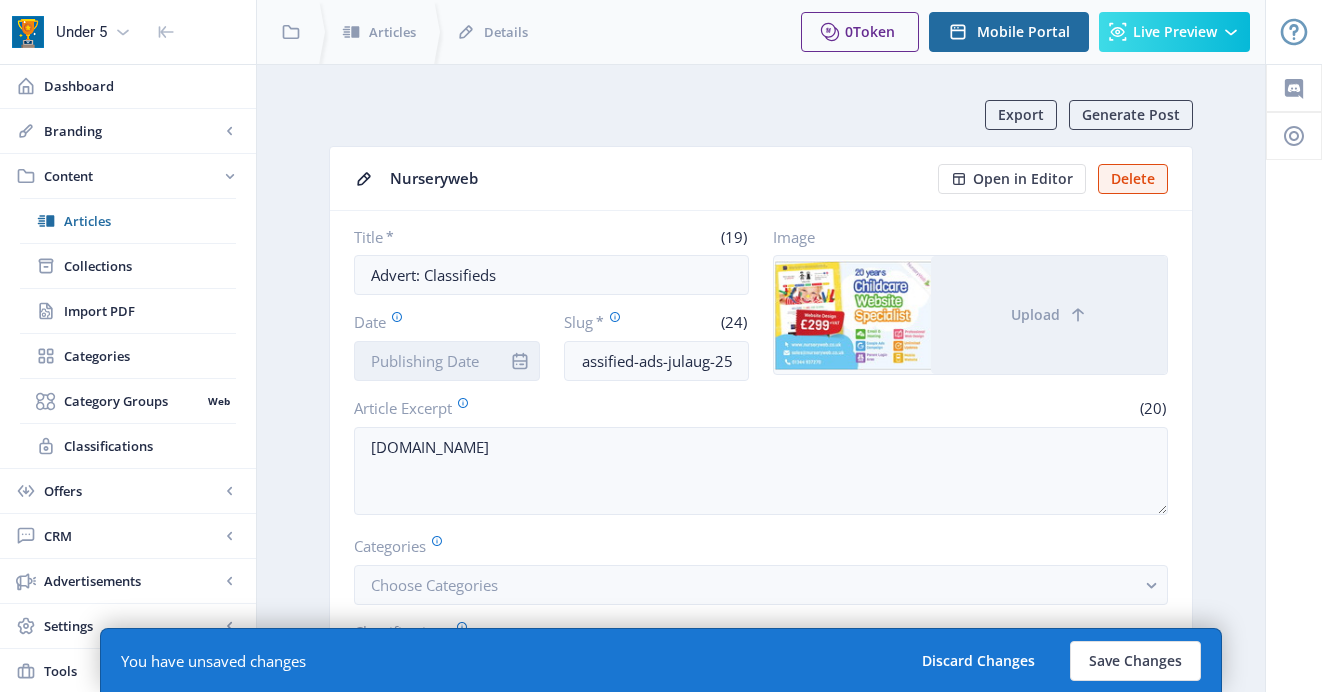 click on "Date" at bounding box center [447, 361] 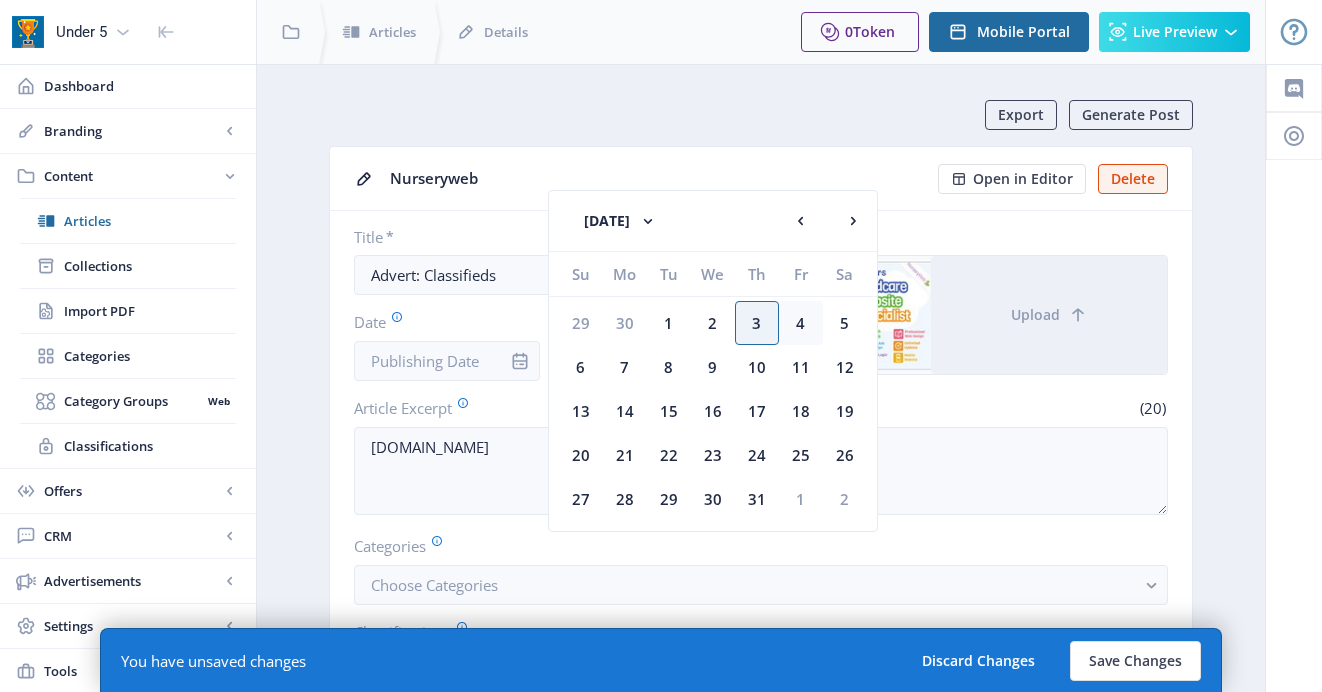 click on "4" 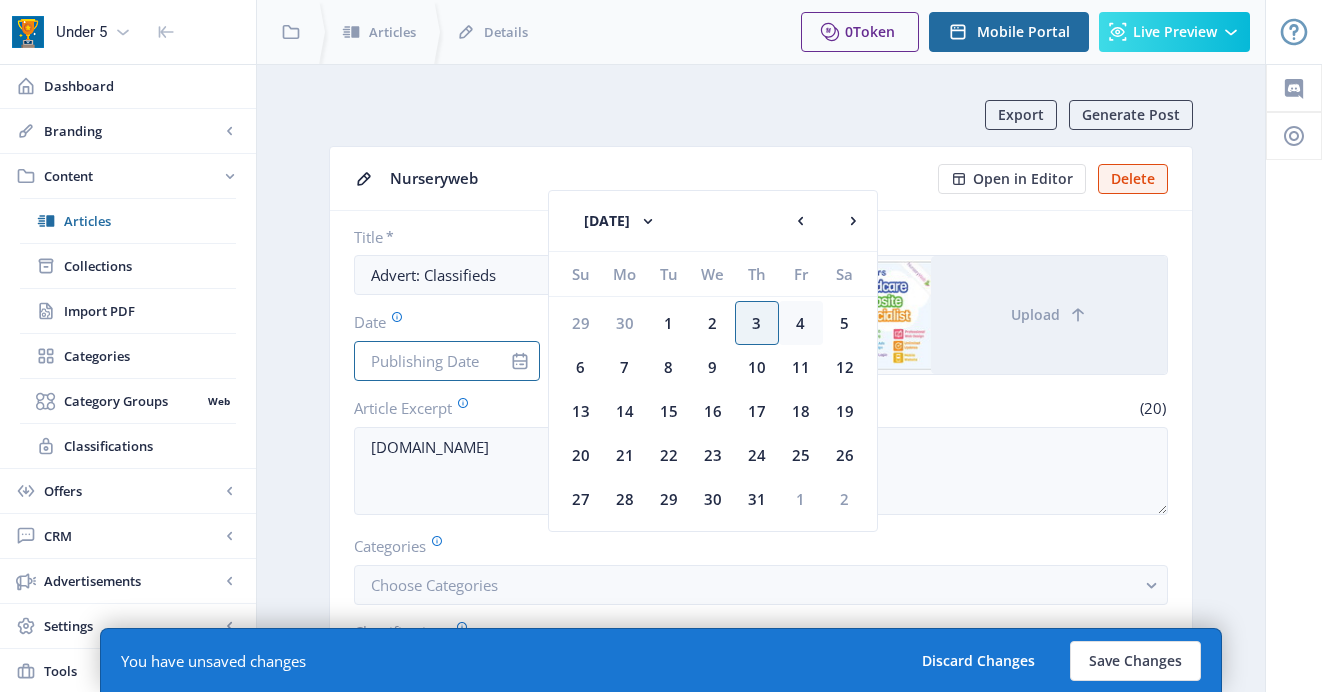 type on "[DATE]" 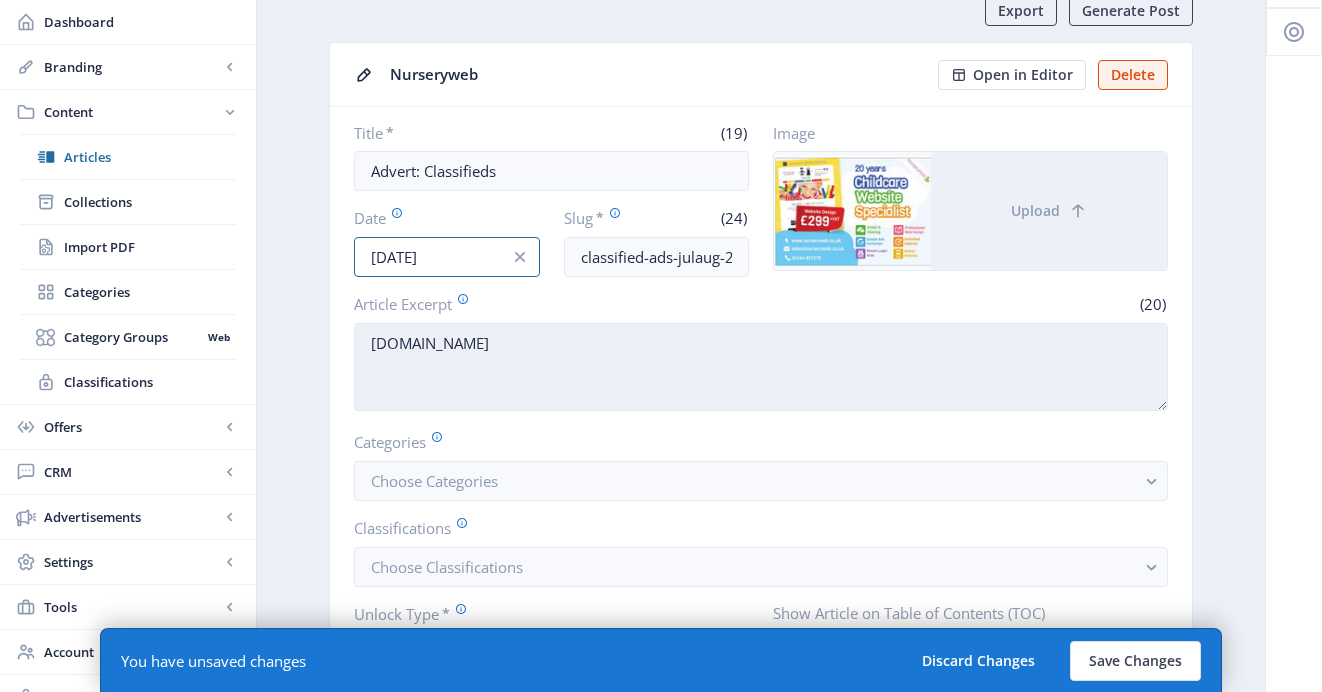 scroll, scrollTop: 307, scrollLeft: 0, axis: vertical 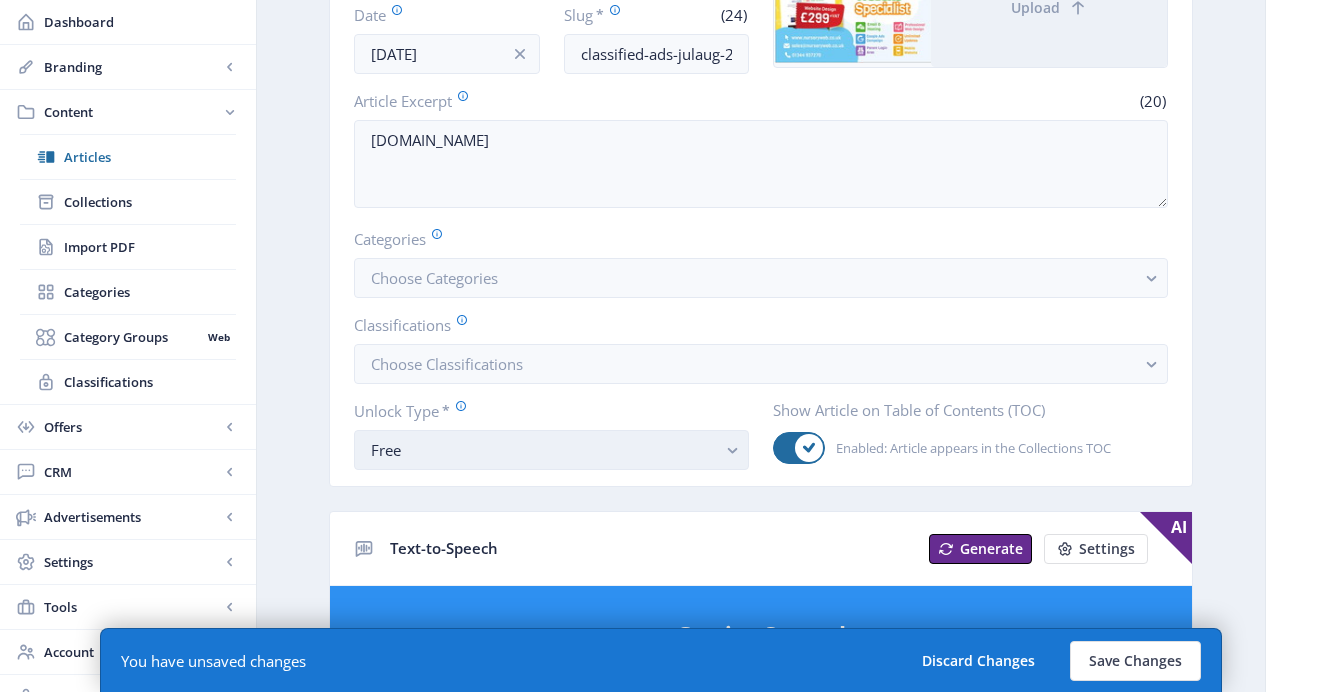 click on "Free" at bounding box center (543, 450) 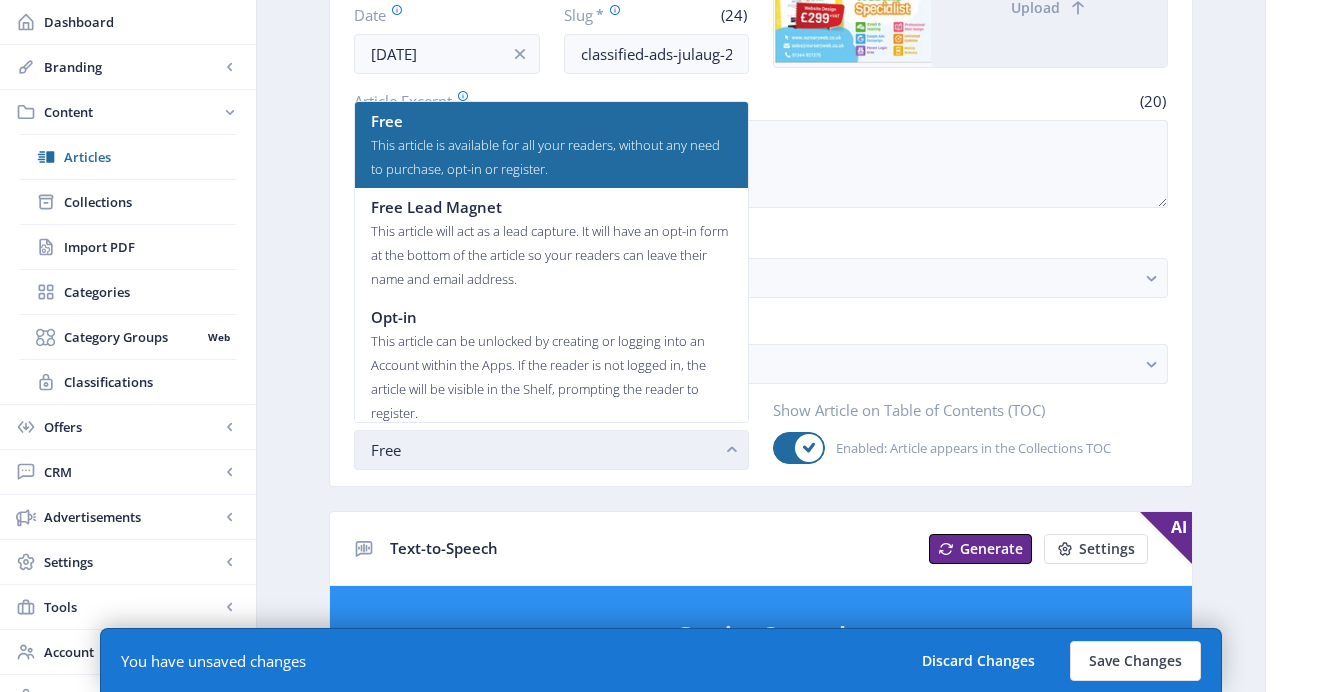 scroll, scrollTop: 0, scrollLeft: 0, axis: both 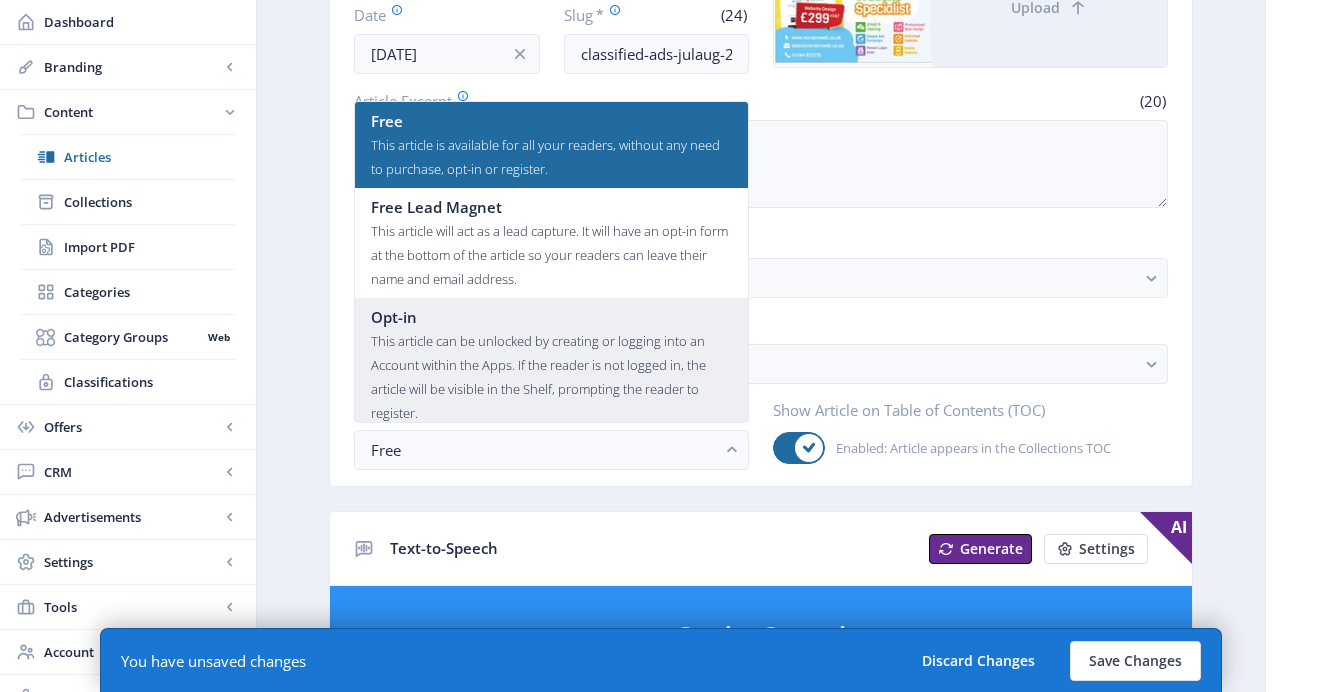 click on "This article can be unlocked by creating or logging into an Account within the Apps. If the reader is not logged in, the article will be visible in the Shelf, prompting the reader to register." at bounding box center [551, 377] 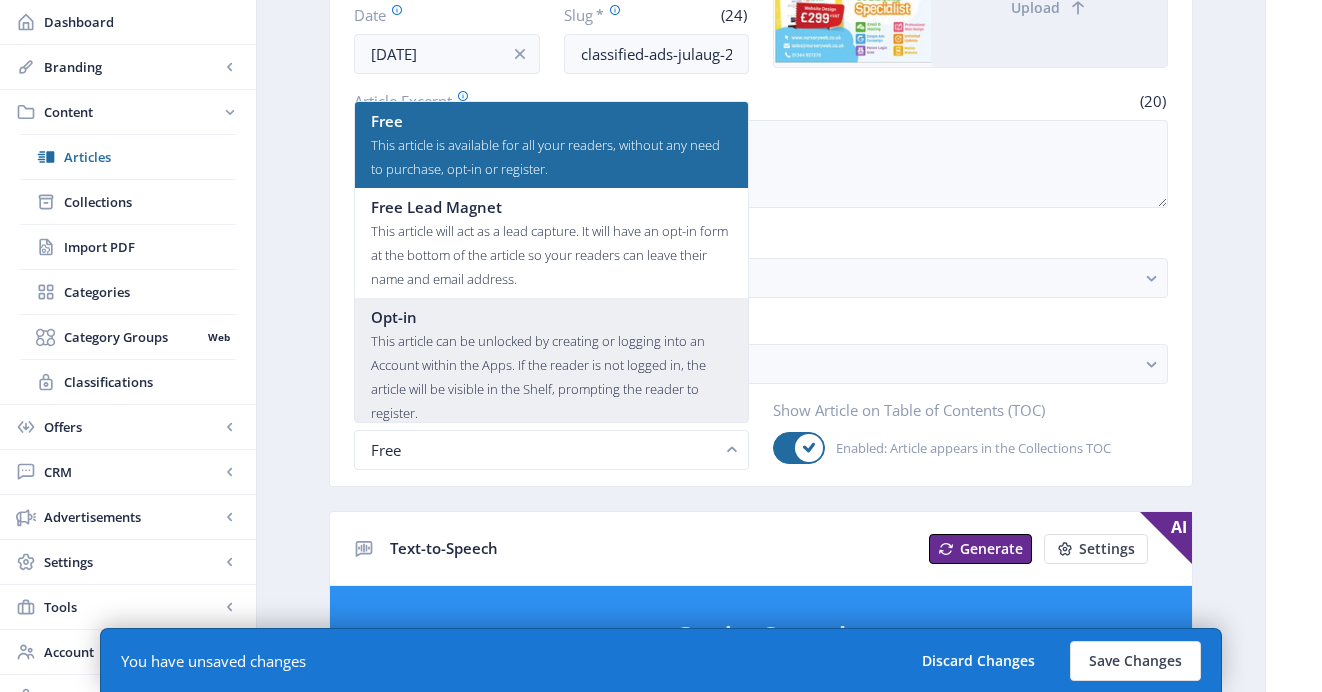 scroll, scrollTop: 307, scrollLeft: 0, axis: vertical 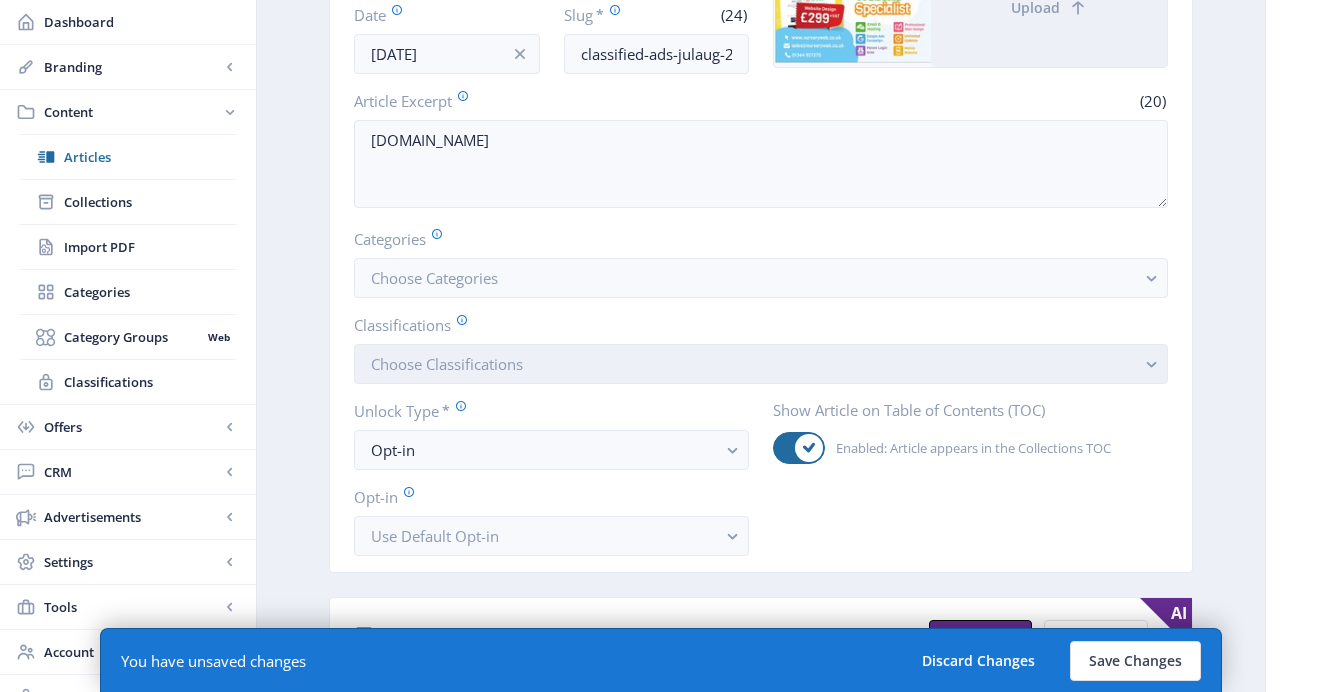 click on "Choose Classifications" at bounding box center [447, 364] 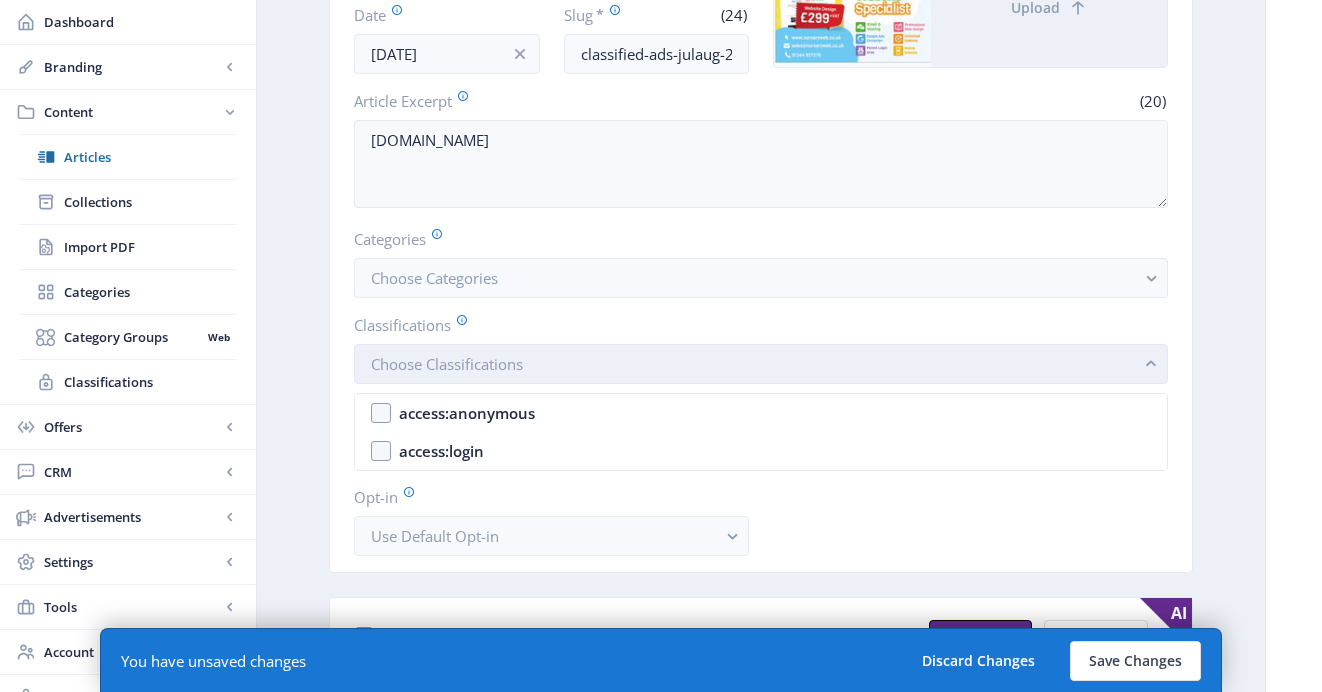 scroll, scrollTop: 0, scrollLeft: 0, axis: both 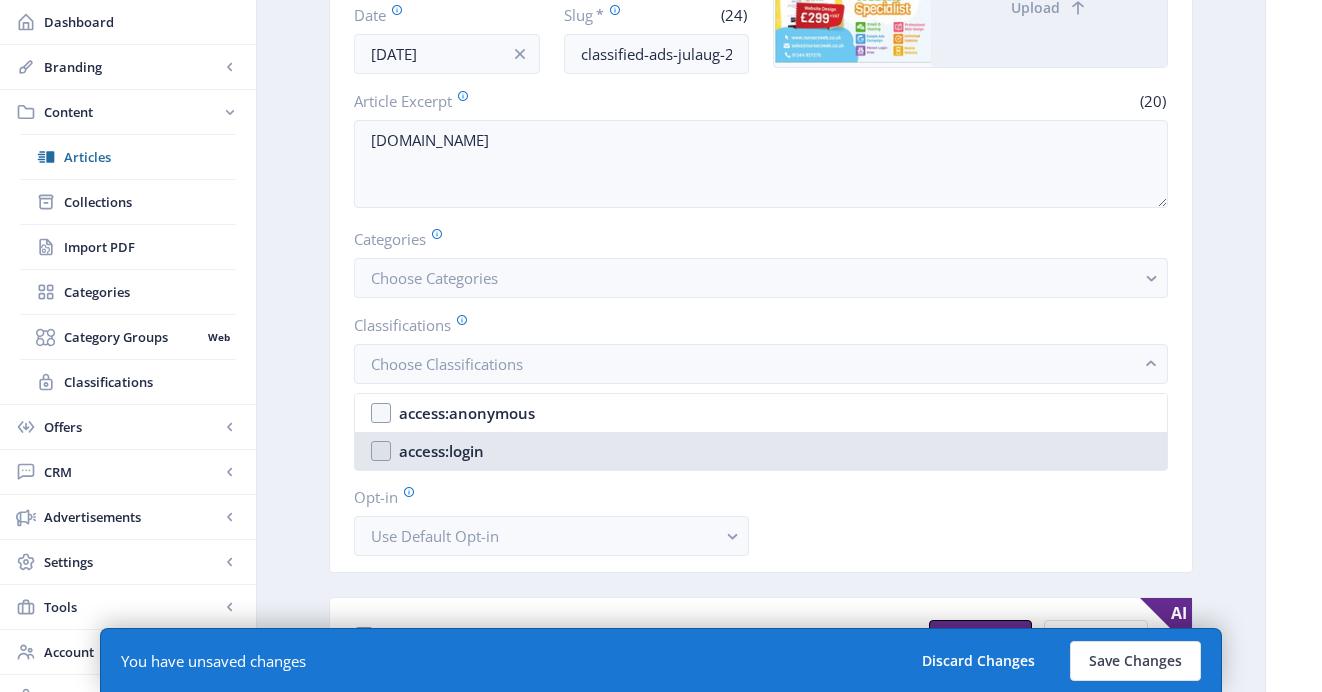 click on "access:login" at bounding box center (441, 451) 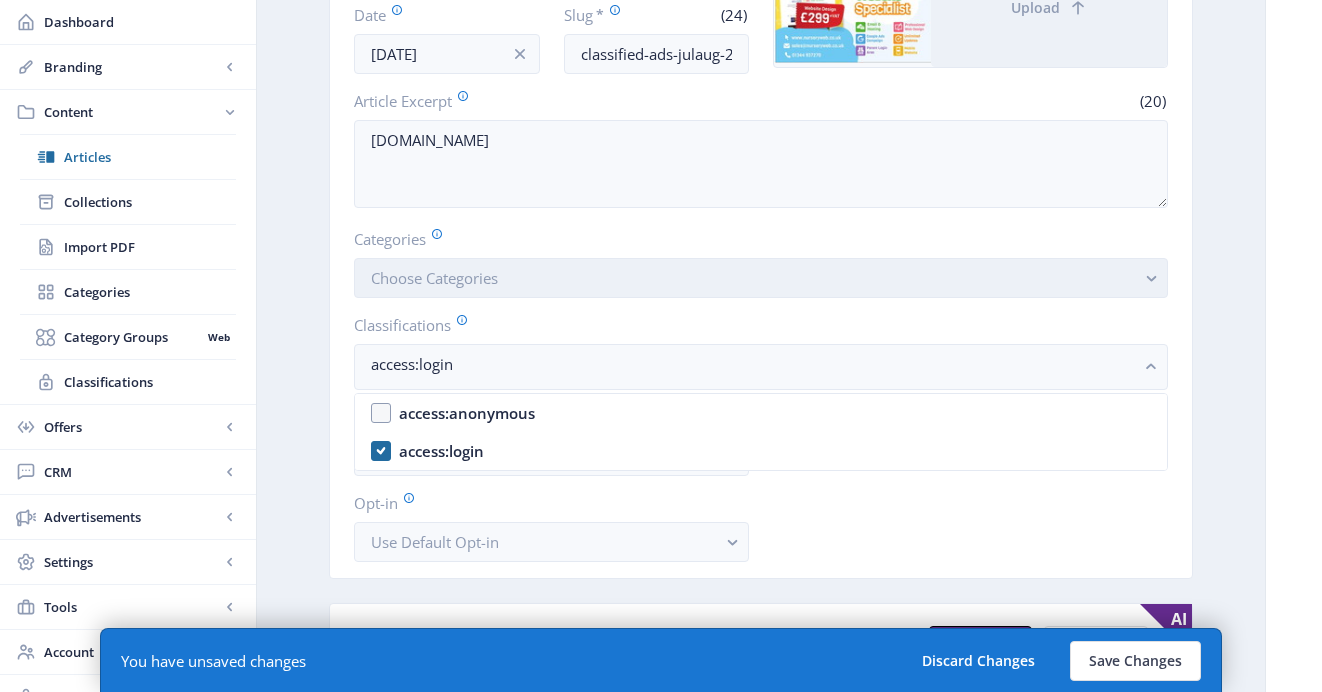 click on "Choose Categories" at bounding box center [434, 278] 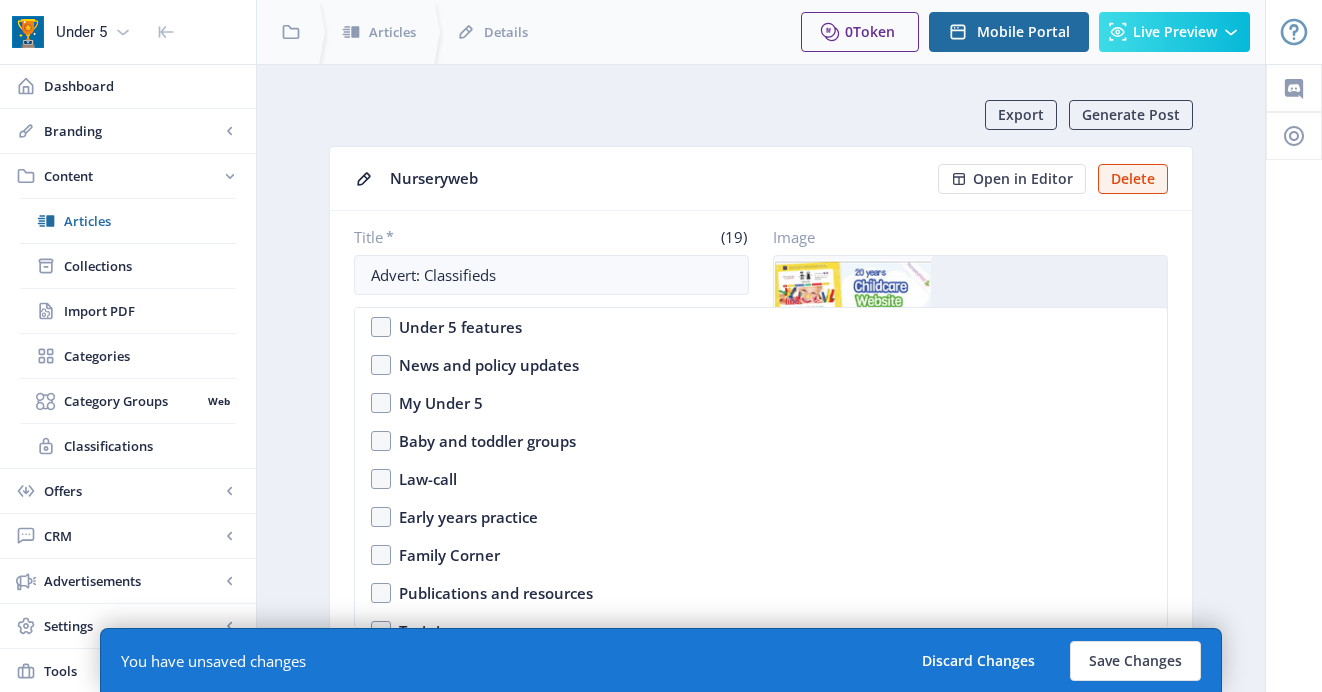 scroll, scrollTop: 307, scrollLeft: 0, axis: vertical 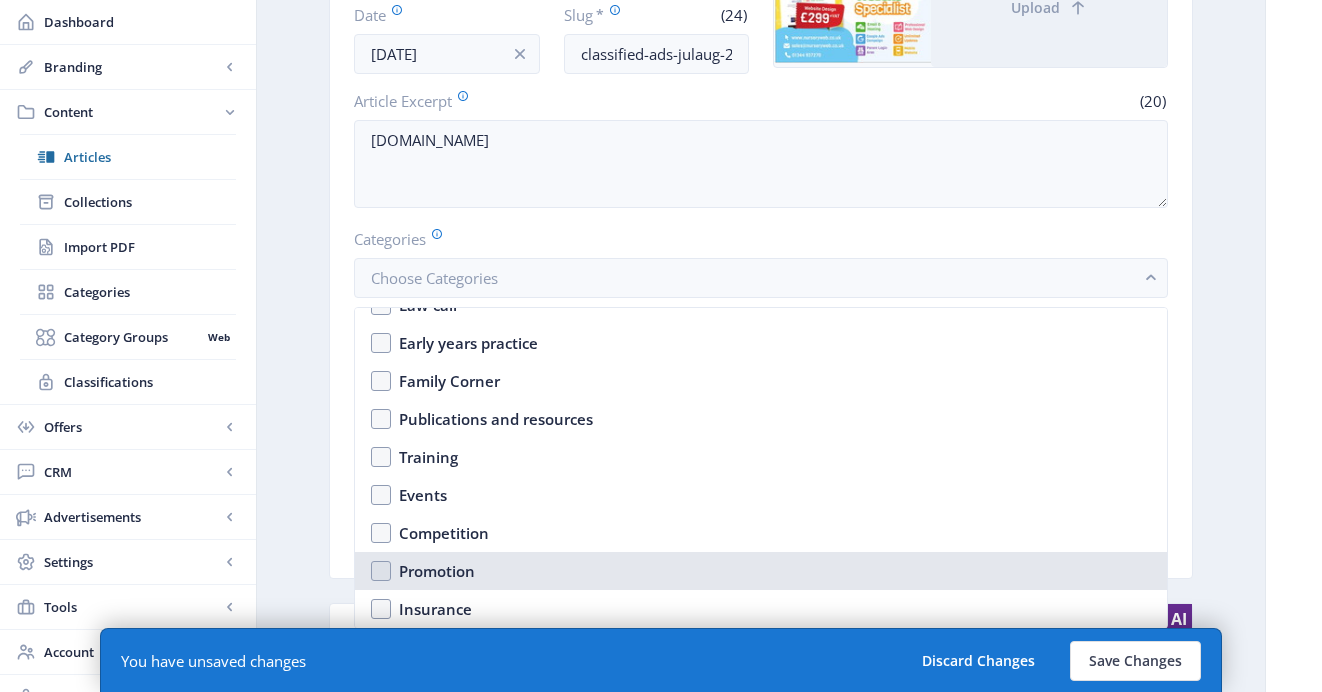 click on "Promotion" at bounding box center [437, 571] 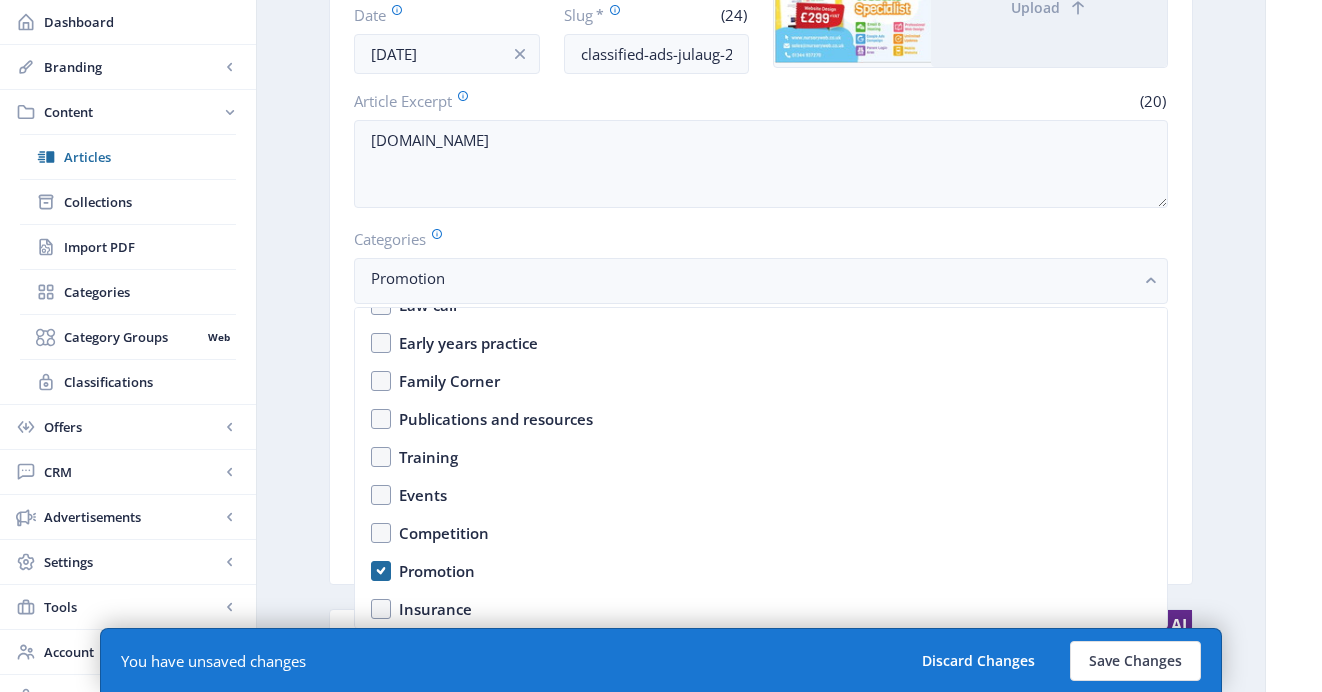 click on "Export Generate Post  Nurseryweb  Open in Editor  Delete   Title   *   (19)  Advert: Classifieds  Date  Jul 4, 2025  Slug   *   (24)  classified-ads-julaug-25  Image  Upload  Article Excerpt   (20)  www.nurseryweb.co.uk  Categories  Promotion  Classifications  access:login  Unlock Type   *  Opt-in  Opt-in  Use Default Opt-in  Show Article on Table of Contents (TOC)   Enabled: Article appears in the Collections TOC  Text-to-Speech Generate Settings AI Getting Started You currently don't have any generated text-to-speech set up. SEO Info AI  Learn more about MagLoft's AI-powered SEO generation tool.  Learn More Generate SEO Add SEO Examples  Keyword Phrase   (0)  SEO Score  0   /100   Meta Description   (20)  www.nurseryweb.co.uk  SEO Performance  Keyword phrase length We recommend a  maximum 4 to 6 relevant keywords  for your focus key phrase. Keywords are the major factor for your search engine result. Keyword phrase density between 0.5% to 3%  of your content. Keyword phrase in title 50–60 characters . ." 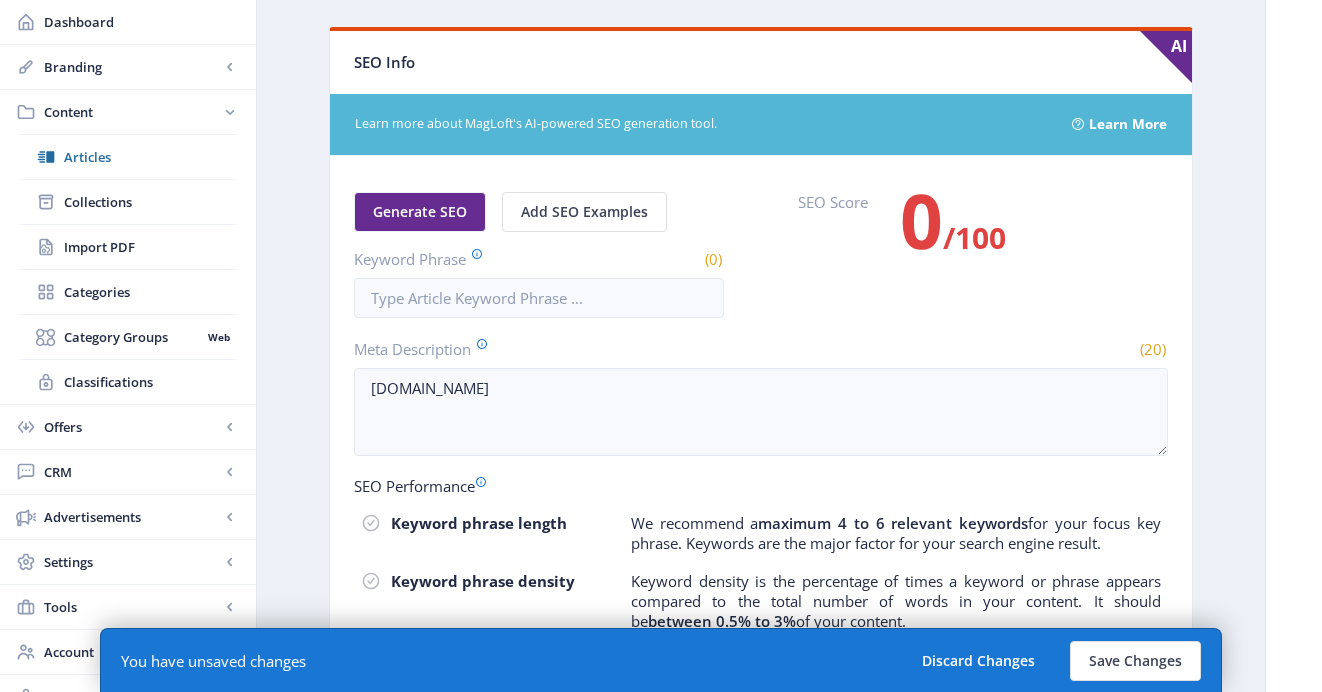 scroll, scrollTop: 1144, scrollLeft: 0, axis: vertical 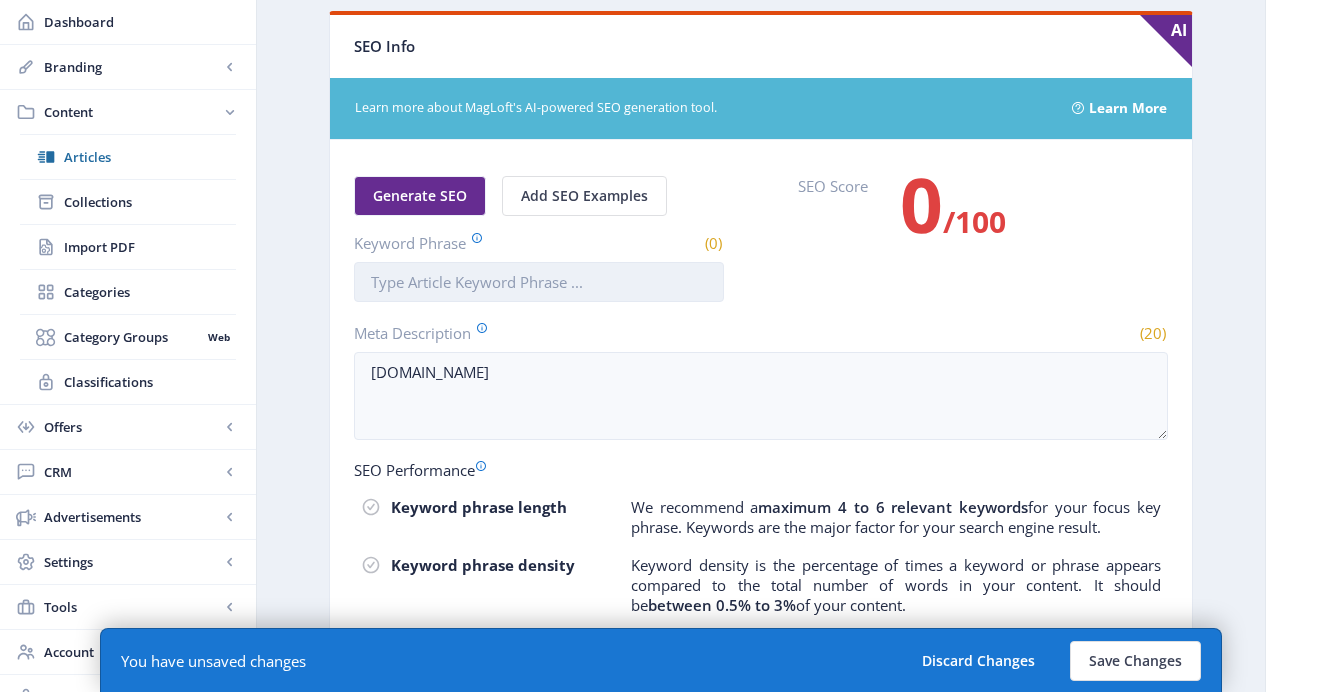 click on "Keyword Phrase" at bounding box center (539, 282) 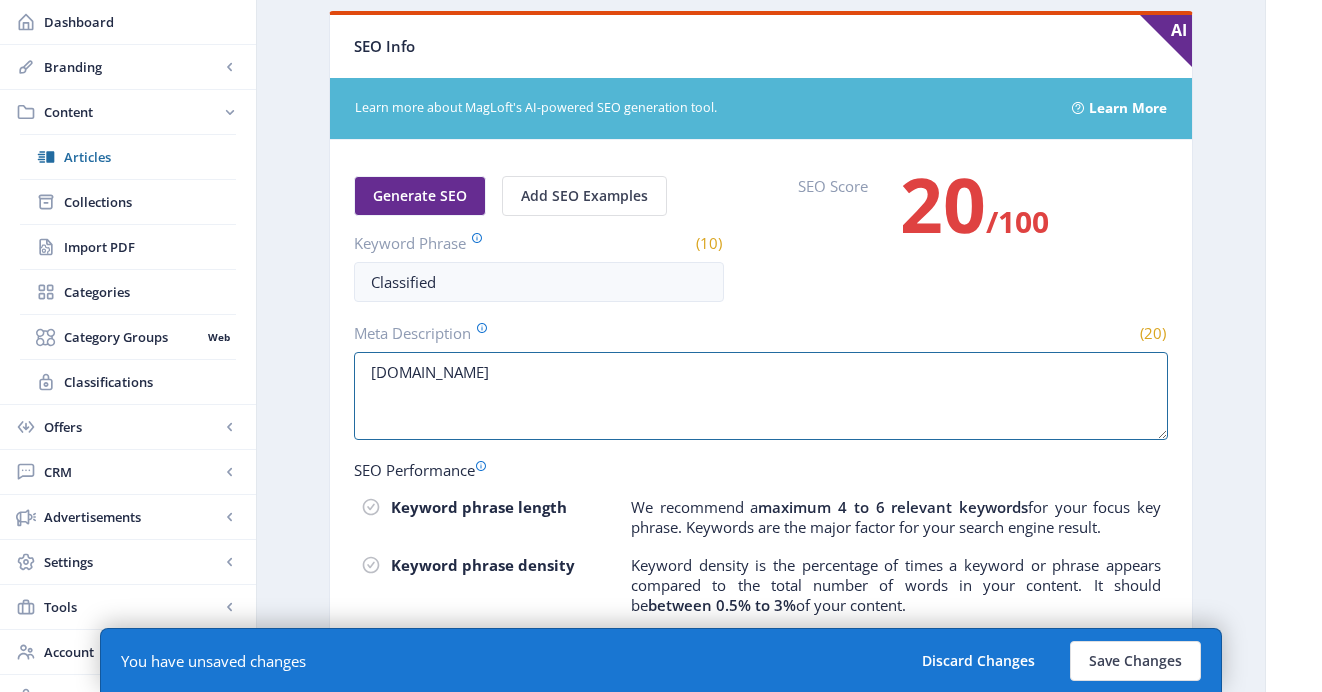 drag, startPoint x: 541, startPoint y: 381, endPoint x: 351, endPoint y: 371, distance: 190.26297 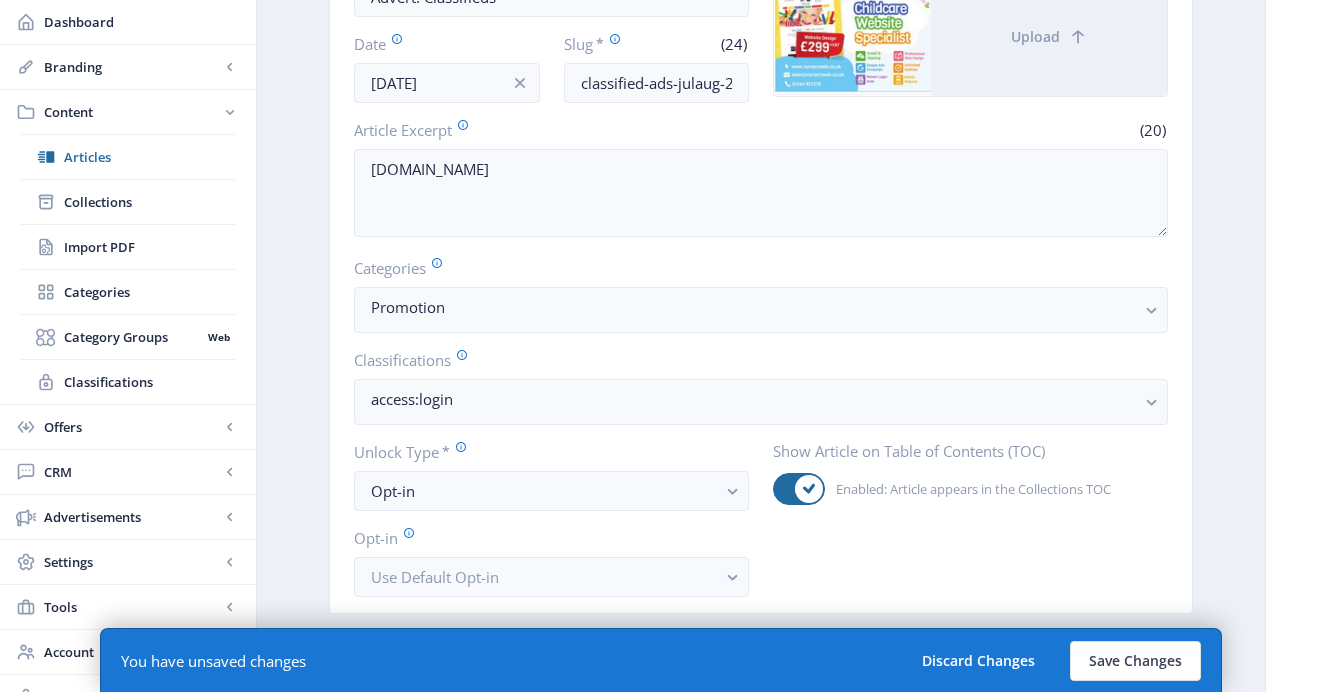 scroll, scrollTop: 248, scrollLeft: 0, axis: vertical 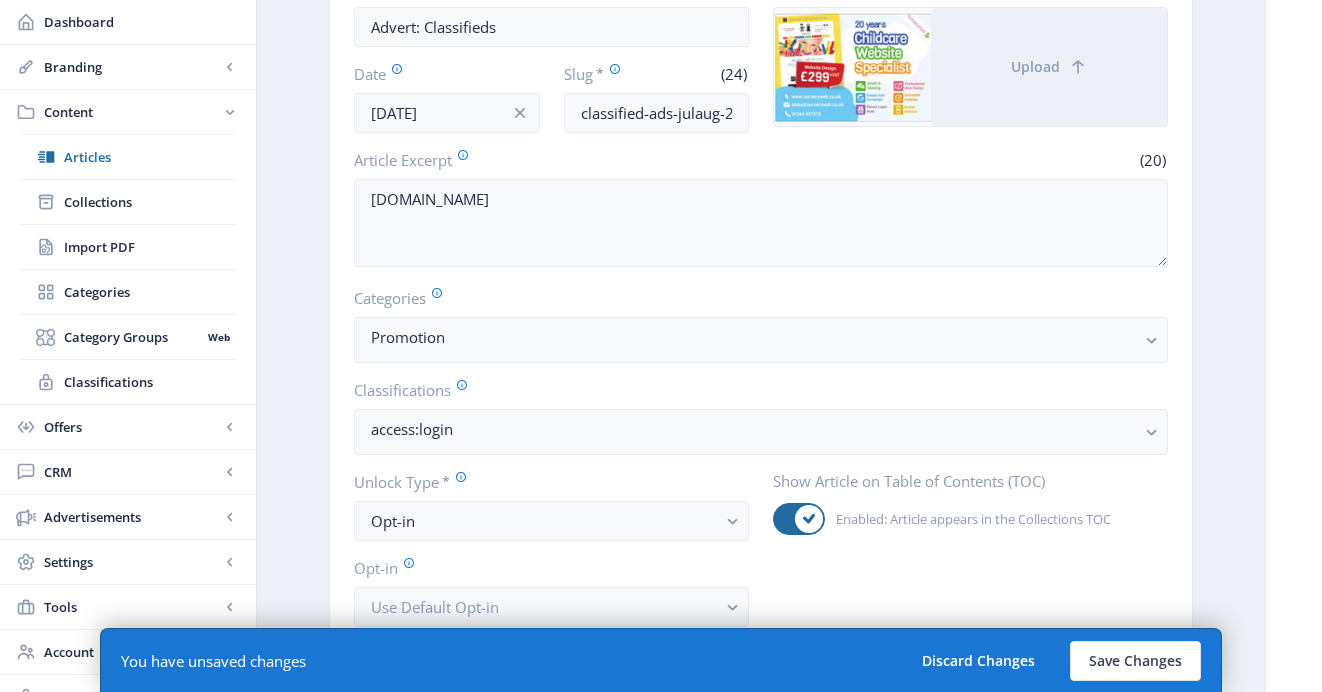 type 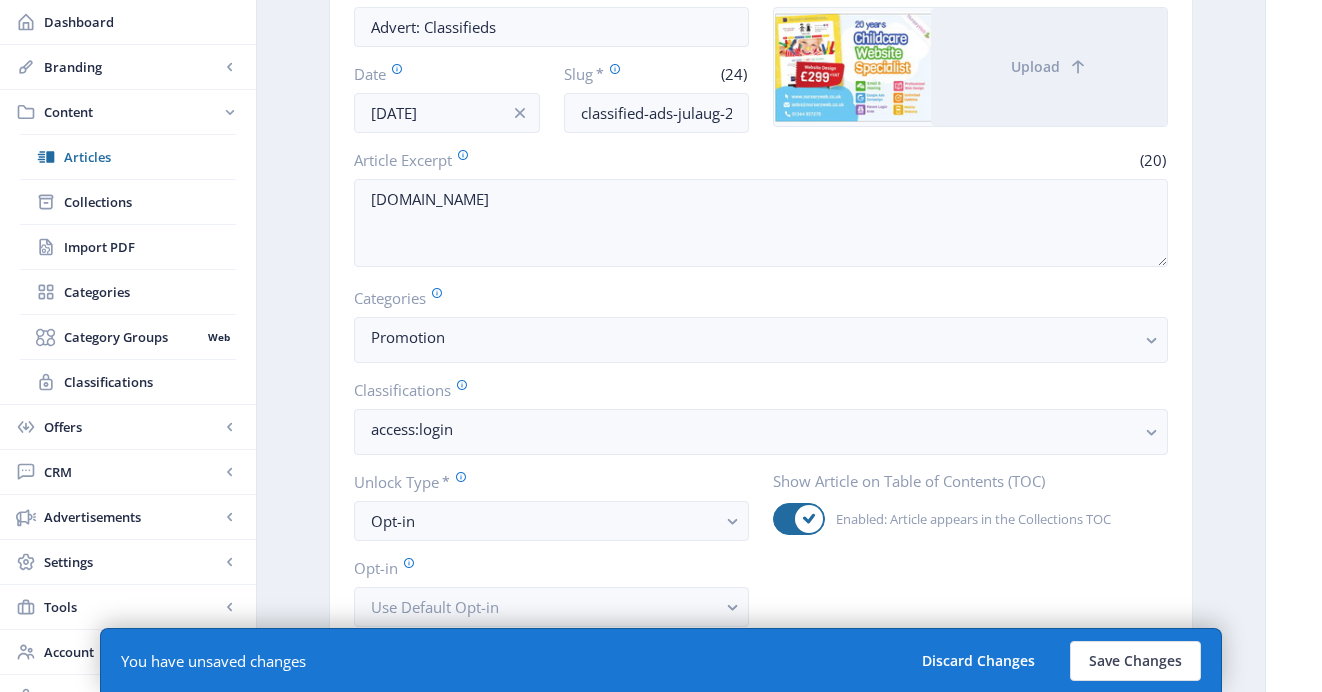 click on "Article Excerpt   (20)  www.nurseryweb.co.uk" at bounding box center [761, 210] 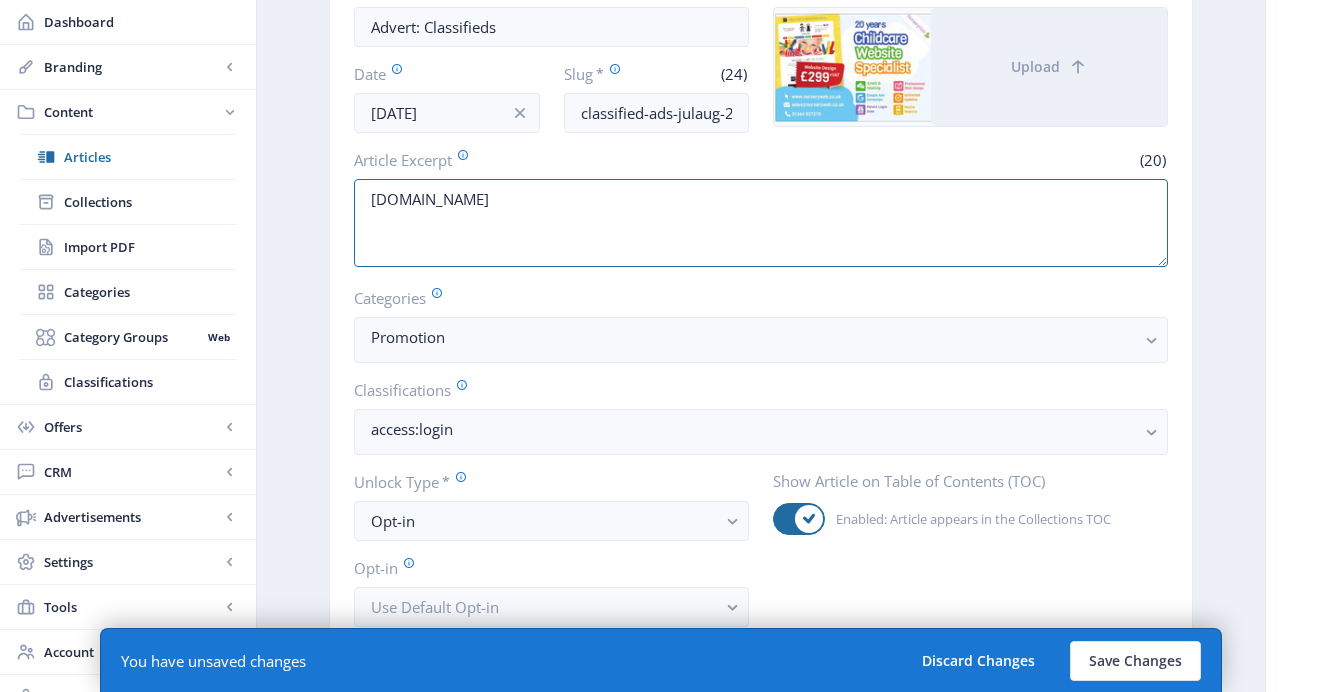 drag, startPoint x: 573, startPoint y: 187, endPoint x: 343, endPoint y: 181, distance: 230.07825 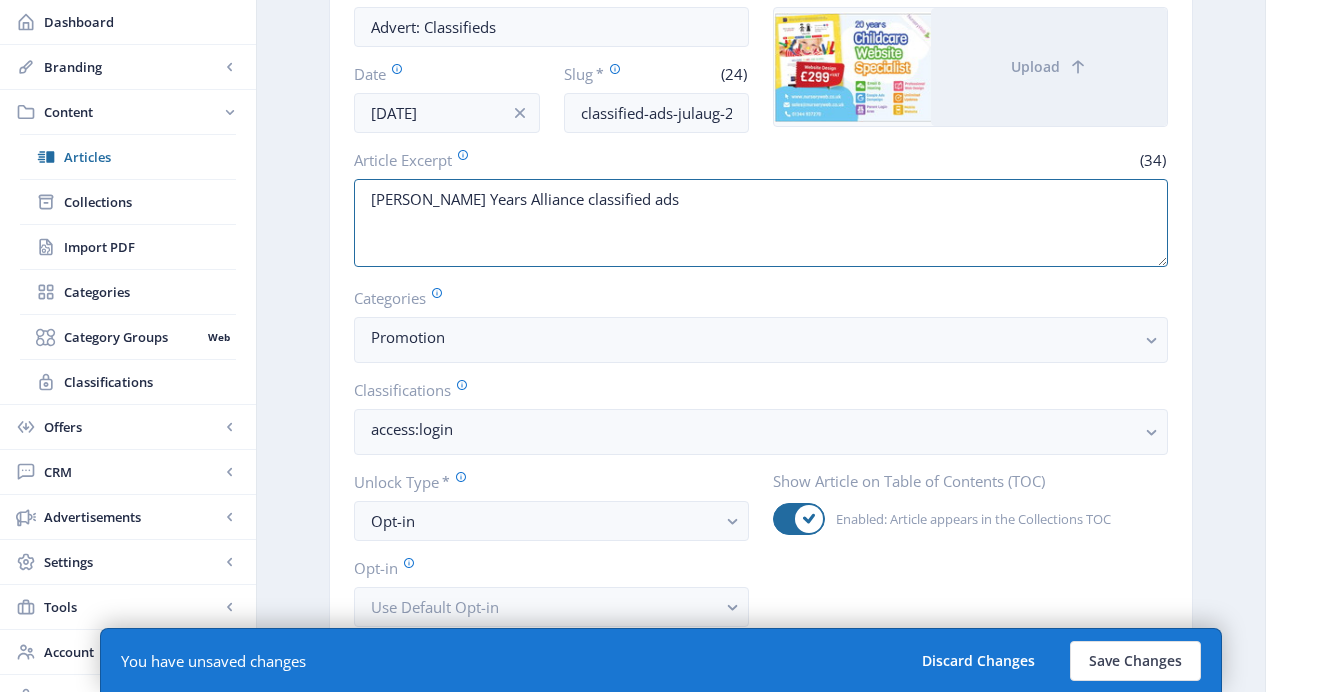drag, startPoint x: 623, startPoint y: 208, endPoint x: 342, endPoint y: 197, distance: 281.2152 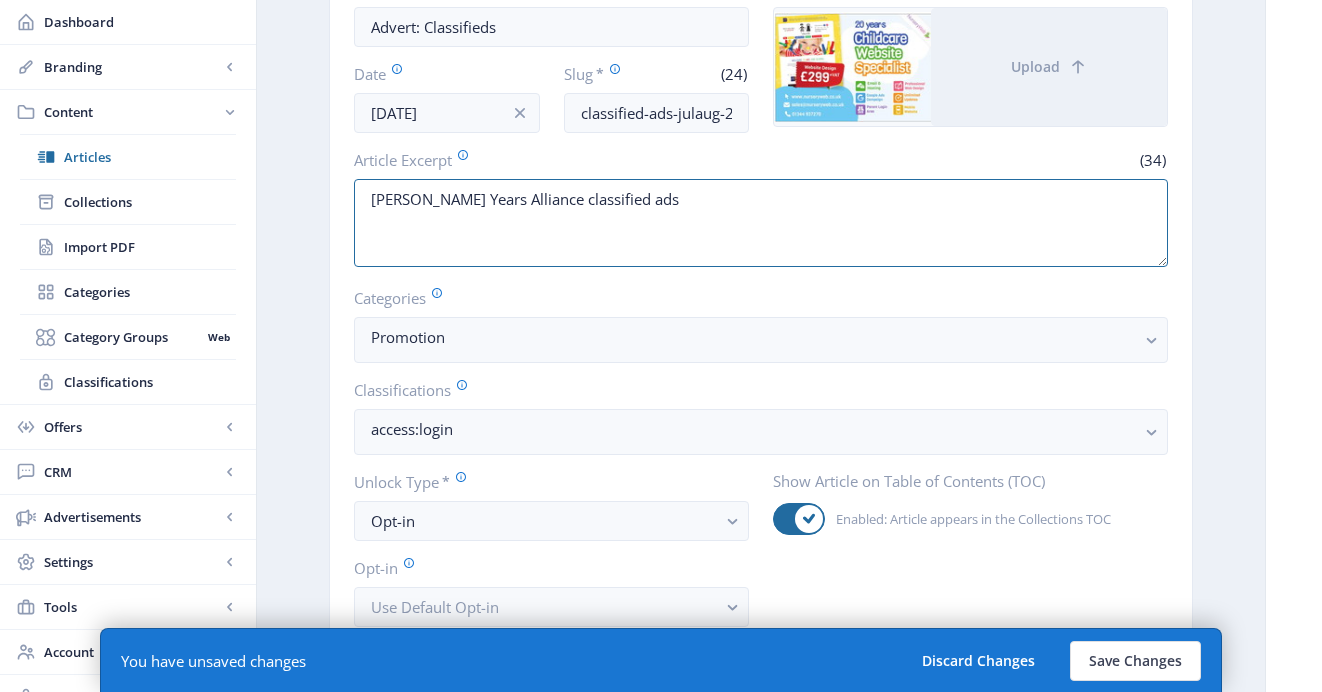 click on "Title   *   (19)  Advert: Classifieds  Date  Jul 4, 2025  Slug   *   (24)  classified-ads-julaug-25  Image  Upload  Article Excerpt   (34)  Earl Years Alliance classified ads  Categories  Promotion  Classifications  access:login  Unlock Type   *  Opt-in  Opt-in  Use Default Opt-in  Show Article on Table of Contents (TOC)   Enabled: Article appears in the Collections TOC" 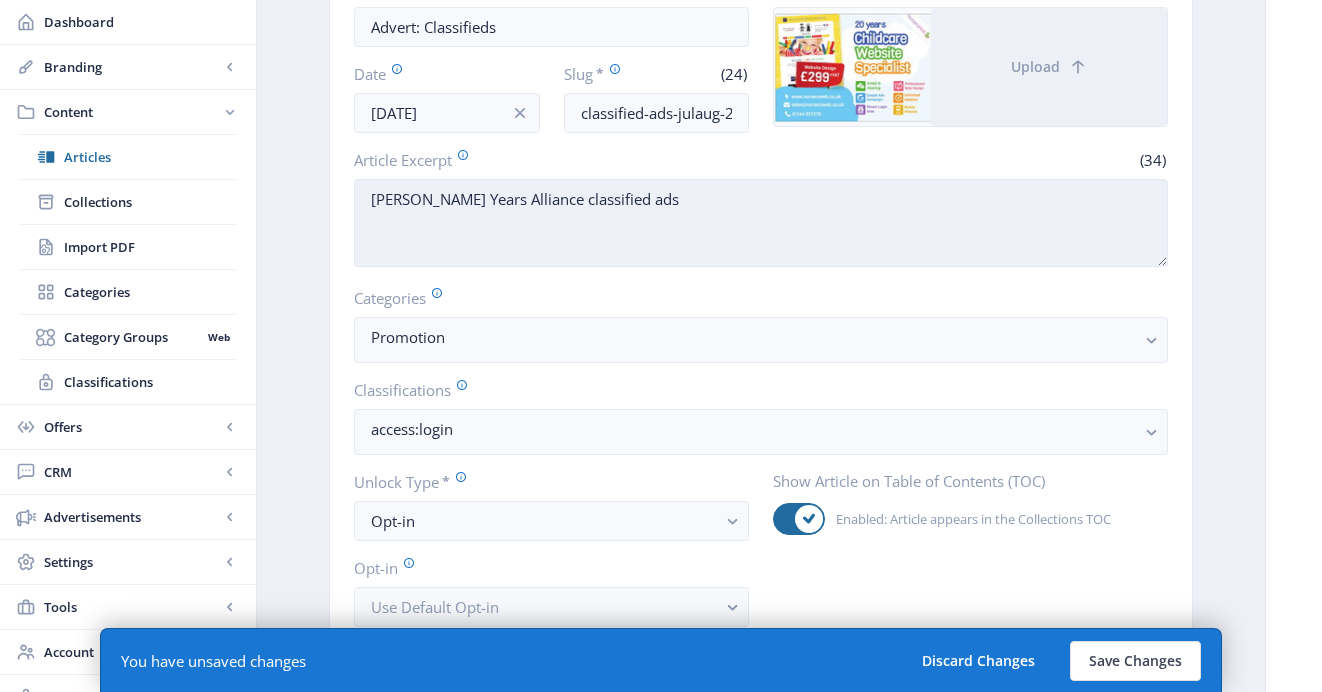 click on "Earl Years Alliance classified ads" at bounding box center (761, 223) 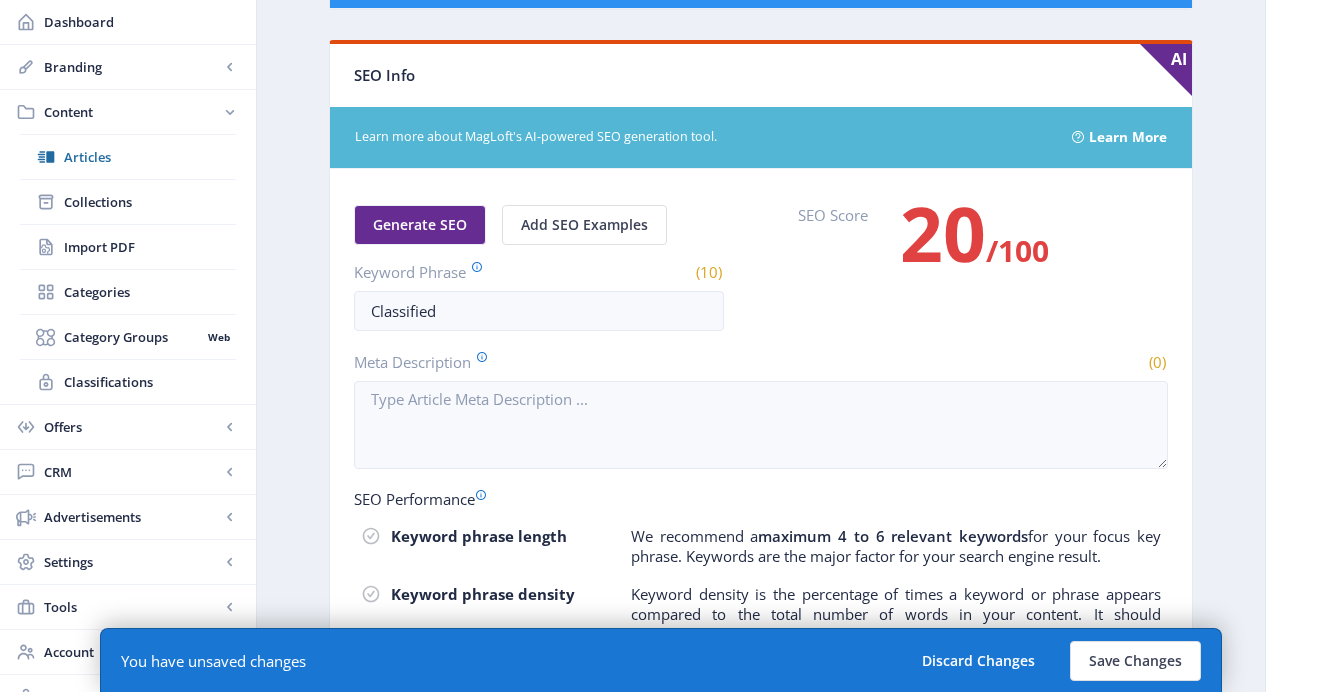 scroll, scrollTop: 1122, scrollLeft: 0, axis: vertical 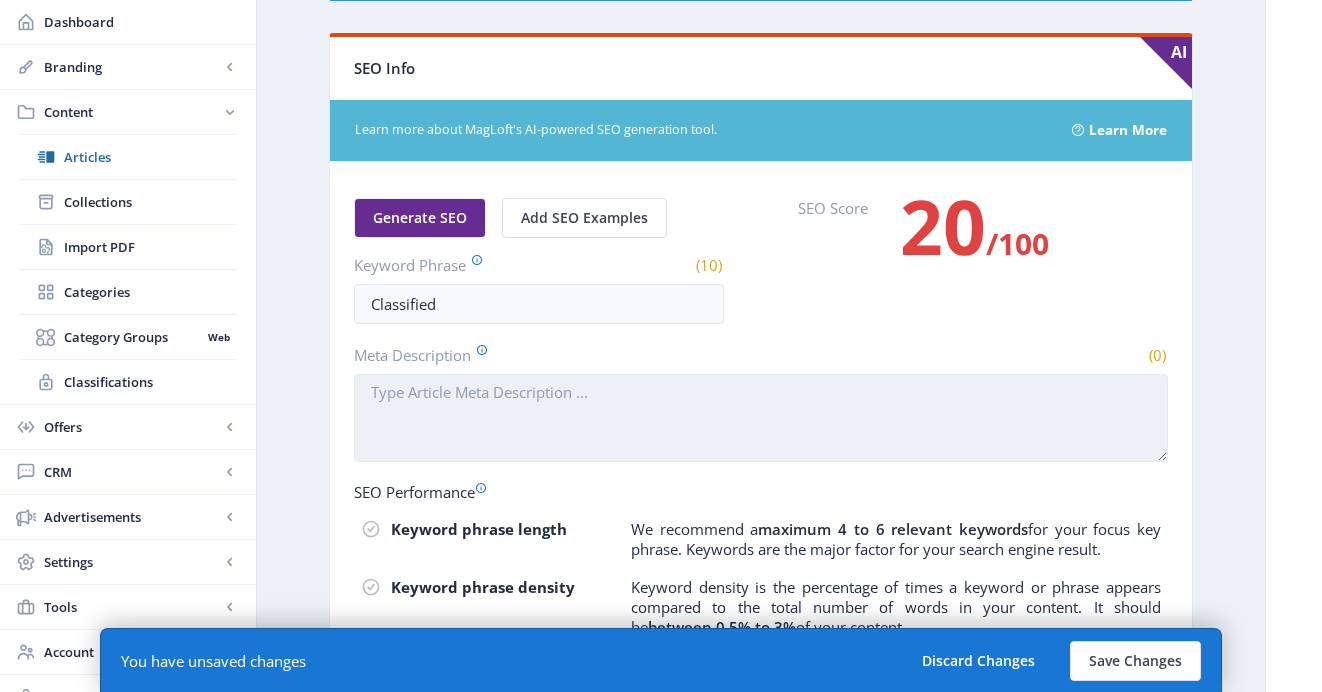 type on "Early Years Alliance classified ads" 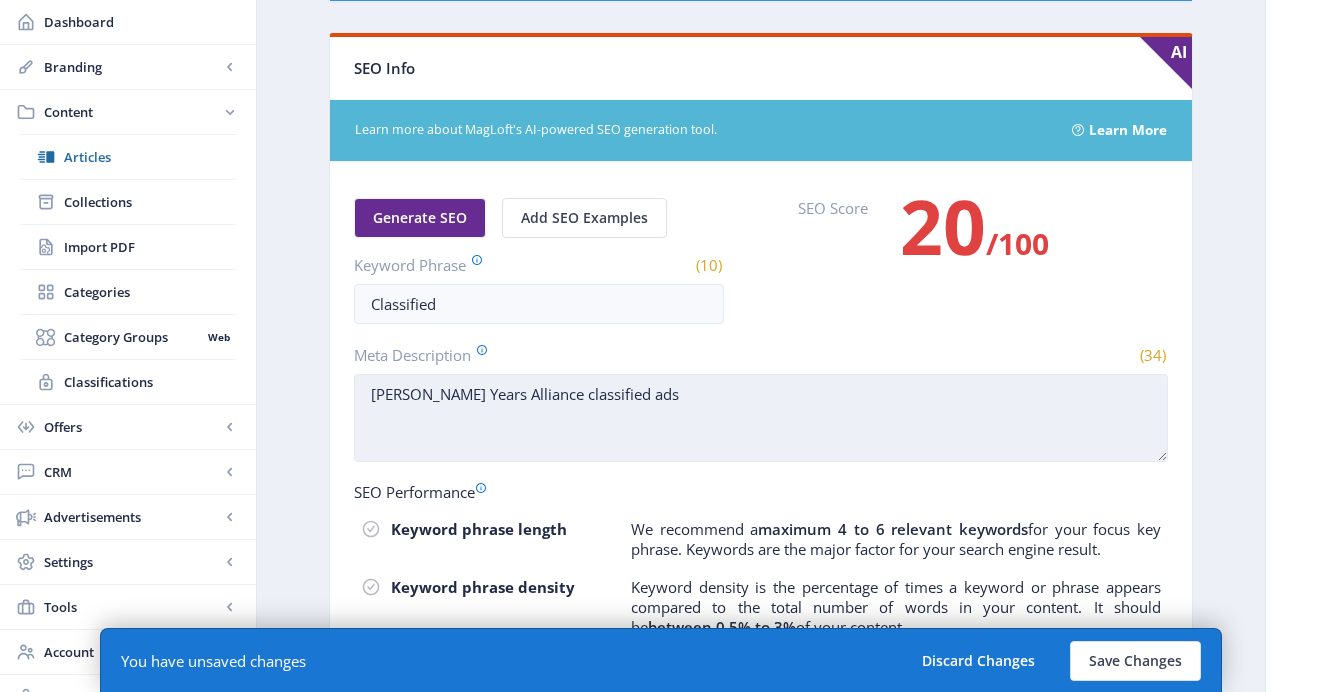click on "Earl Years Alliance classified ads" at bounding box center (761, 418) 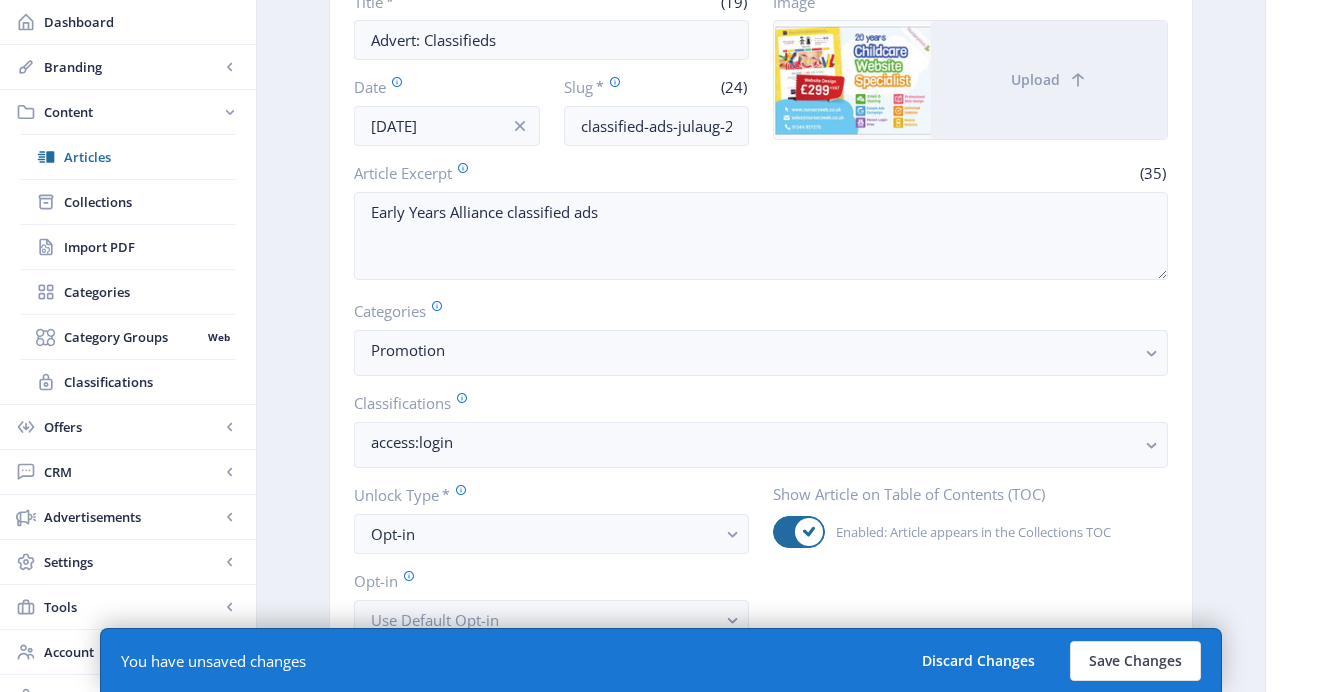 scroll, scrollTop: 0, scrollLeft: 0, axis: both 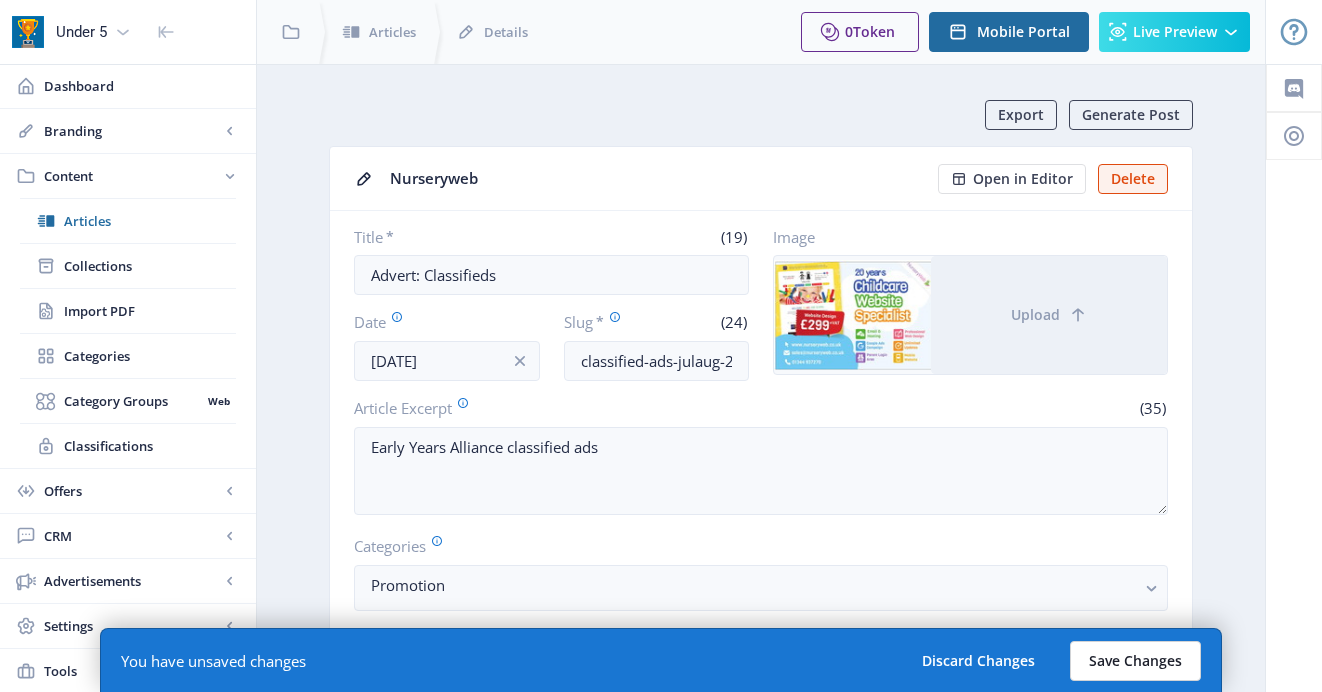 type on "Early Years Alliance classified ads" 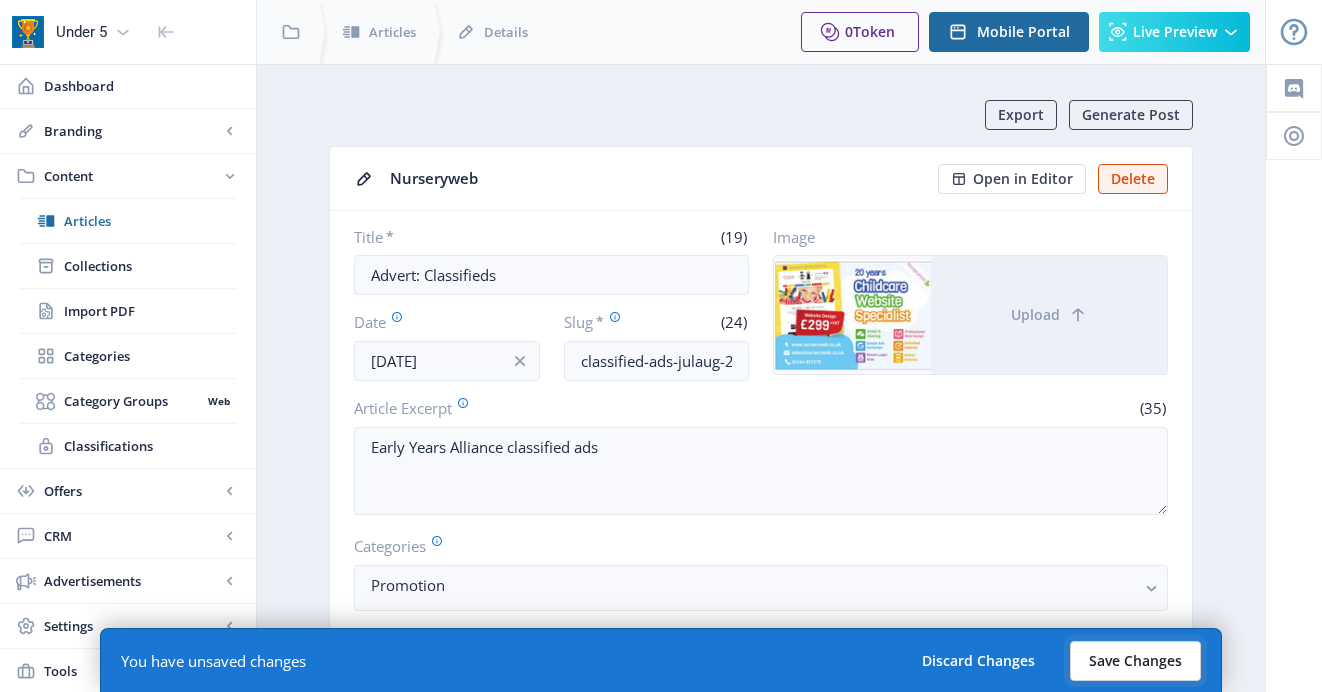click on "Save Changes" 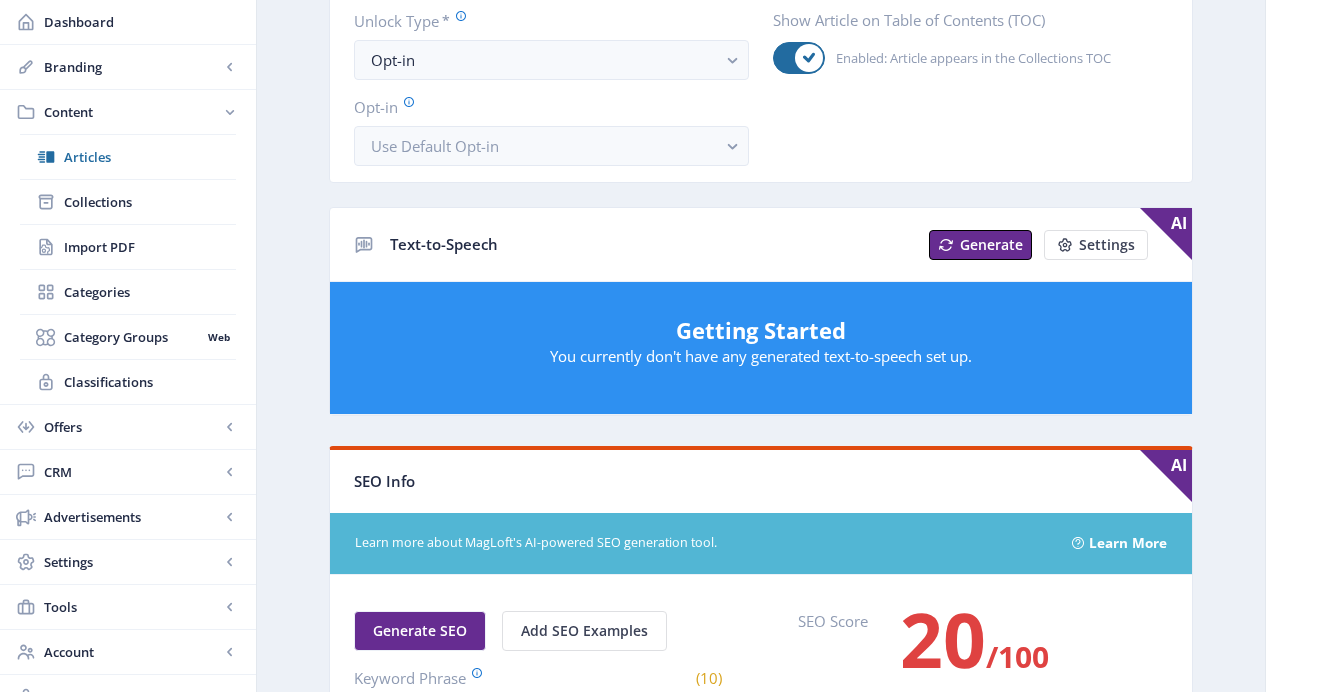 scroll, scrollTop: 824, scrollLeft: 0, axis: vertical 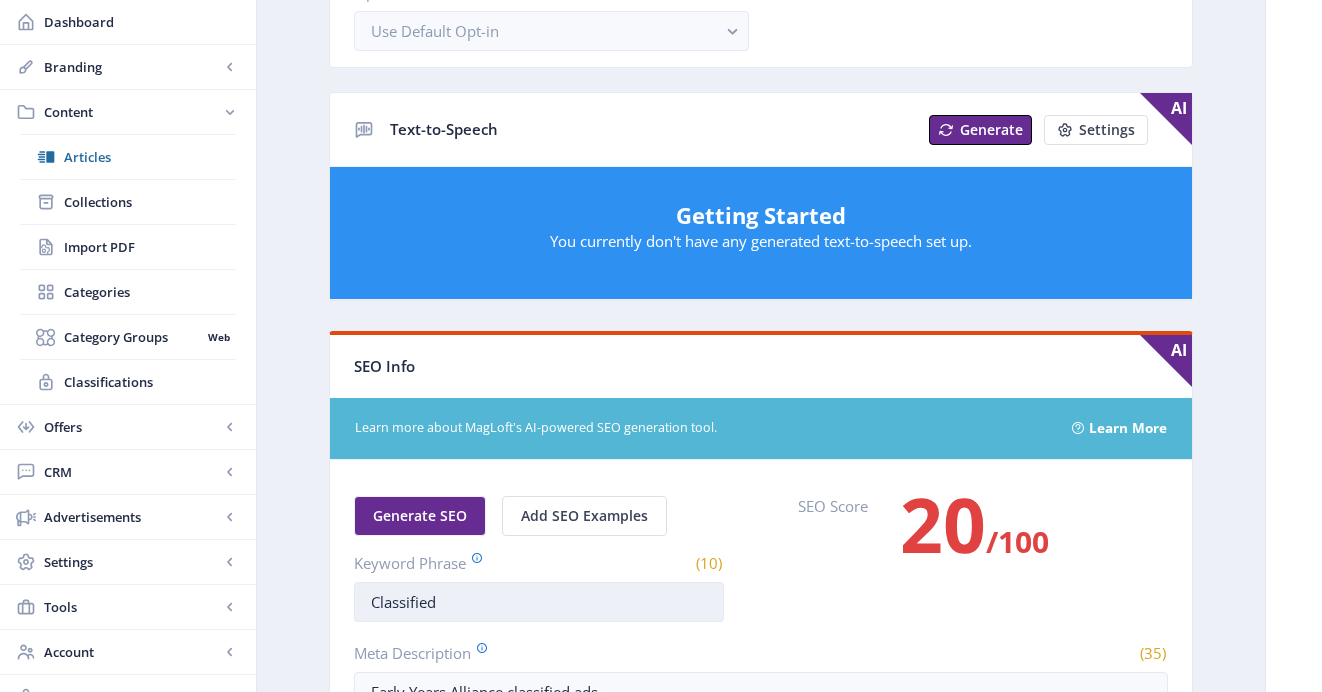 click on "Classified" at bounding box center (539, 602) 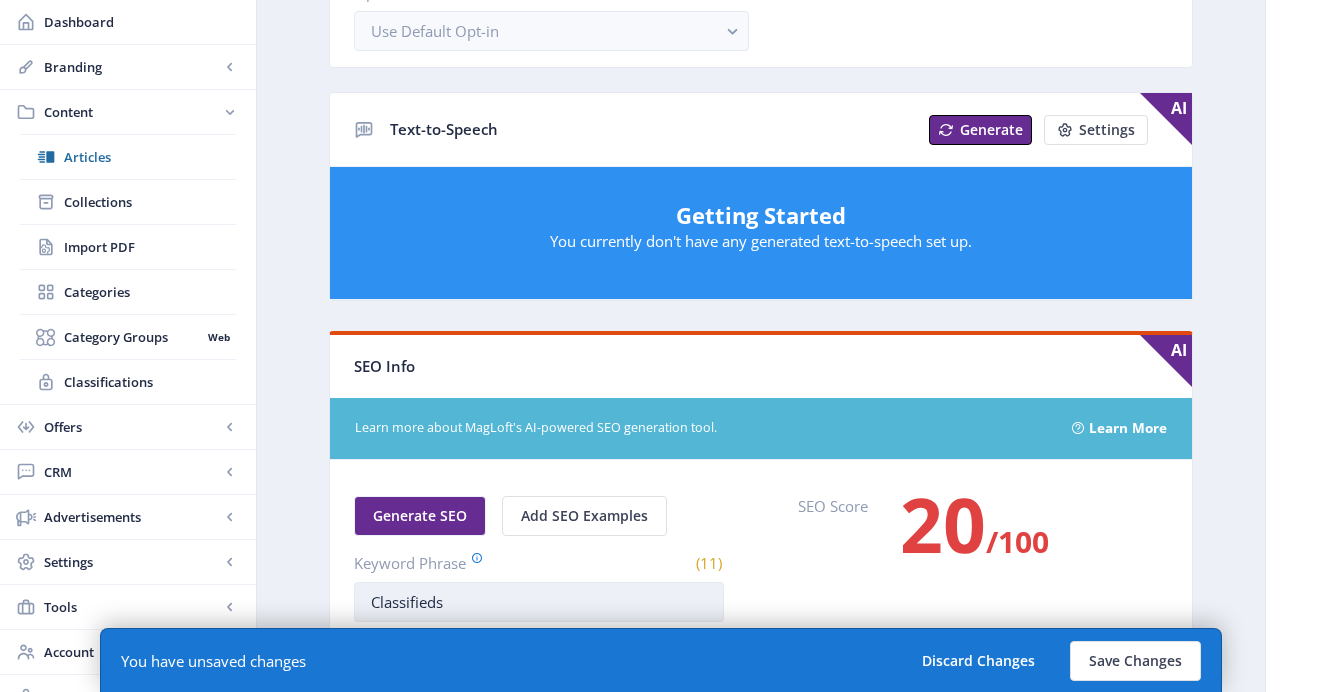 type on "Classified" 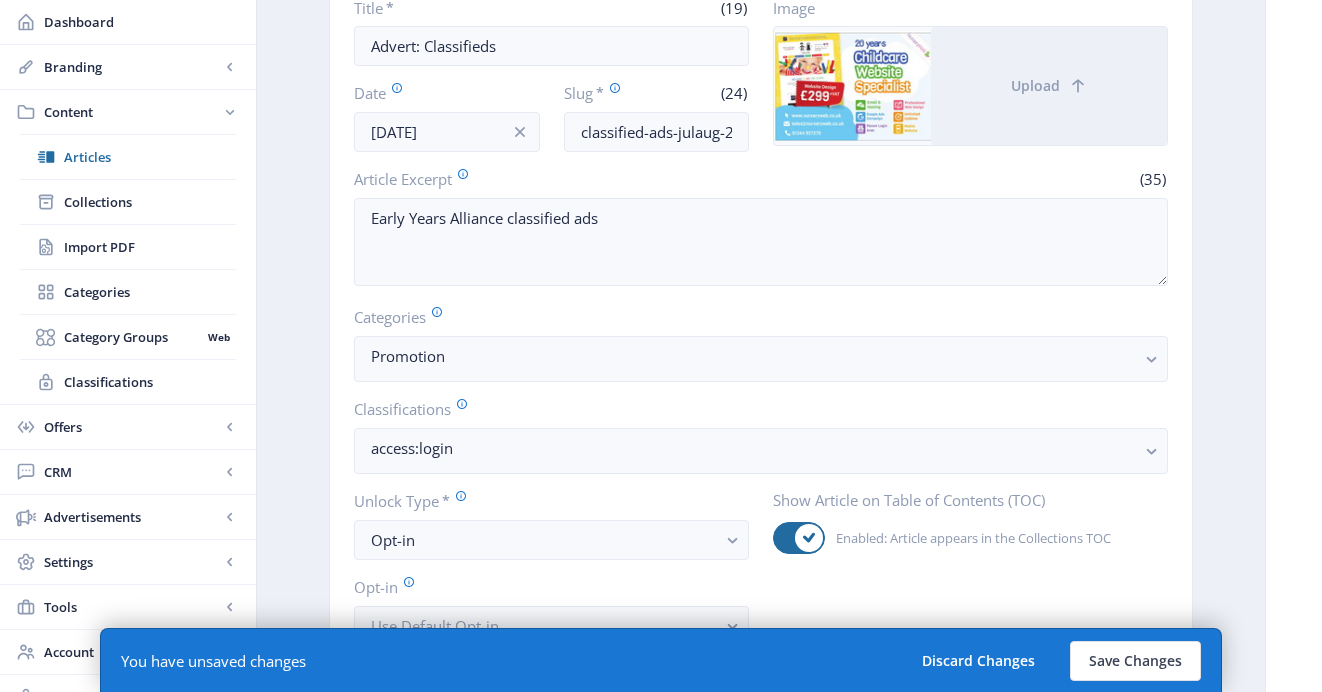 scroll, scrollTop: 43, scrollLeft: 0, axis: vertical 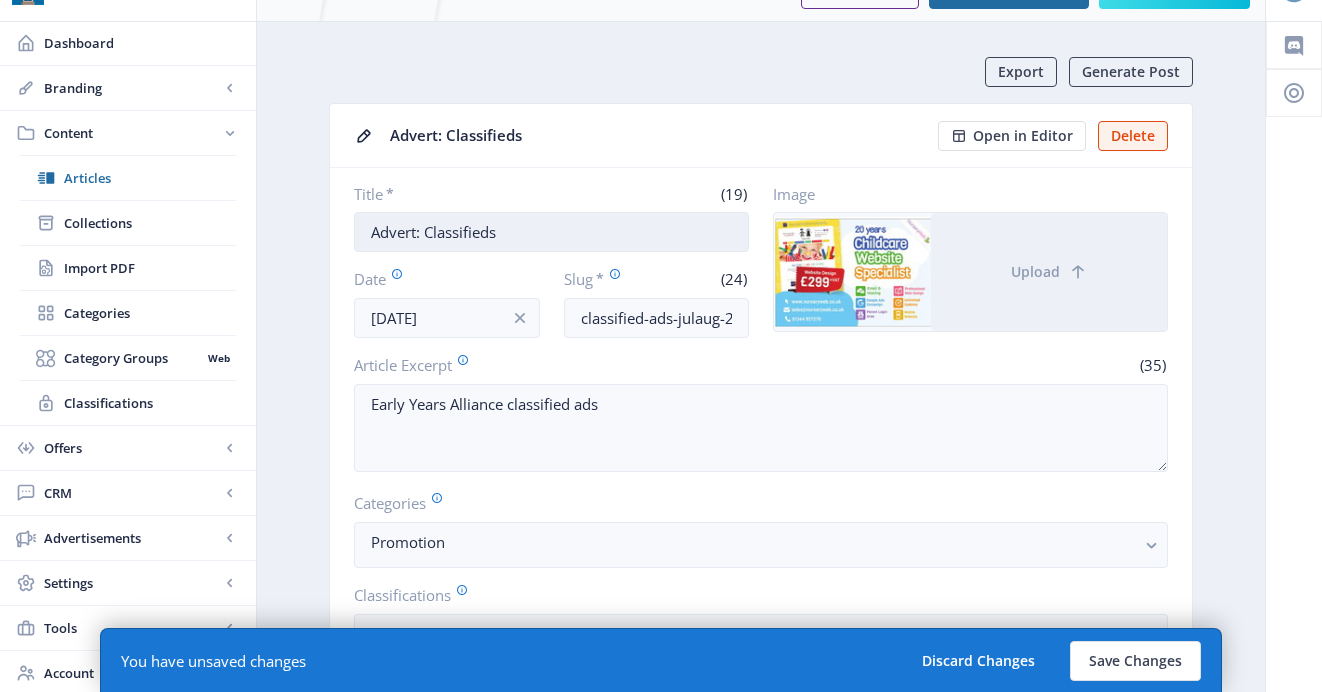 click on "Advert: Classifieds" at bounding box center [551, 232] 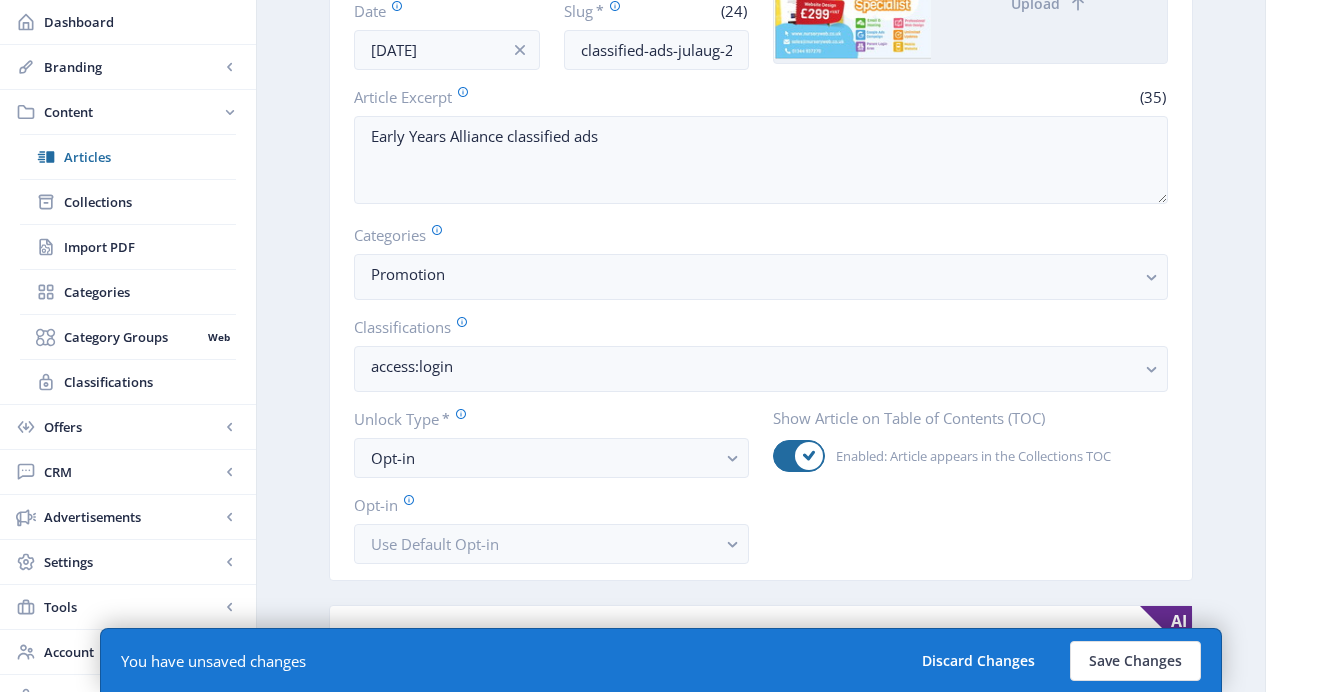 scroll, scrollTop: 343, scrollLeft: 0, axis: vertical 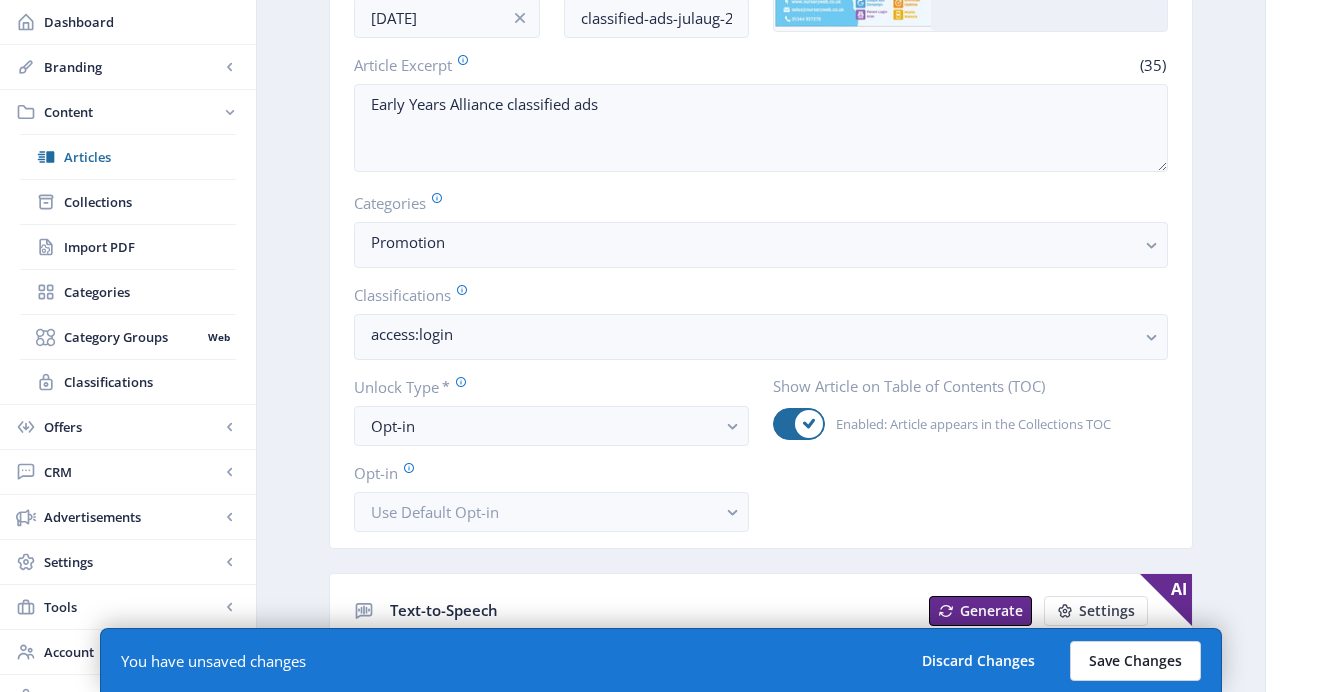 type on "Advert: Classified" 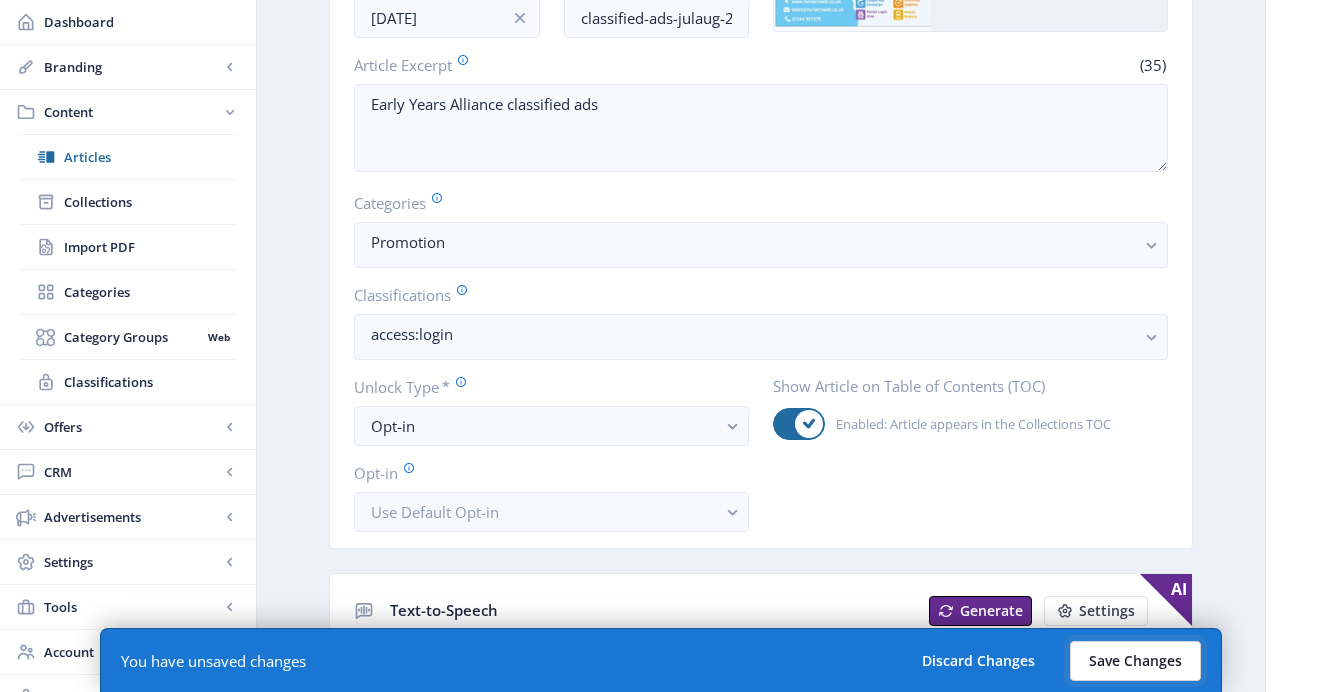 click on "Save Changes" 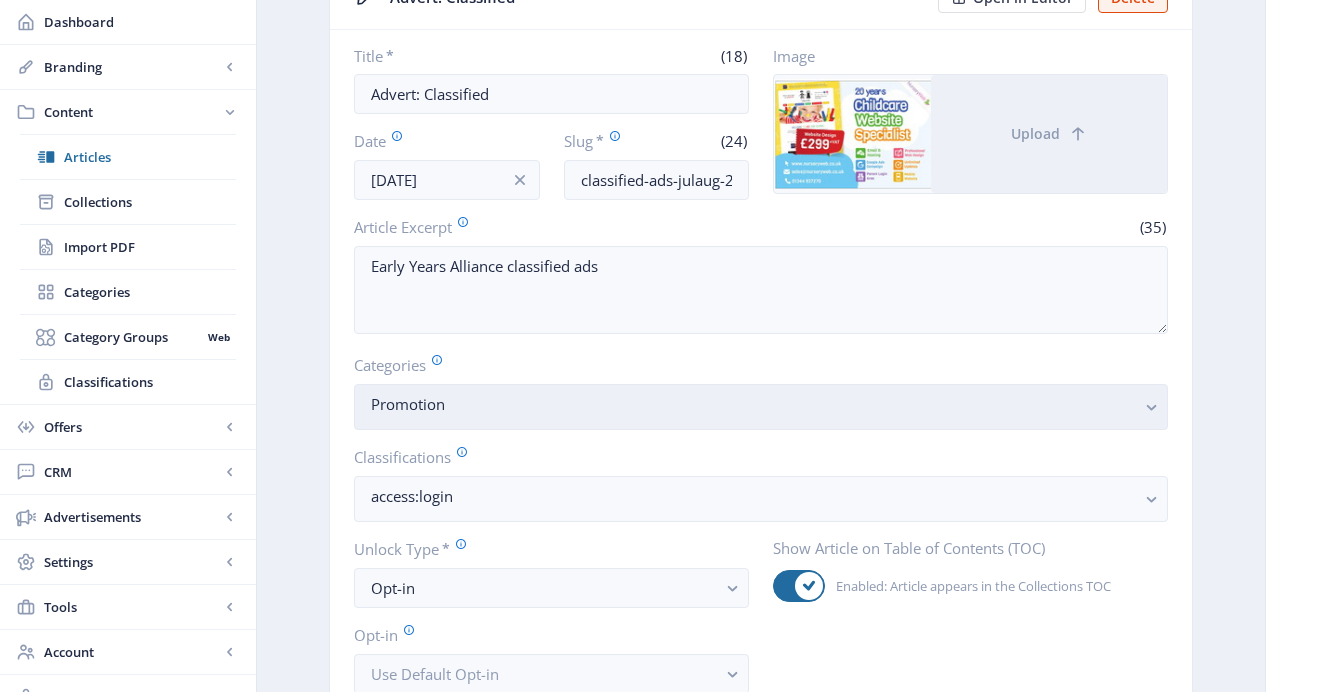 scroll, scrollTop: 0, scrollLeft: 0, axis: both 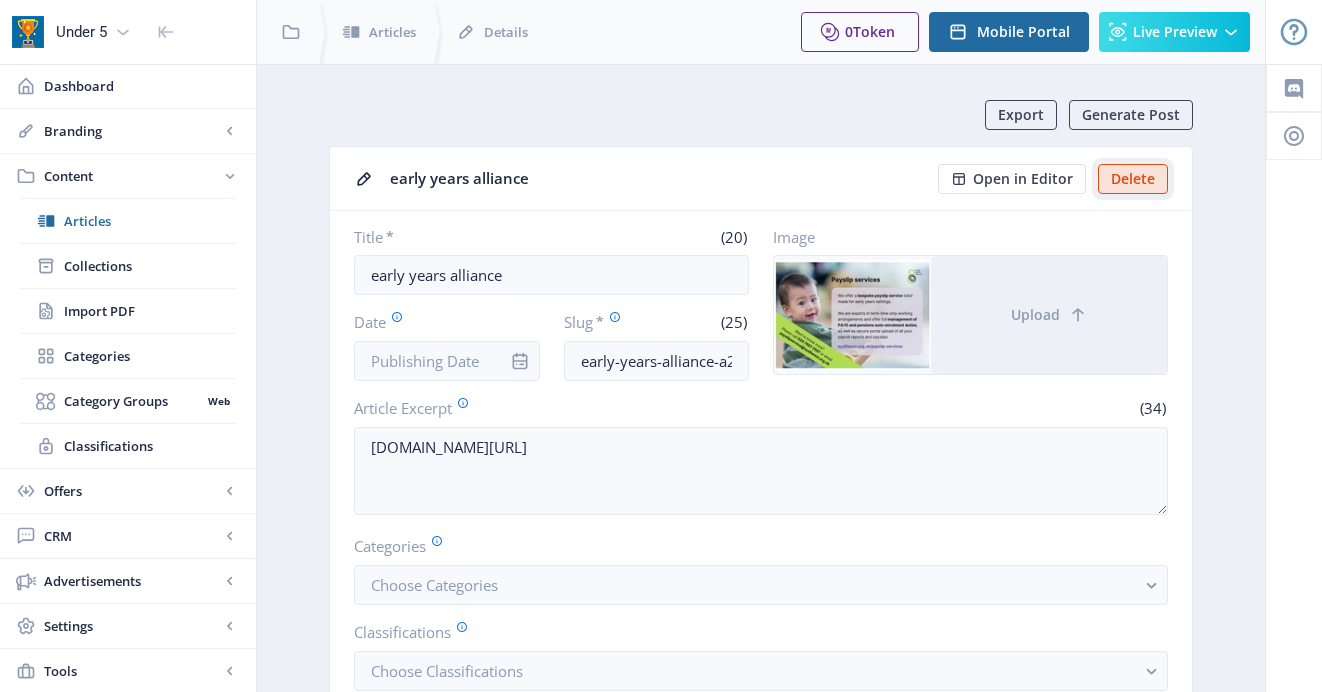 click on "Delete" 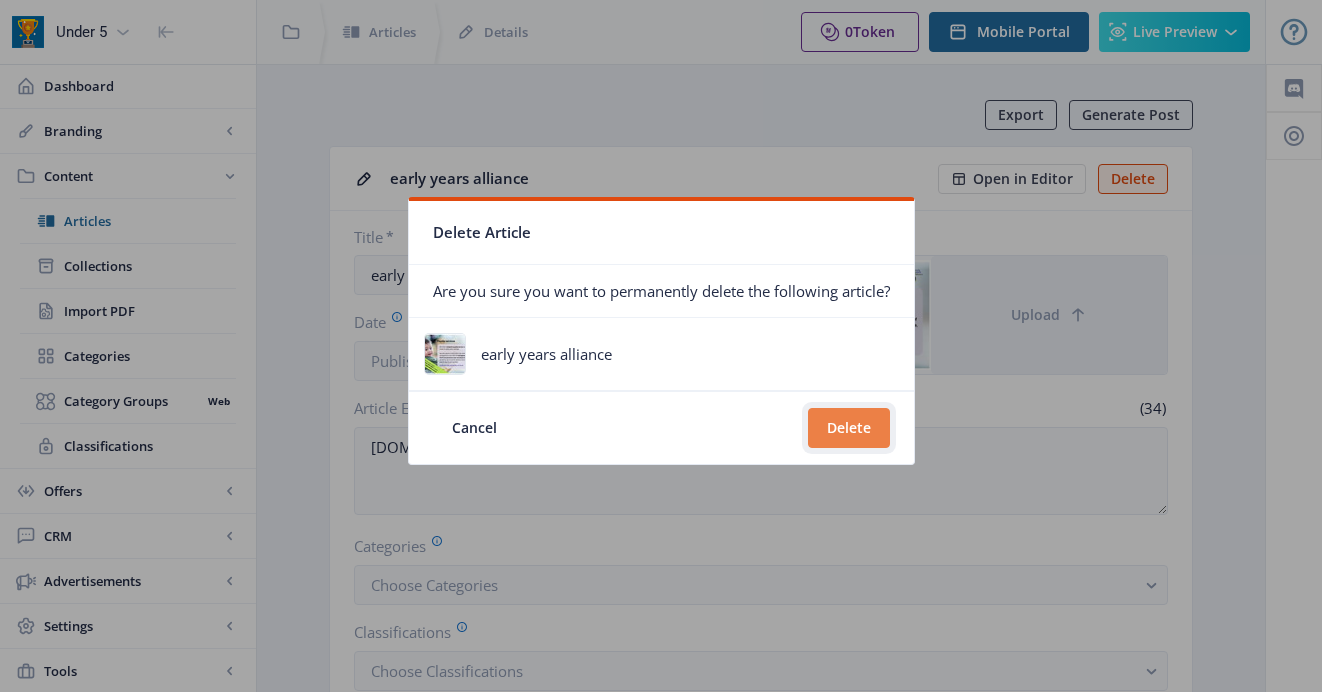 click on "Delete" 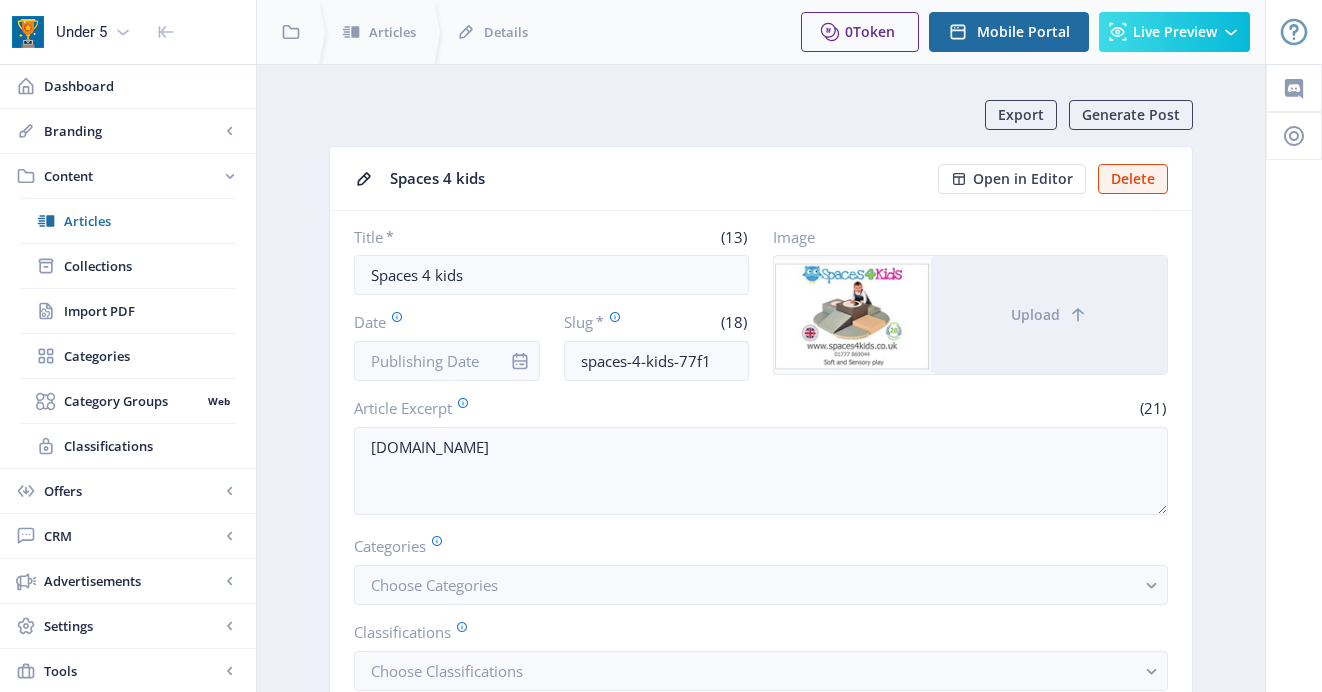 scroll, scrollTop: 0, scrollLeft: 0, axis: both 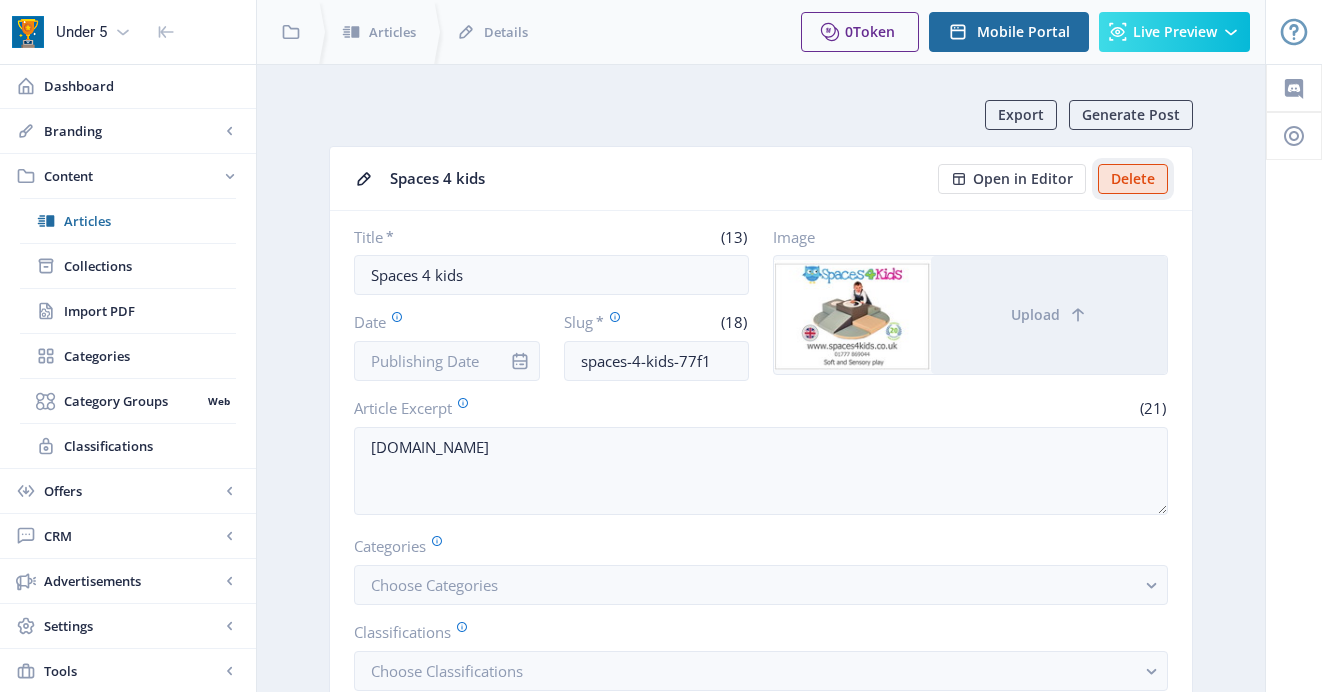 click on "Delete" 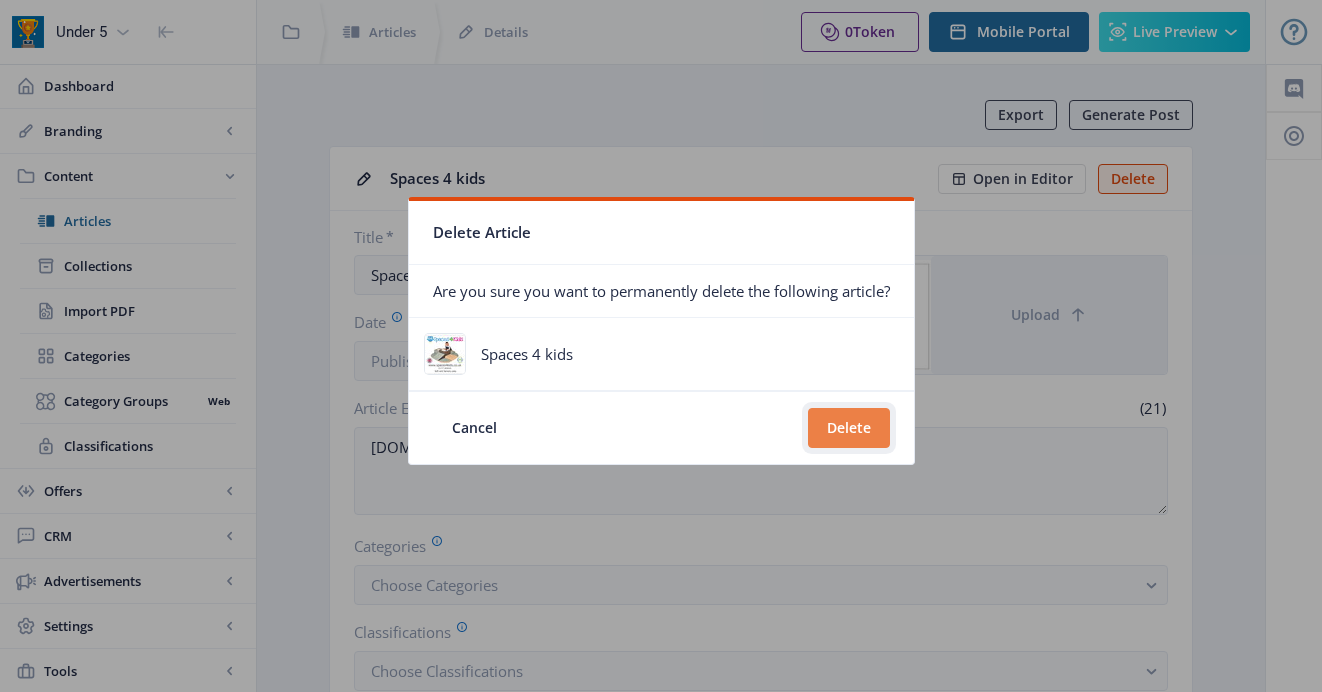 click on "Delete" 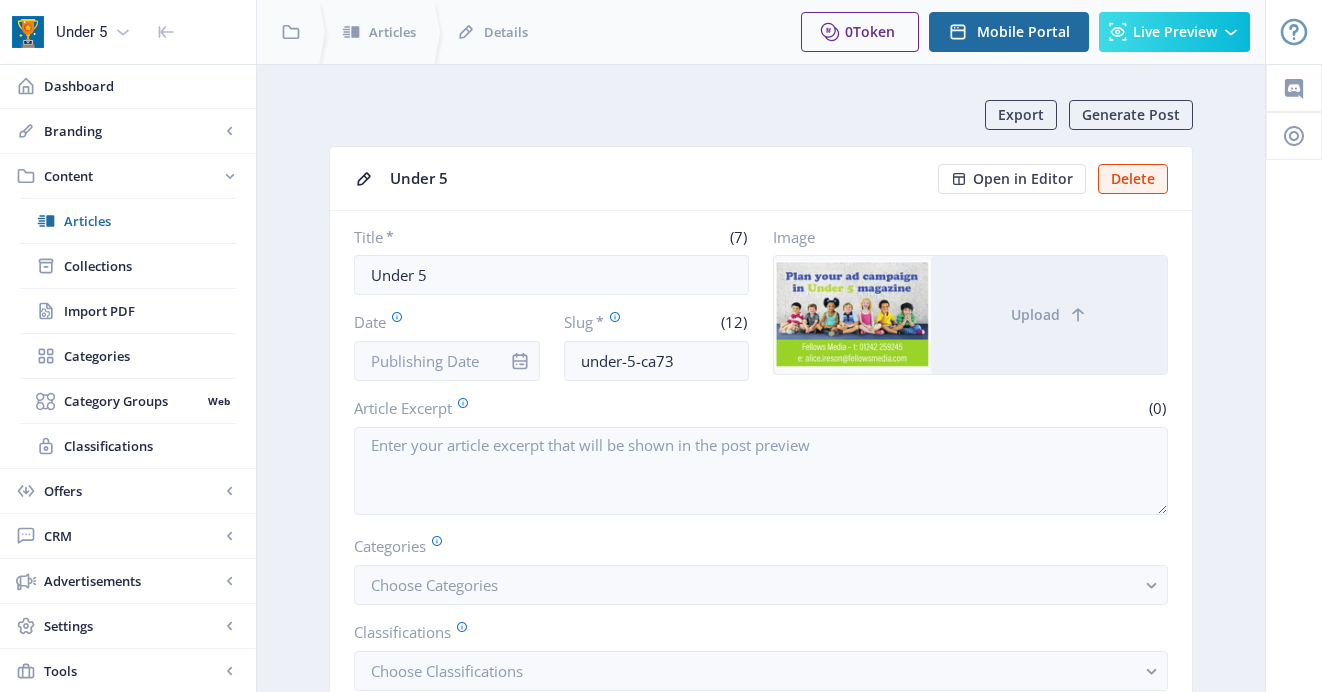 scroll, scrollTop: 0, scrollLeft: 0, axis: both 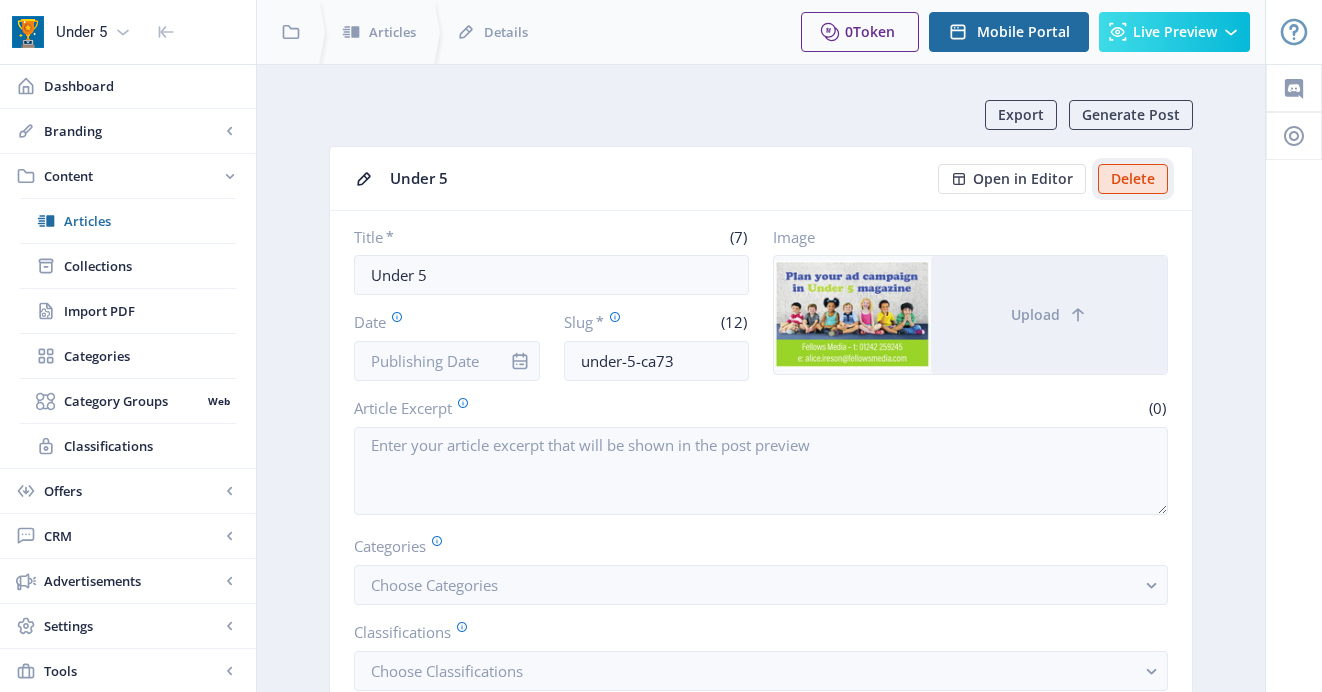 click on "Delete" 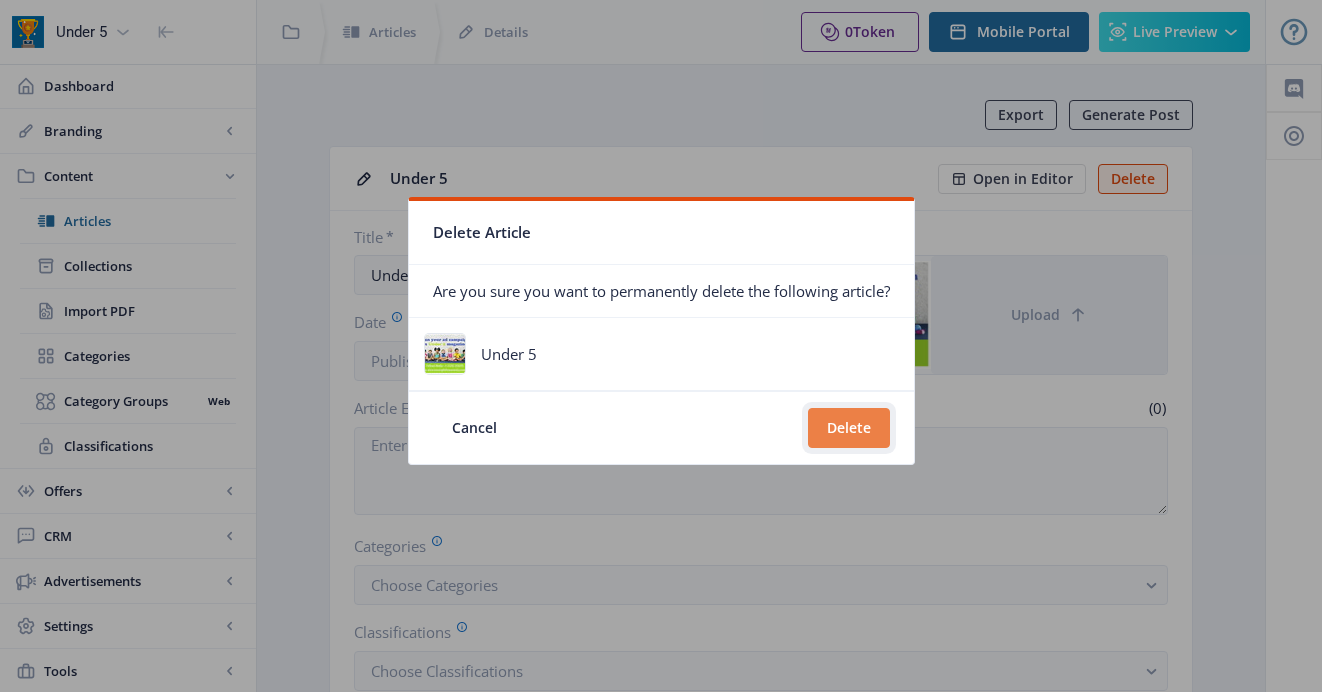 click on "Delete" 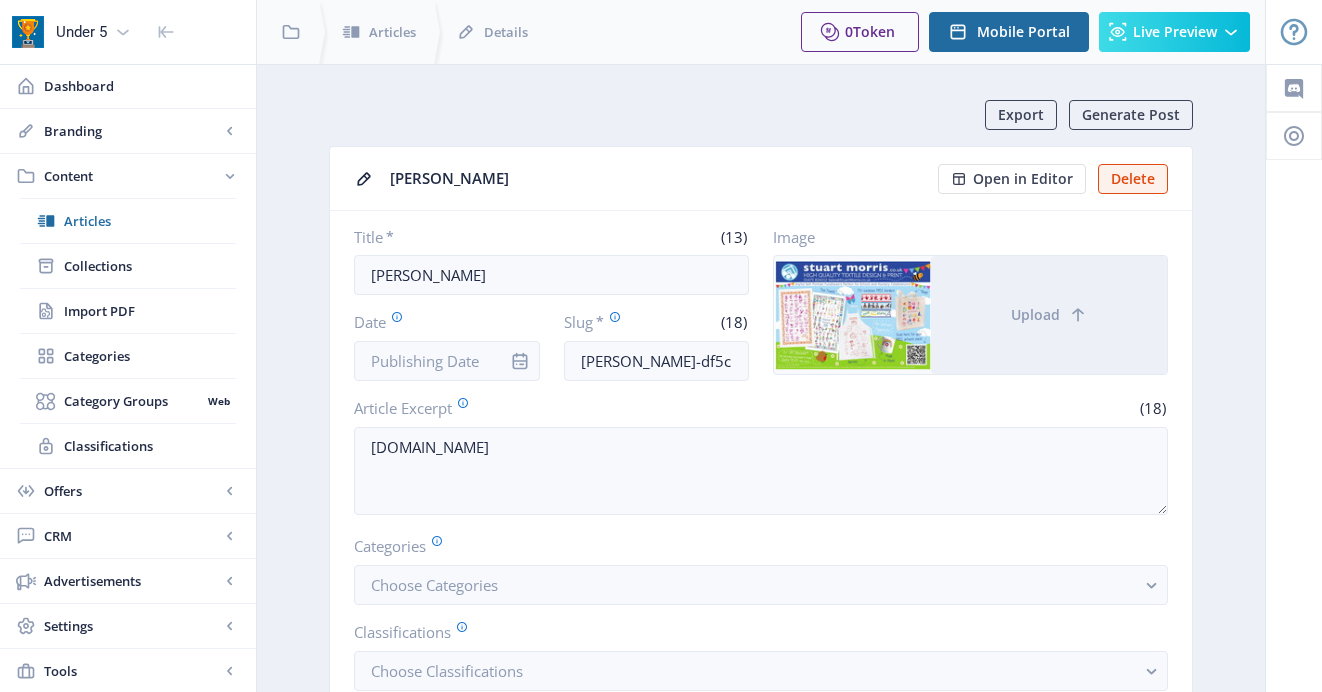 scroll, scrollTop: 0, scrollLeft: 0, axis: both 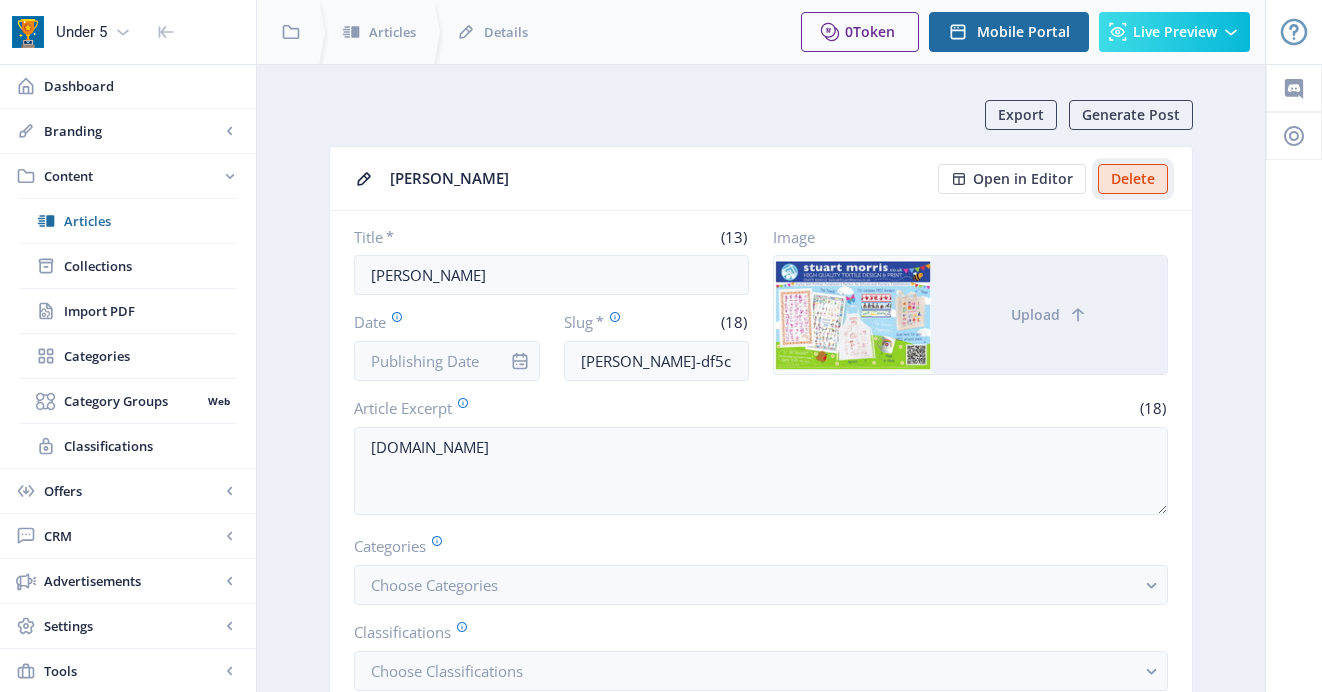 click on "Delete" 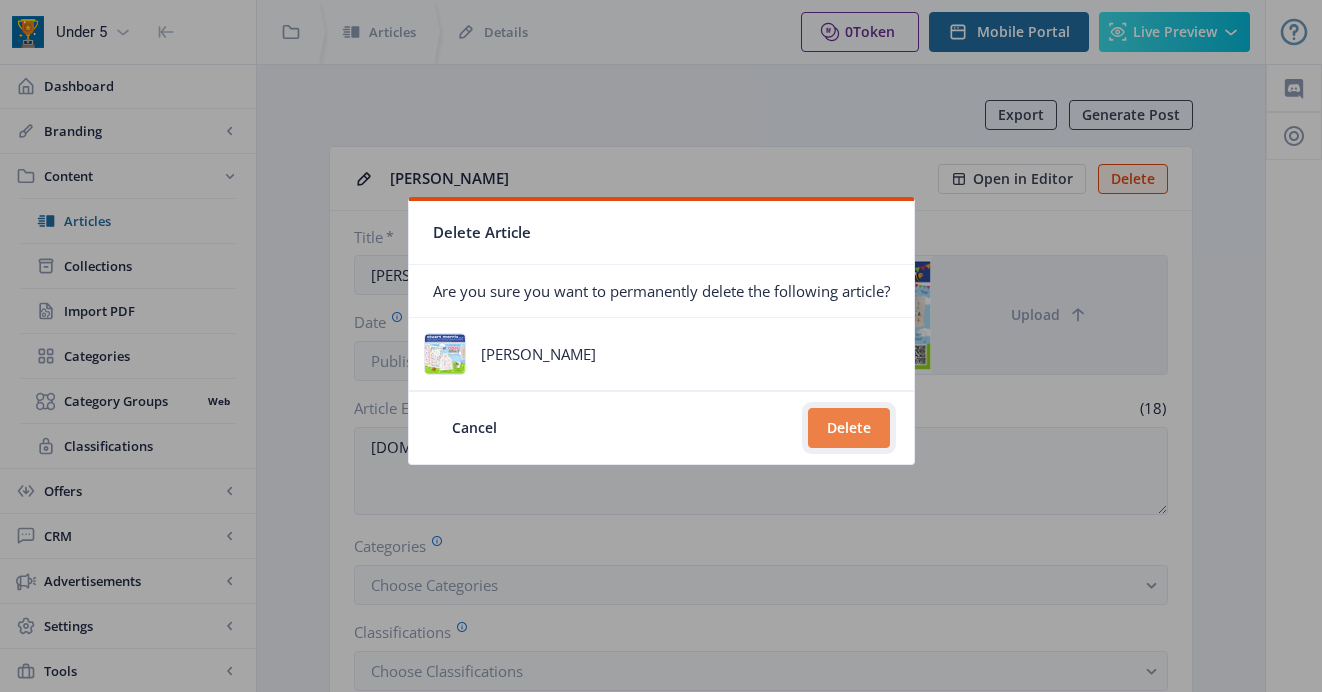 click on "Delete" 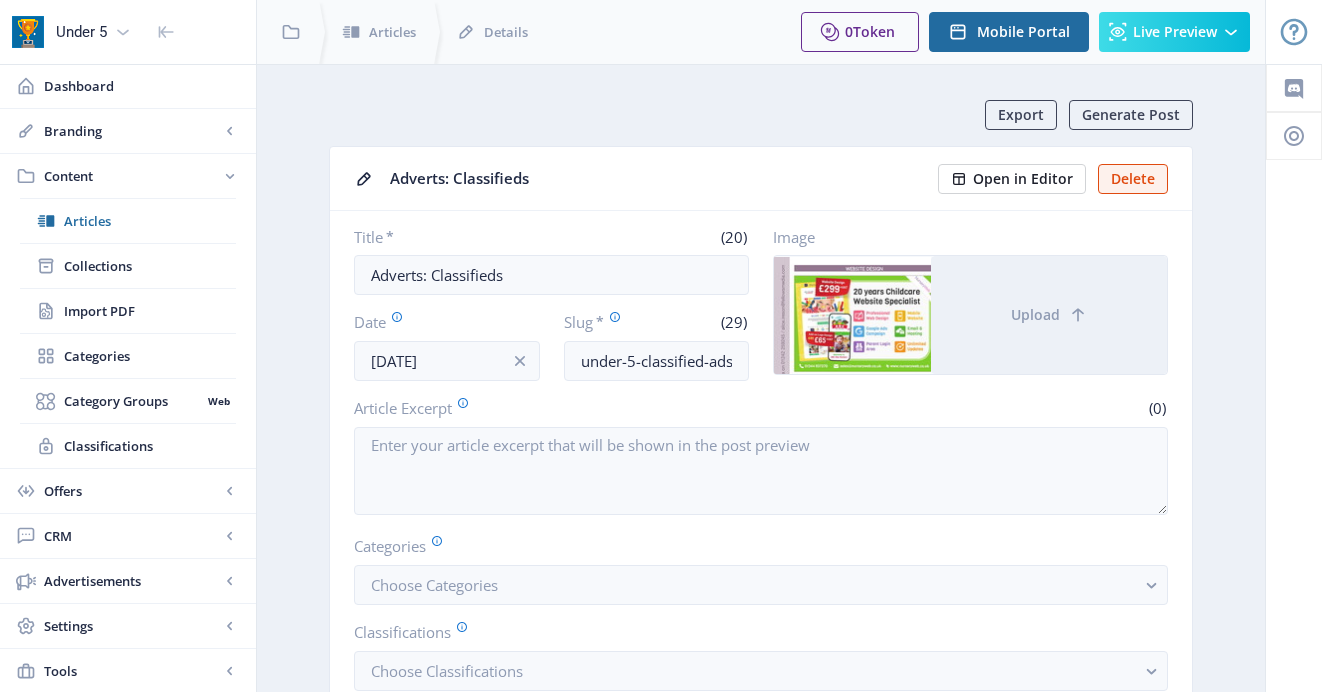 scroll, scrollTop: 0, scrollLeft: 0, axis: both 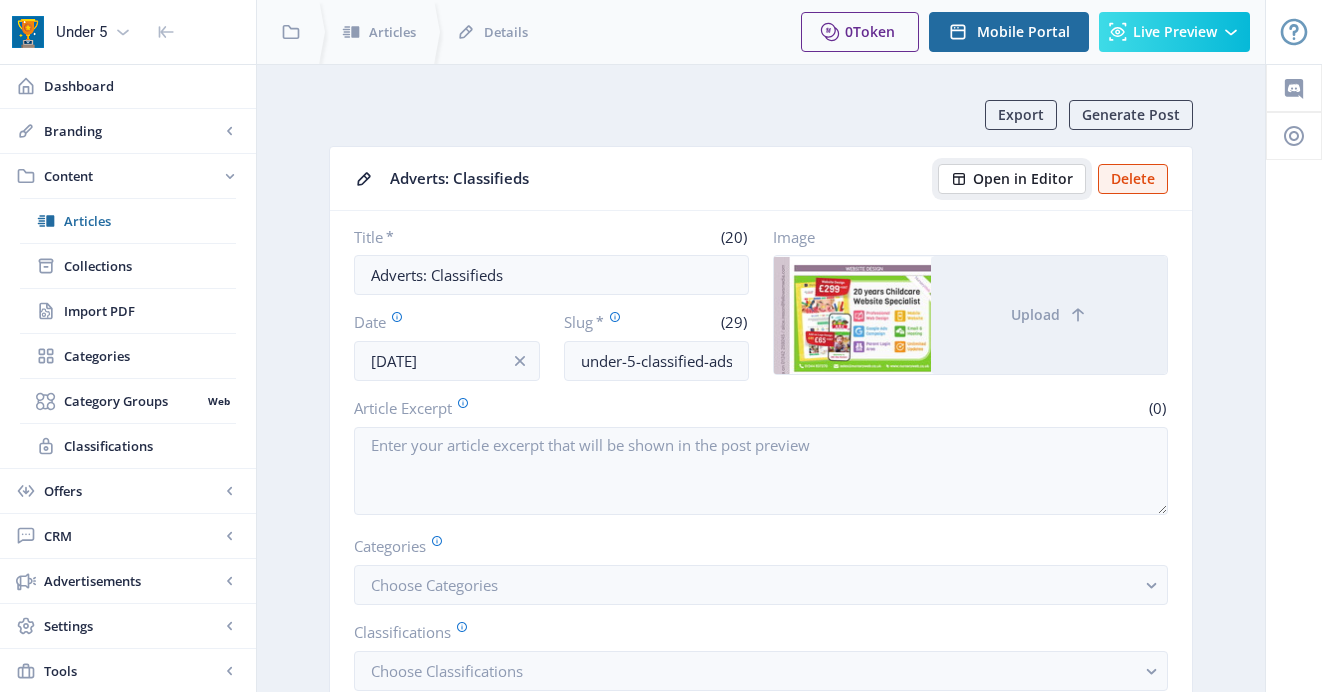 click on "Open in Editor" 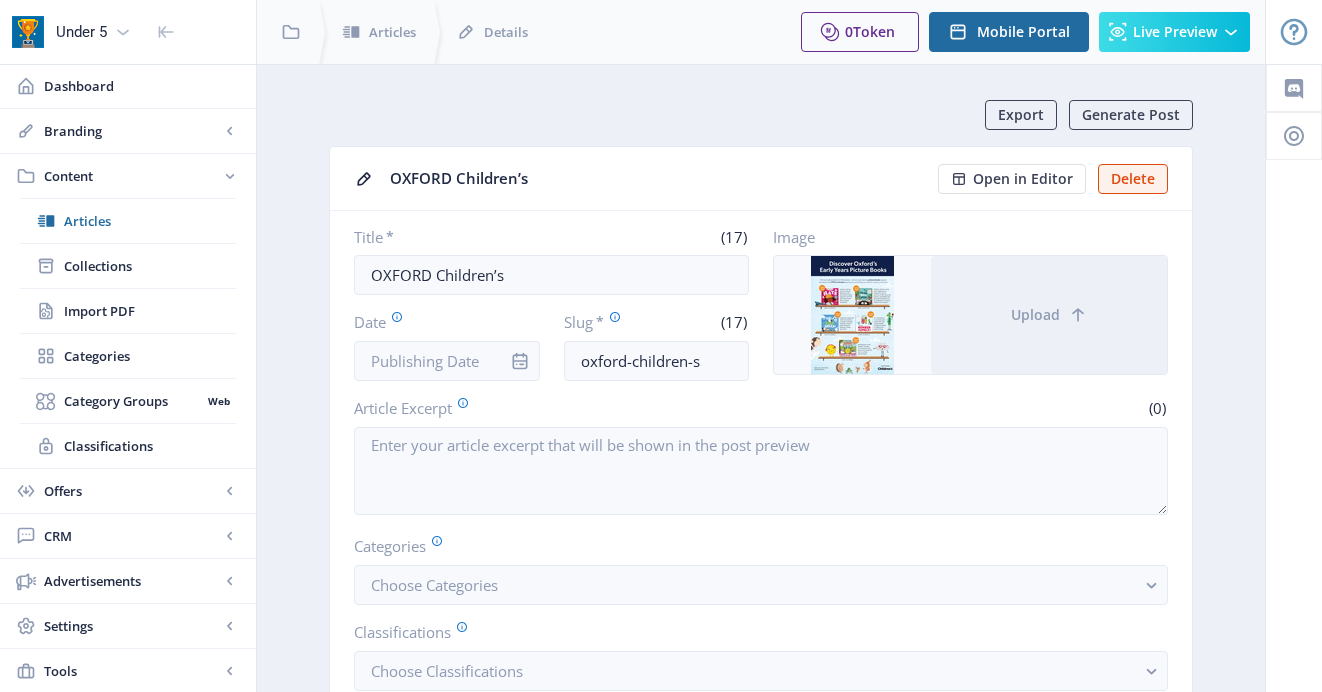 scroll, scrollTop: 0, scrollLeft: 0, axis: both 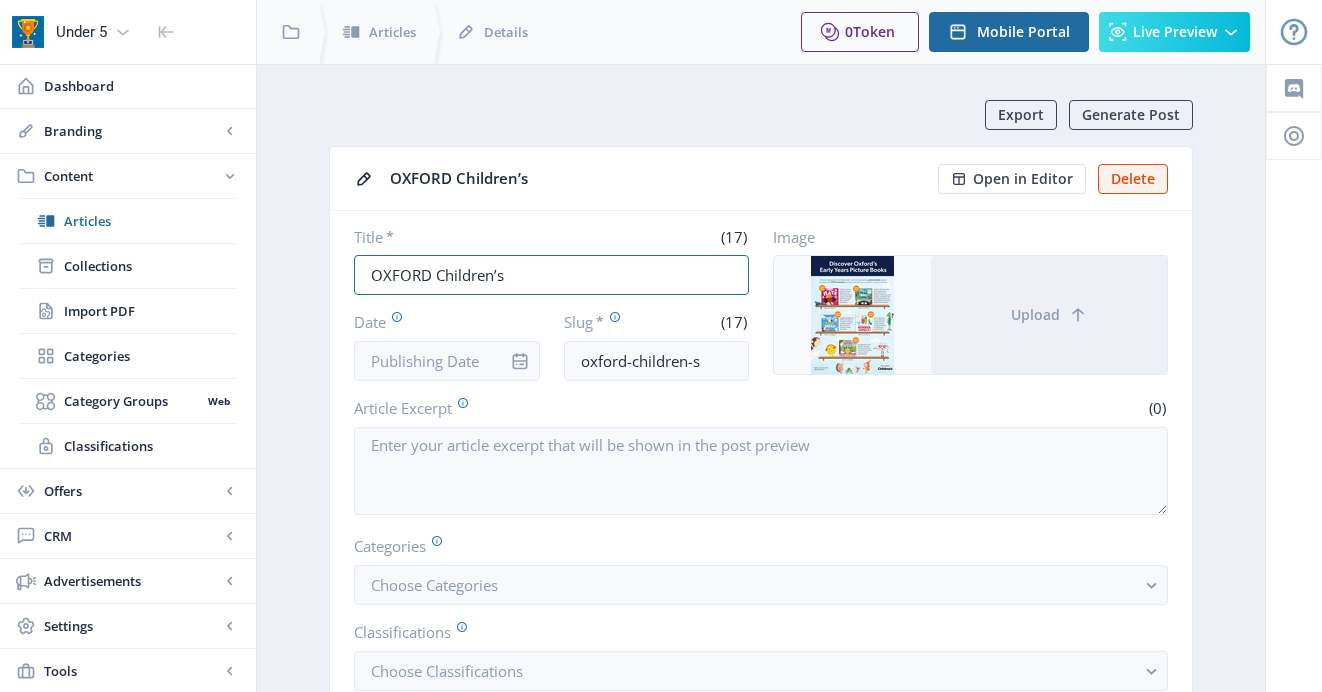 drag, startPoint x: 549, startPoint y: 283, endPoint x: 332, endPoint y: 280, distance: 217.02074 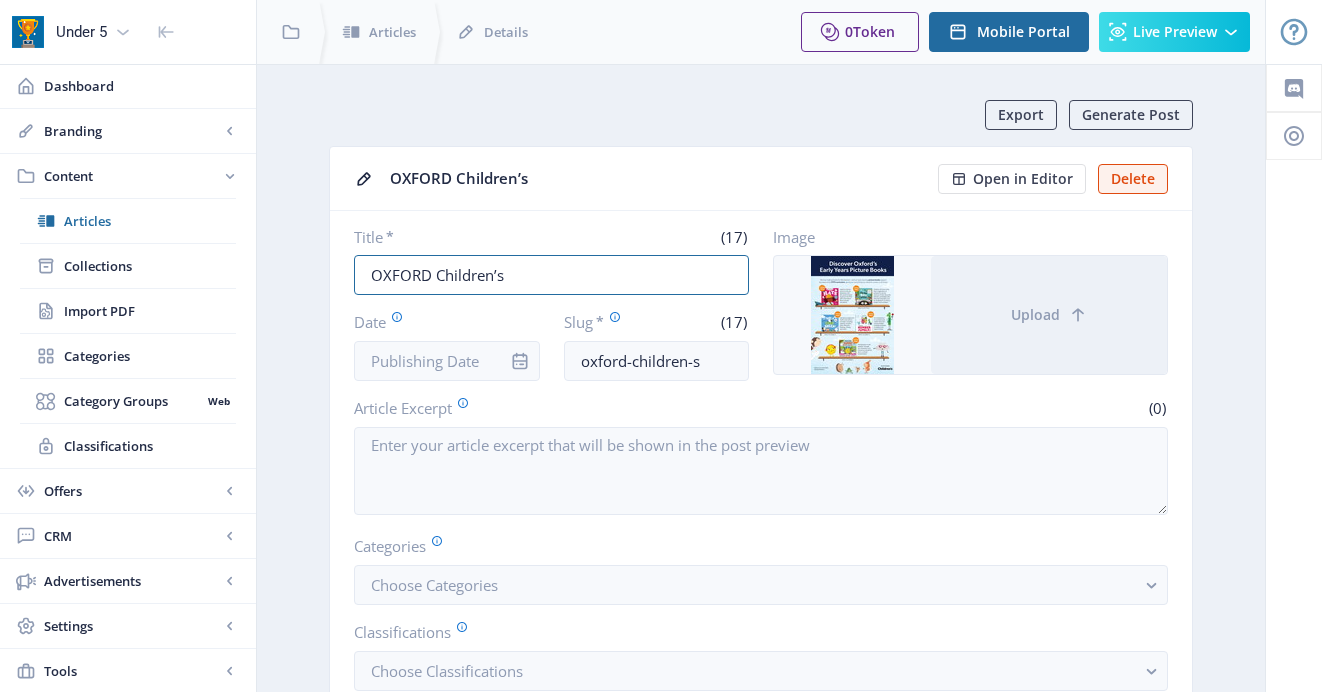 click on "Title   *   (17)  OXFORD Children’s  Date   Slug   *   (17)  oxford-children-s  Image  Upload  Article Excerpt   (0)   Categories  Choose Categories  Classifications  Choose Classifications  Unlock Type   *  Free  Show Article on Table of Contents (TOC)   Enabled: Article appears in the Collections TOC" 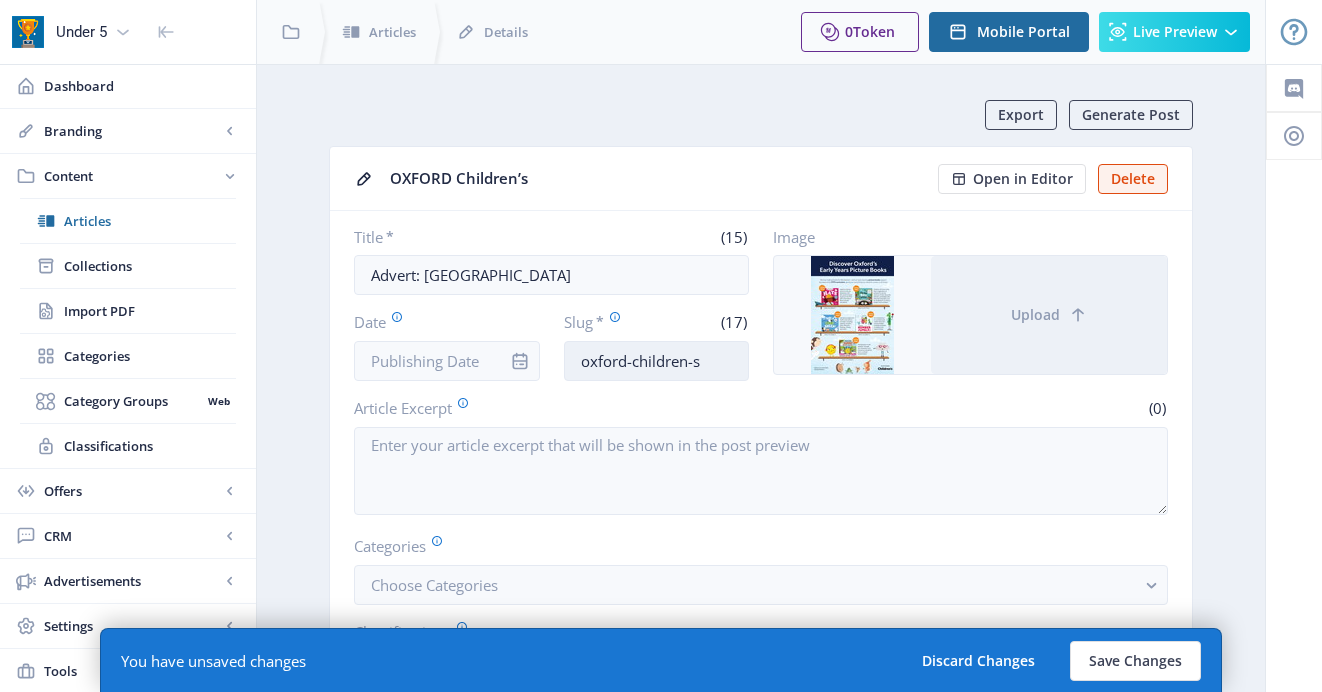 click on "oxford-children-s" at bounding box center [657, 361] 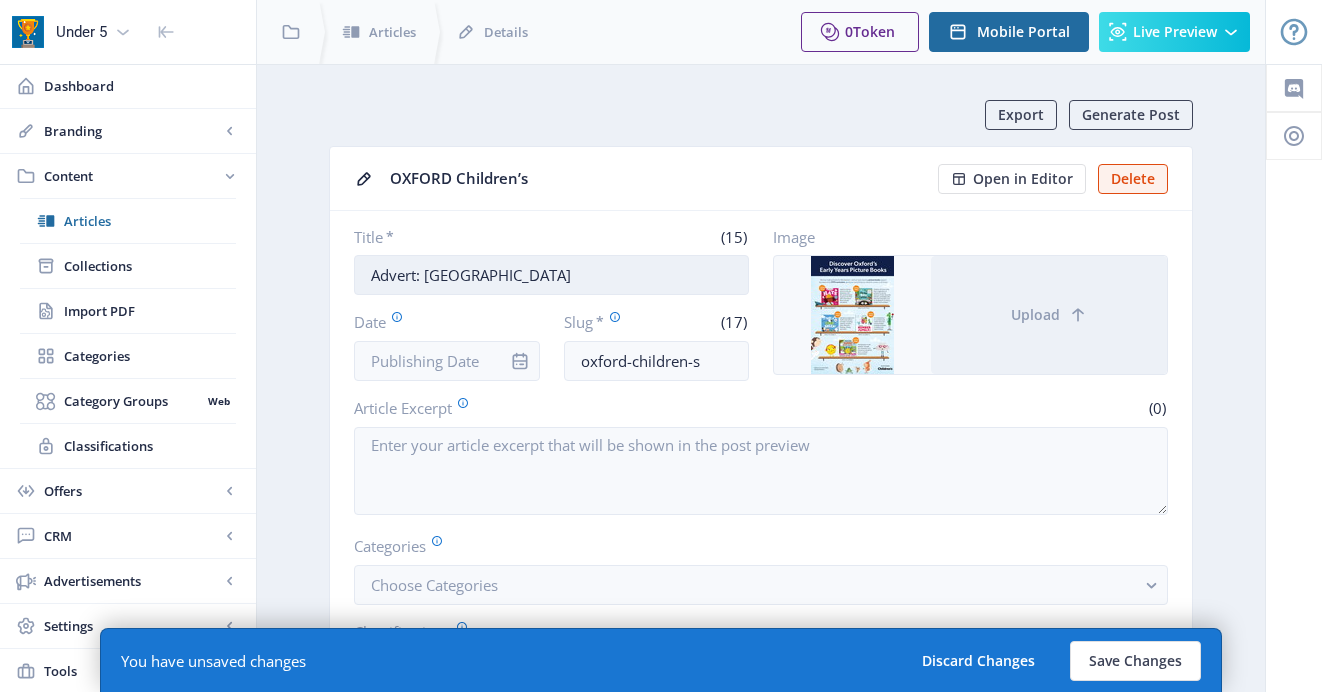 click on "Advert: Oxford" at bounding box center [551, 275] 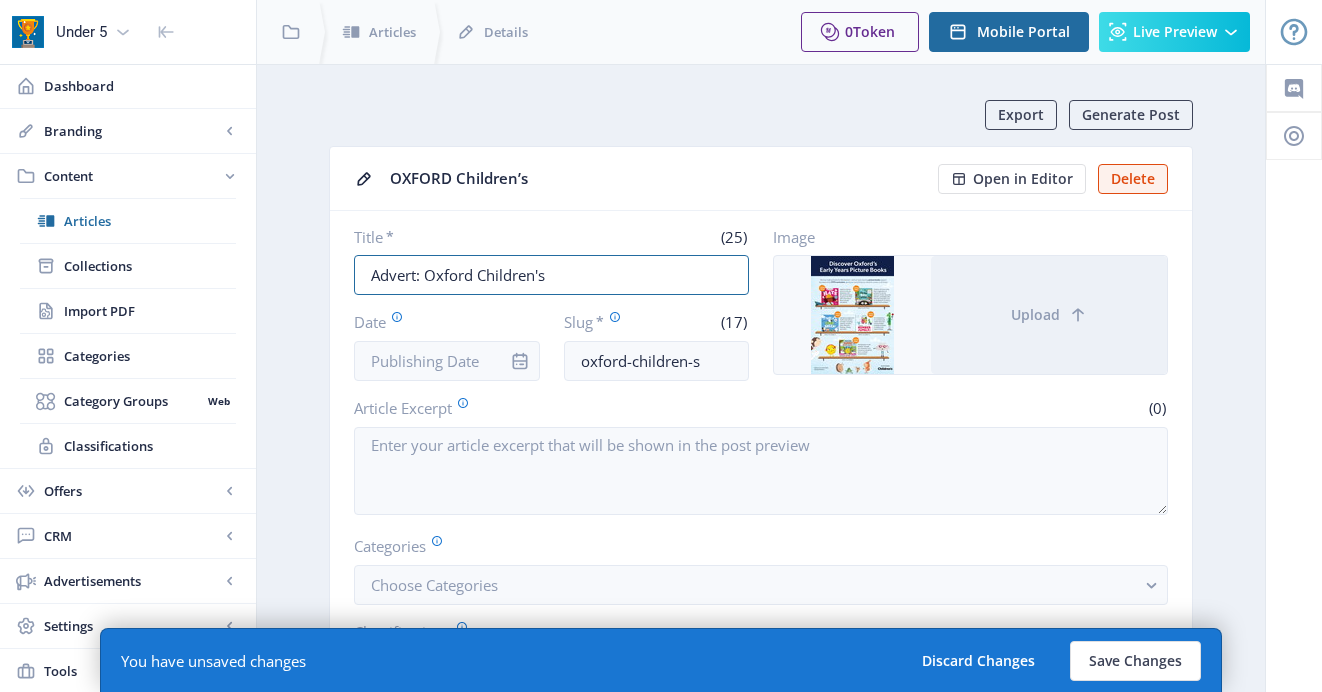 type on "Advert: Oxford Children's" 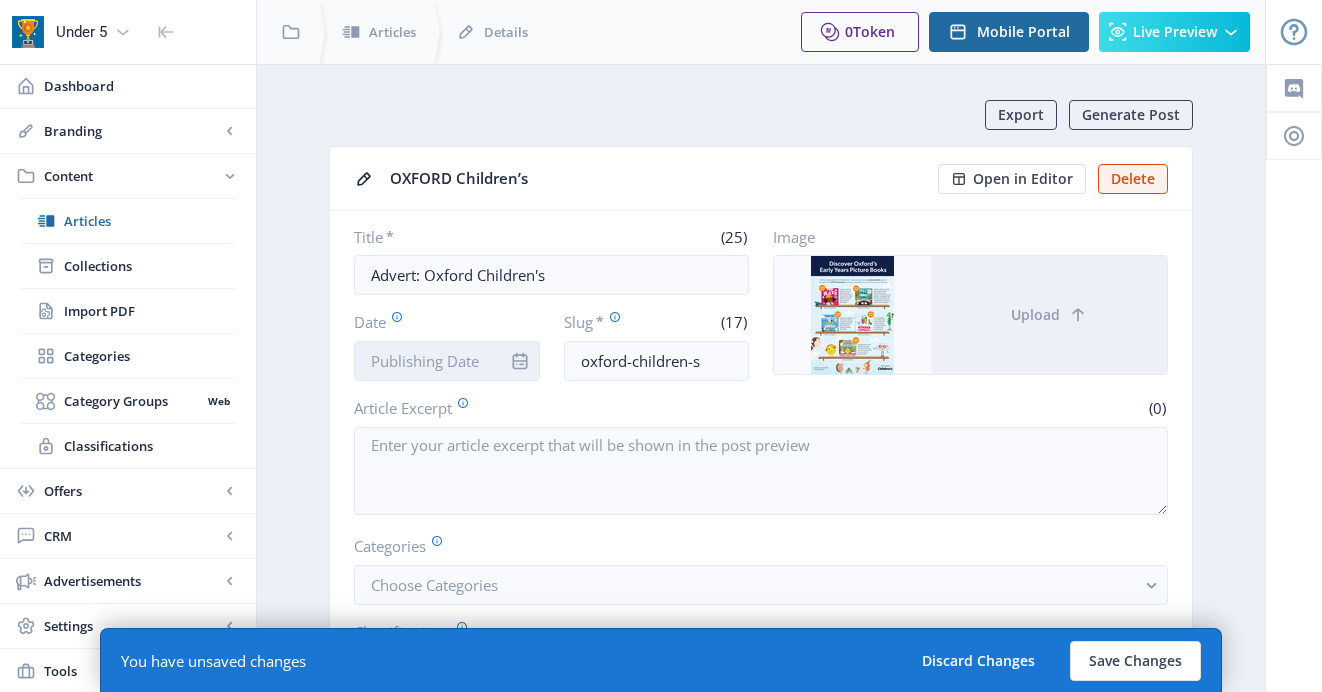 click on "Date" at bounding box center (447, 361) 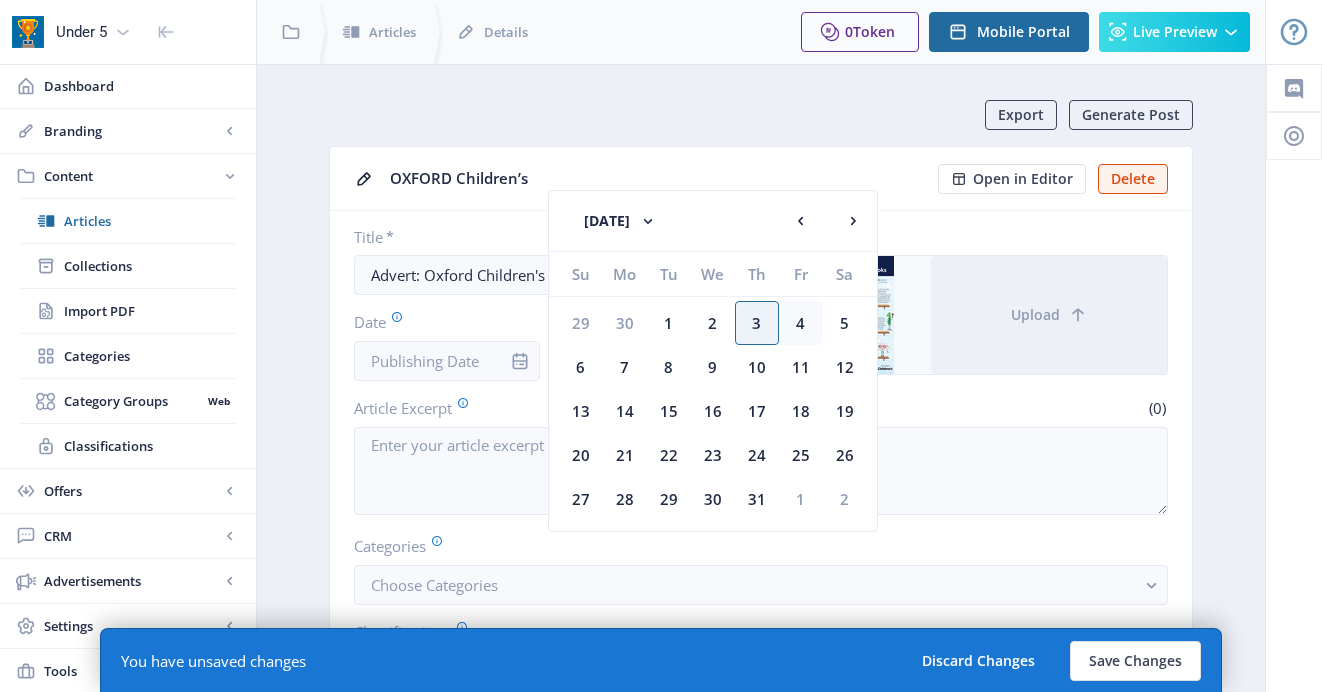 click on "4" 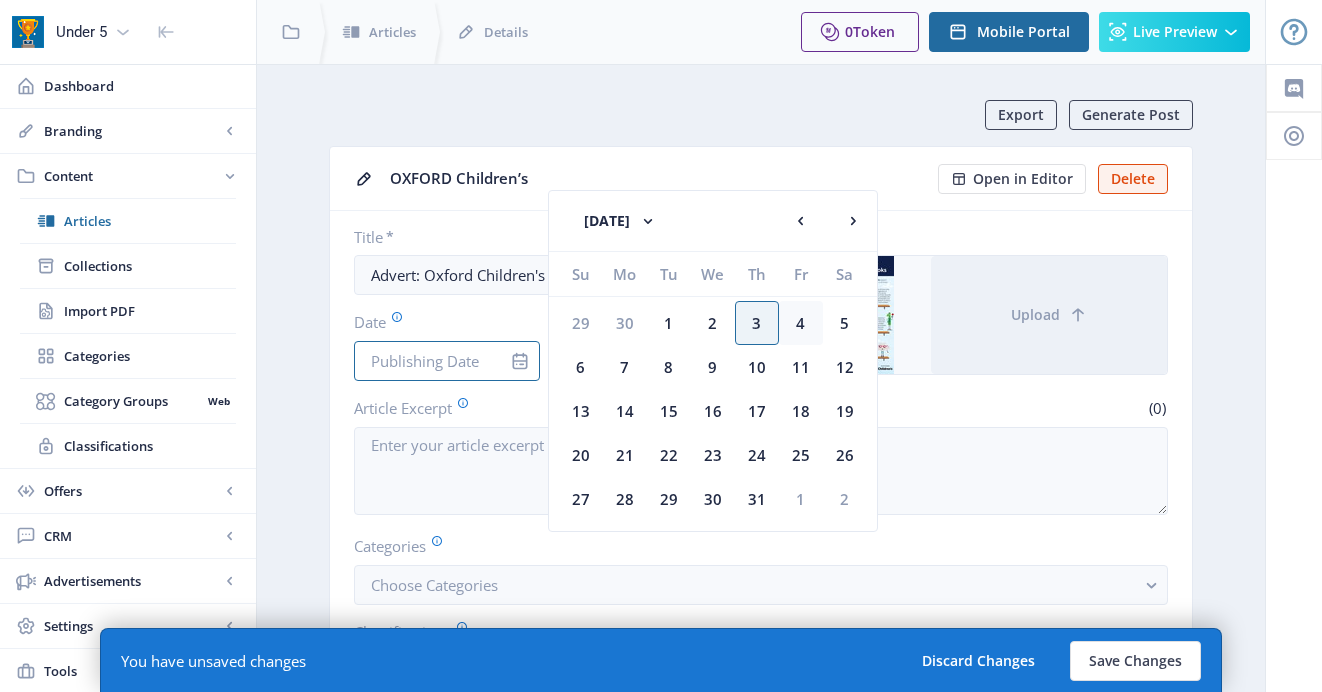 type on "Jul 4, 2025" 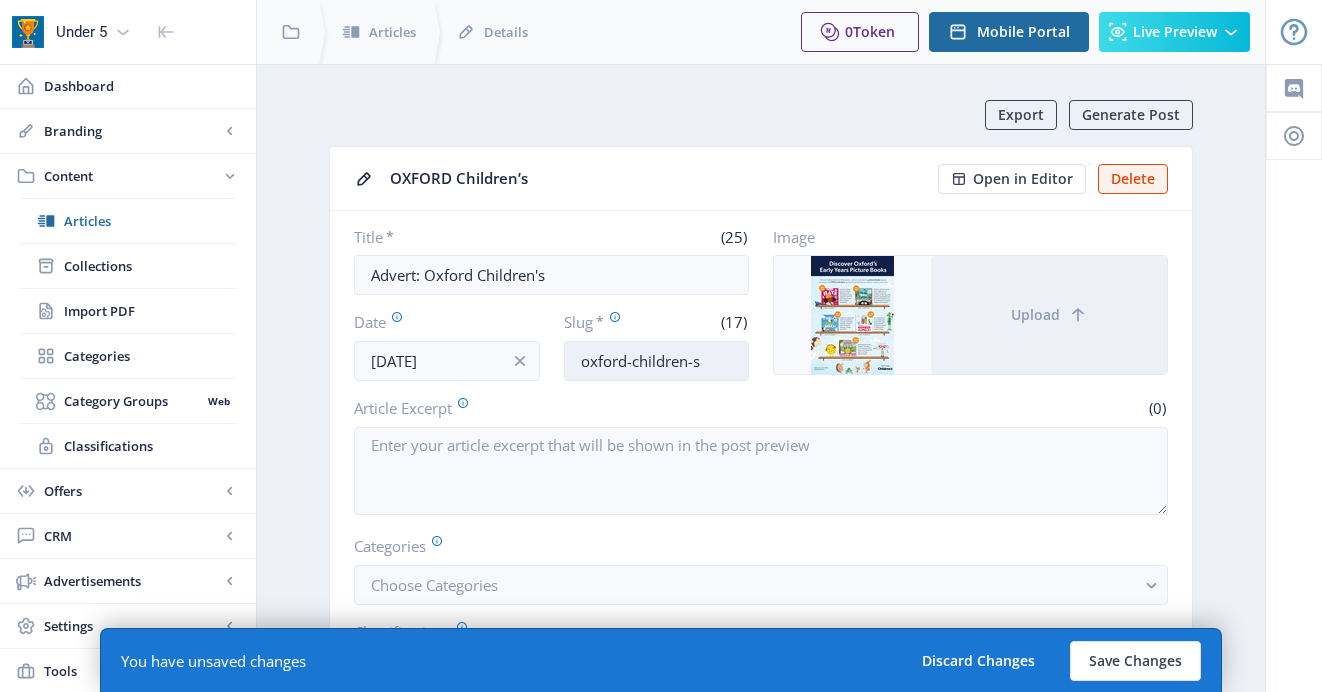 click on "oxford-children-s" at bounding box center (657, 361) 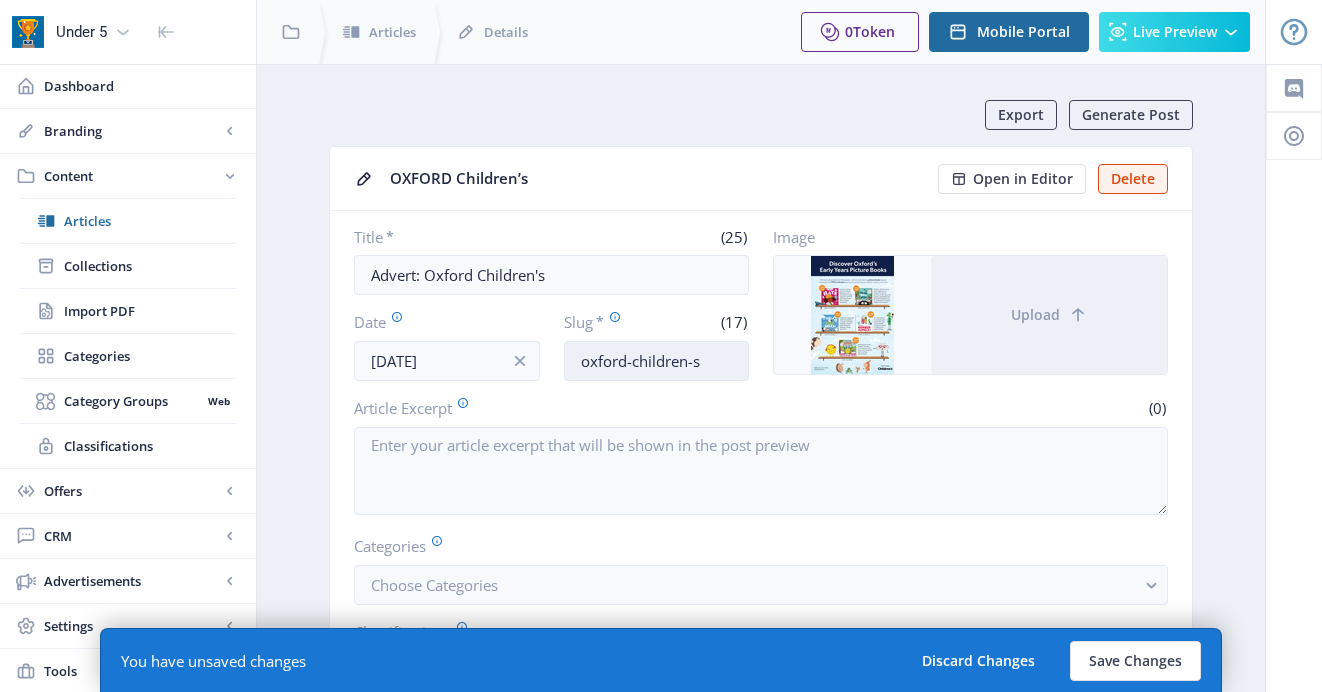 drag, startPoint x: 716, startPoint y: 362, endPoint x: 693, endPoint y: 360, distance: 23.086792 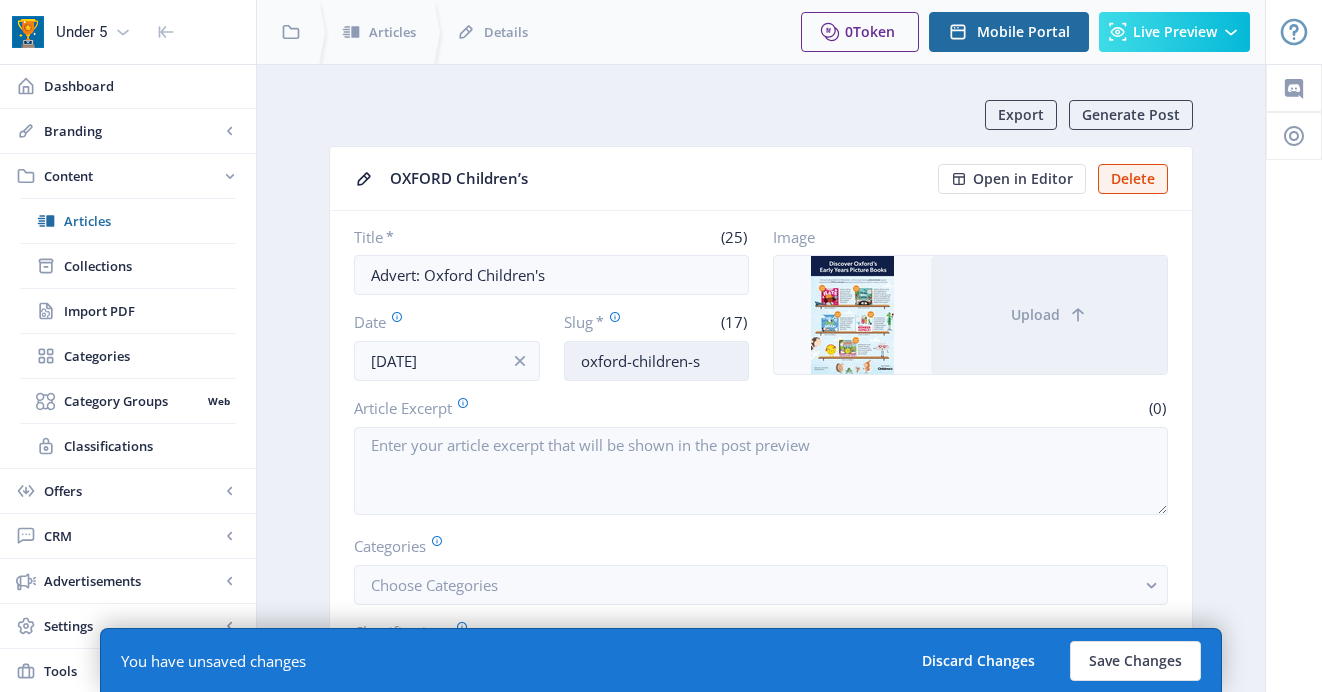 click on "oxford-children-s" at bounding box center (657, 361) 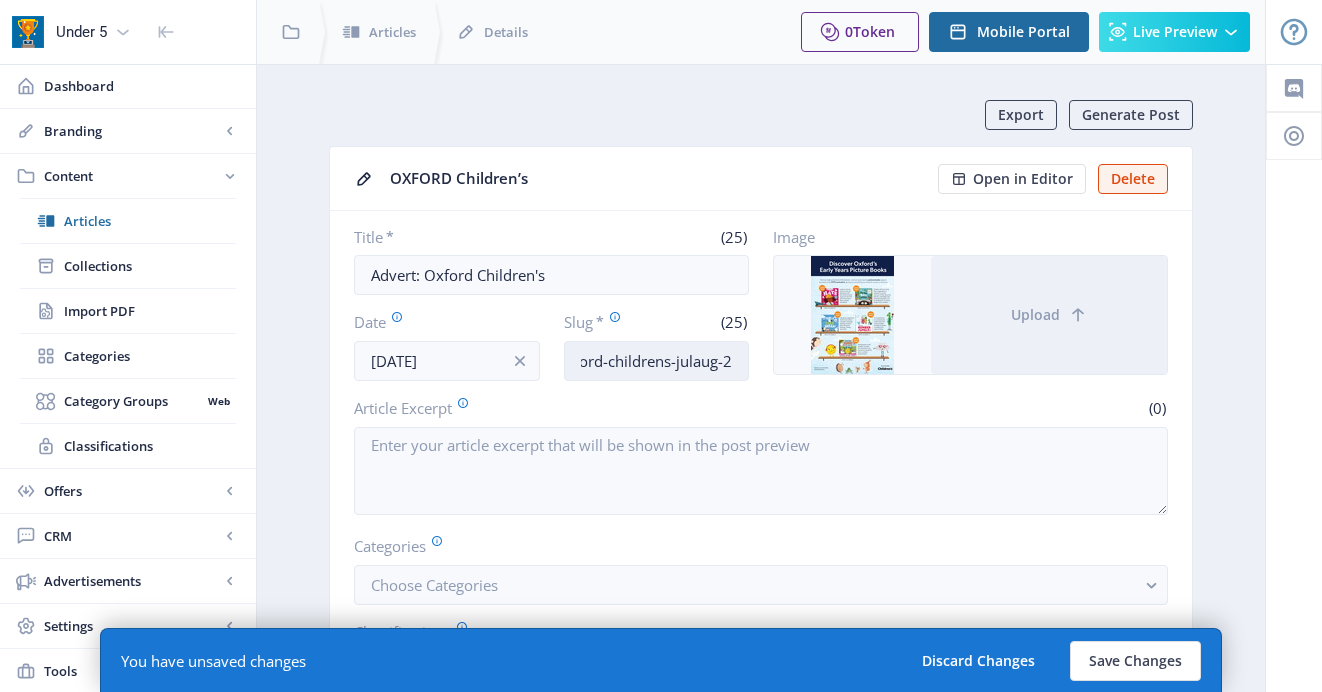 scroll, scrollTop: 0, scrollLeft: 32, axis: horizontal 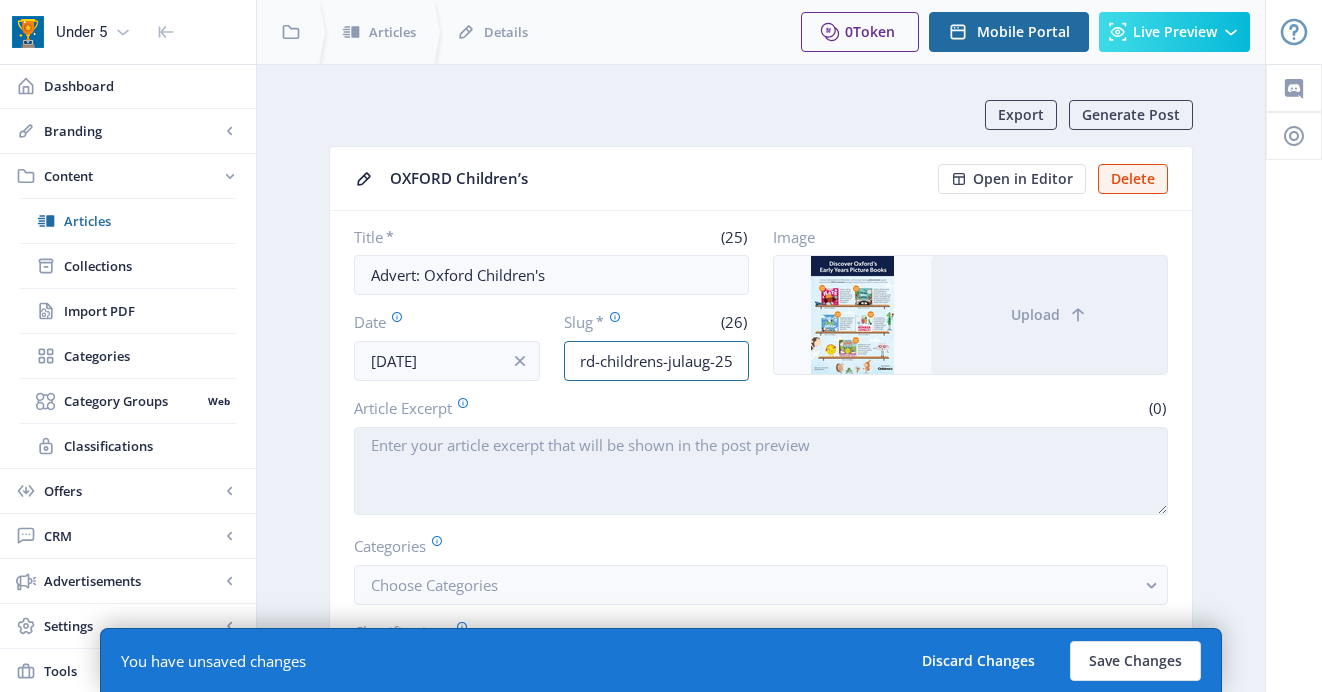 type on "oxford-childrens-julaug-25" 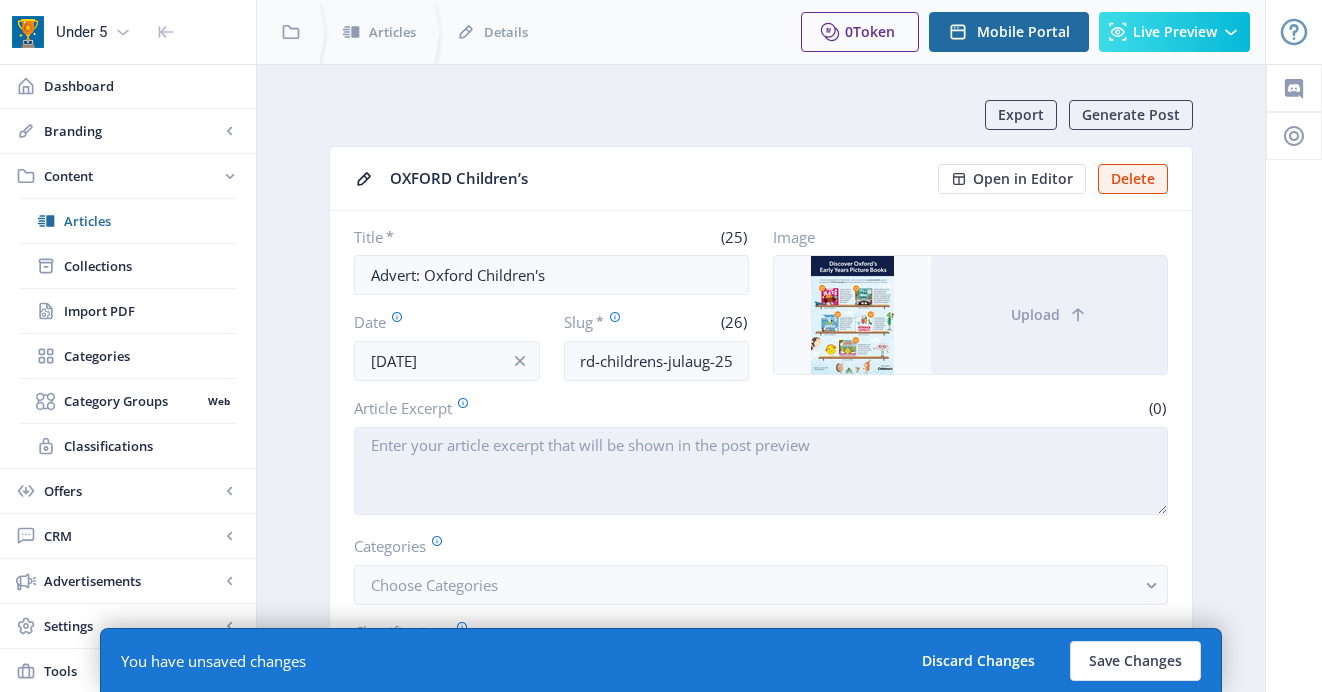 click on "Article Excerpt" at bounding box center (761, 471) 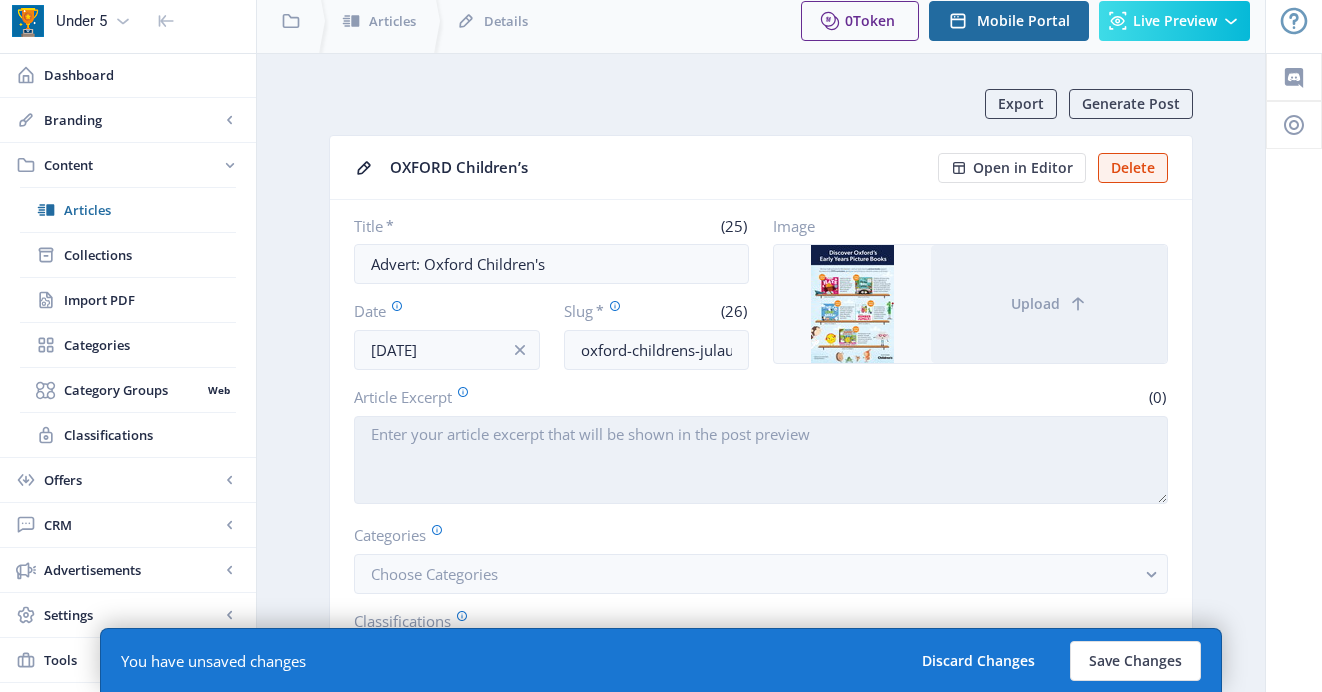 scroll, scrollTop: 22, scrollLeft: 0, axis: vertical 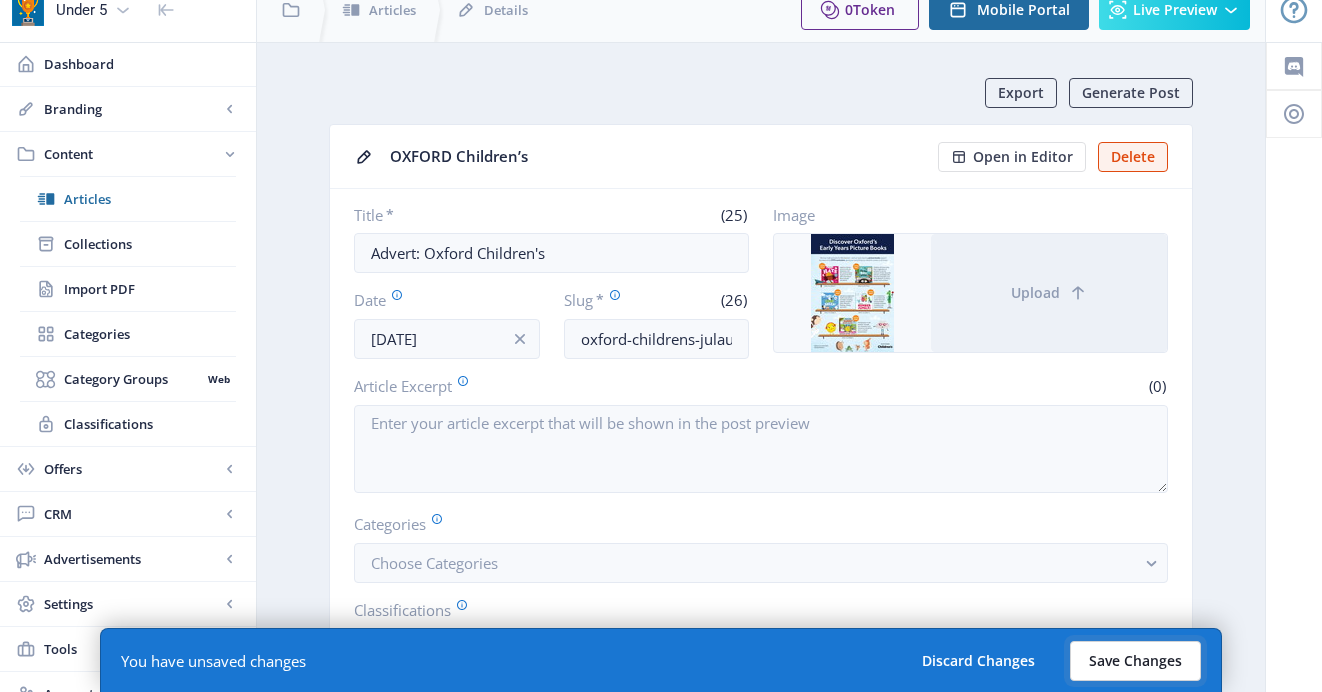 click on "Save Changes" 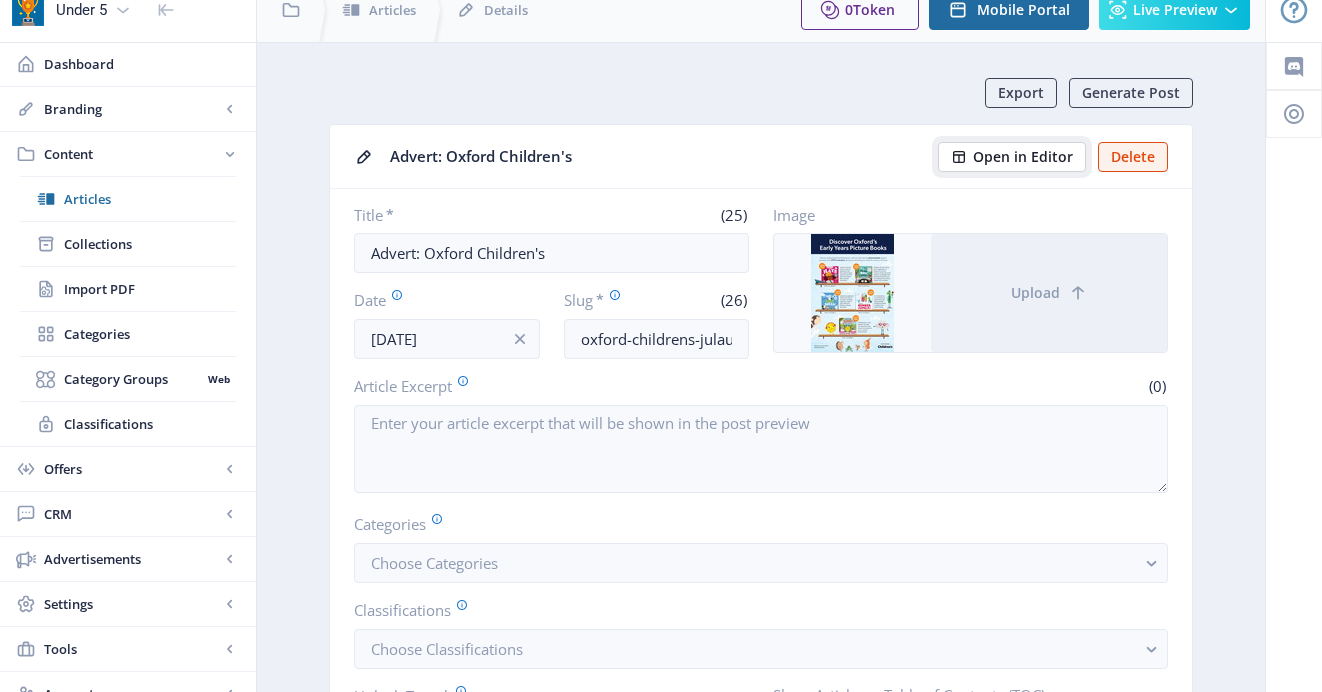 click on "Open in Editor" 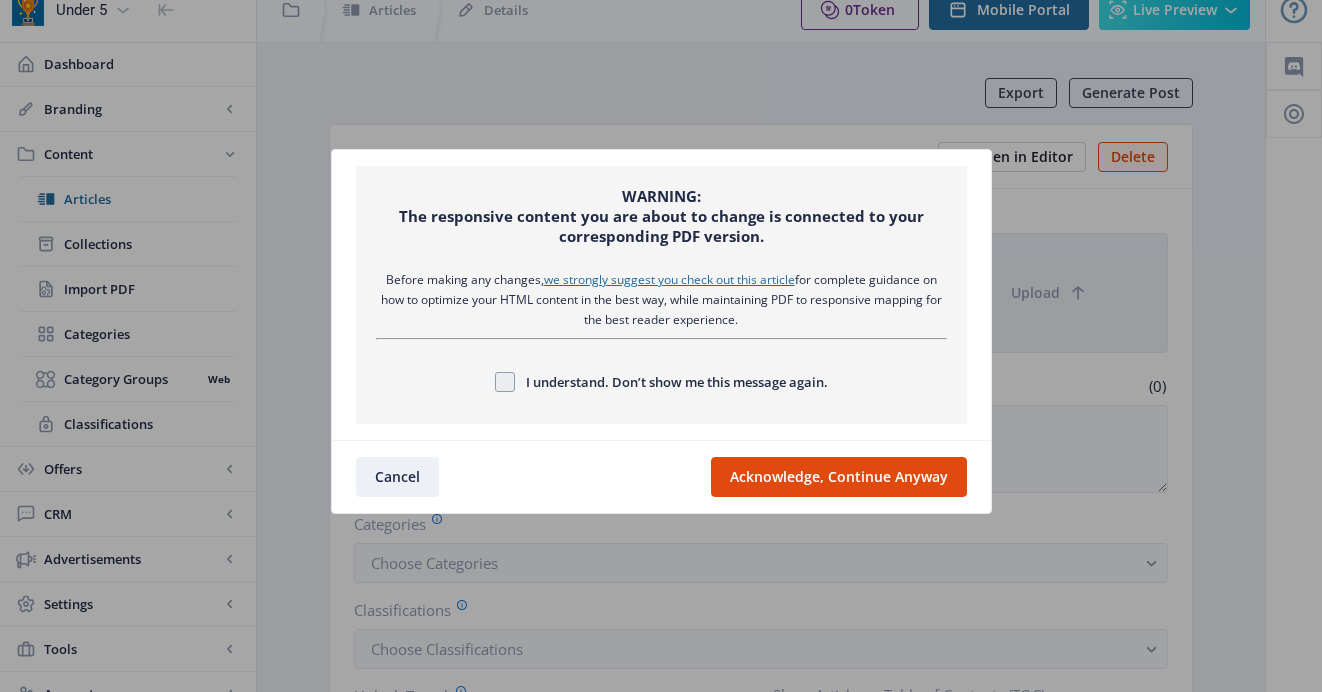 scroll, scrollTop: 0, scrollLeft: 0, axis: both 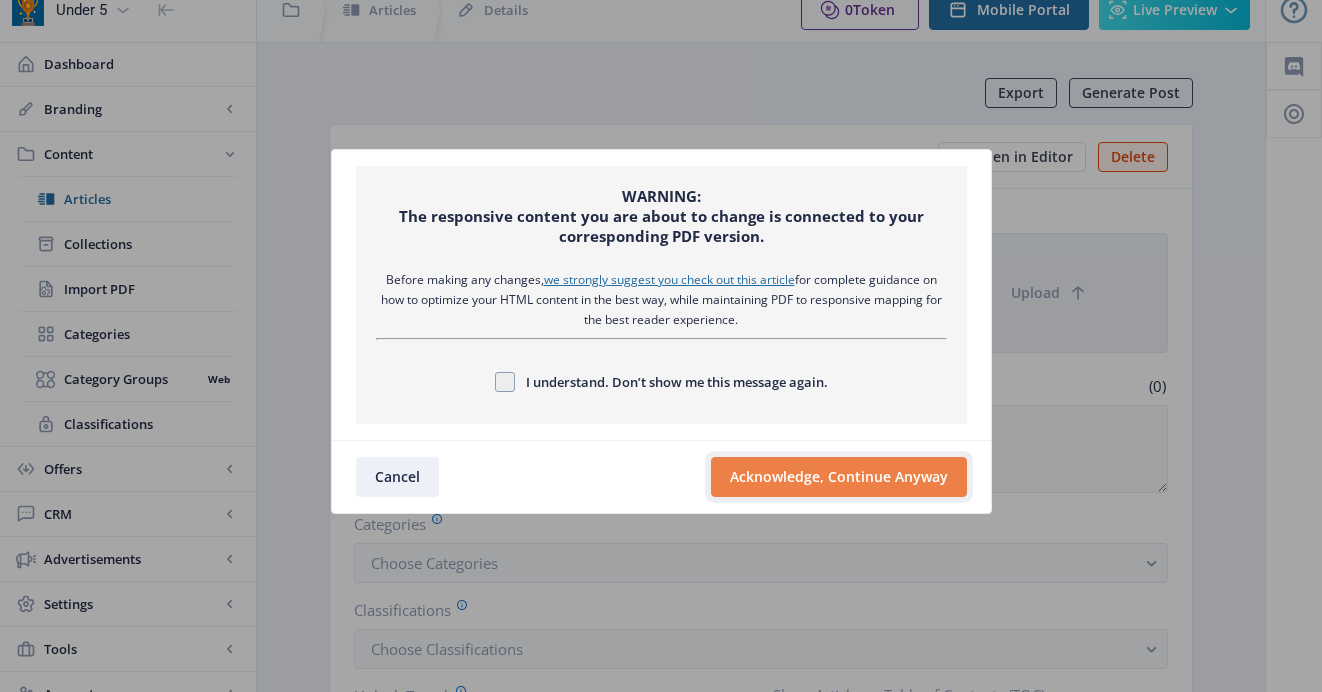 click on "Acknowledge, Continue Anyway" 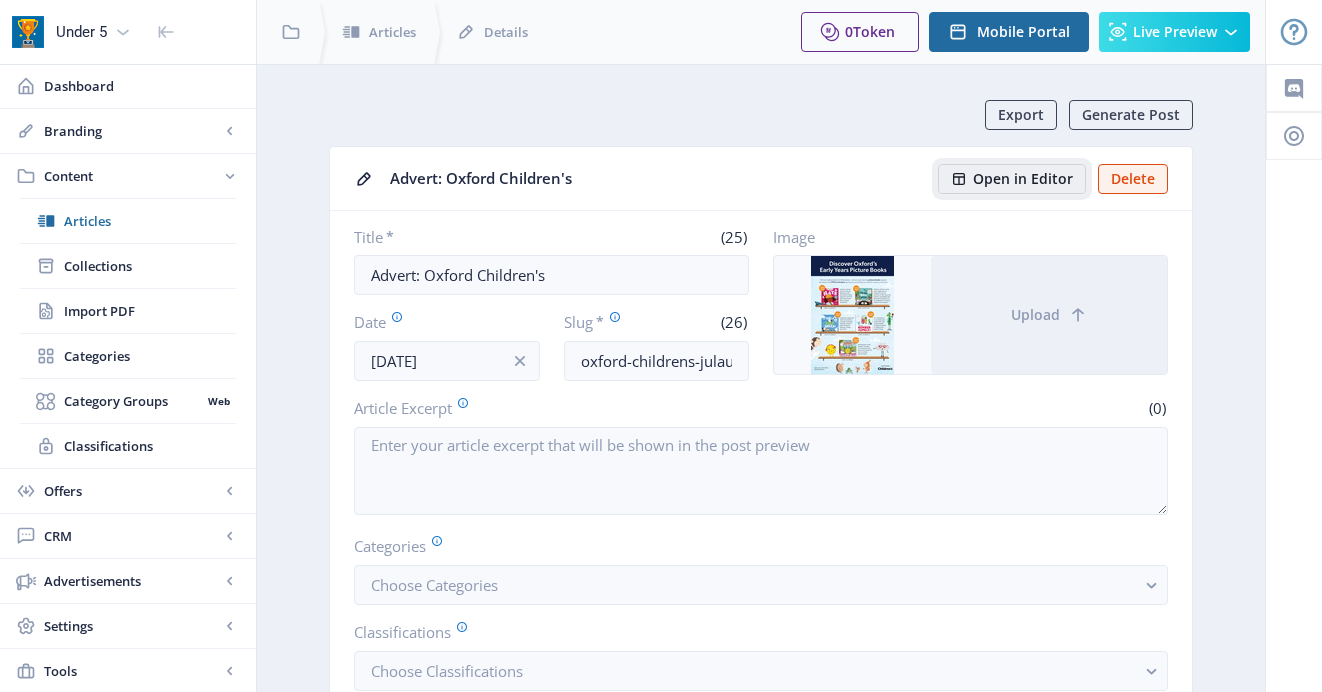 scroll, scrollTop: 22, scrollLeft: 0, axis: vertical 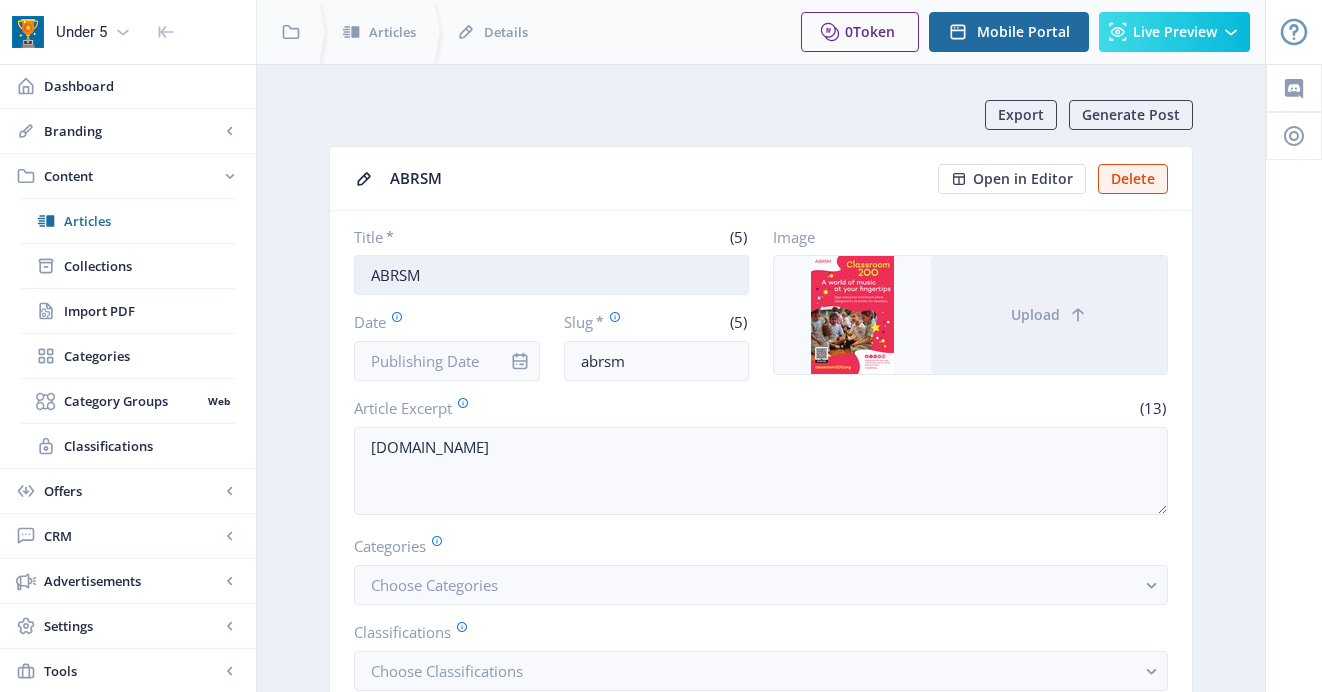 click on "ABRSM" at bounding box center (551, 275) 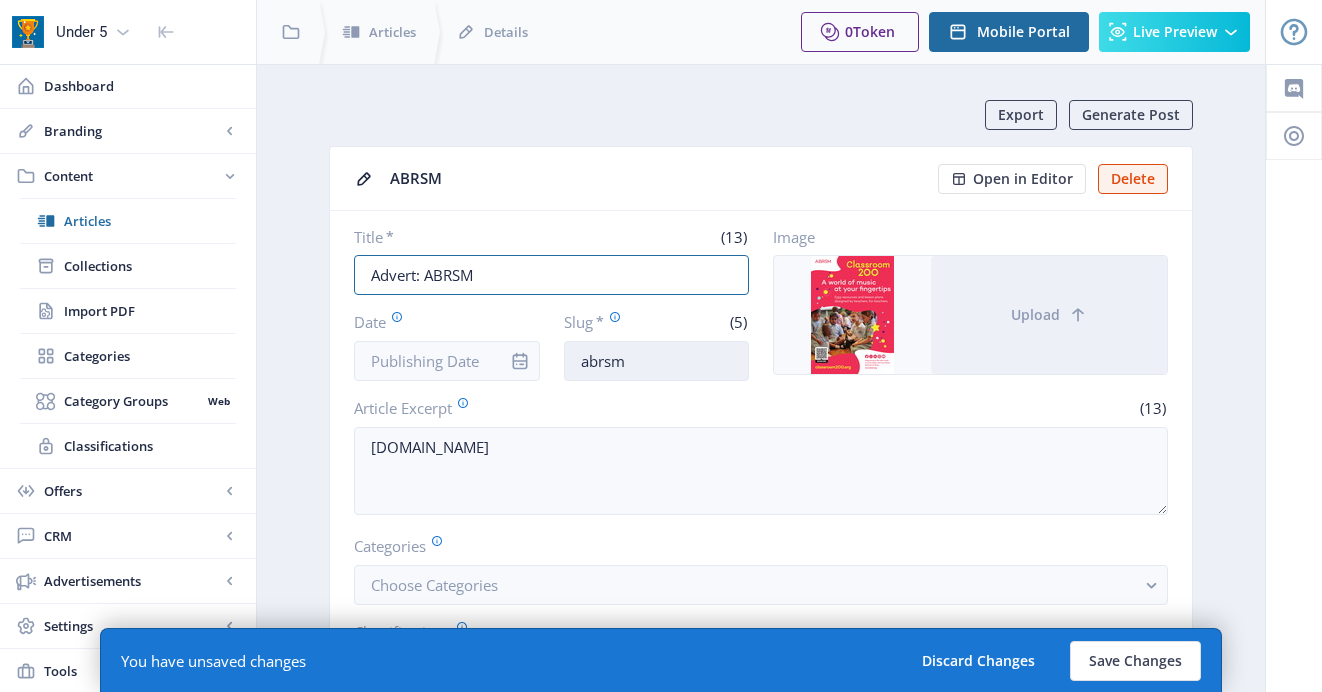 type on "Advert: ABRSM" 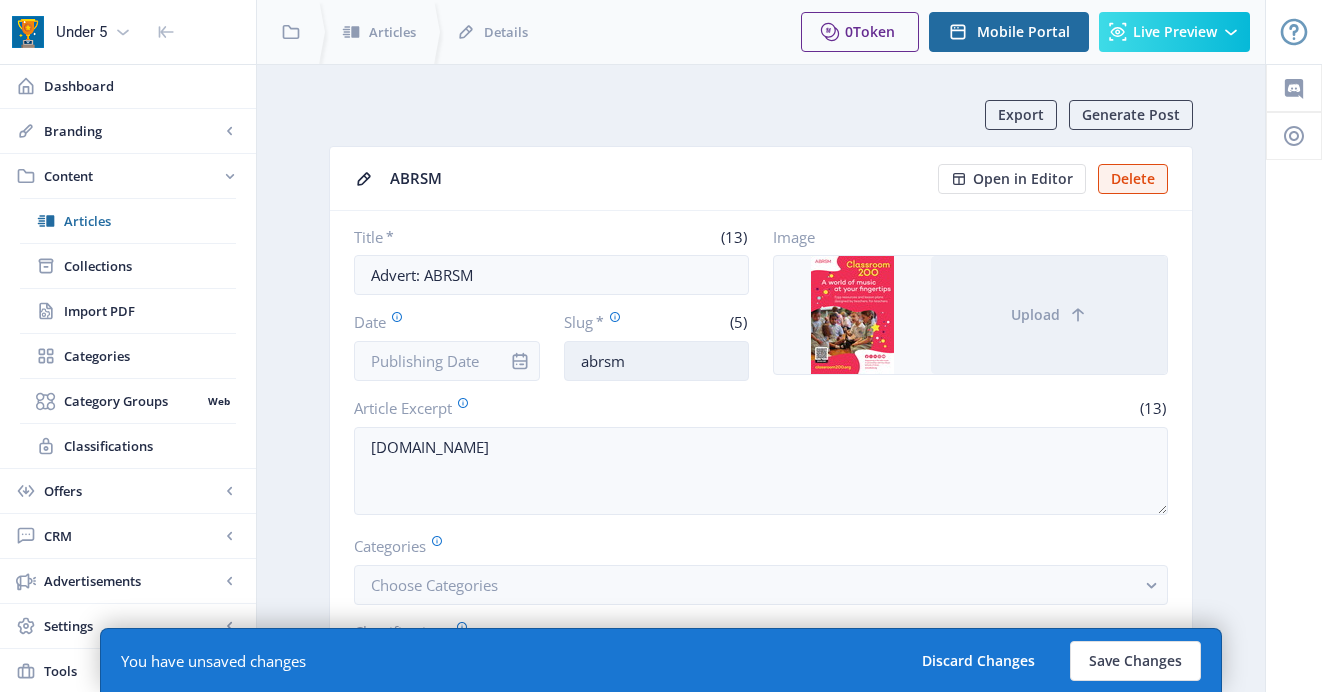 click on "abrsm" at bounding box center [657, 361] 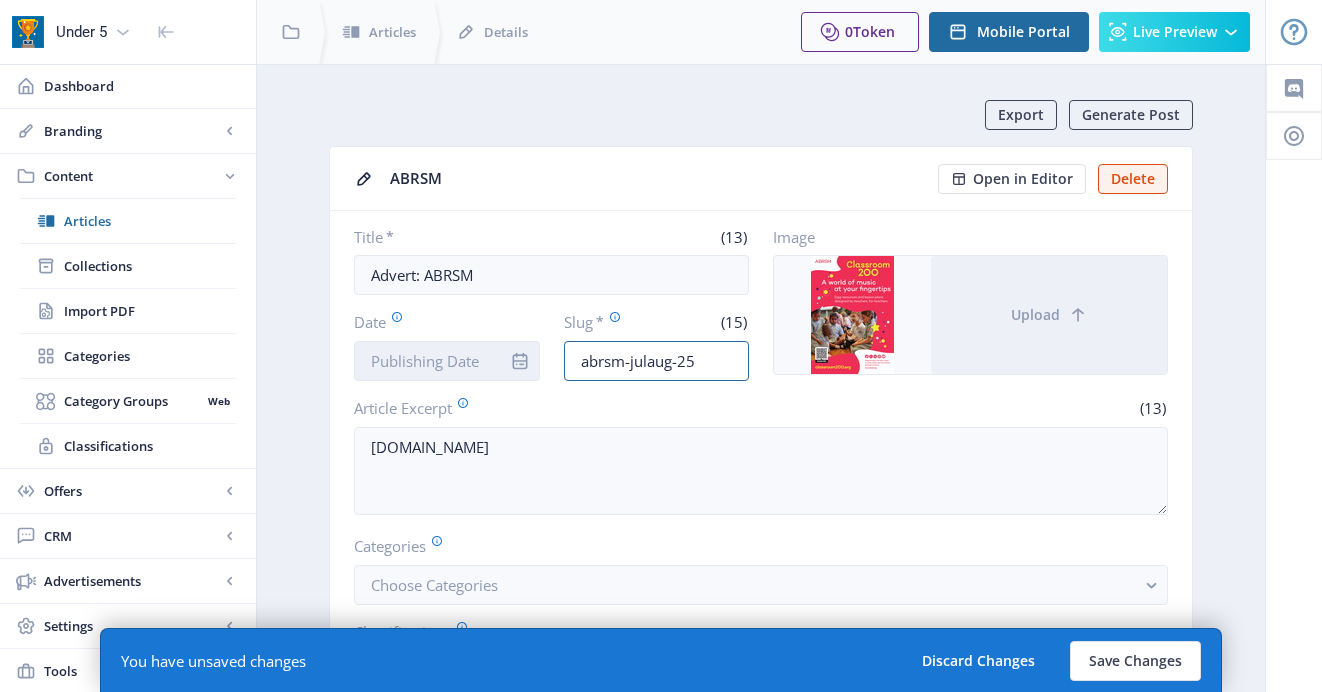 type on "abrsm-julaug-25" 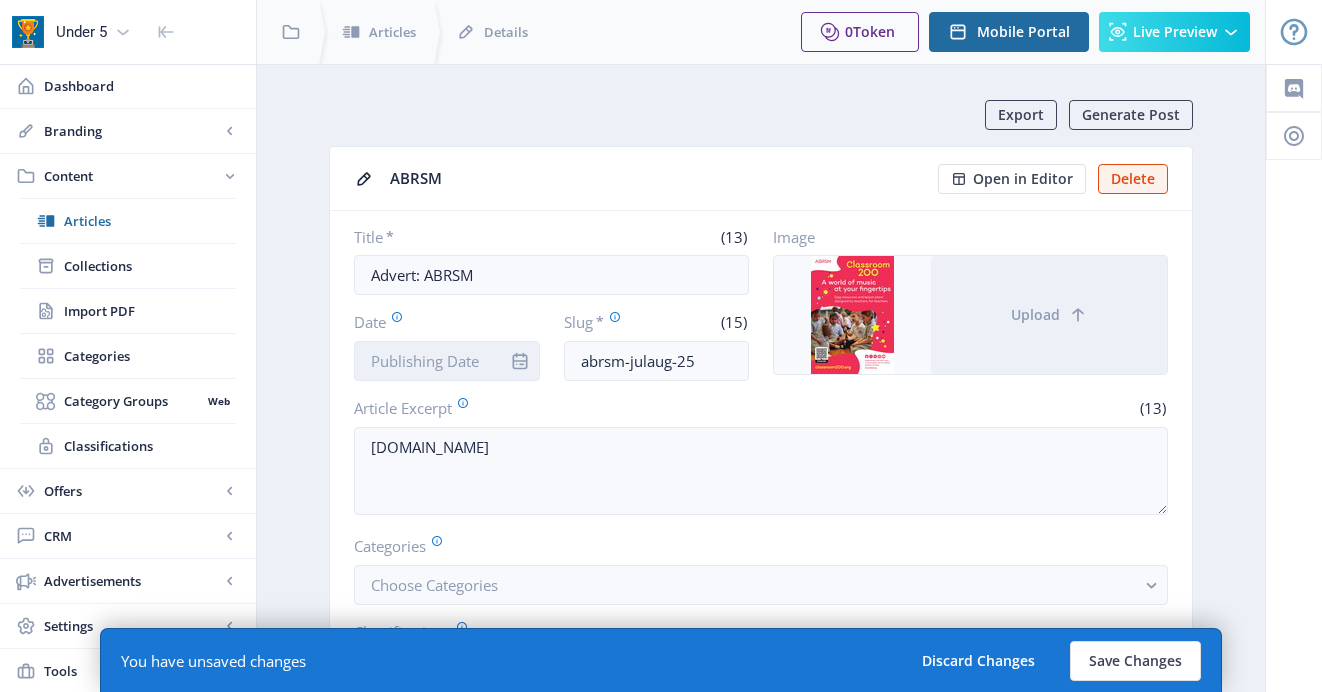 click on "Date" at bounding box center [447, 361] 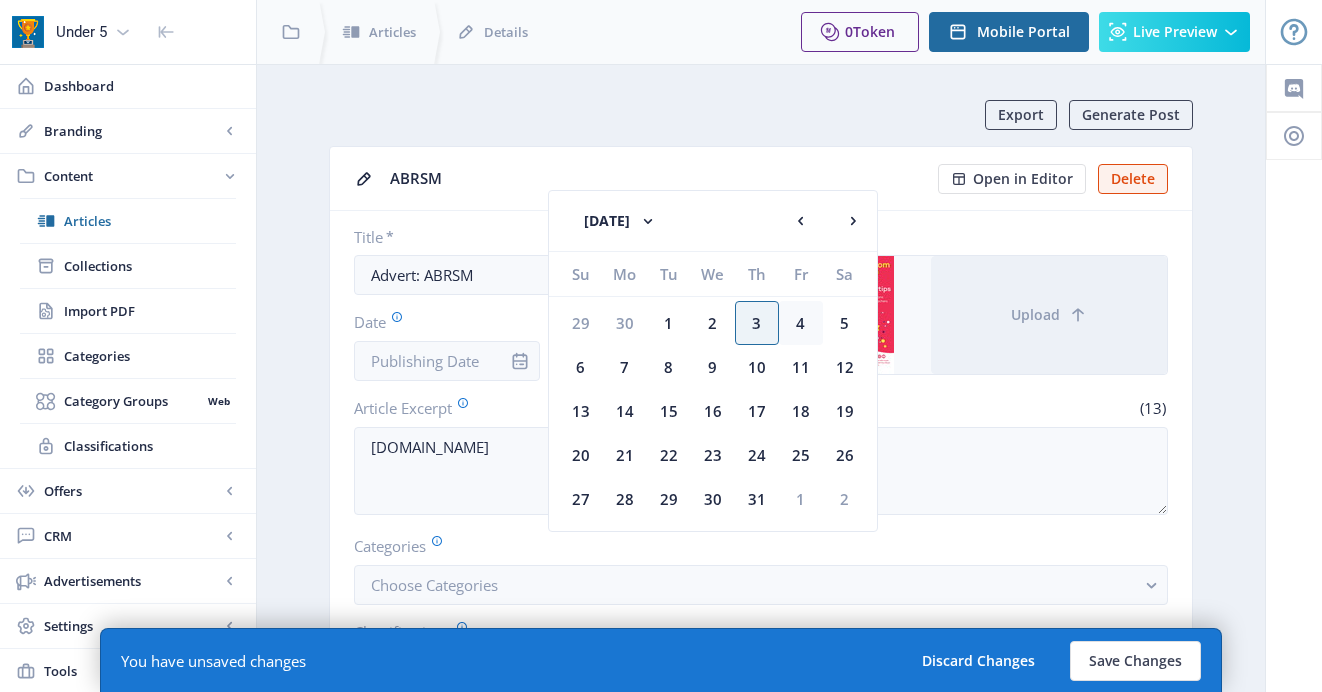 click on "4" 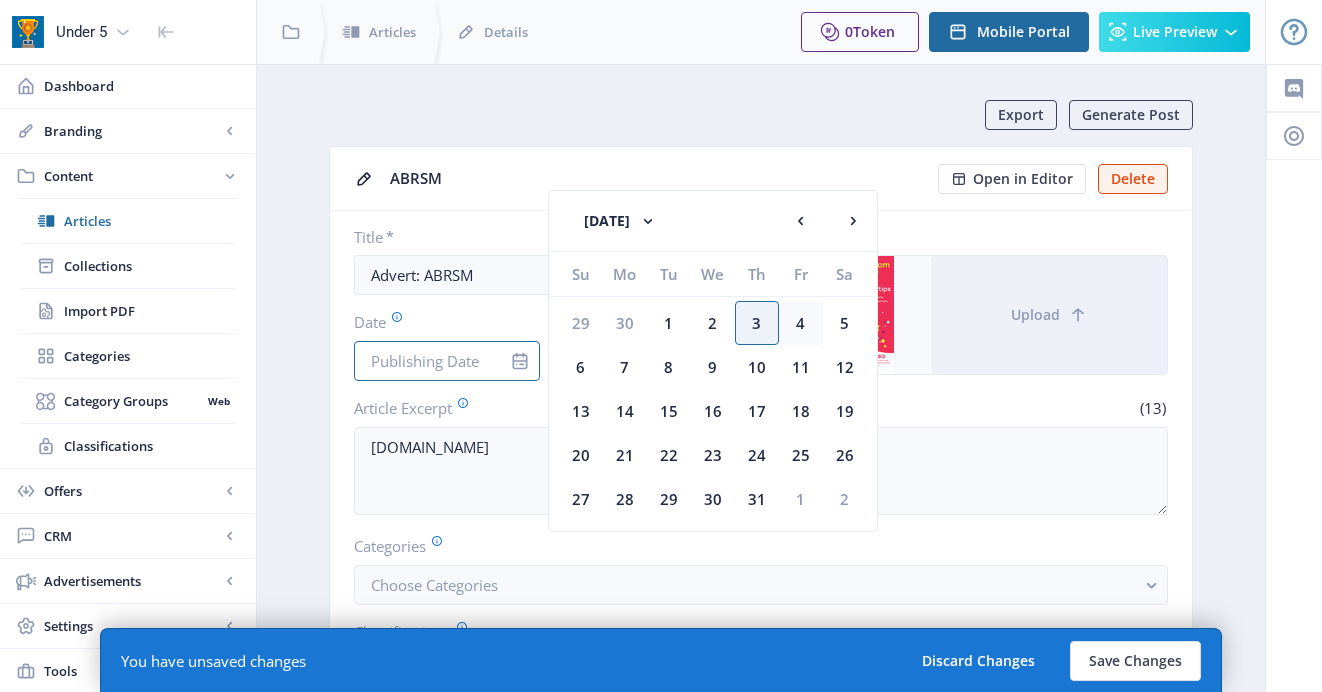 type on "Jul 4, 2025" 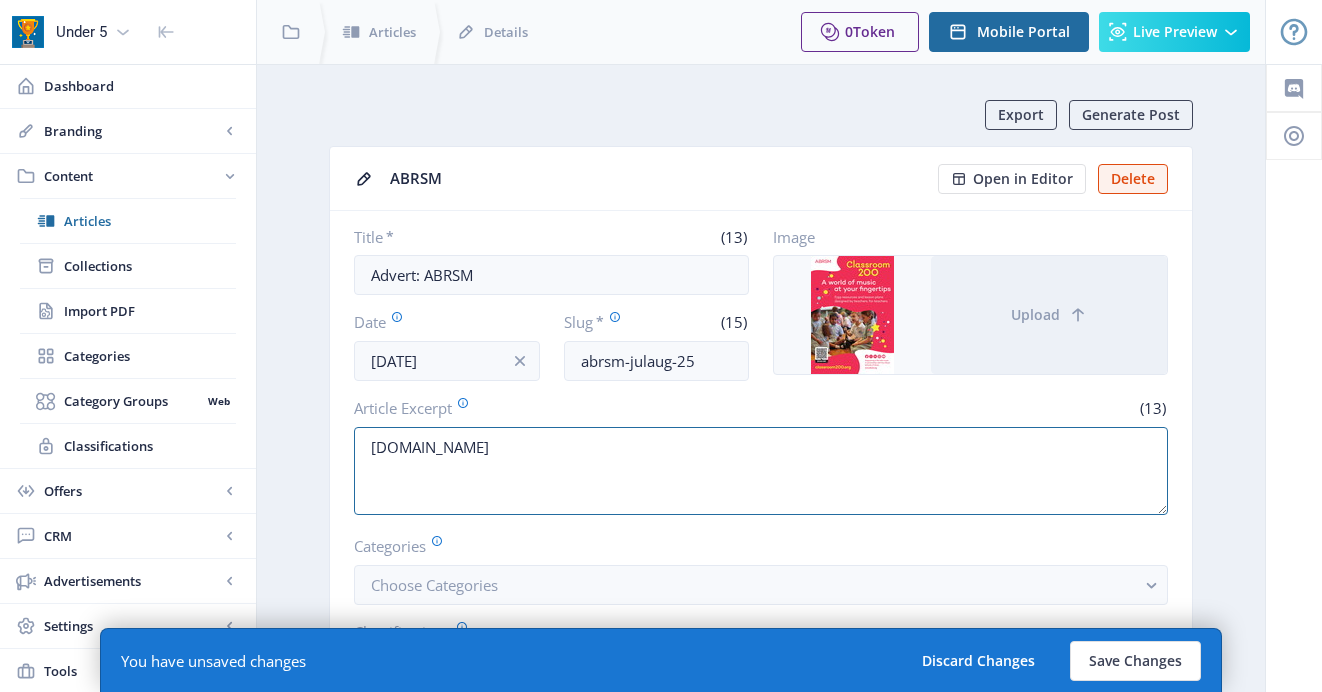 drag, startPoint x: 482, startPoint y: 450, endPoint x: 346, endPoint y: 447, distance: 136.03308 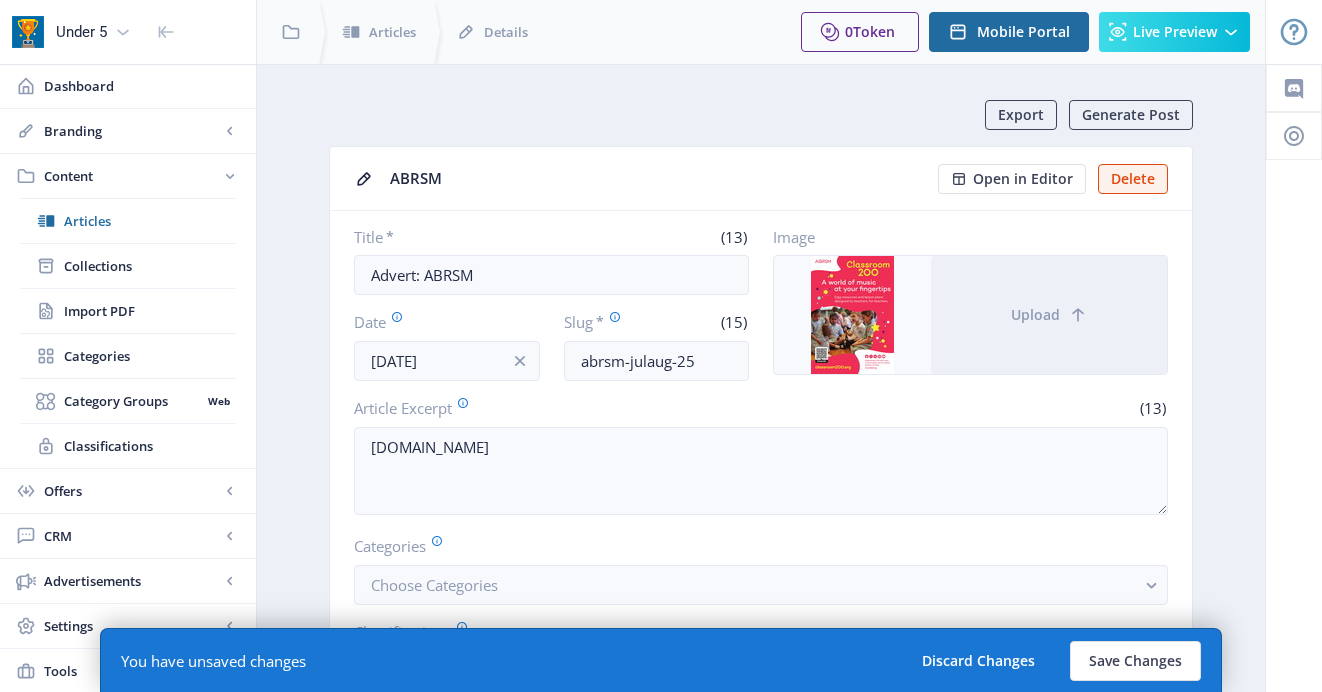click on "Categories" at bounding box center [753, 546] 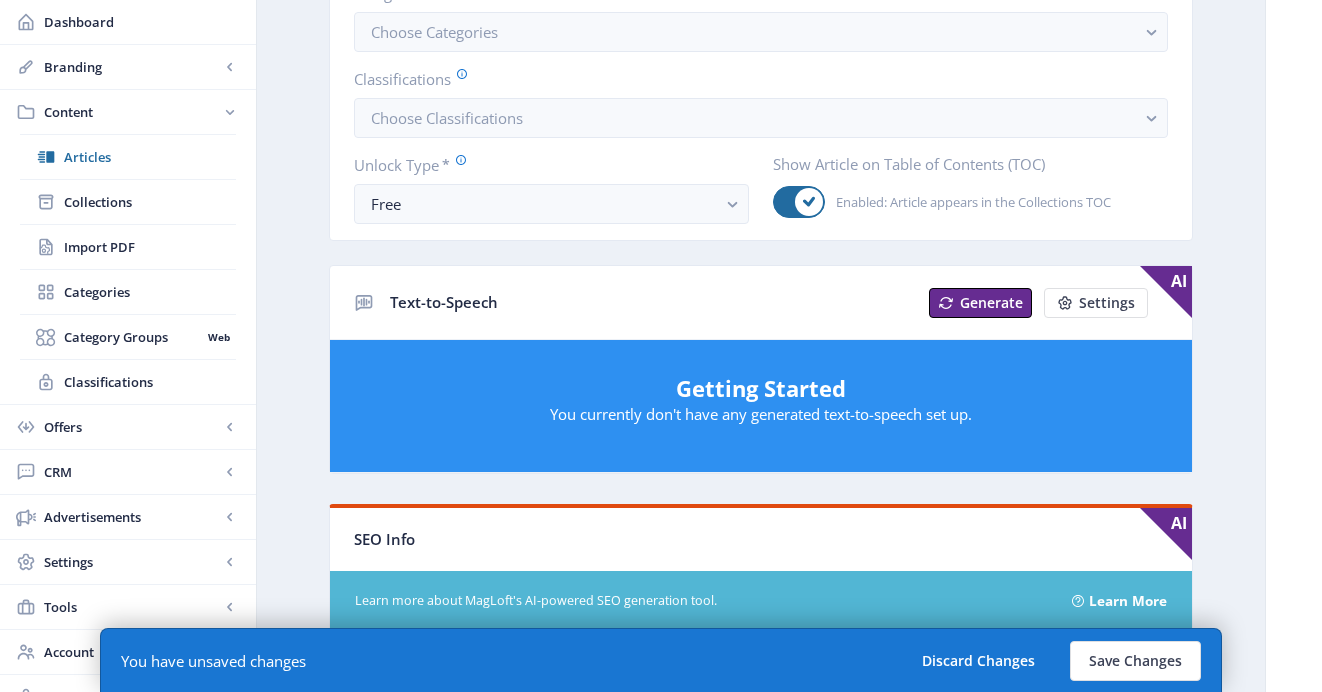 scroll, scrollTop: 554, scrollLeft: 0, axis: vertical 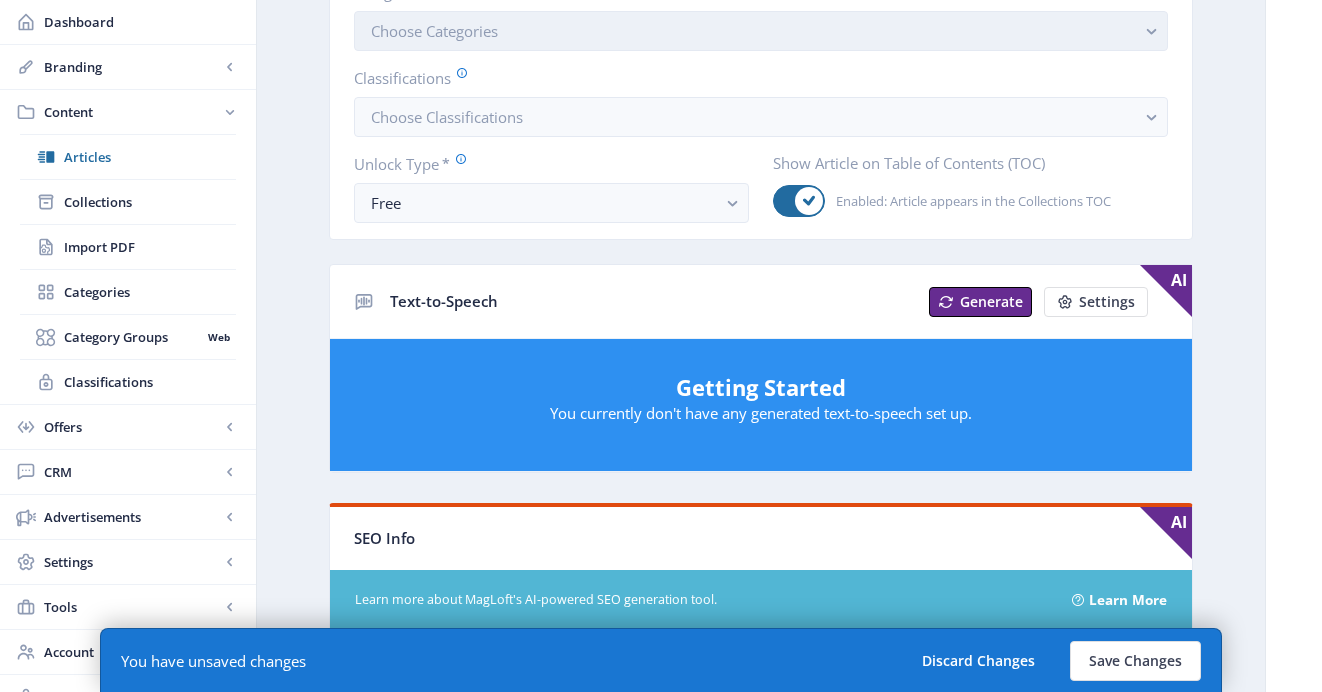 click on "Choose Categories" at bounding box center [761, 31] 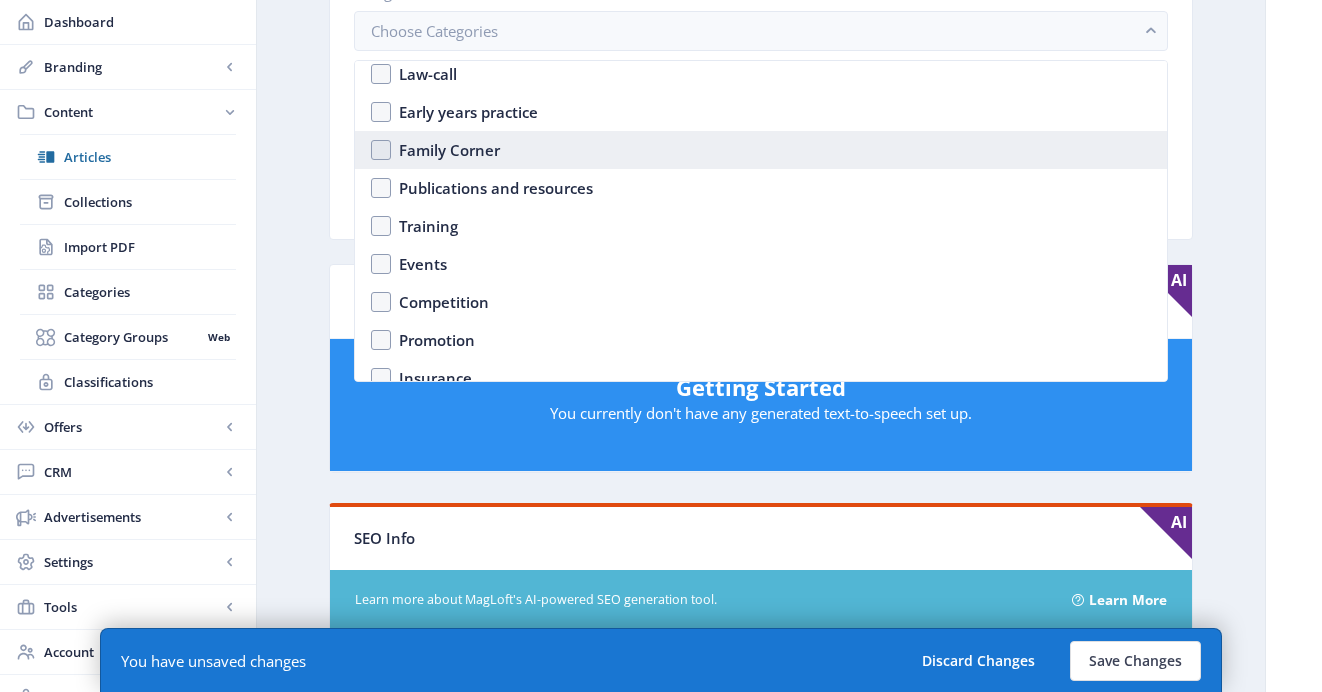 scroll, scrollTop: 174, scrollLeft: 0, axis: vertical 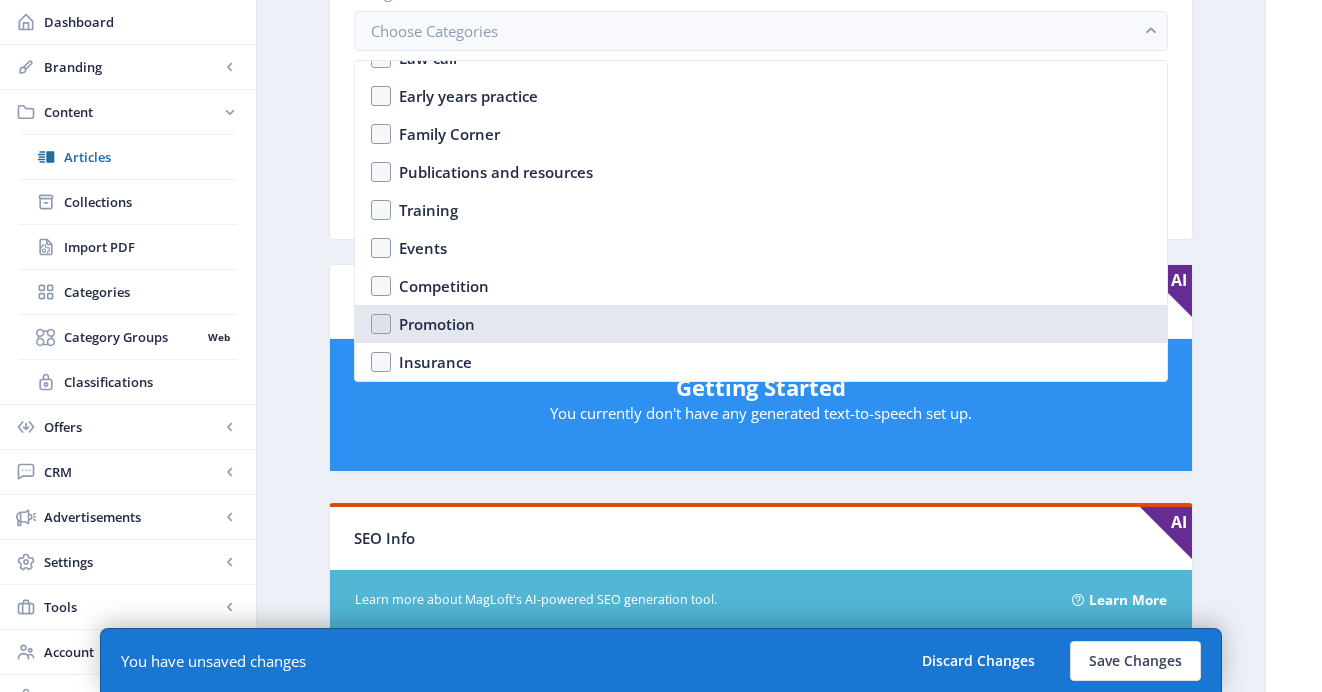 click on "Promotion" at bounding box center (437, 324) 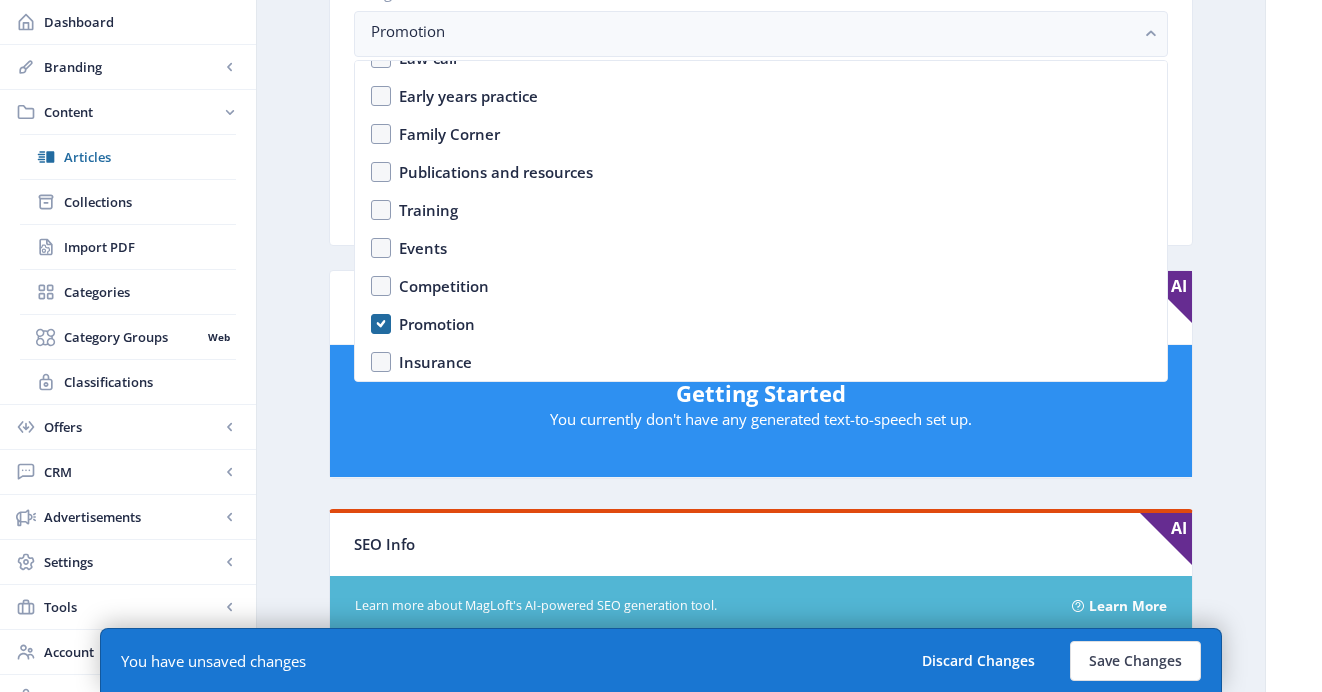 click on "Export Generate Post  ABRSM  Open in Editor  Delete   Title   *   (13)  Advert: ABRSM  Date  Jul 4, 2025  Slug   *   (15)  abrsm-julaug-25  Image  Upload  Article Excerpt   (13)  www.abrsm.org  Categories  Promotion  Classifications  Choose Classifications  Unlock Type   *  Free  Show Article on Table of Contents (TOC)   Enabled: Article appears in the Collections TOC  Text-to-Speech Generate Settings AI Getting Started You currently don't have any generated text-to-speech set up. SEO Info AI  Learn more about MagLoft's AI-powered SEO generation tool.  Learn More Generate SEO Add SEO Examples  Keyword Phrase   (0)  SEO Score  0   /100   Meta Description   (13)  www.abrsm.org  SEO Performance  Keyword phrase length We recommend a  maximum 4 to 6 relevant keywords  for your focus key phrase. Keywords are the major factor for your search engine result. Keyword phrase density Keyword density is the percentage of times a keyword or phrase appears compared to the total number of words in your content. It should be" 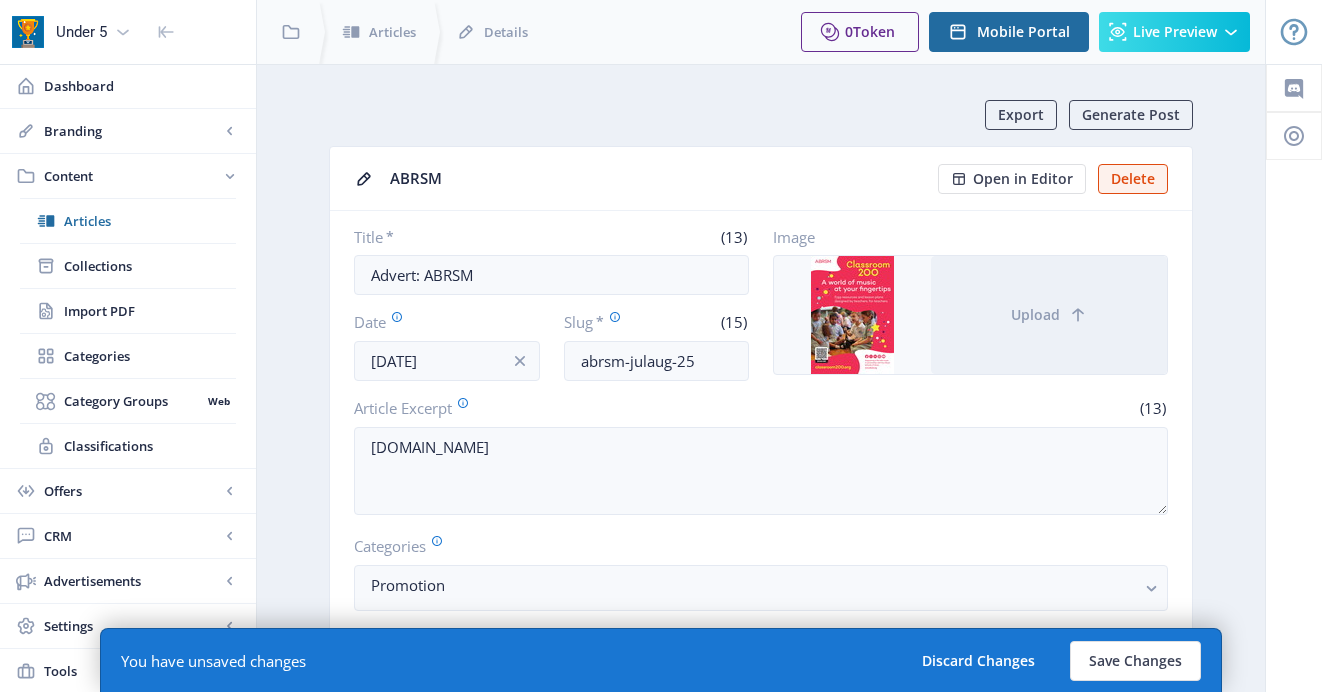 scroll, scrollTop: 554, scrollLeft: 0, axis: vertical 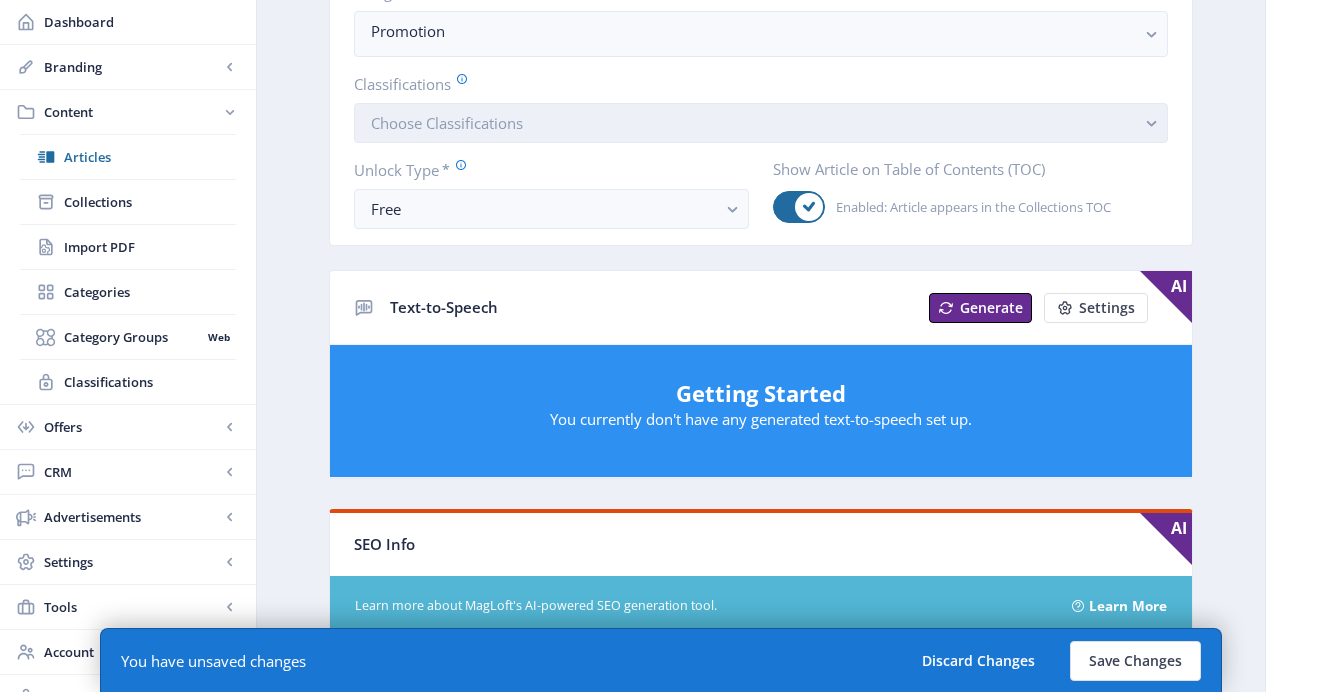 click on "Choose Classifications" at bounding box center [447, 123] 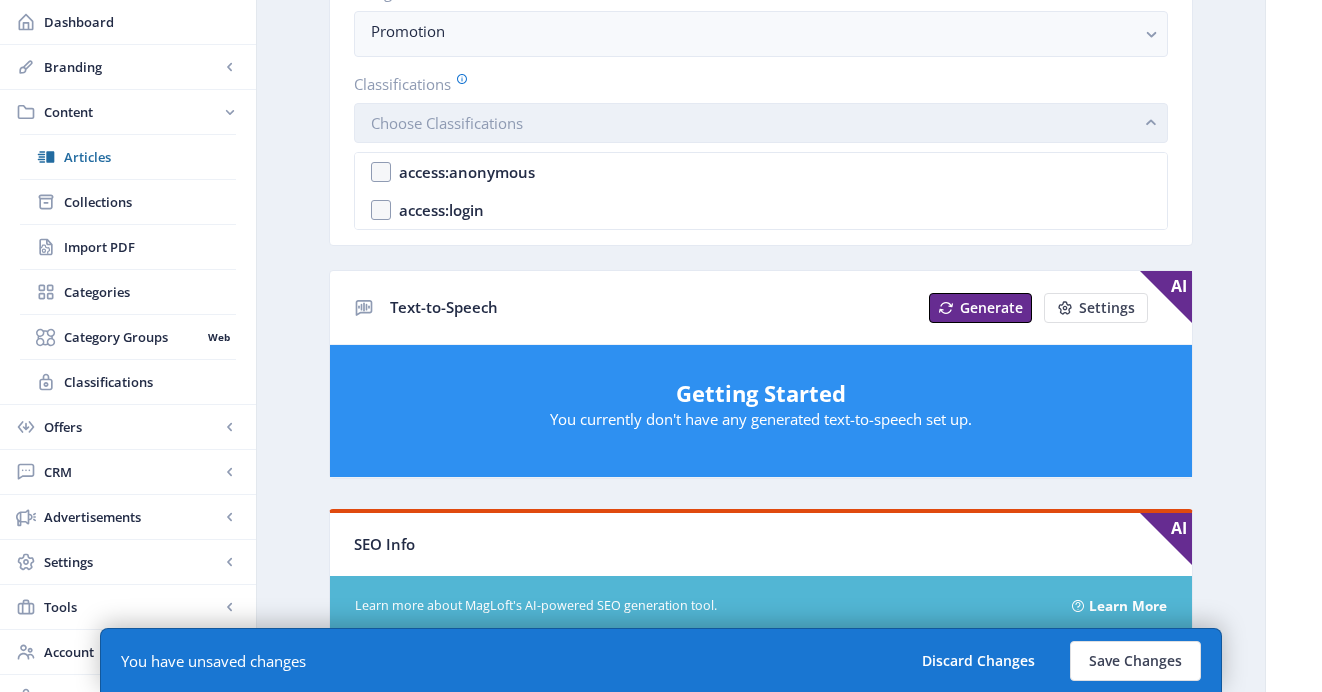 scroll, scrollTop: 0, scrollLeft: 0, axis: both 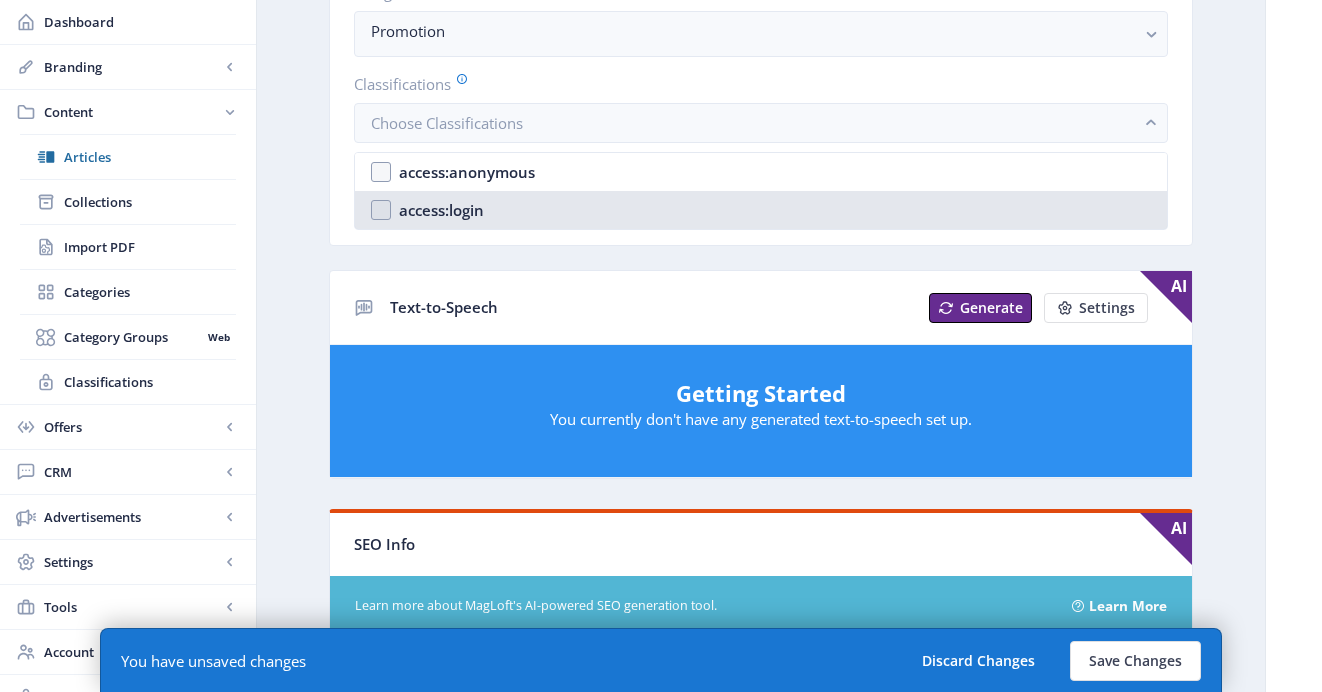 click on "access:login" at bounding box center (441, 210) 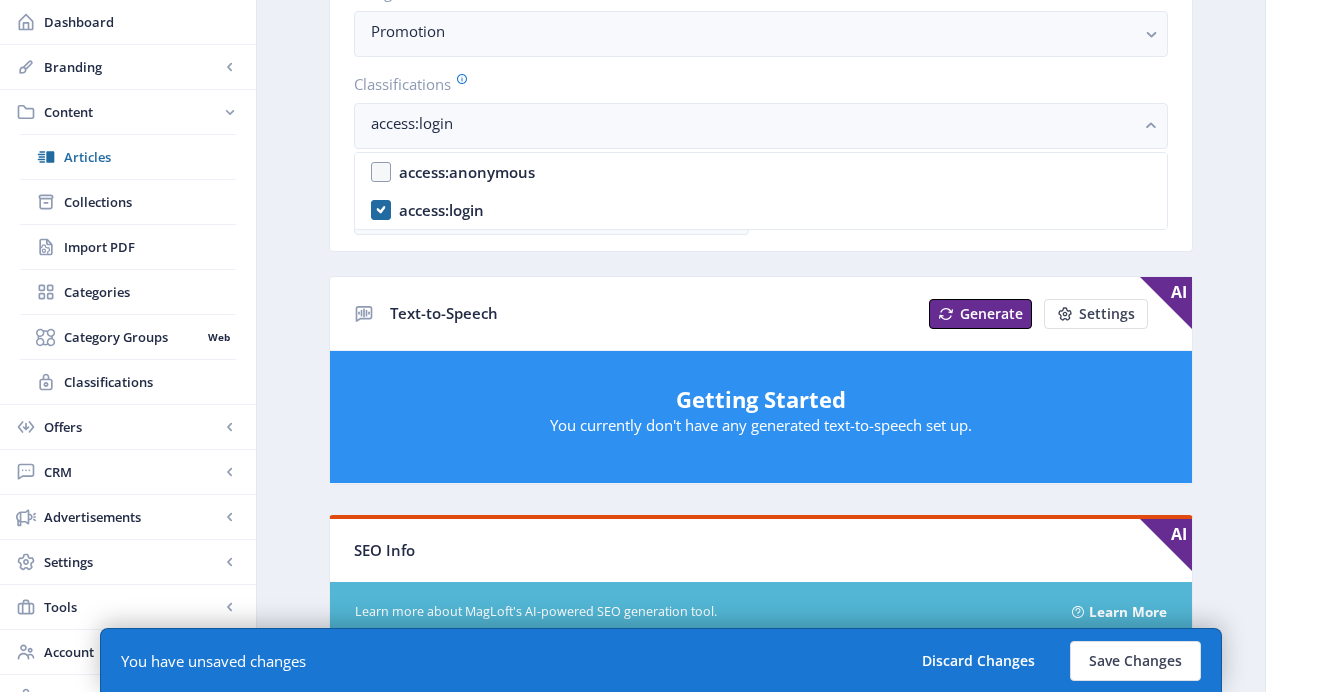 click on "Export Generate Post  ABRSM  Open in Editor  Delete   Title   *   (13)  Advert: ABRSM  Date  Jul 4, 2025  Slug   *   (15)  abrsm-julaug-25  Image  Upload  Article Excerpt   (13)  www.abrsm.org  Categories  Promotion  Classifications  access:login  Unlock Type   *  Free  Show Article on Table of Contents (TOC)   Enabled: Article appears in the Collections TOC  Text-to-Speech Generate Settings AI Getting Started You currently don't have any generated text-to-speech set up. SEO Info AI  Learn more about MagLoft's AI-powered SEO generation tool.  Learn More Generate SEO Add SEO Examples  Keyword Phrase   (0)  SEO Score  0   /100   Meta Description   (13)  www.abrsm.org  SEO Performance  Keyword phrase length We recommend a  maximum 4 to 6 relevant keywords  for your focus key phrase. Keywords are the major factor for your search engine result. Keyword phrase density Keyword density is the percentage of times a keyword or phrase appears compared to the total number of words in your content. It should be  . ." 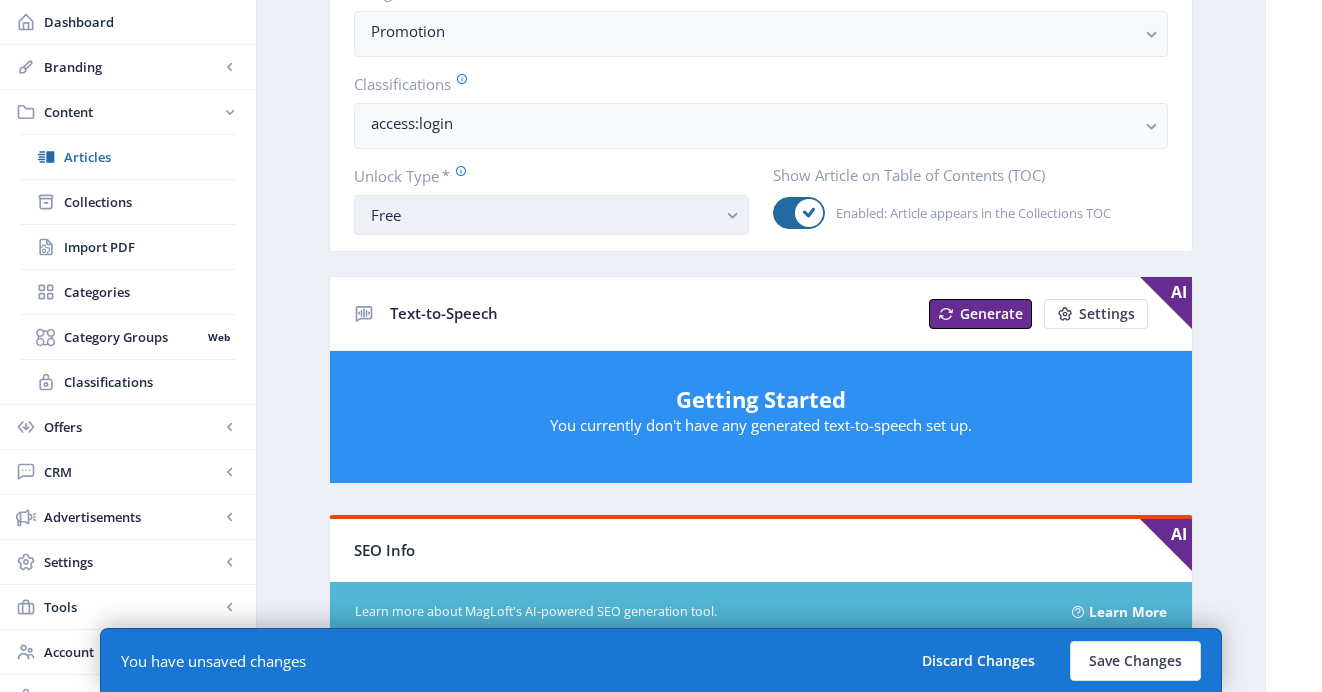 click on "Free" at bounding box center [543, 215] 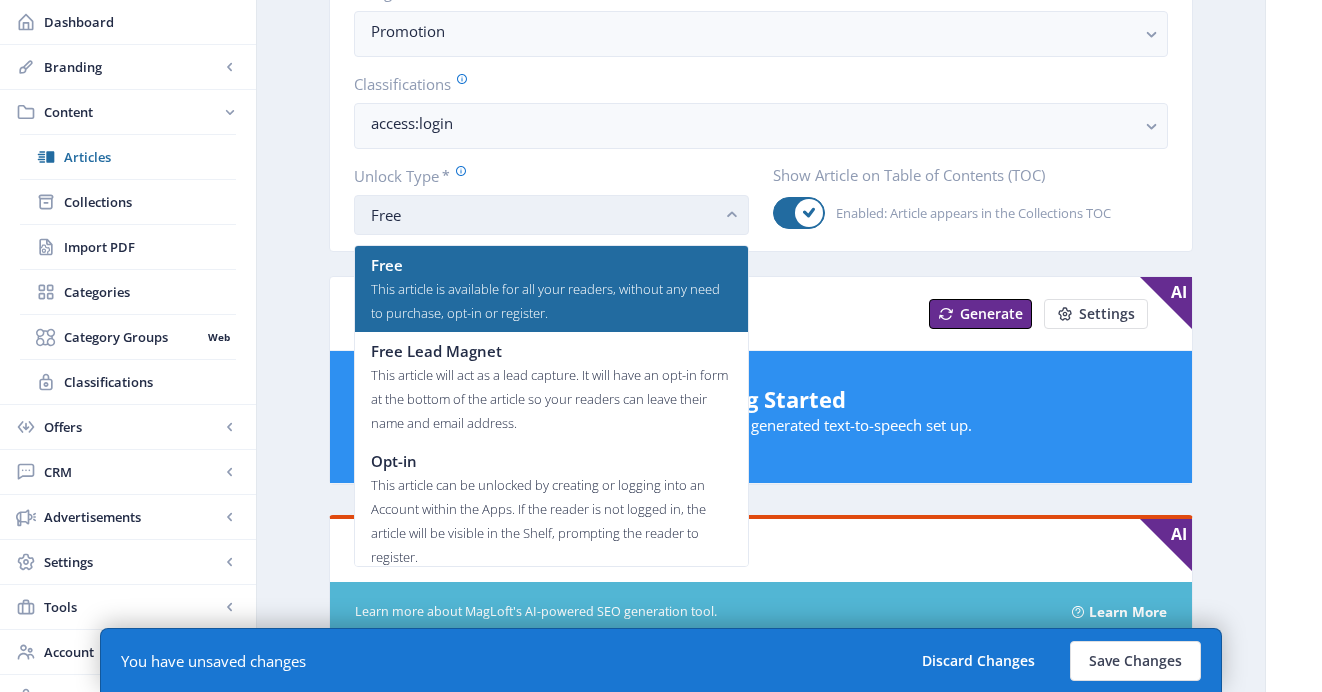 scroll, scrollTop: 0, scrollLeft: 0, axis: both 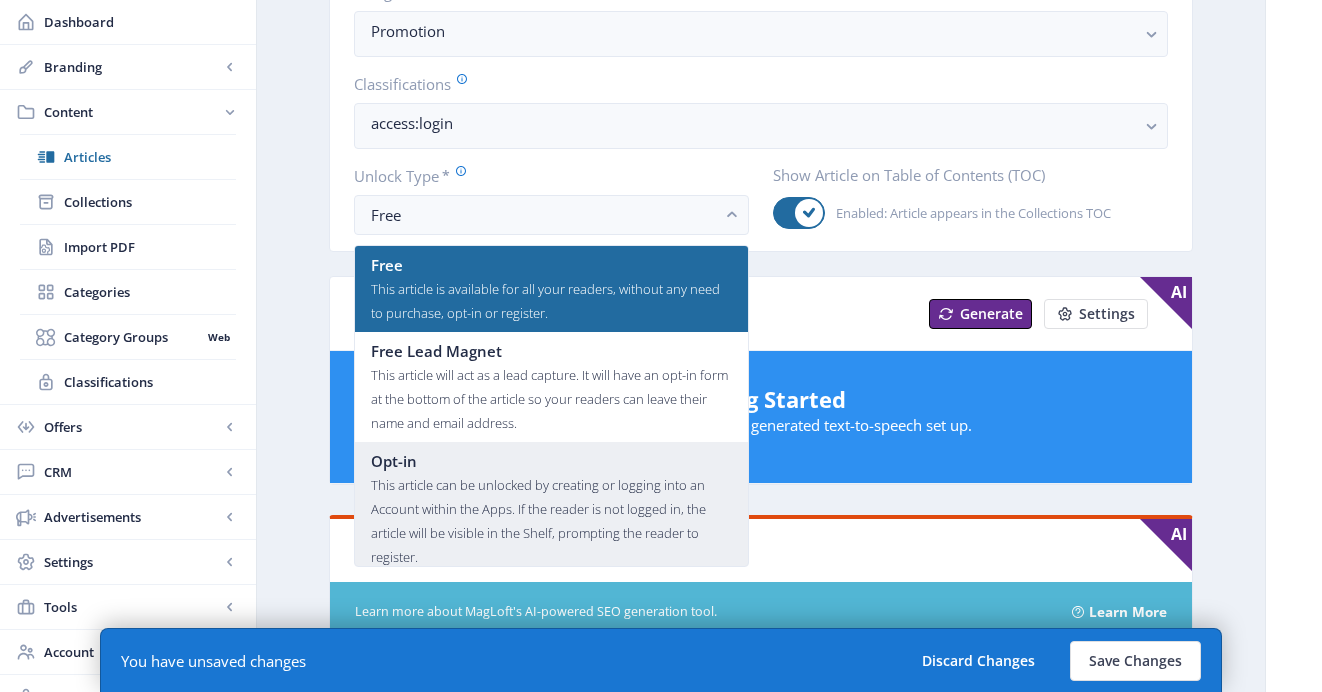 click on "This article can be unlocked by creating or logging into an Account within the Apps. If the reader is not logged in, the article will be visible in the Shelf, prompting the reader to register." at bounding box center [551, 521] 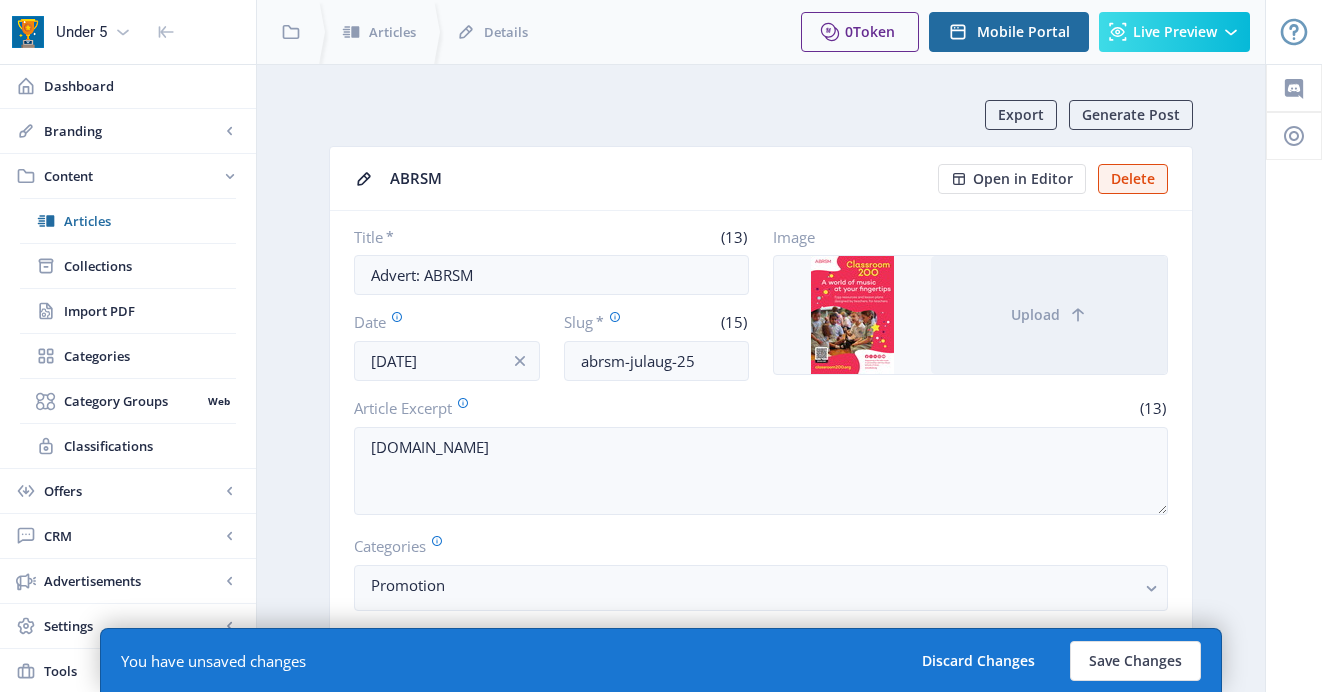 scroll, scrollTop: 554, scrollLeft: 0, axis: vertical 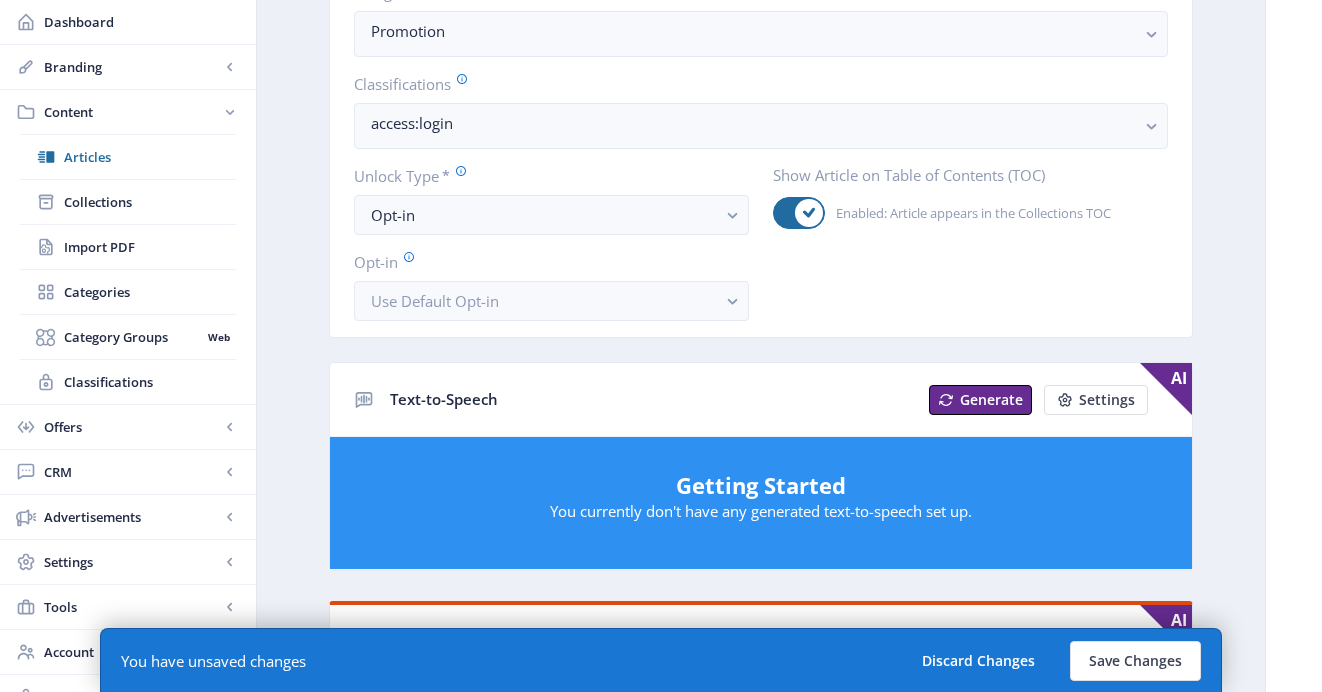 click on "Text-to-Speech Generate Settings AI" 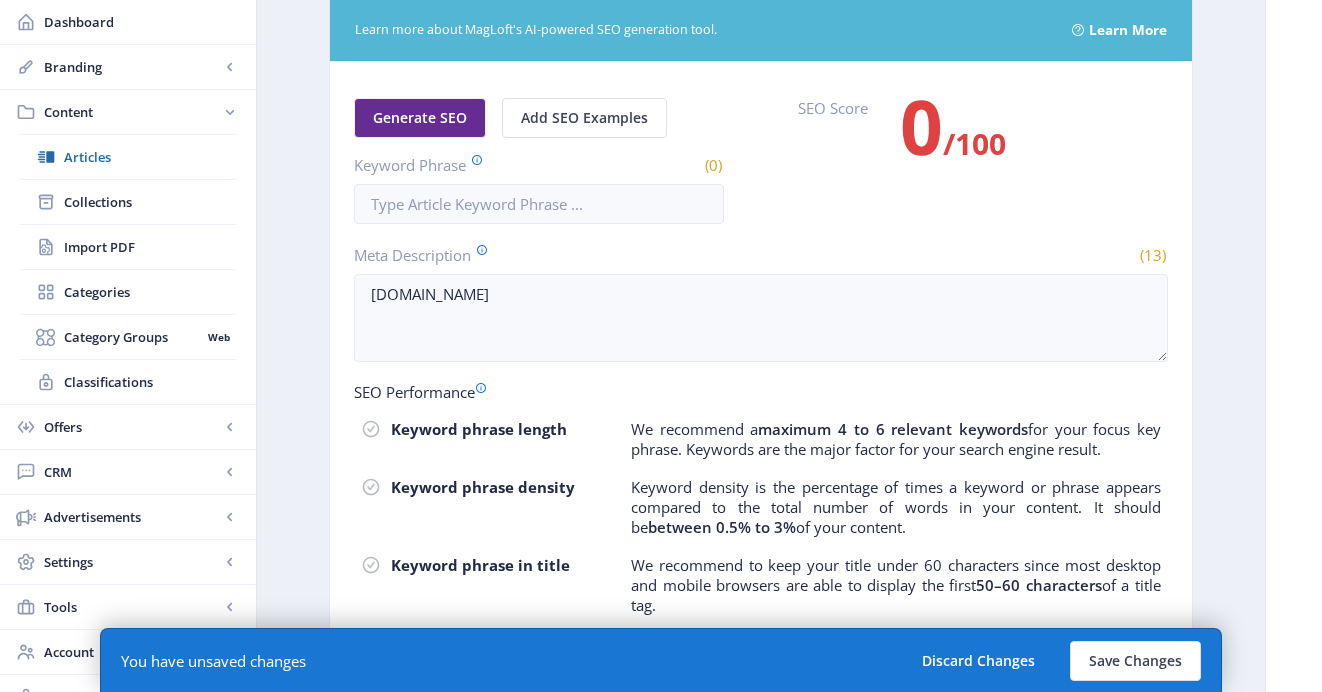 scroll, scrollTop: 1183, scrollLeft: 0, axis: vertical 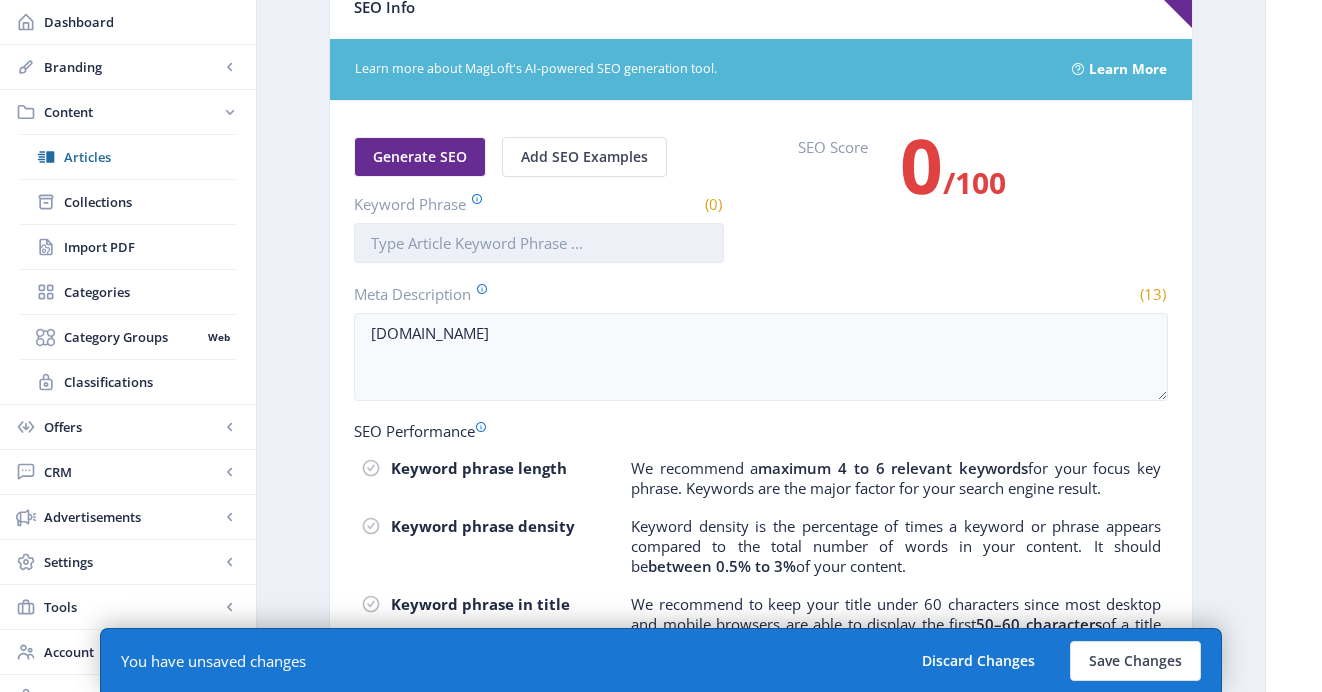 click on "Keyword Phrase" at bounding box center (539, 243) 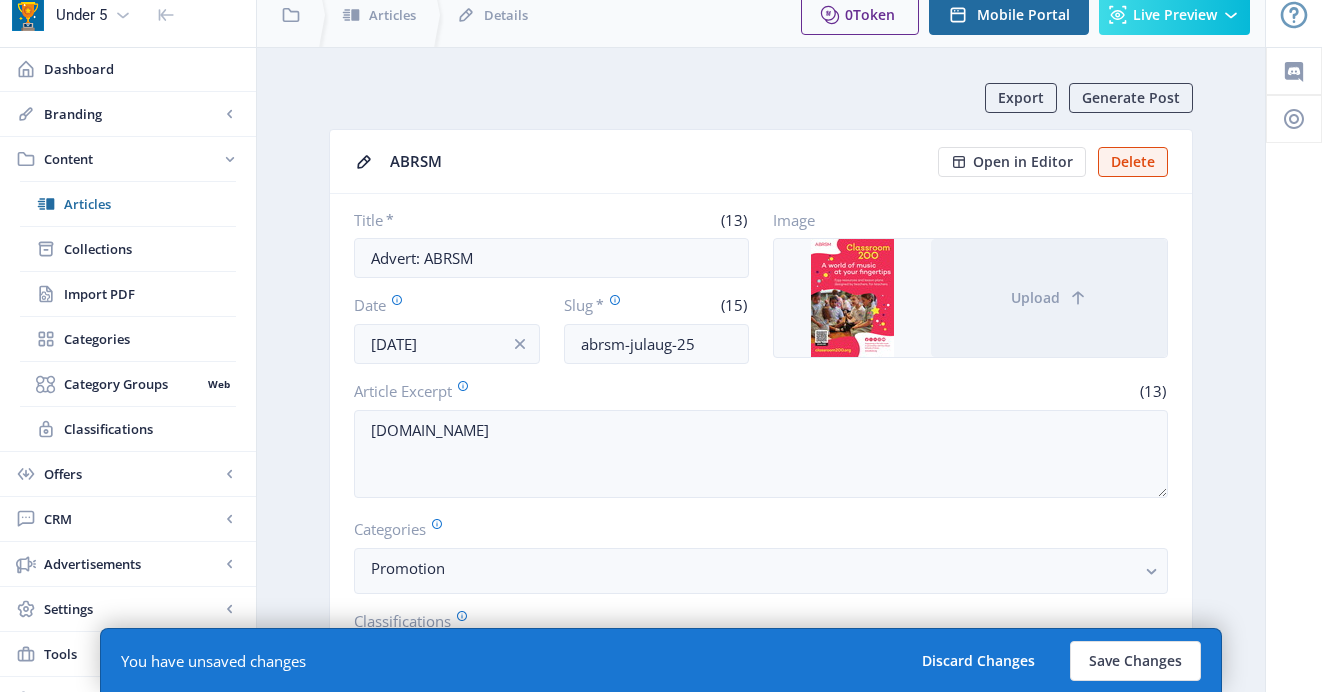 scroll, scrollTop: 0, scrollLeft: 0, axis: both 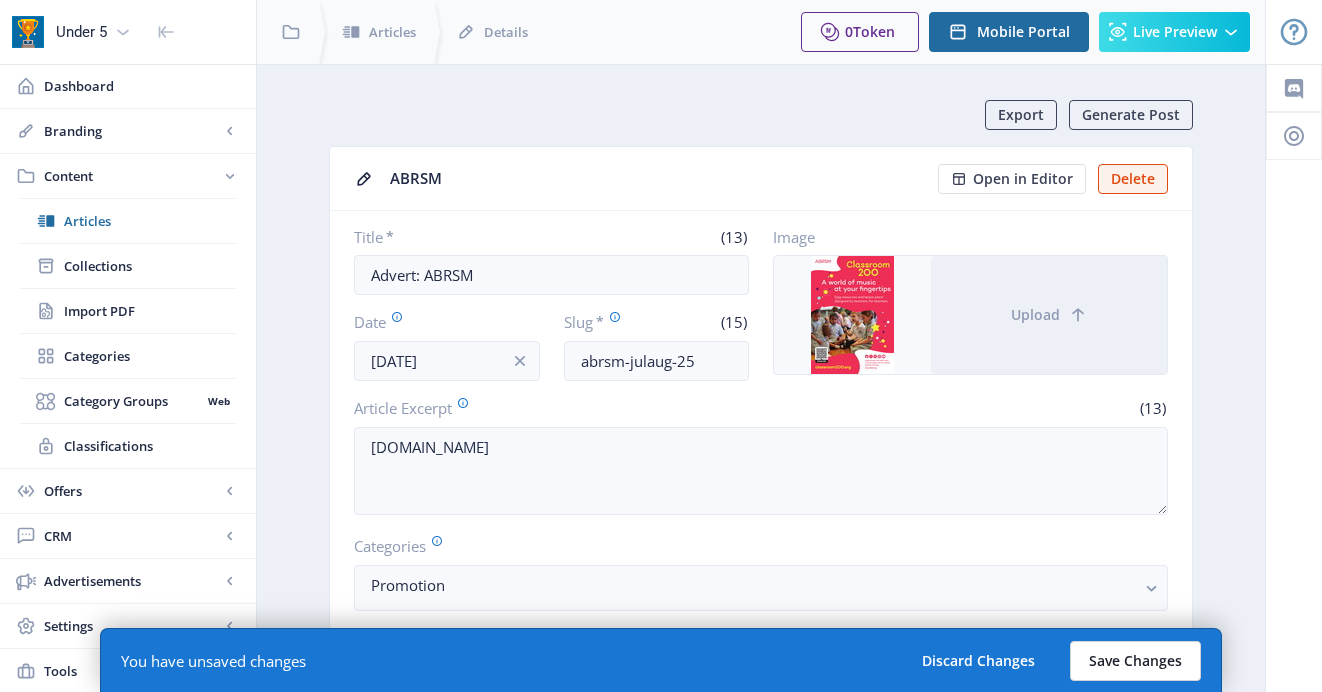 type on "ABRSM" 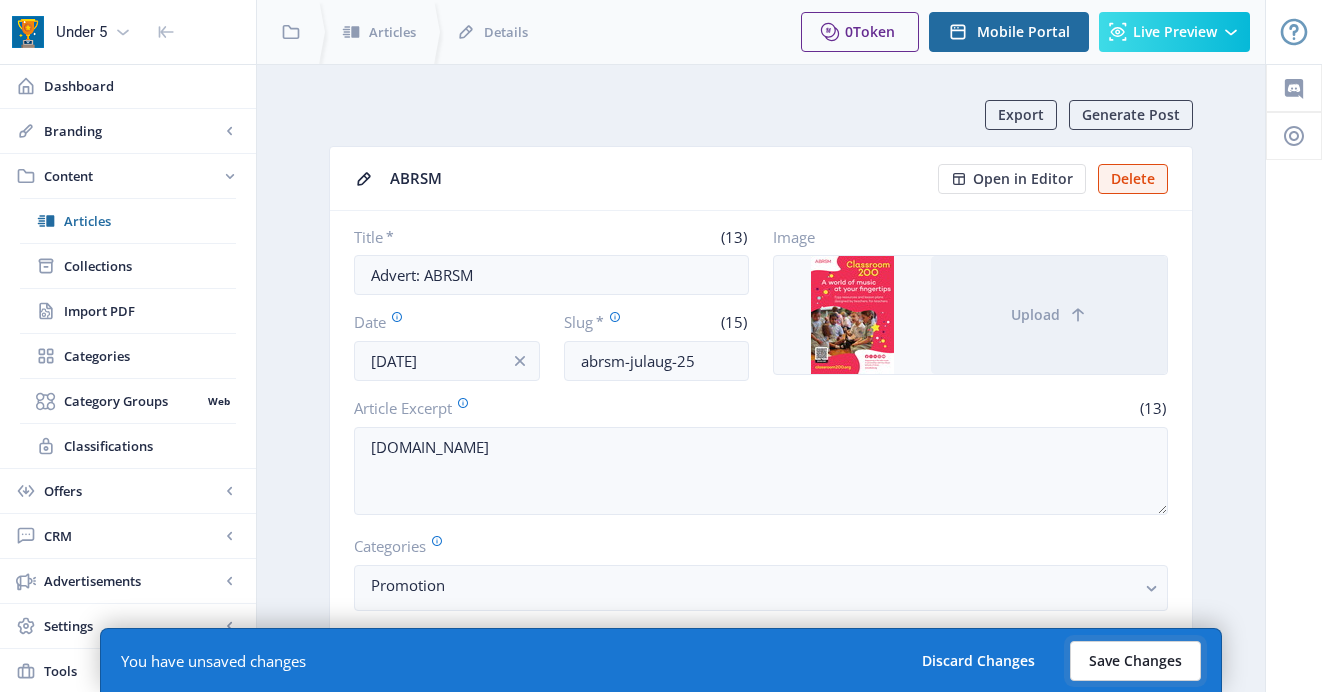 click on "Save Changes" 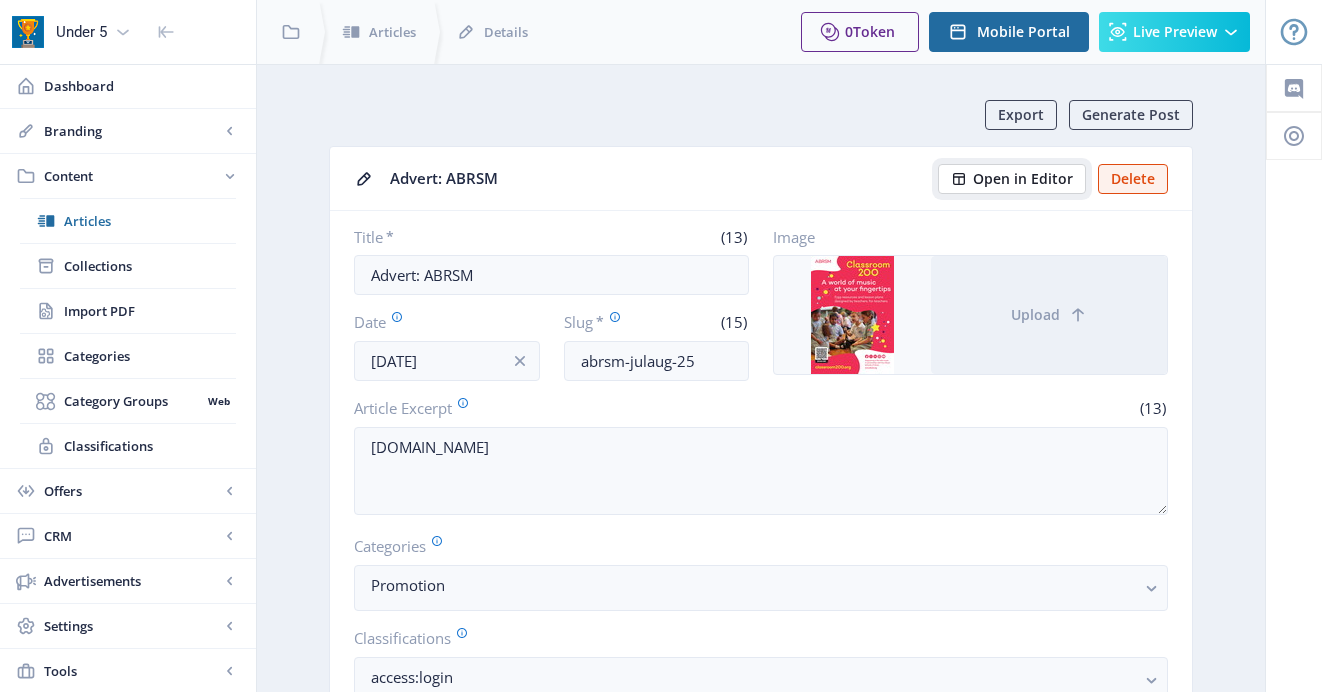 click on "Open in Editor" 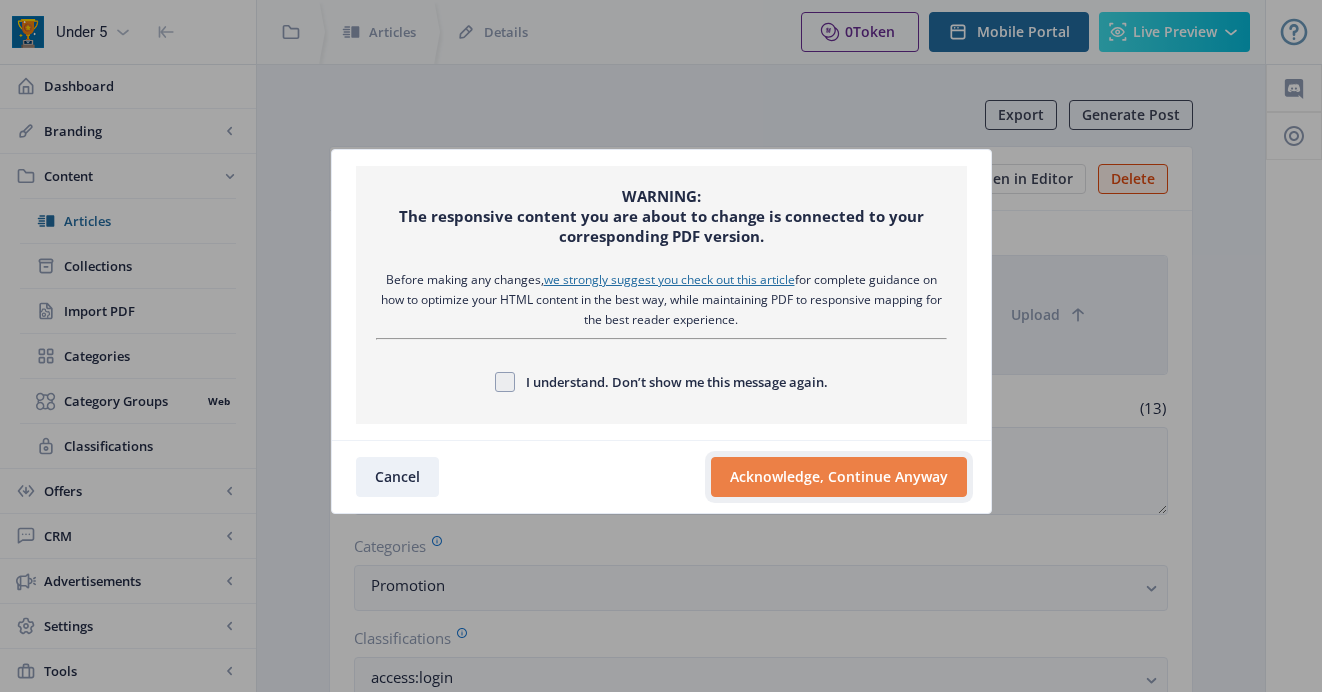 click on "Acknowledge, Continue Anyway" 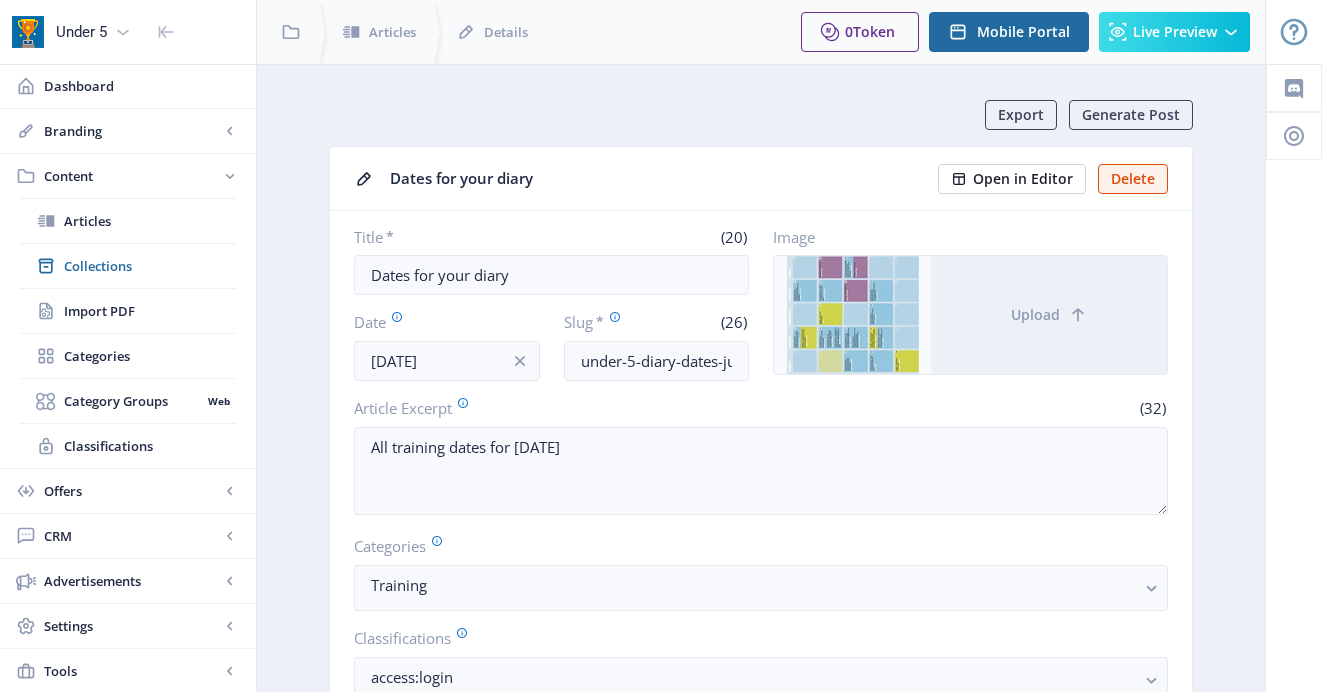 scroll, scrollTop: 0, scrollLeft: 0, axis: both 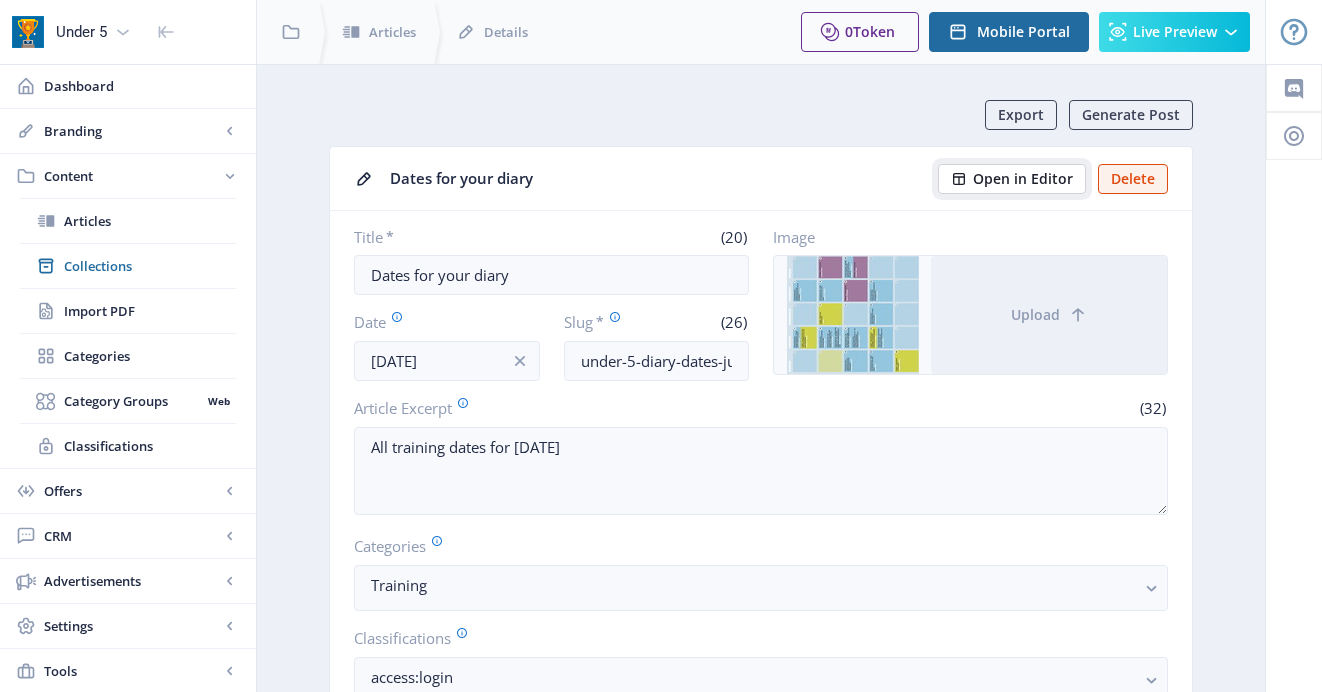 click on "Open in Editor" 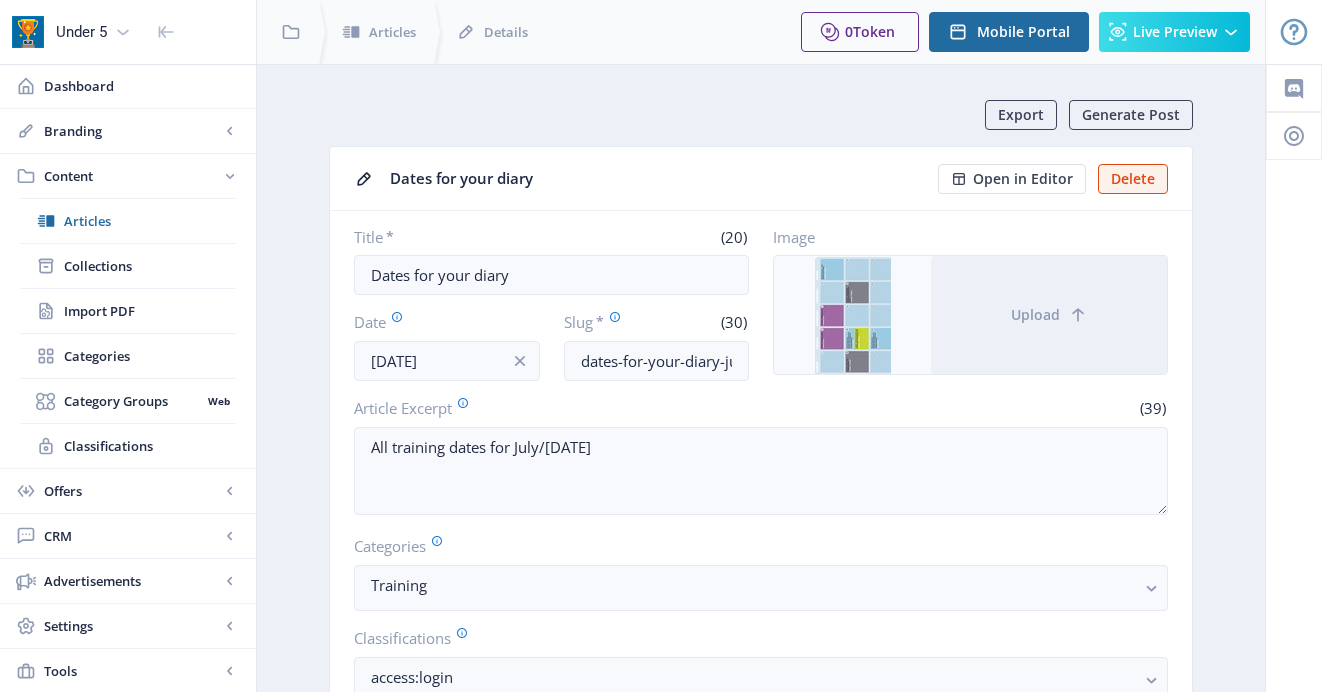 scroll, scrollTop: 112, scrollLeft: 0, axis: vertical 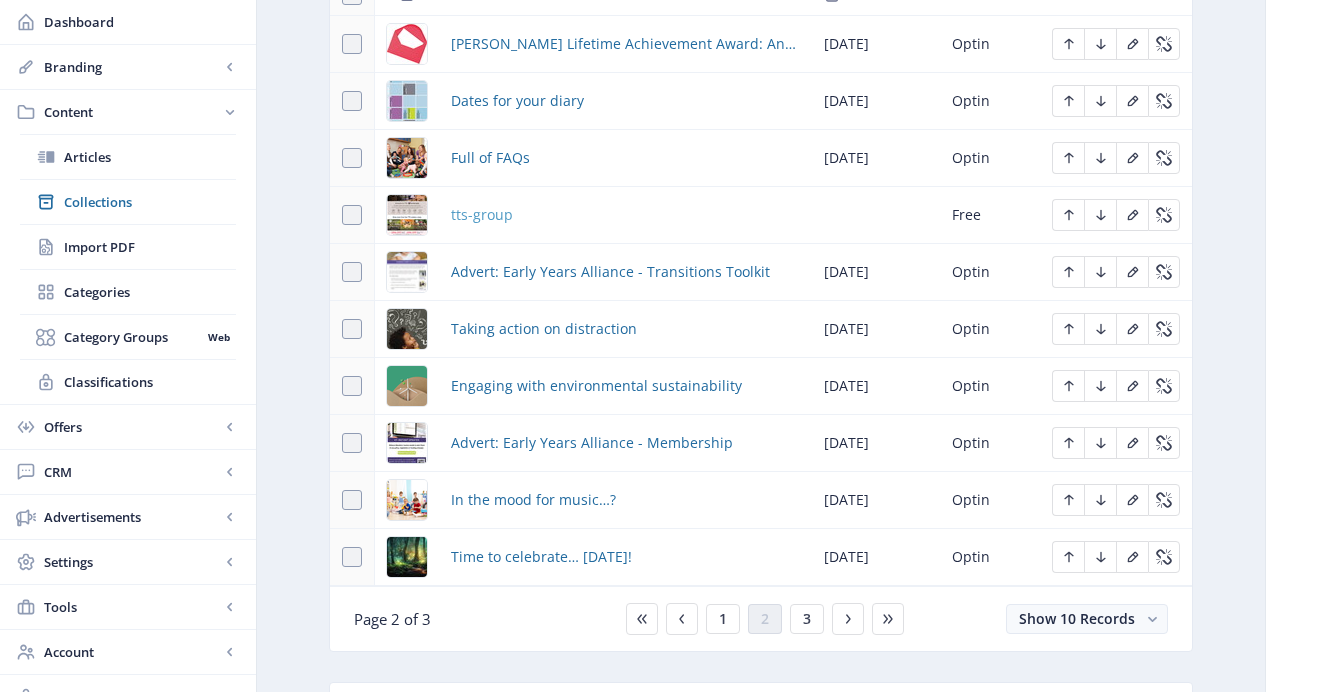 click on "tts-group" at bounding box center (482, 215) 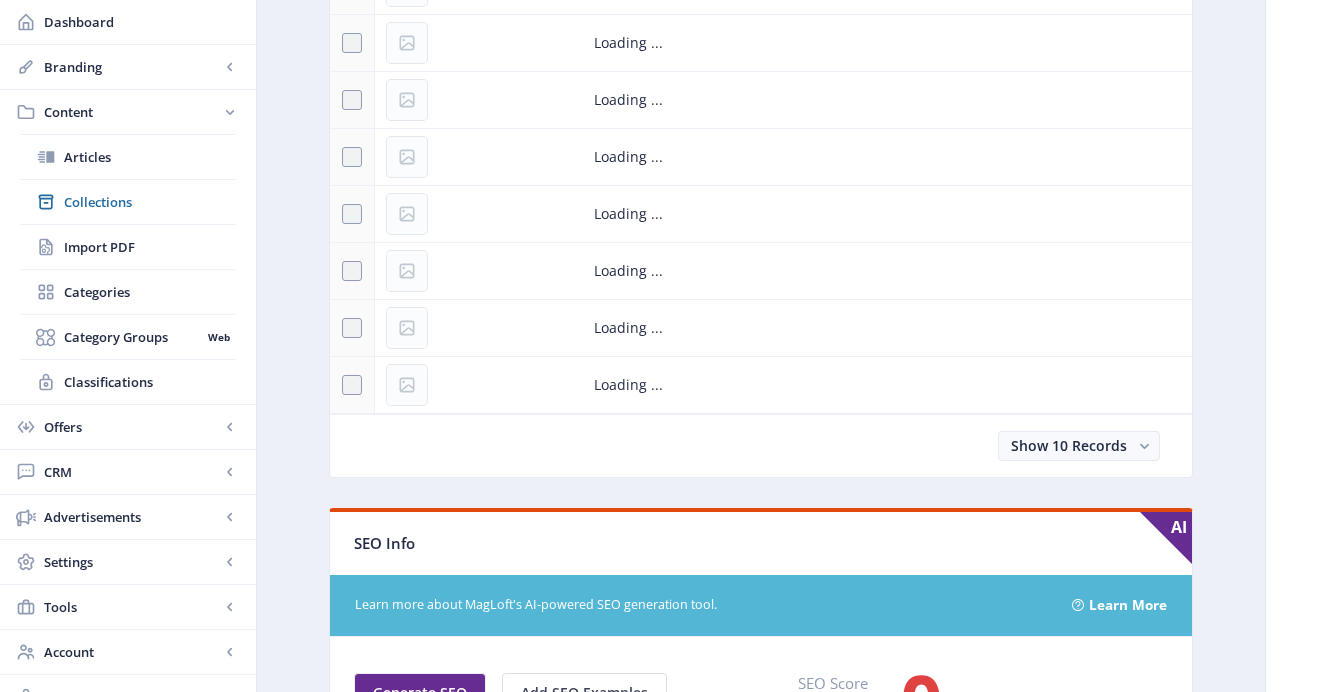 scroll, scrollTop: 0, scrollLeft: 0, axis: both 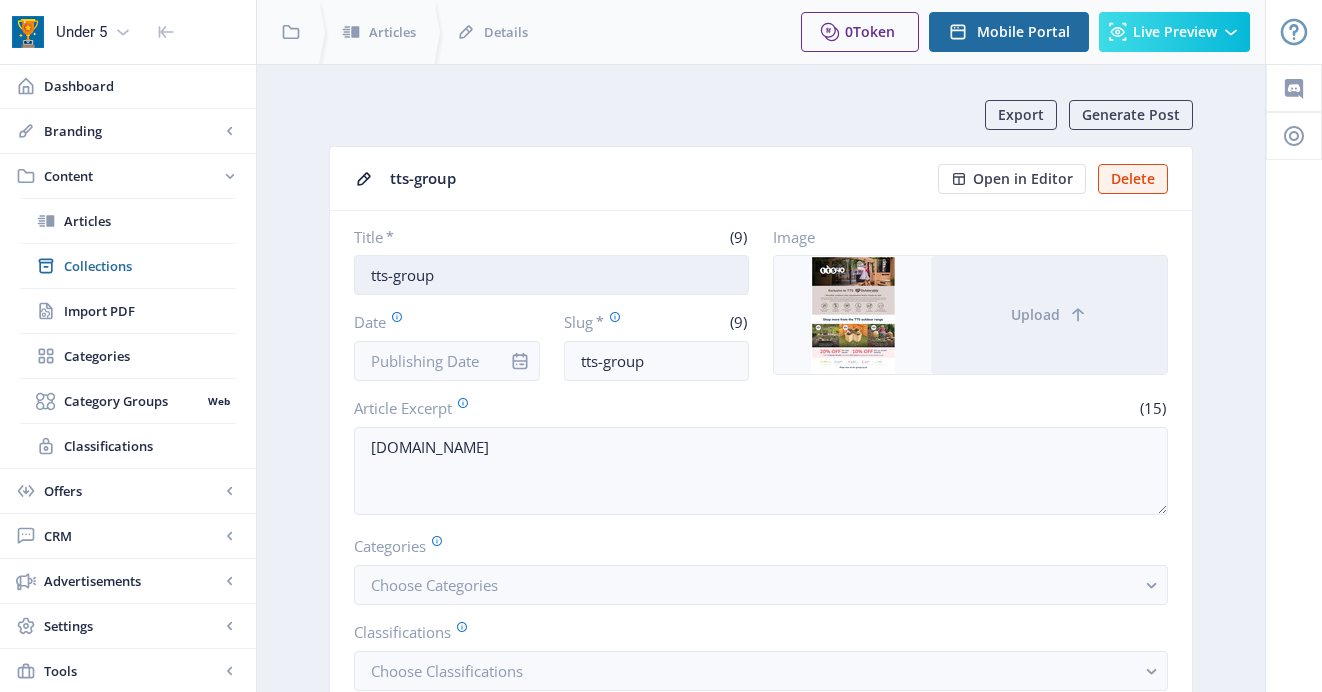 drag, startPoint x: 439, startPoint y: 280, endPoint x: 354, endPoint y: 273, distance: 85.28775 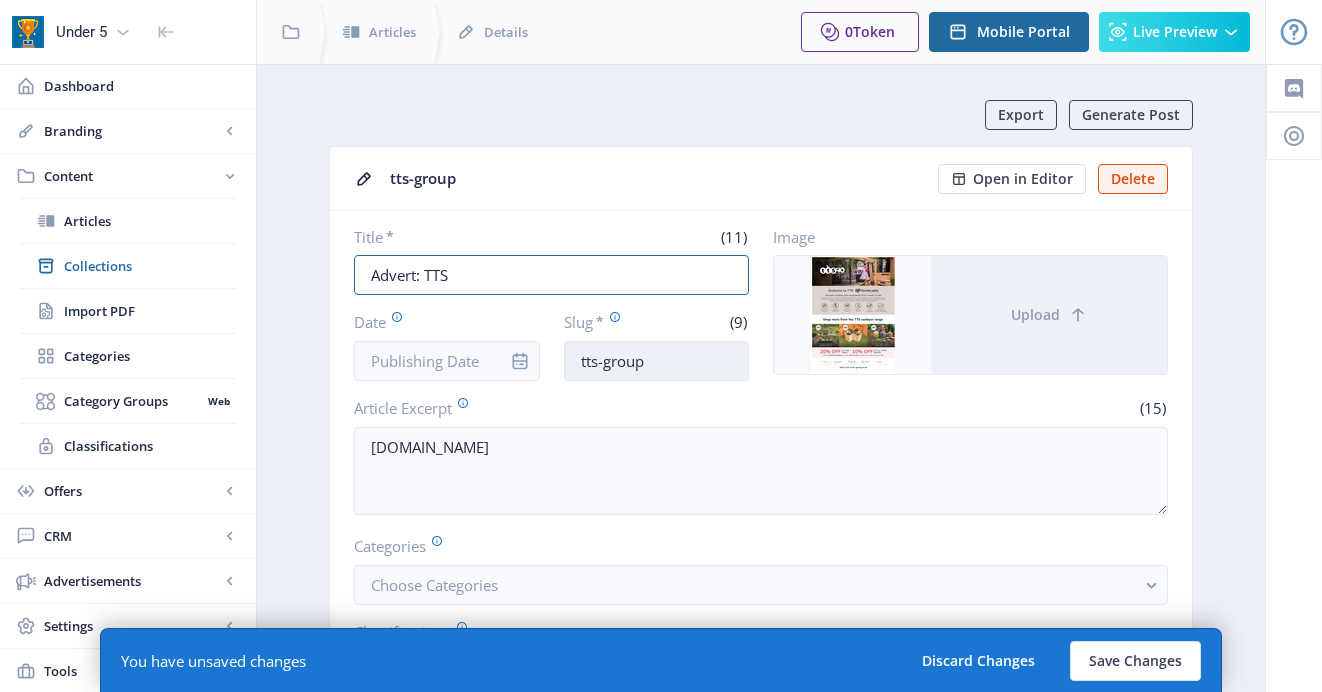 type on "Advert: TTS" 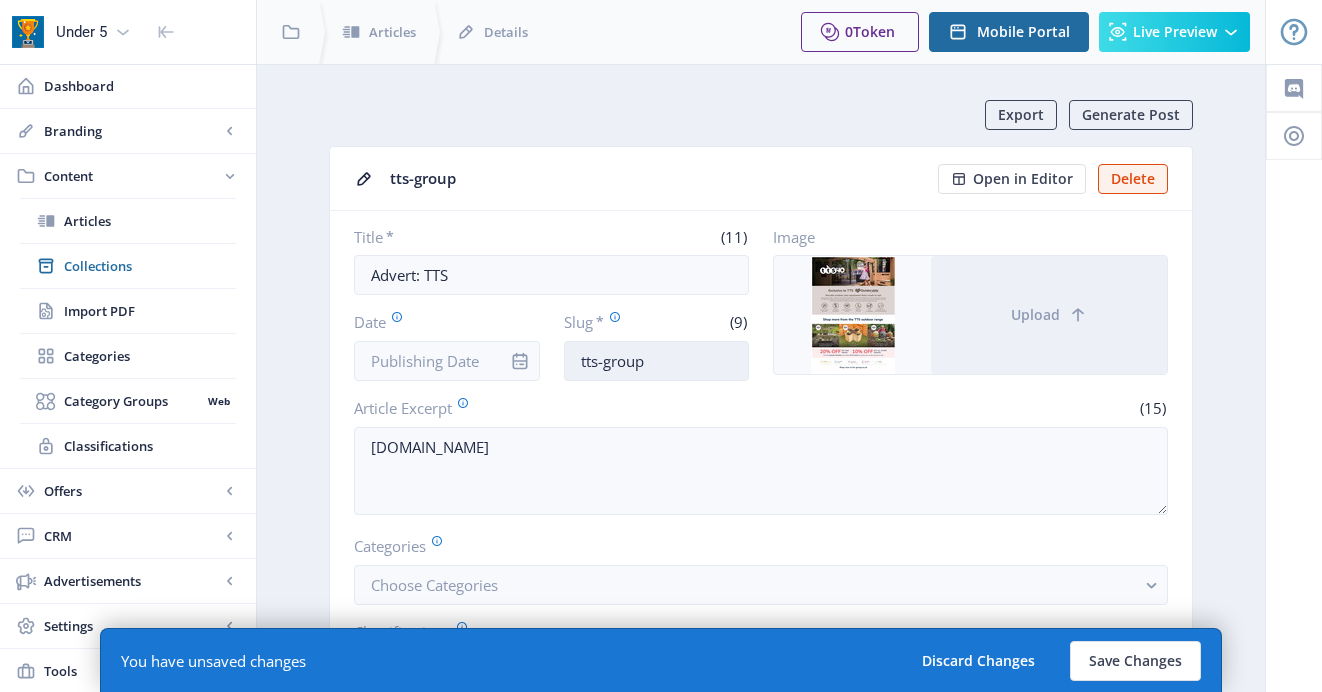 click on "tts-group" at bounding box center [657, 361] 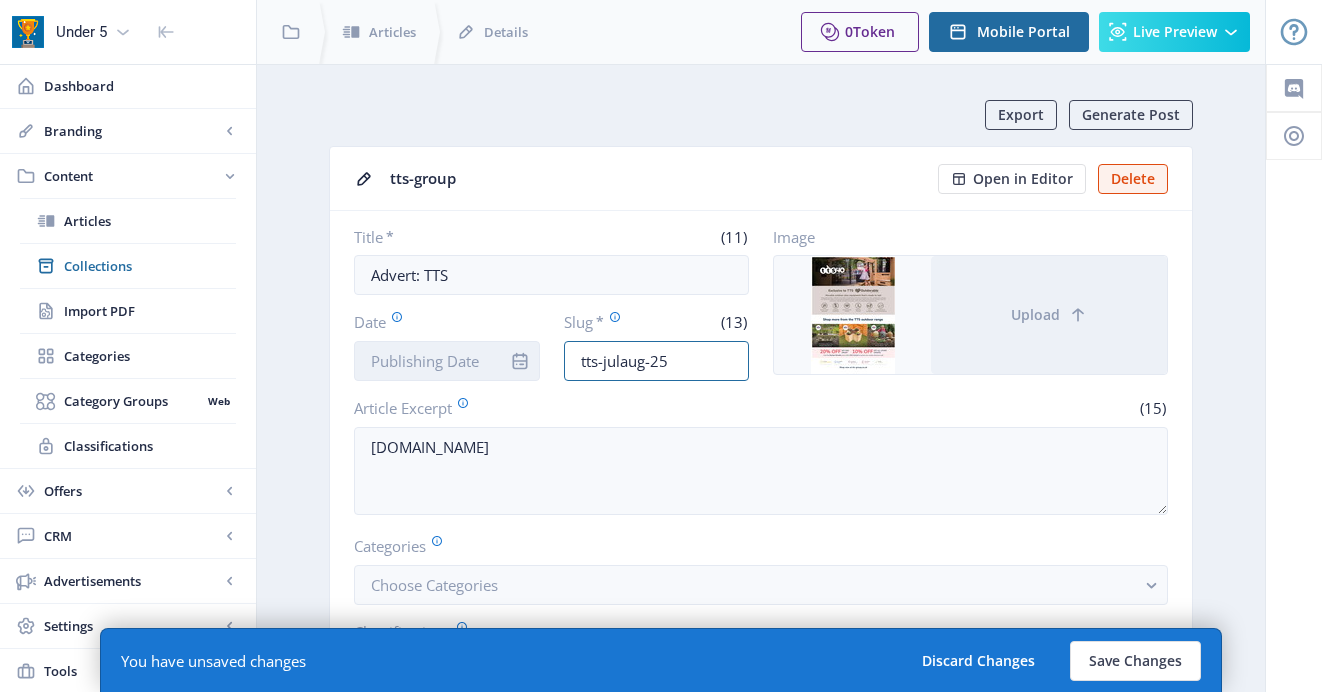 type on "tts-julaug-25" 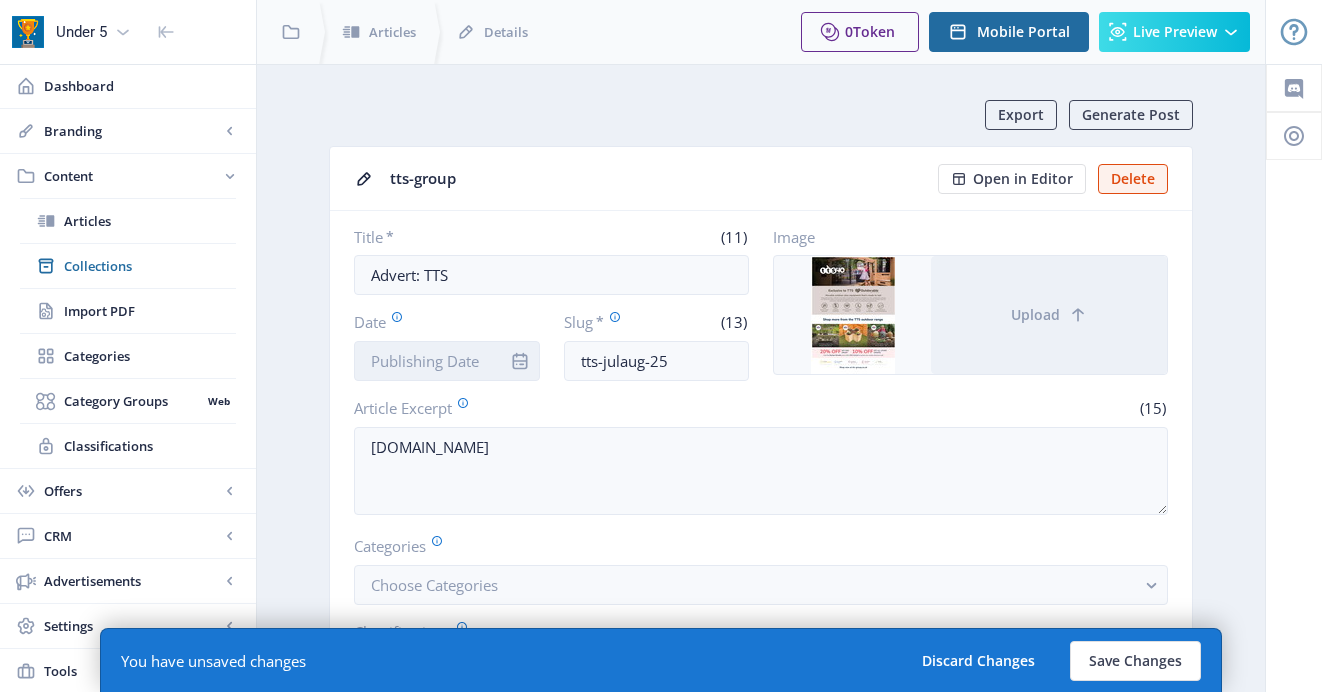 click on "Date" at bounding box center (447, 361) 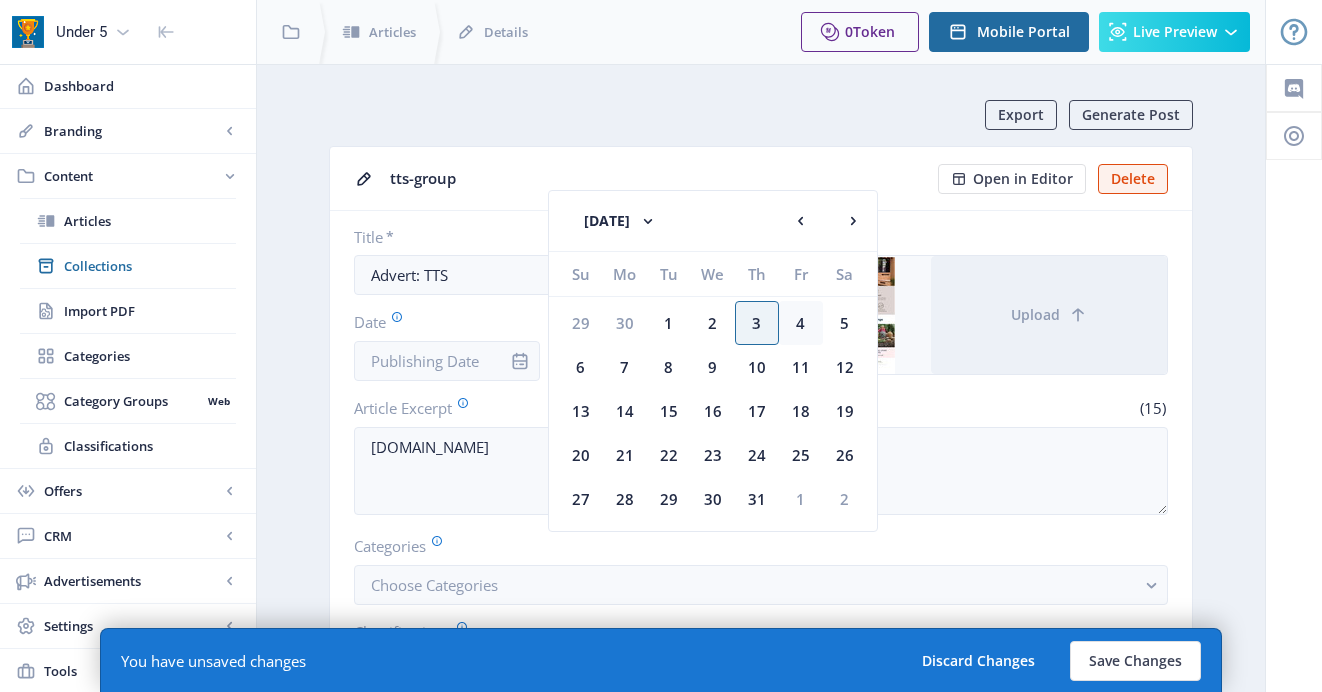 click on "4" 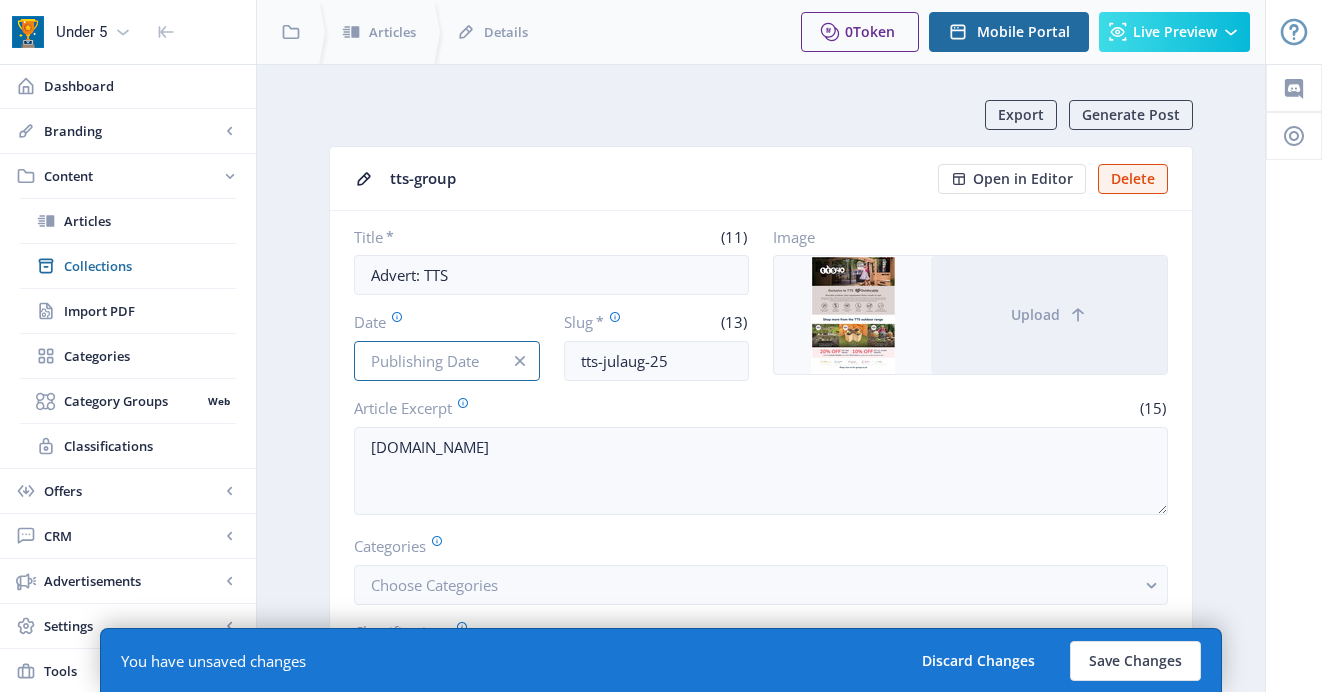 type on "[DATE]" 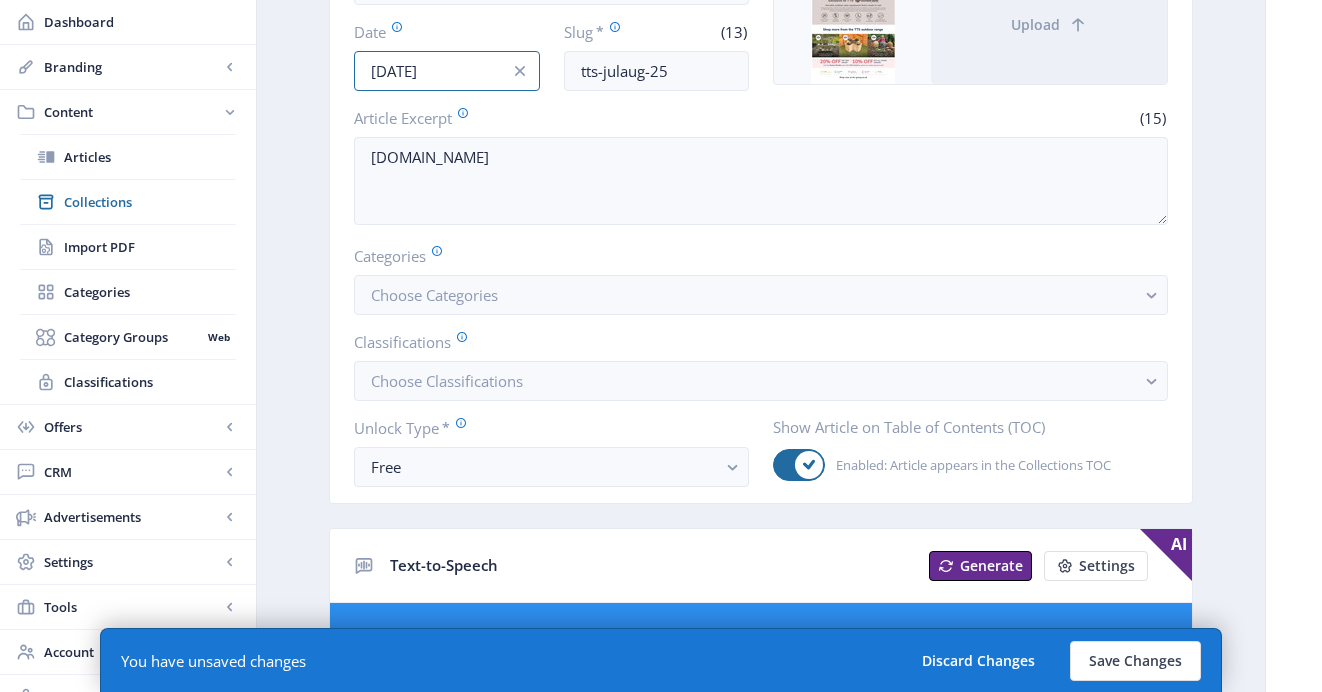 scroll, scrollTop: 408, scrollLeft: 0, axis: vertical 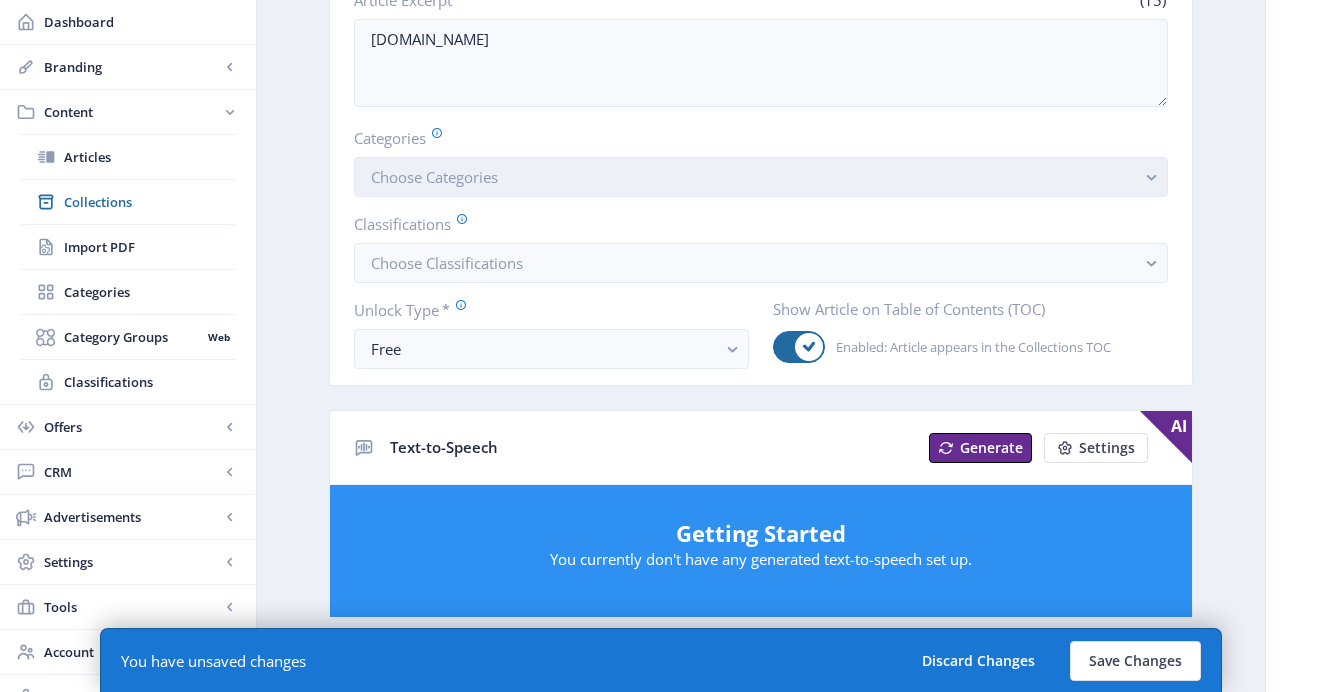 click on "Choose Categories" at bounding box center [761, 177] 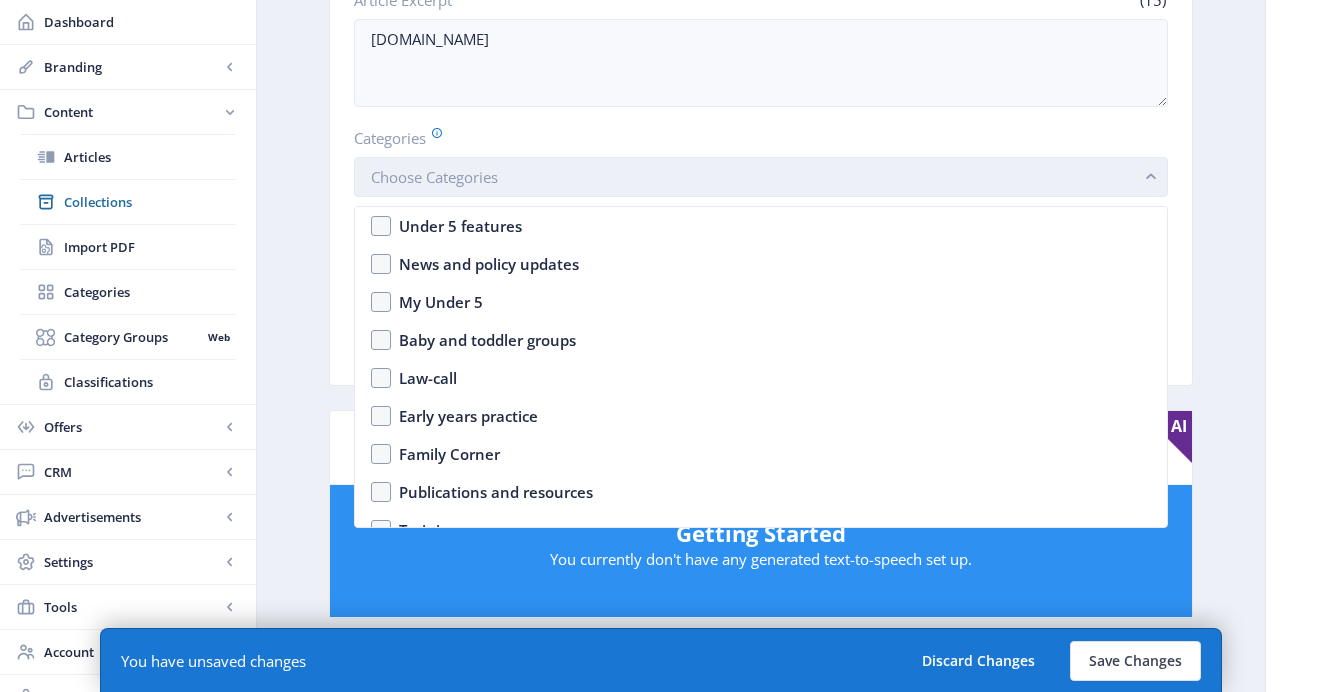 scroll, scrollTop: 0, scrollLeft: 0, axis: both 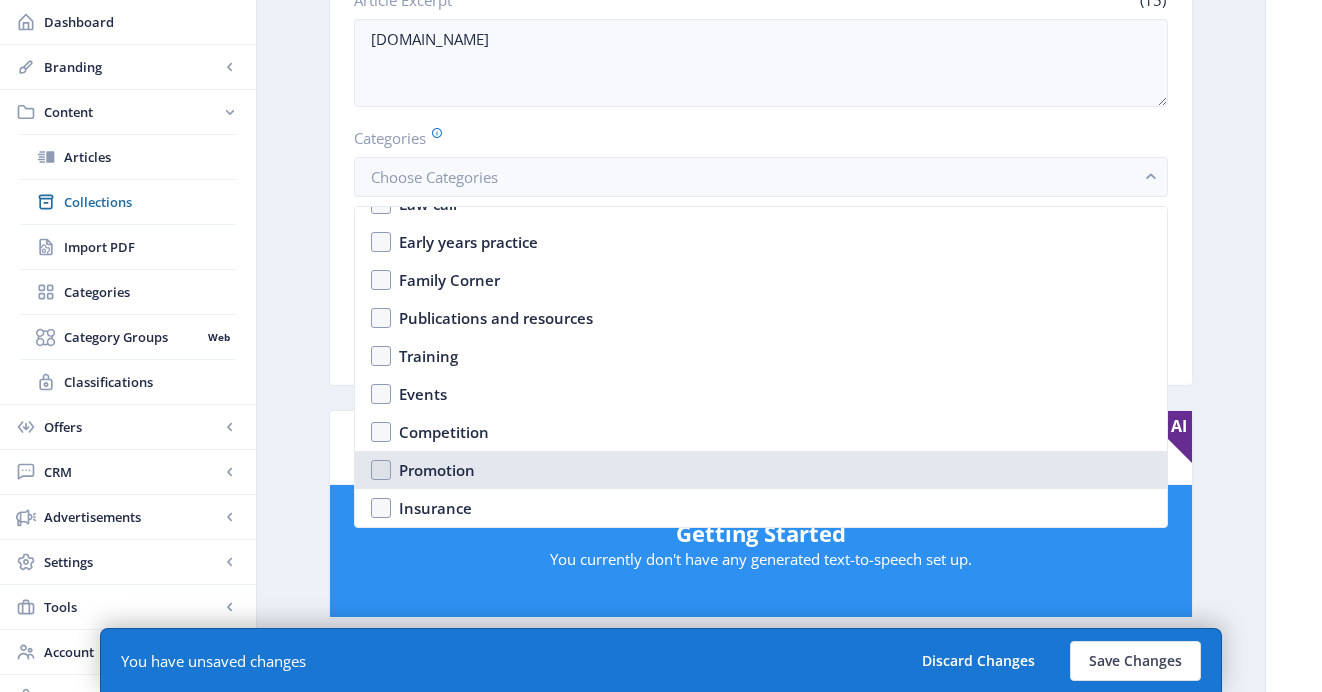 click on "Promotion" at bounding box center (437, 470) 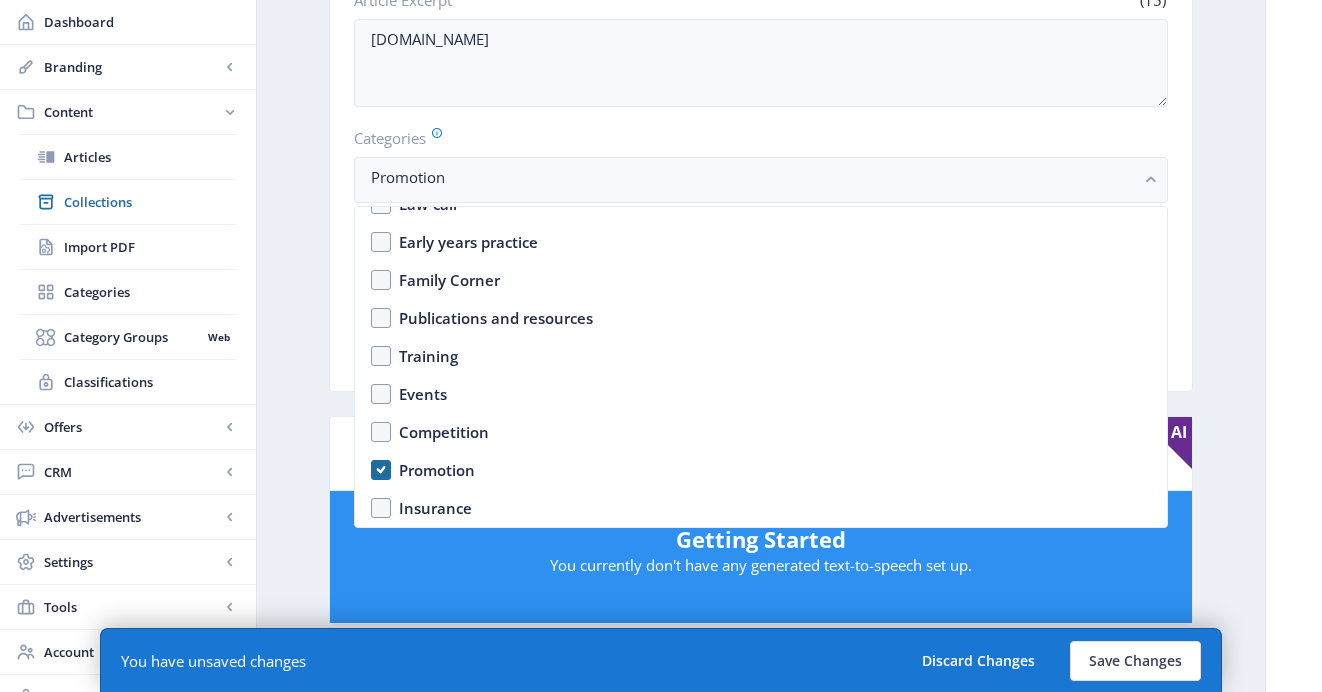 click on "Export Generate Post  tts-group  Open in Editor  Delete   Title   *   (11)  Advert: TTS  Date  Jul 4, 2025  Slug   *   (13)  tts-julaug-25  Image  Upload  Article Excerpt   (15)  tts-group.co.uk  Categories  Promotion  Classifications  Choose Classifications  Unlock Type   *  Free  Show Article on Table of Contents (TOC)   Enabled: Article appears in the Collections TOC  Text-to-Speech Generate Settings AI Getting Started You currently don't have any generated text-to-speech set up. SEO Info AI  Learn more about MagLoft's AI-powered SEO generation tool.  Learn More Generate SEO Add SEO Examples  Keyword Phrase   (0)  SEO Score  0   /100   Meta Description   (15)  tts-group.co.uk  SEO Performance  Keyword phrase length We recommend a  maximum 4 to 6 relevant keywords  for your focus key phrase. Keywords are the major factor for your search engine result. Keyword phrase density between 0.5% to 3%  of your content. Keyword phrase in title 50–60 characters  of a title tag. Keyword phrase in slug . ." 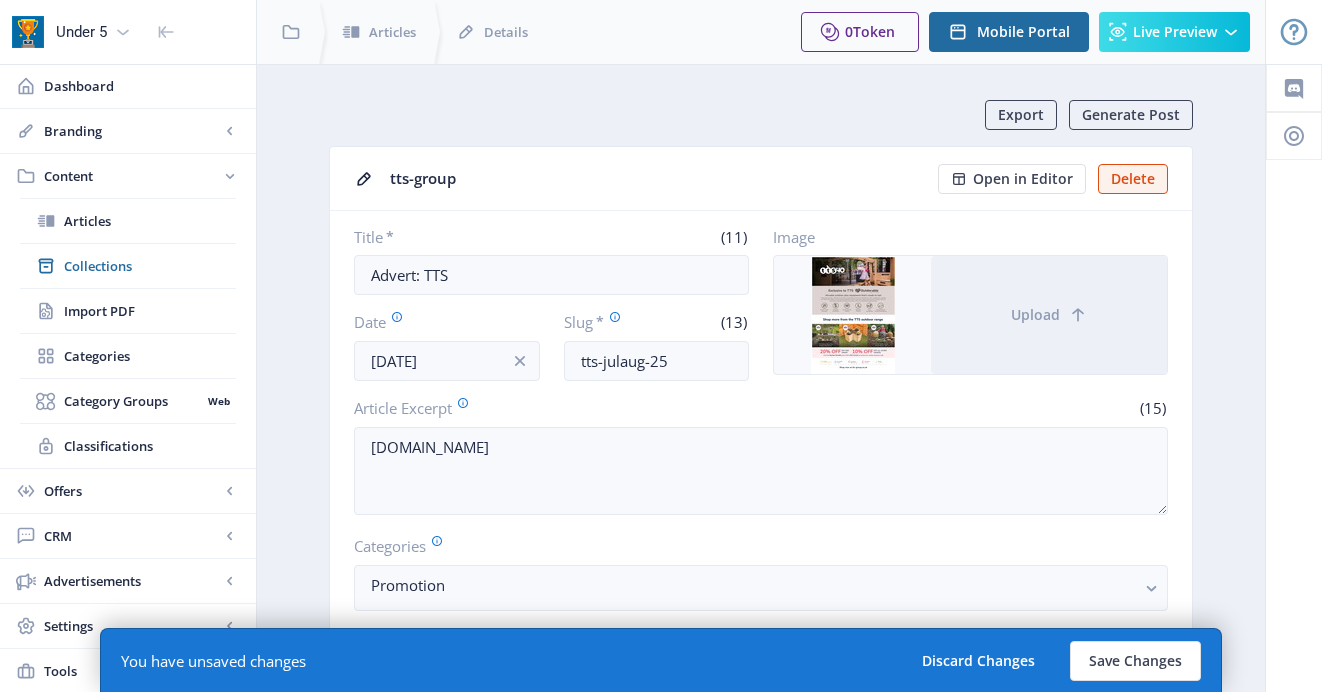 scroll, scrollTop: 408, scrollLeft: 0, axis: vertical 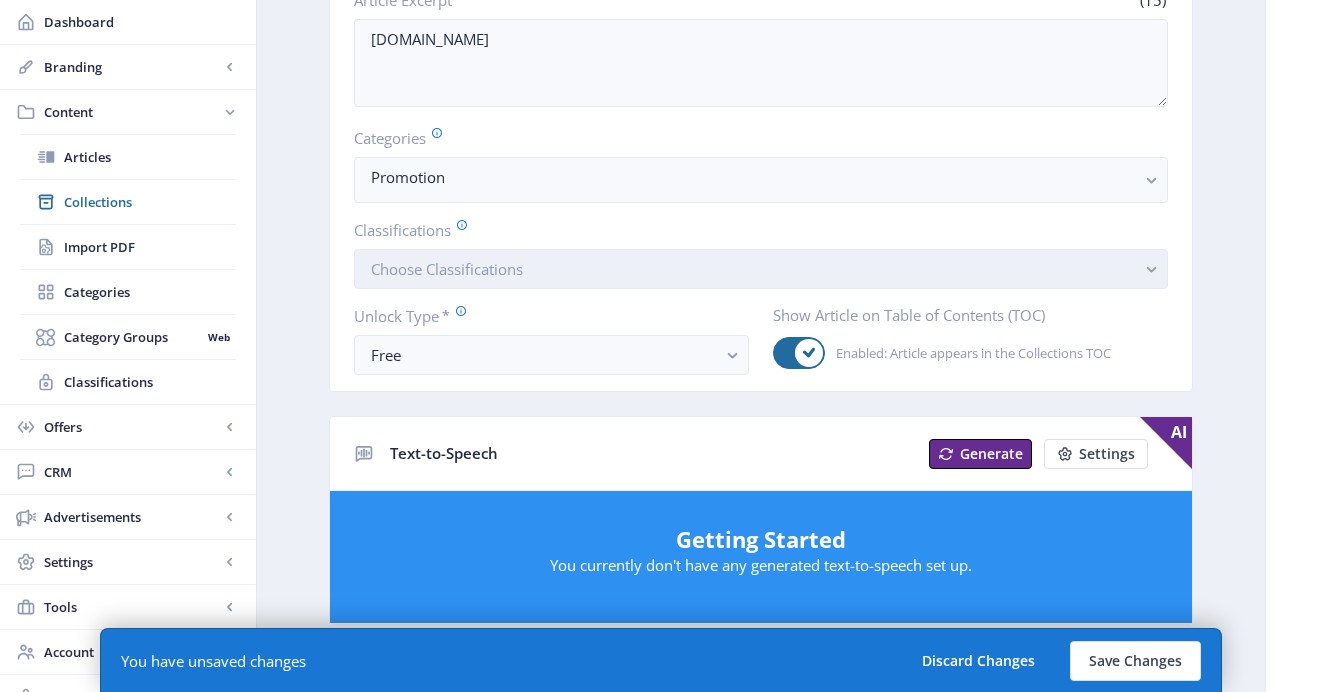 click on "Choose Classifications" at bounding box center (447, 269) 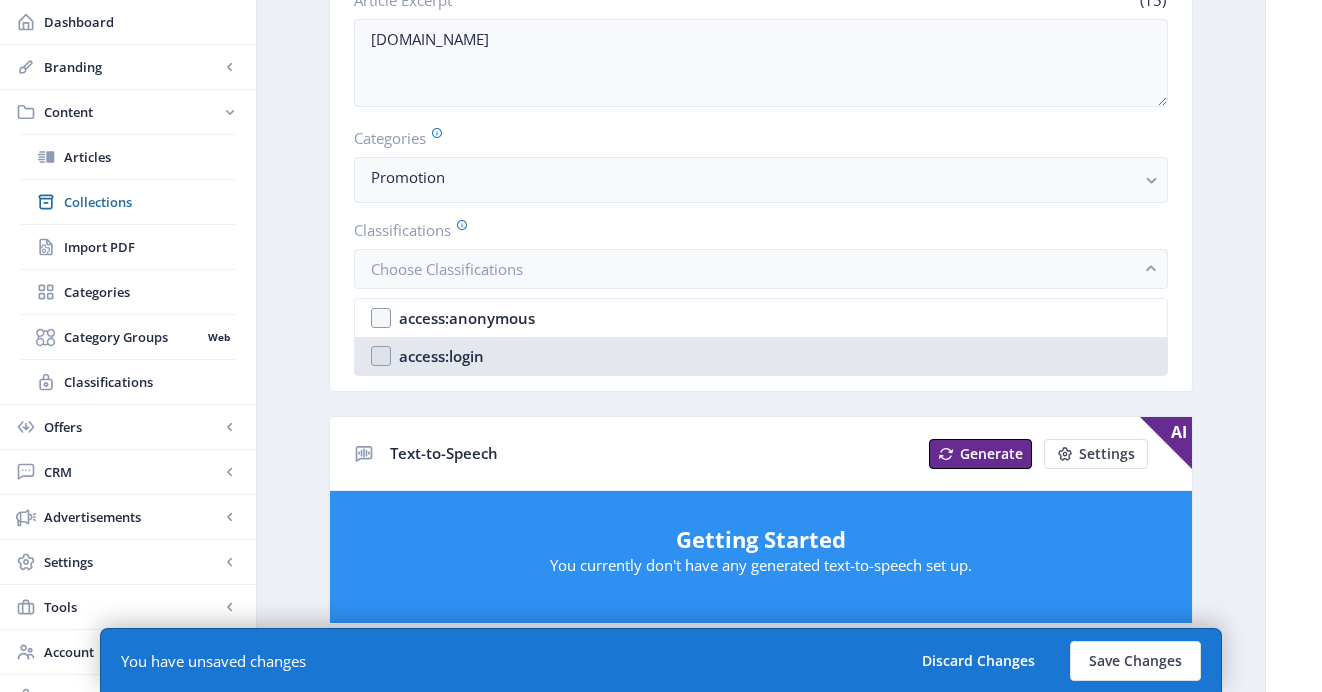 click on "access:login" at bounding box center [761, 356] 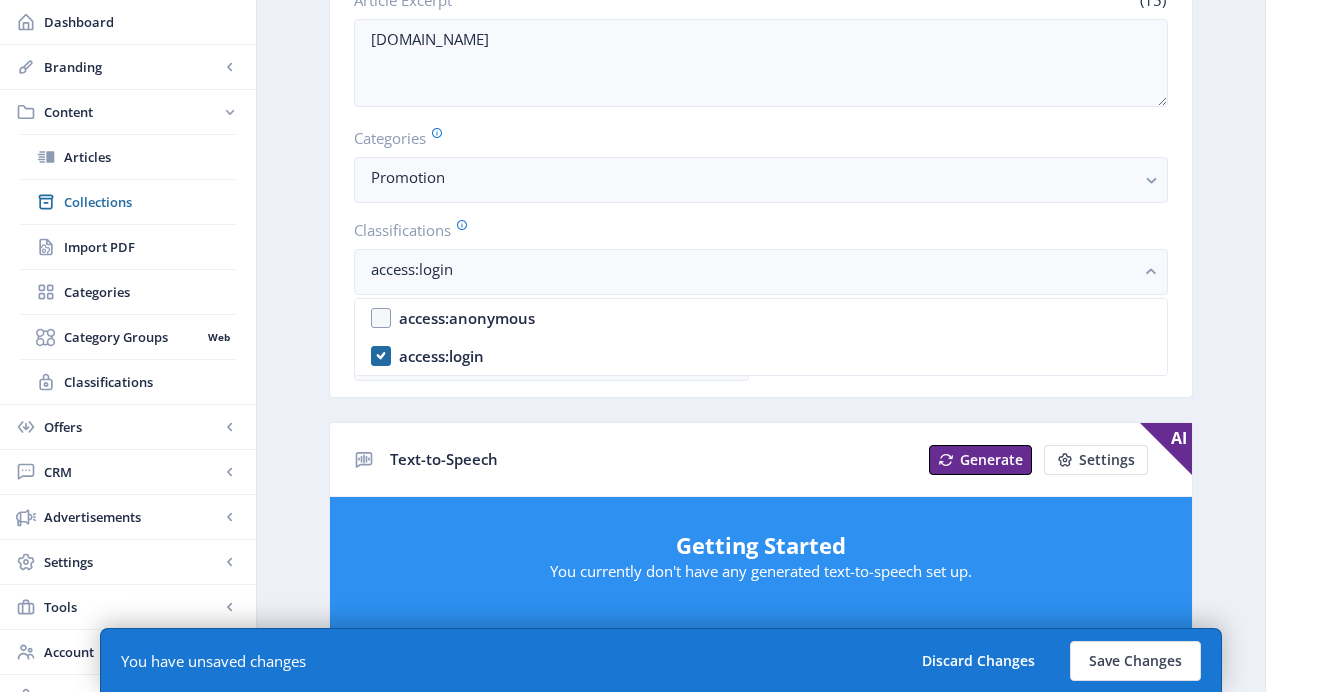 click on "Export Generate Post  tts-group  Open in Editor  Delete   Title   *   (11)  Advert: TTS  Date  Jul 4, 2025  Slug   *   (13)  tts-julaug-25  Image  Upload  Article Excerpt   (15)  tts-group.co.uk  Categories  Promotion  Classifications  access:login  Unlock Type   *  Free  Show Article on Table of Contents (TOC)   Enabled: Article appears in the Collections TOC  Text-to-Speech Generate Settings AI Getting Started You currently don't have any generated text-to-speech set up. SEO Info AI  Learn more about MagLoft's AI-powered SEO generation tool.  Learn More Generate SEO Add SEO Examples  Keyword Phrase   (0)  SEO Score  0   /100   Meta Description   (15)  tts-group.co.uk  SEO Performance  Keyword phrase length We recommend a  maximum 4 to 6 relevant keywords  for your focus key phrase. Keywords are the major factor for your search engine result. Keyword phrase density Keyword density is the percentage of times a keyword or phrase appears compared to the total number of words in your content. It should be  . ." 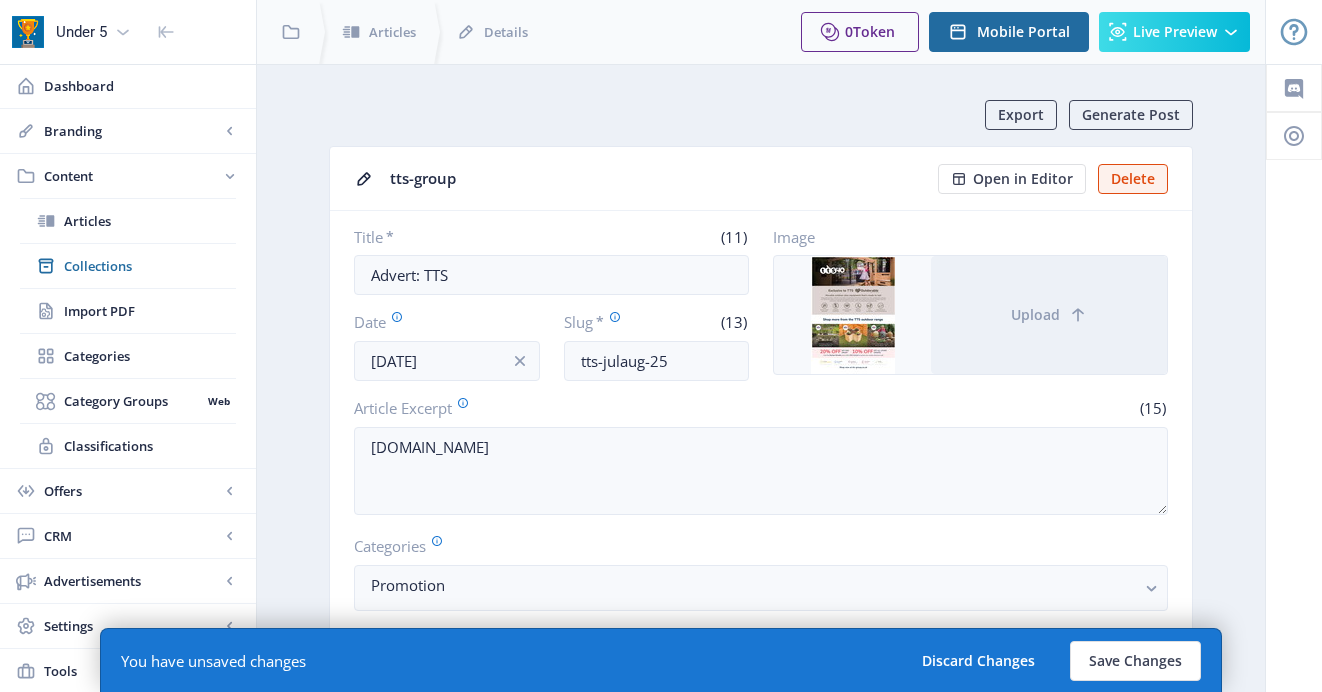 scroll, scrollTop: 408, scrollLeft: 0, axis: vertical 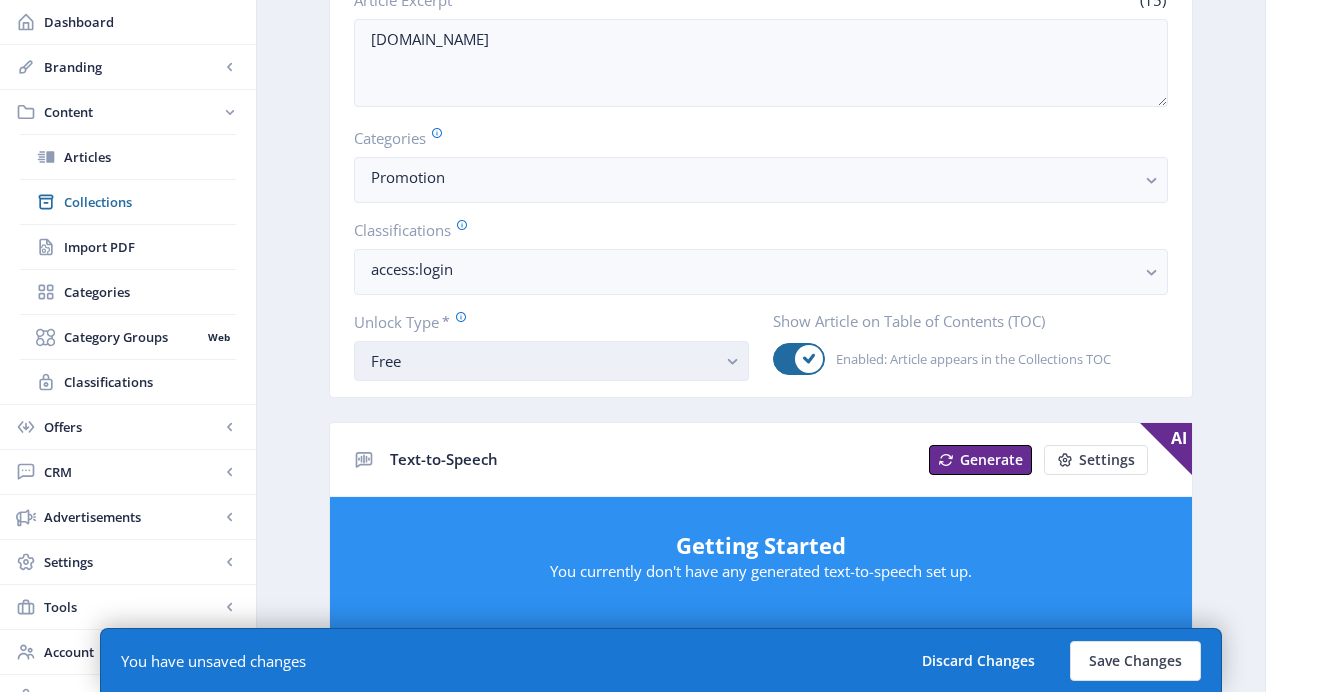 click on "Free" at bounding box center [543, 361] 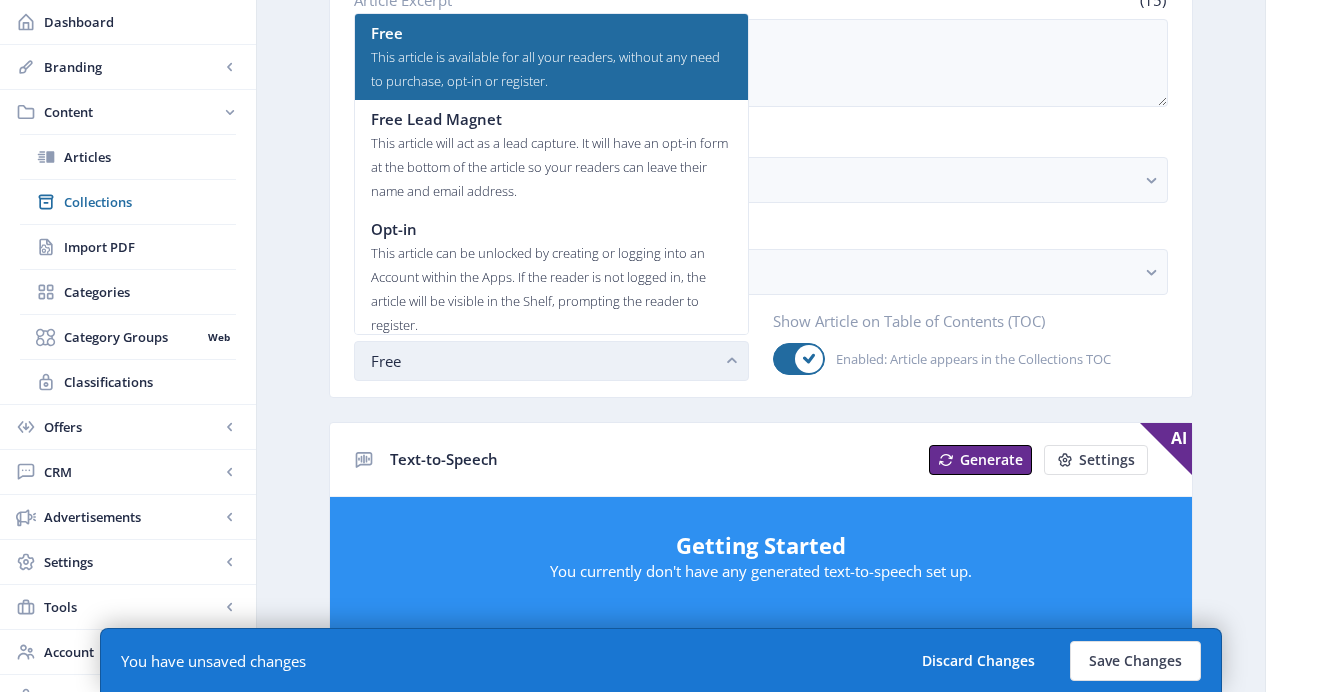 scroll, scrollTop: 0, scrollLeft: 0, axis: both 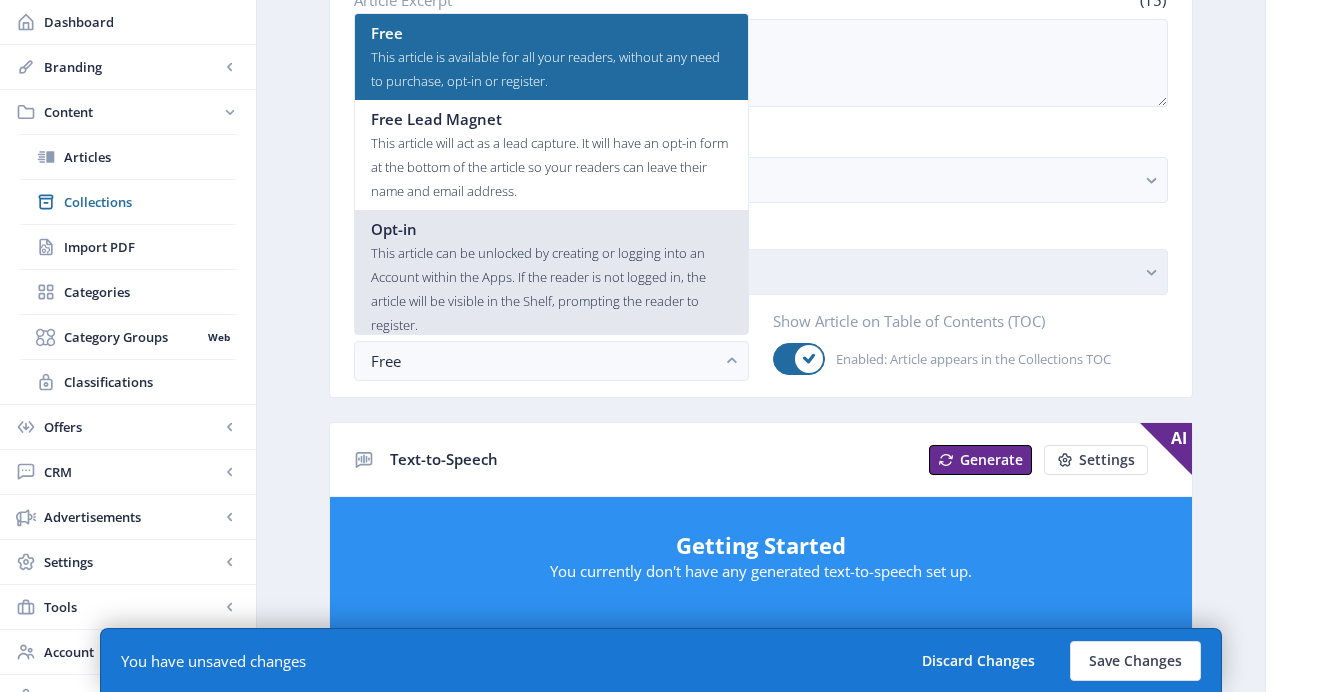 click on "This article can be unlocked by creating or logging into an Account within the Apps. If the reader is not logged in, the article will be visible in the Shelf, prompting the reader to register." at bounding box center (551, 289) 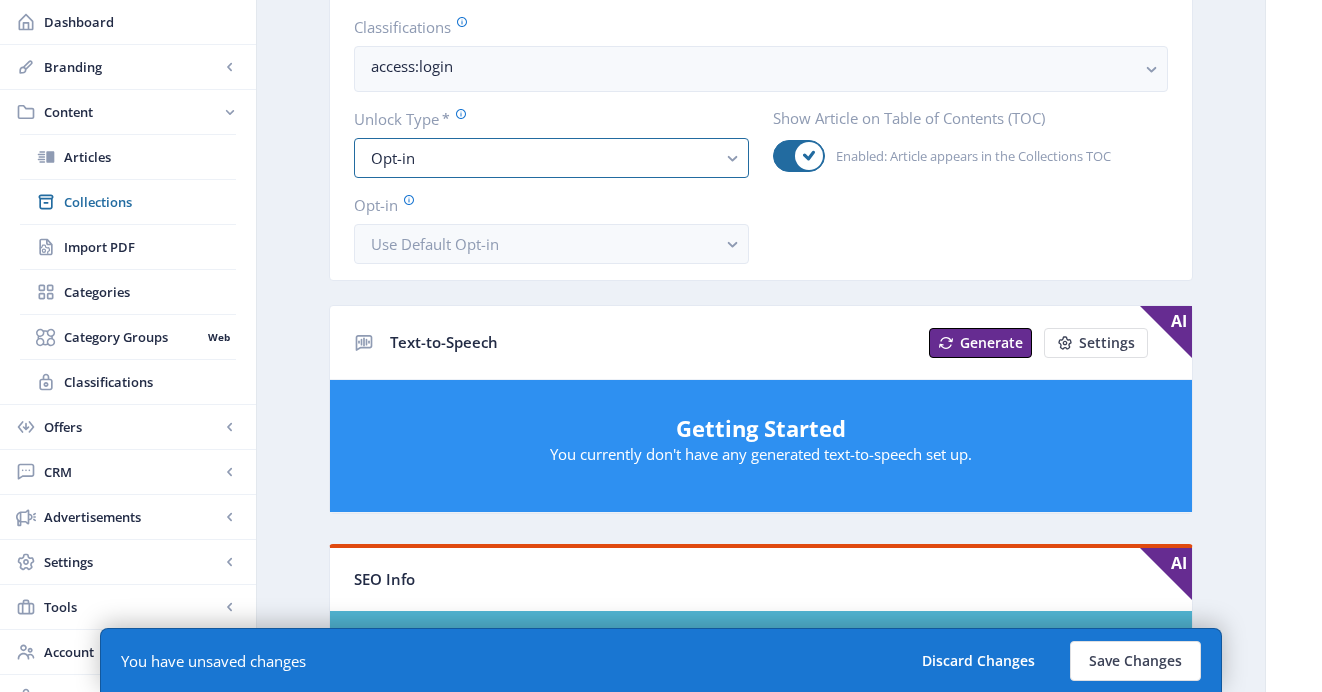 scroll, scrollTop: 1244, scrollLeft: 0, axis: vertical 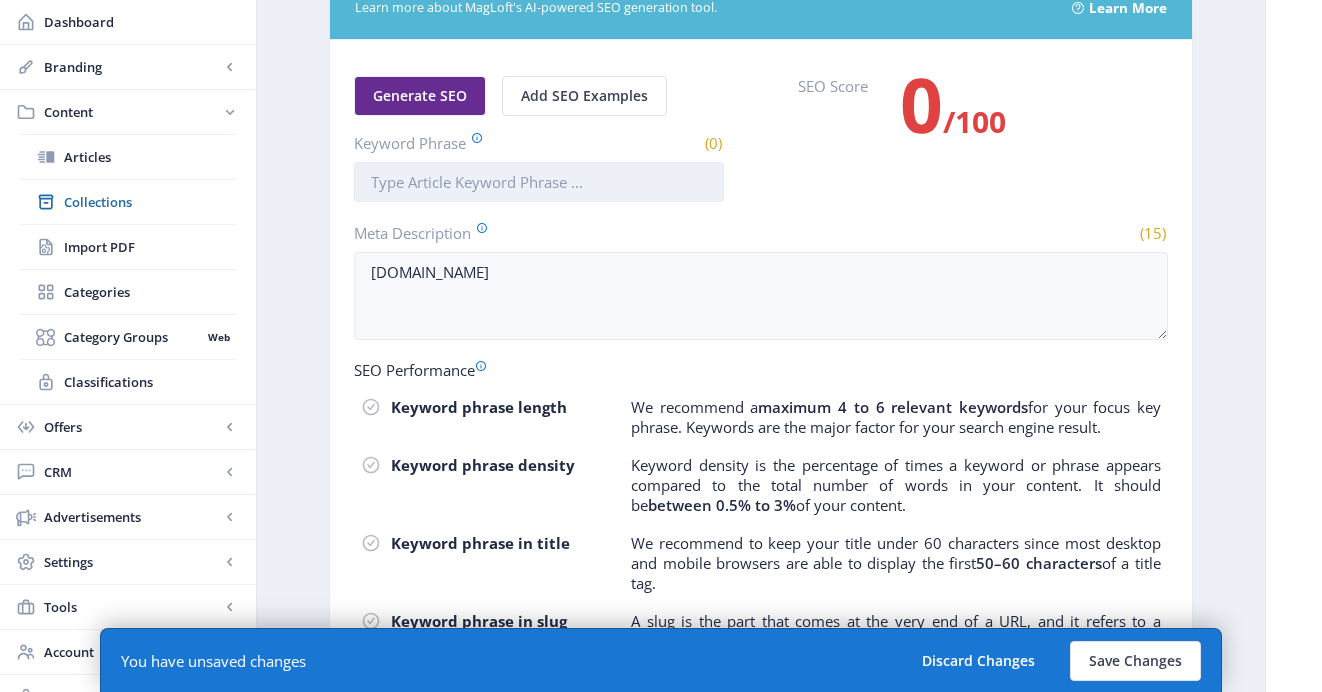 click on "Keyword Phrase" at bounding box center (539, 182) 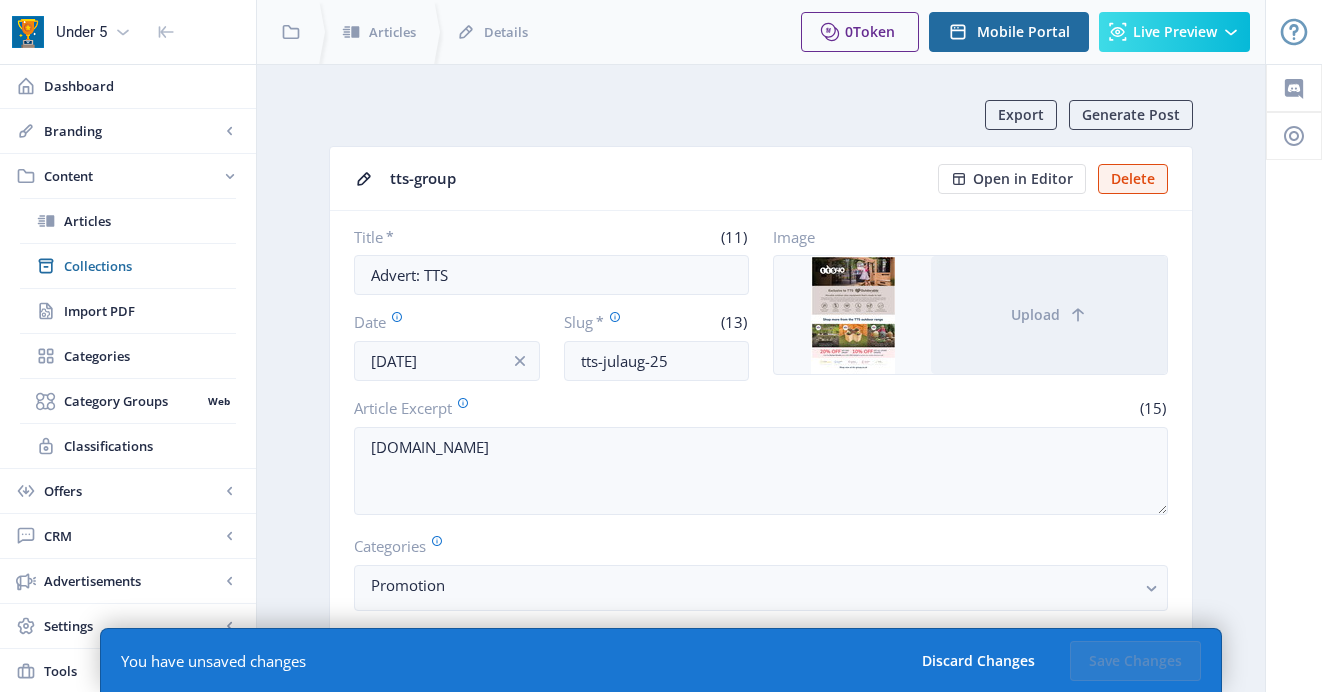 scroll, scrollTop: 68, scrollLeft: 0, axis: vertical 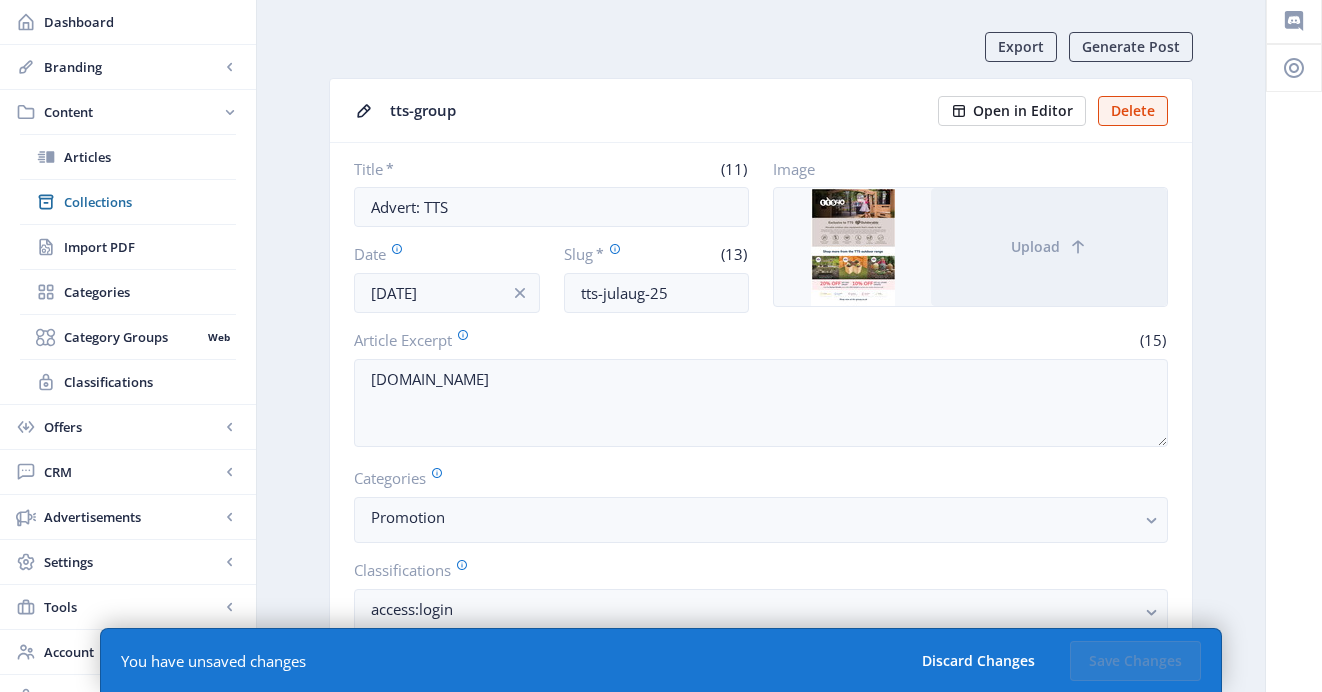 type on "TTS" 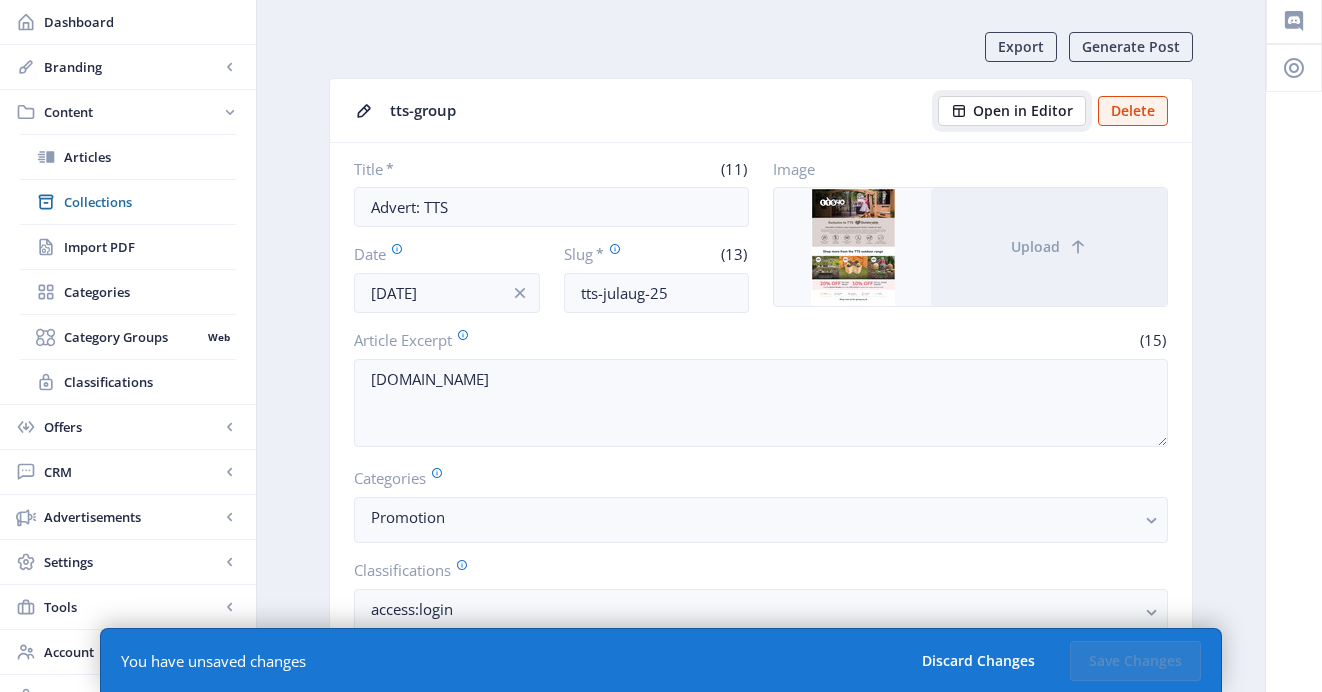 click on "Open in Editor" 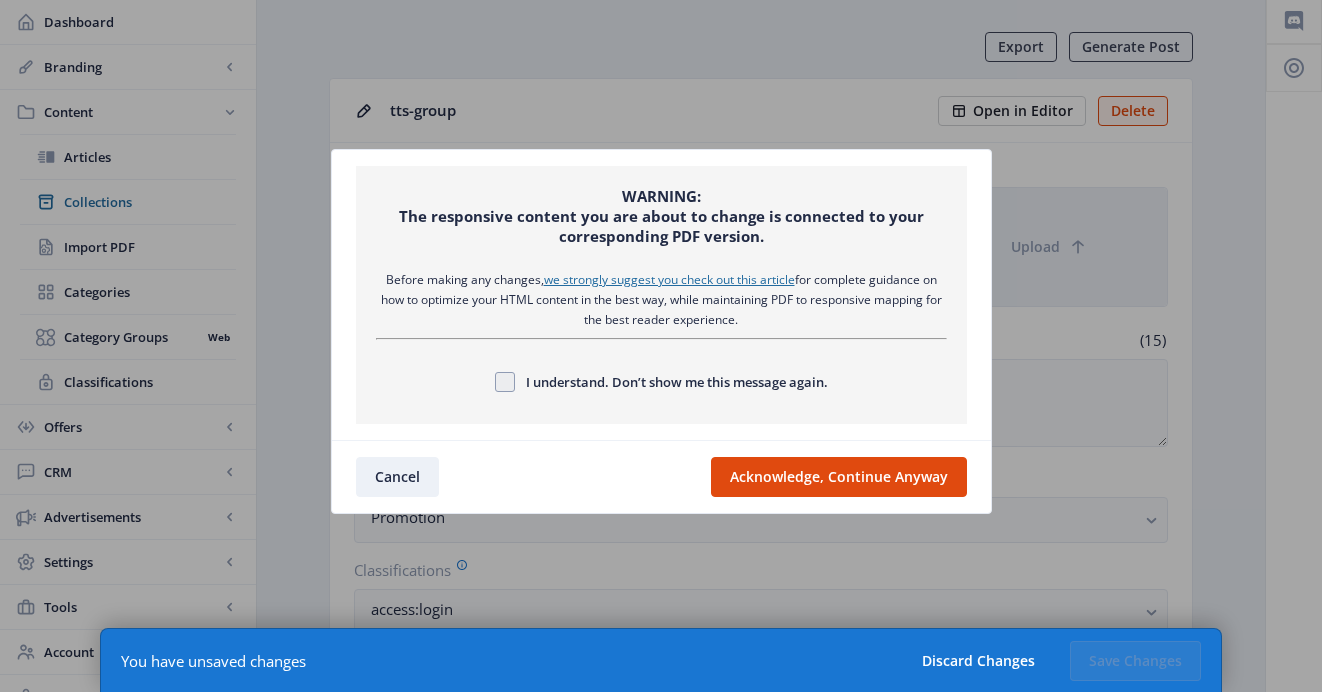 scroll, scrollTop: 0, scrollLeft: 0, axis: both 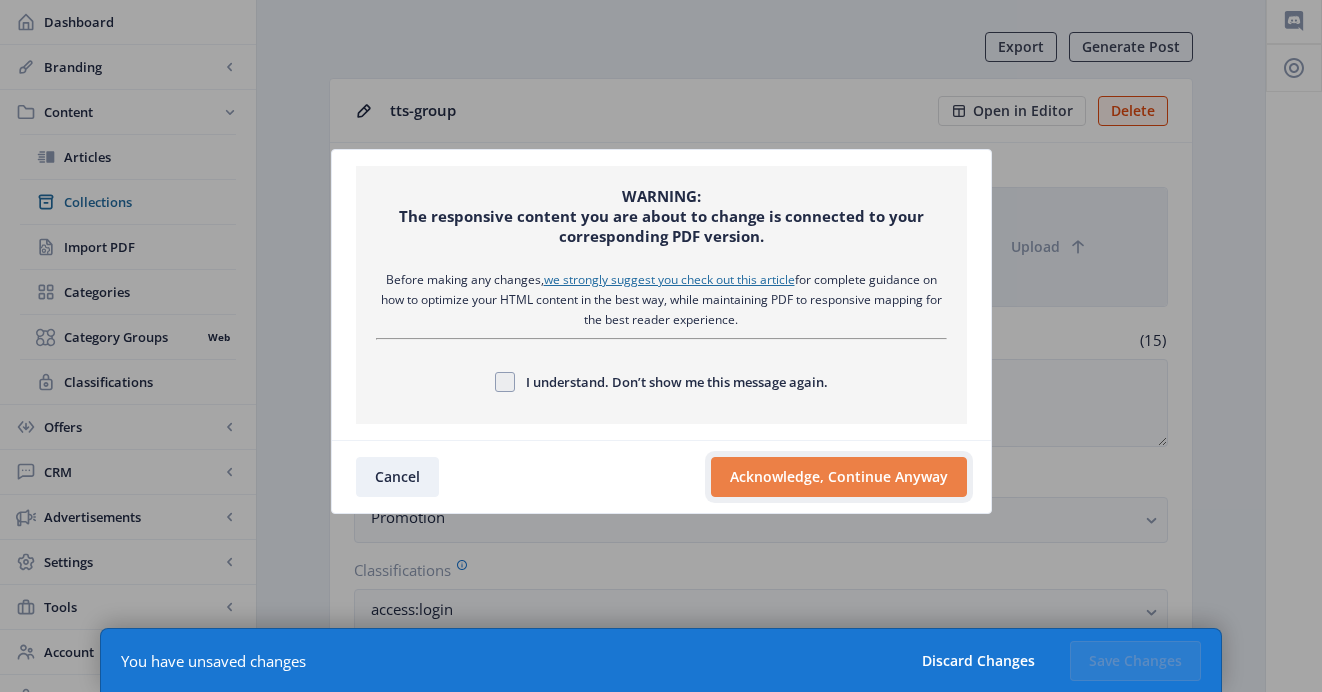 click on "Acknowledge, Continue Anyway" 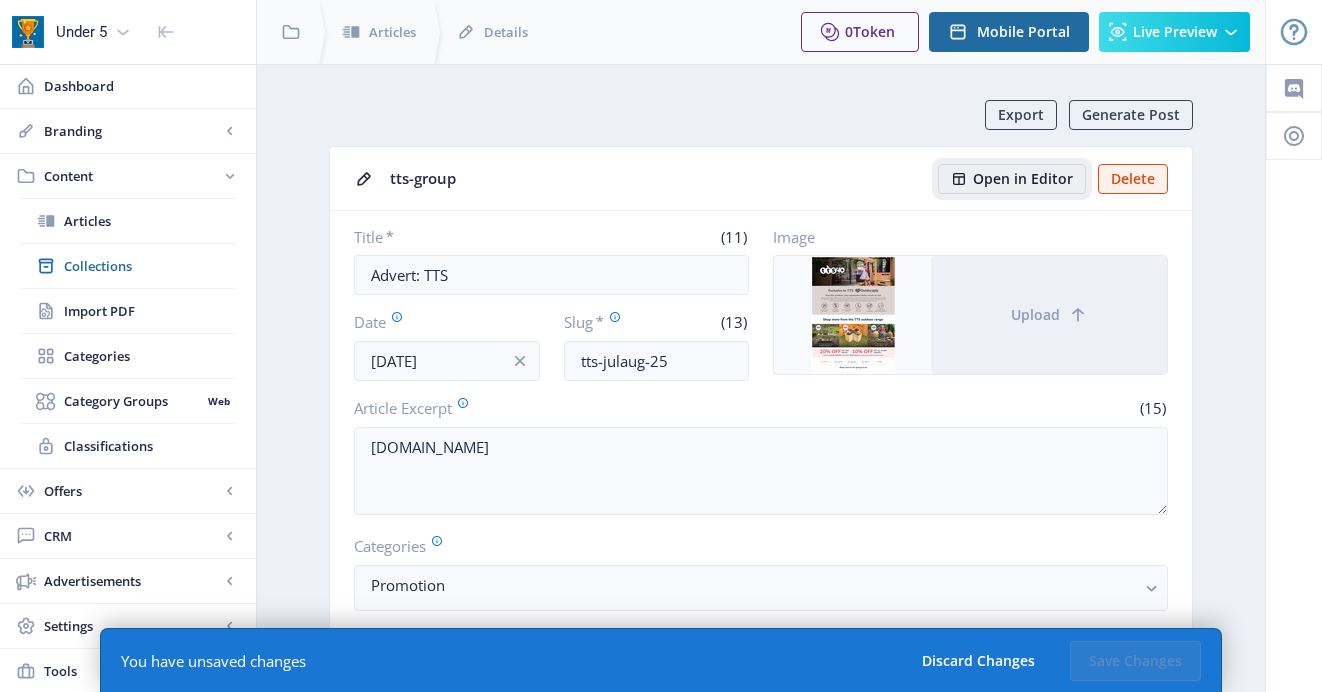 scroll, scrollTop: 68, scrollLeft: 0, axis: vertical 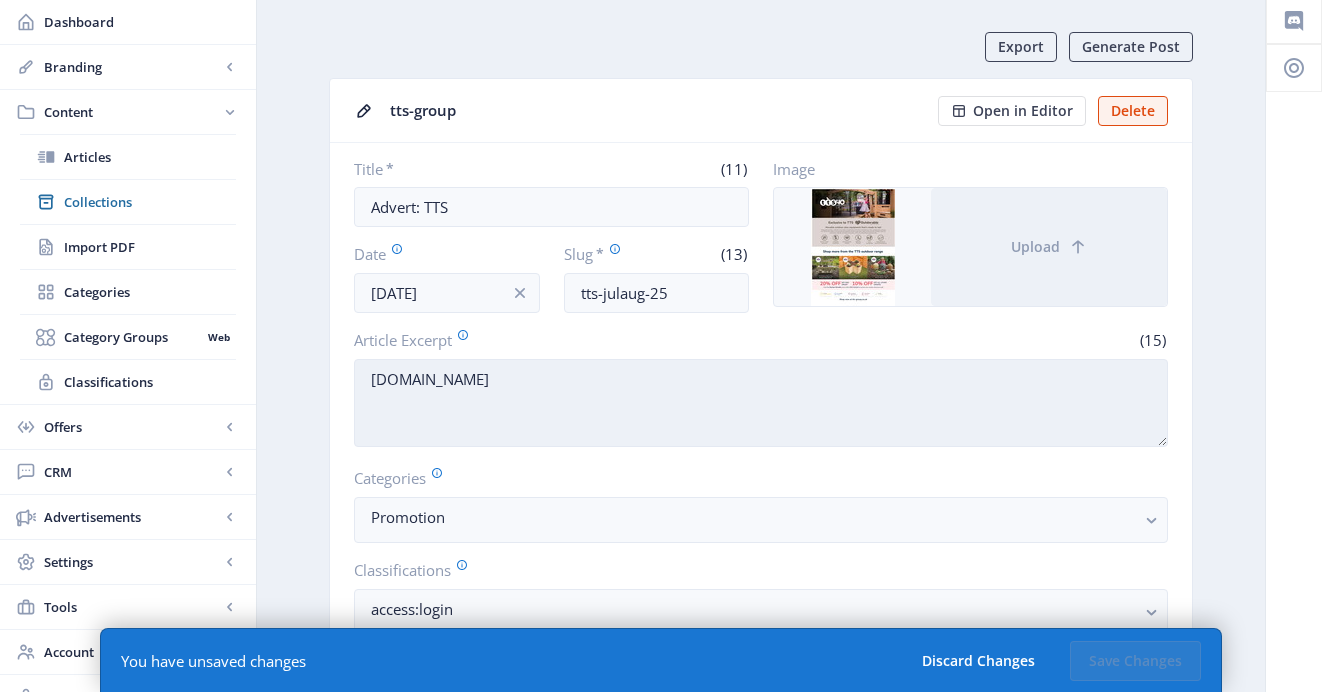 click on "tts-group.co.uk" at bounding box center [761, 403] 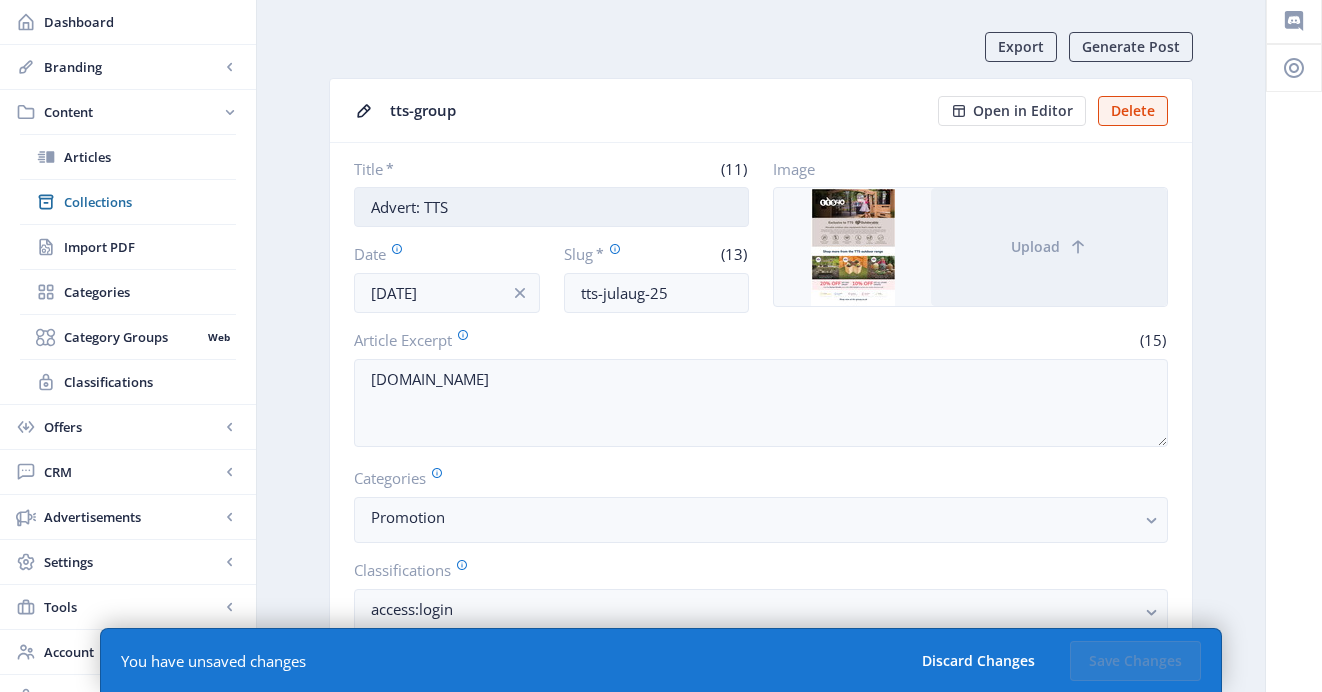click on "Advert: TTS" at bounding box center [551, 207] 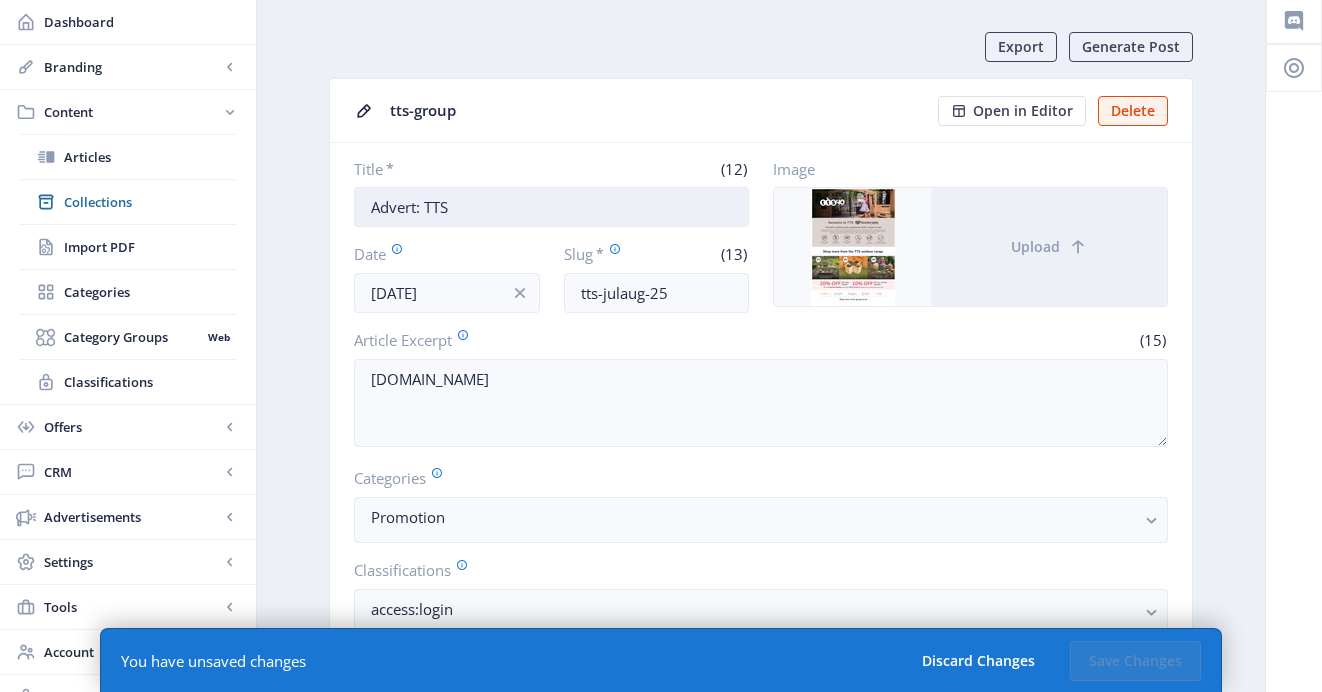 type on "Advert: TTS" 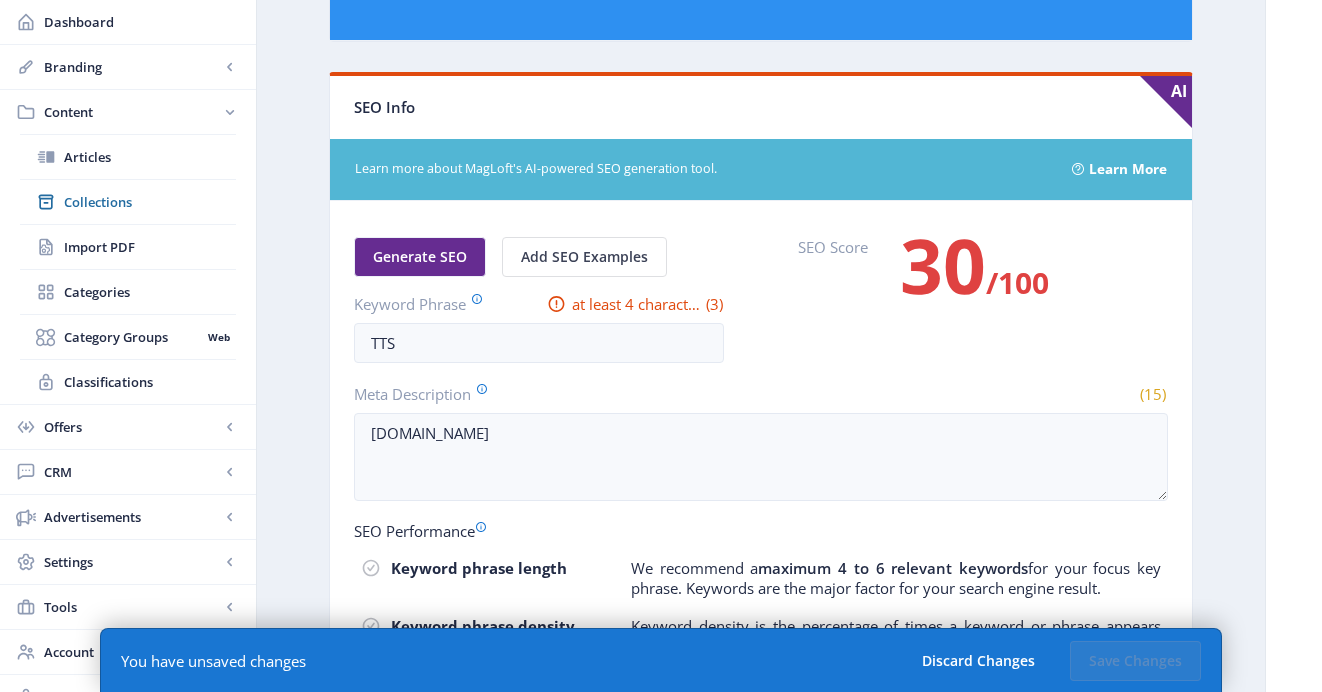 scroll, scrollTop: 1103, scrollLeft: 0, axis: vertical 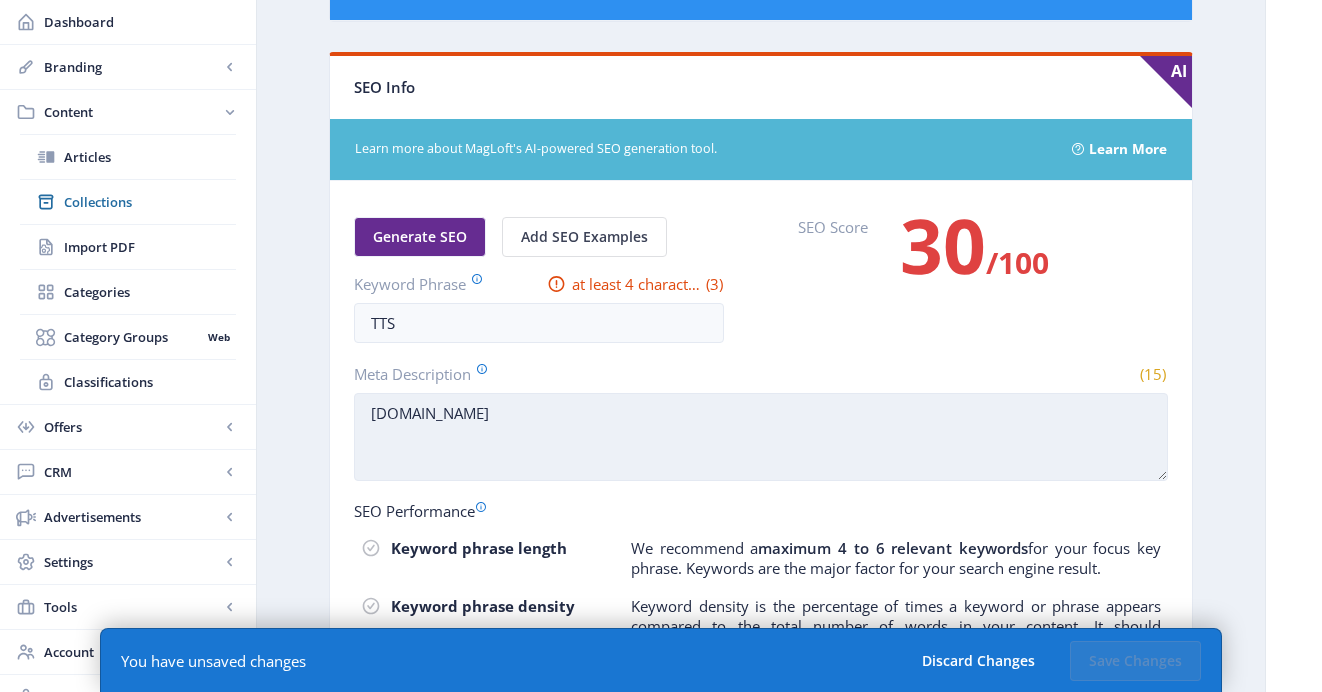 click on "tts-group.co.uk" at bounding box center (761, 437) 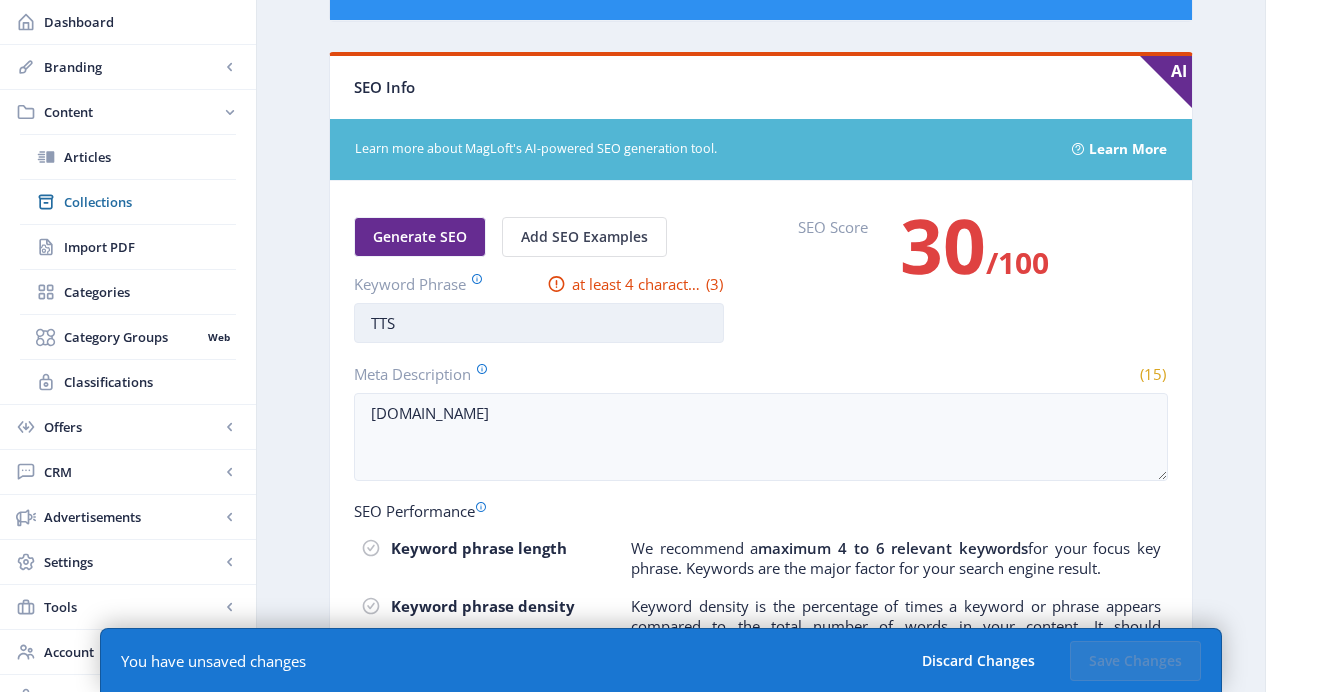 click on "TTS" at bounding box center [539, 323] 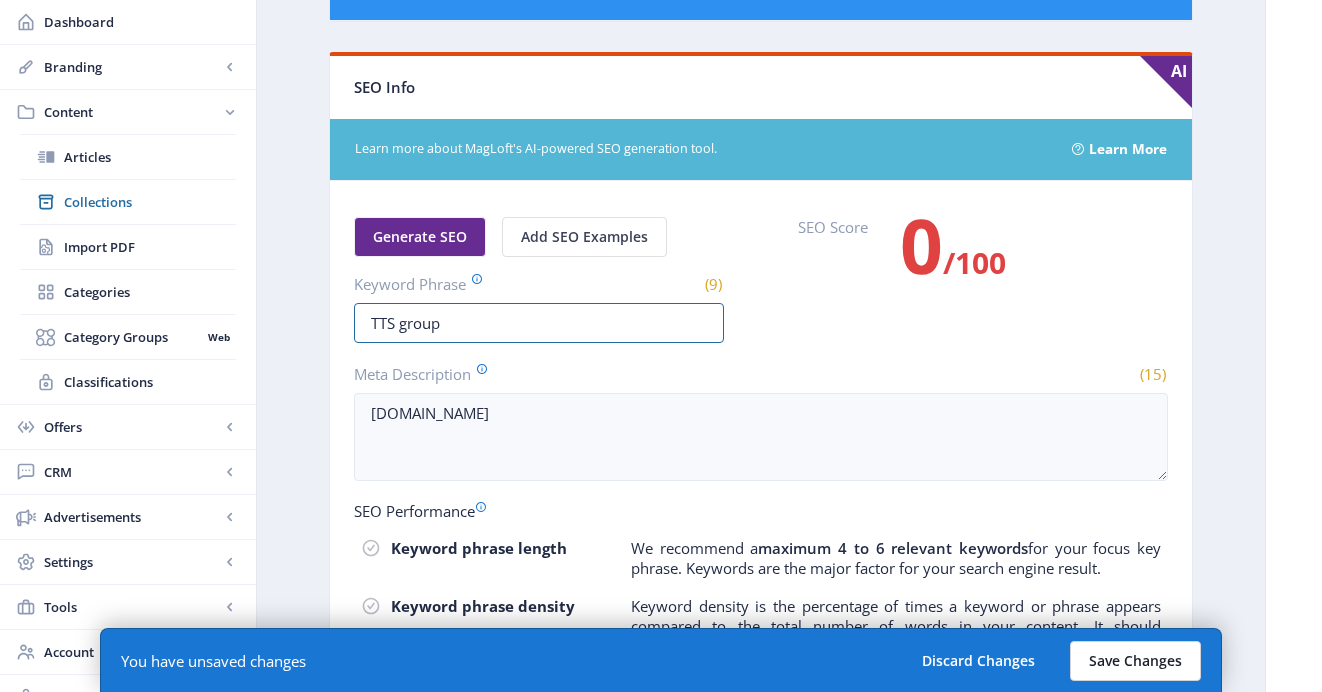 type on "TTS group" 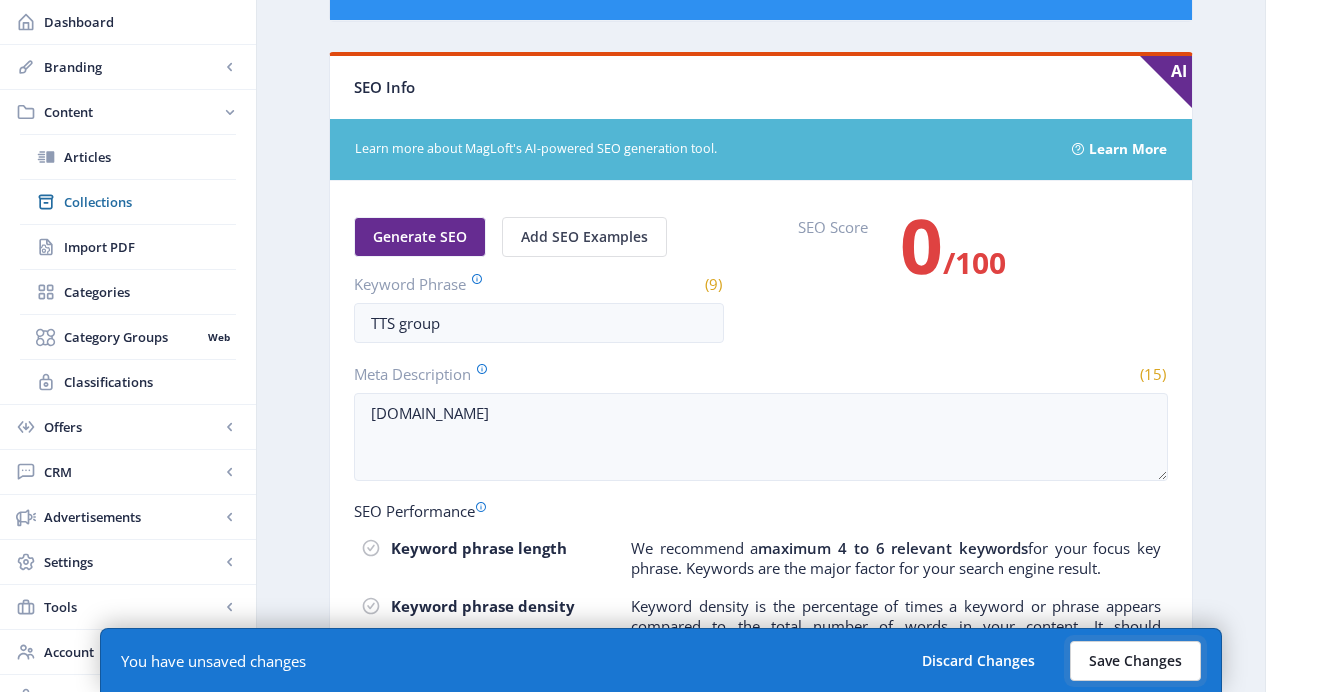 click on "Save Changes" 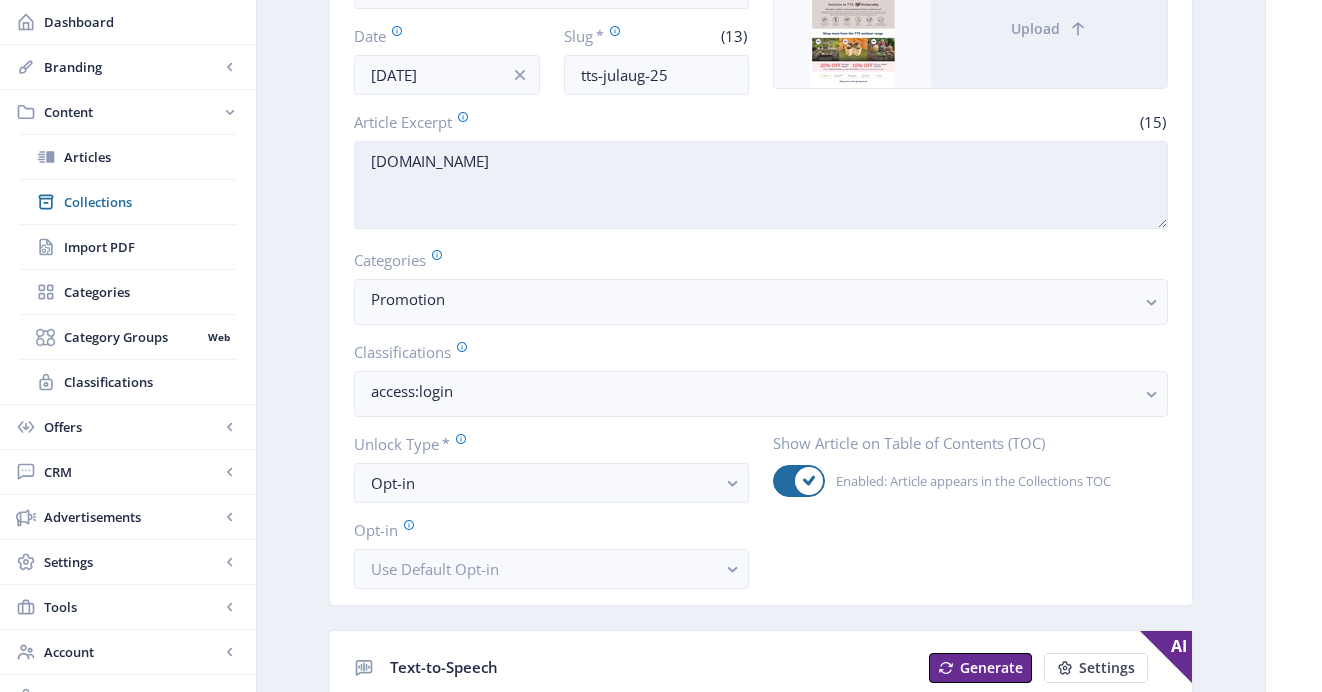 scroll, scrollTop: 0, scrollLeft: 0, axis: both 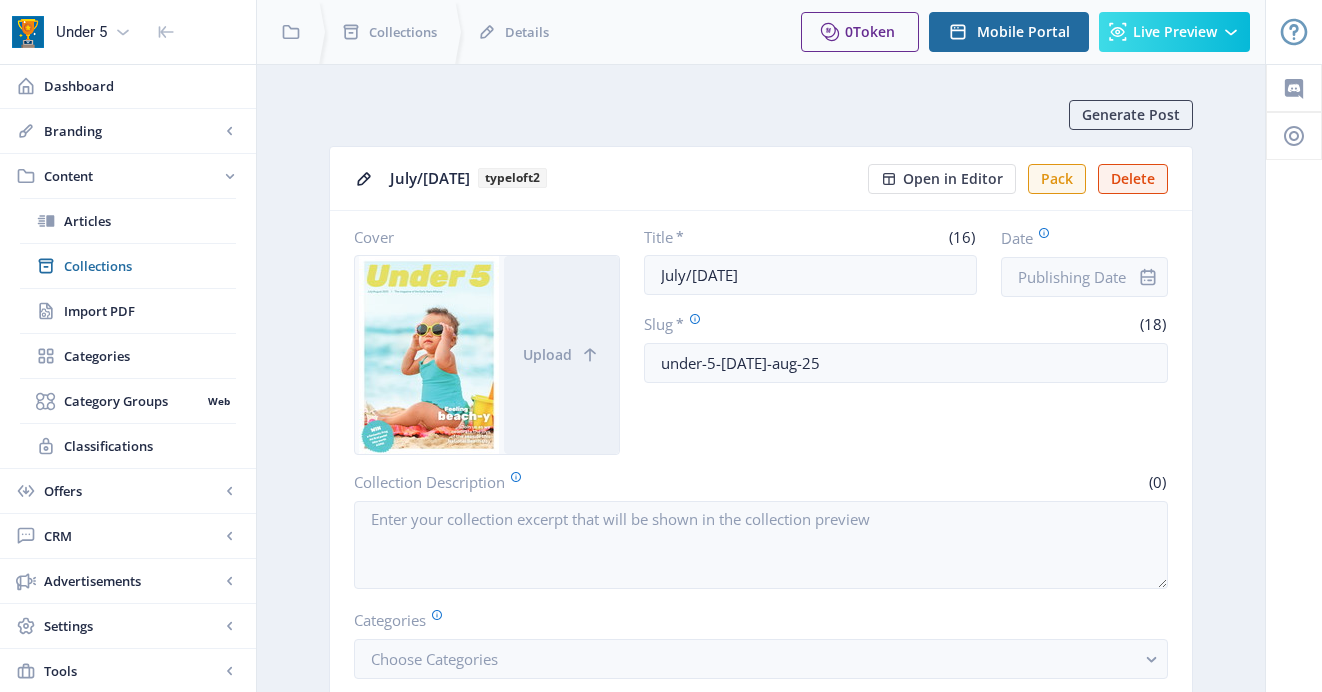 click on "Date" at bounding box center [1084, 262] 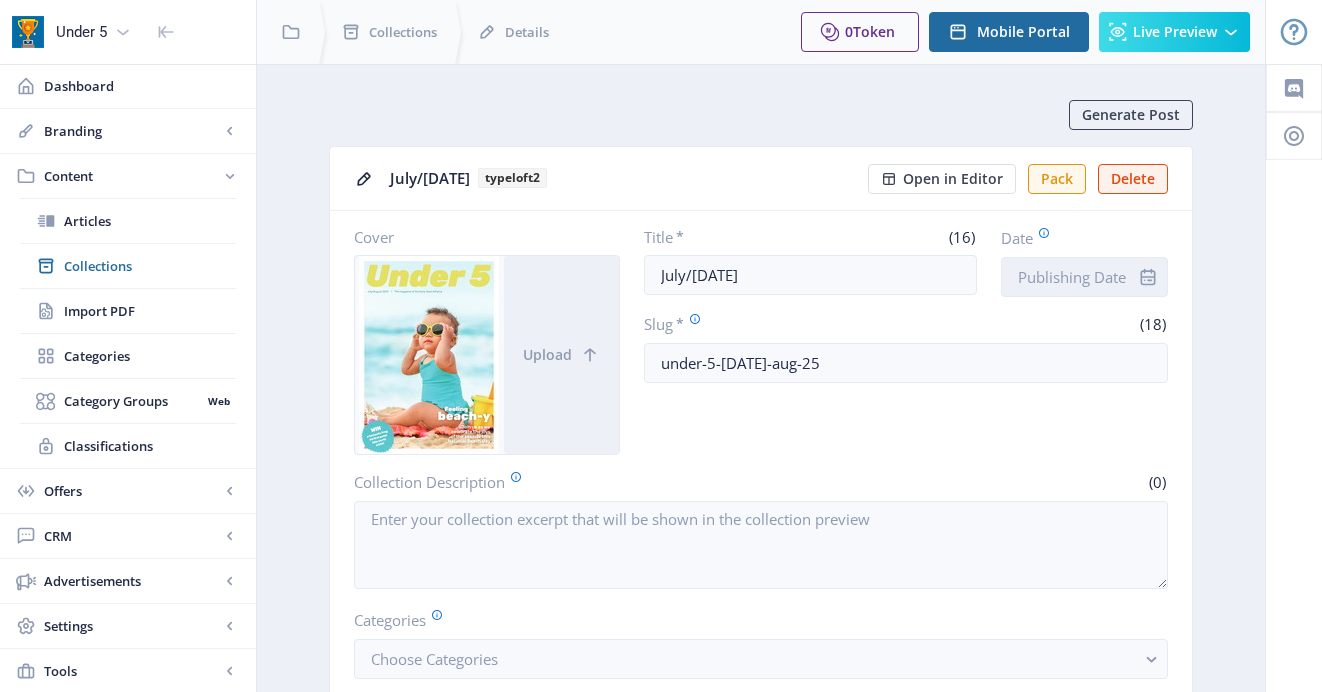click on "Date" at bounding box center [1084, 277] 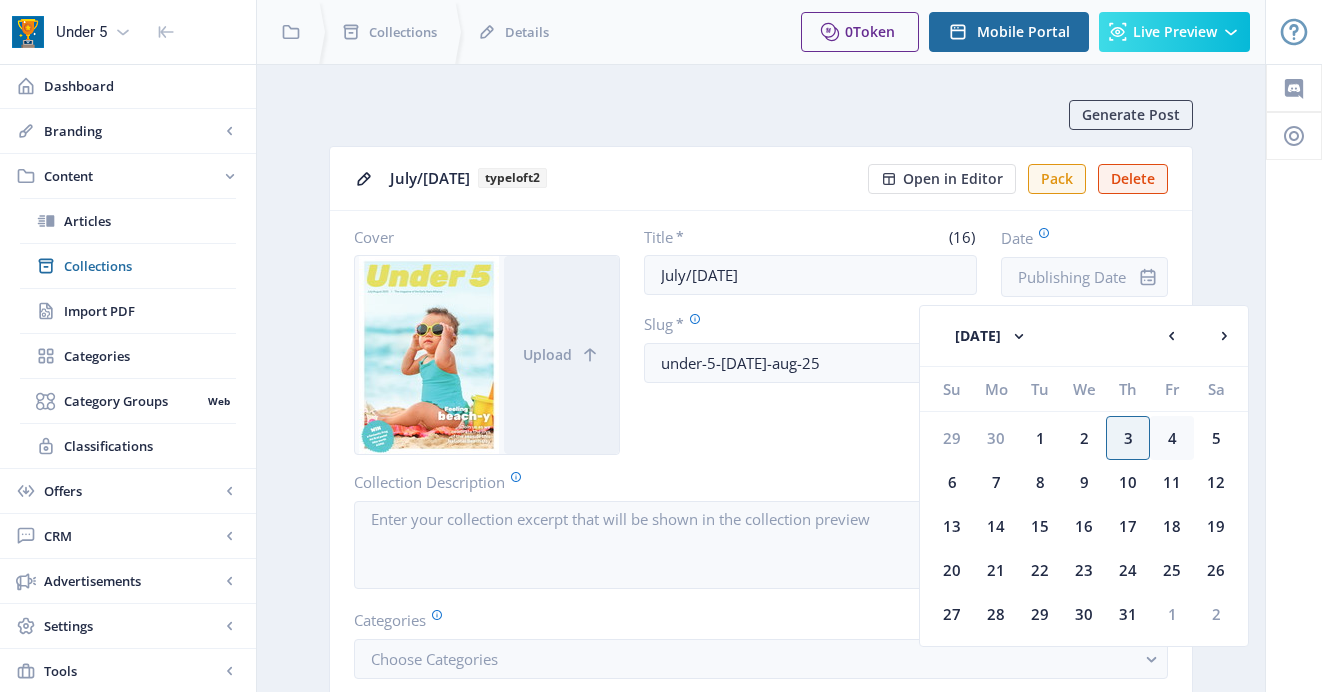 click on "4" 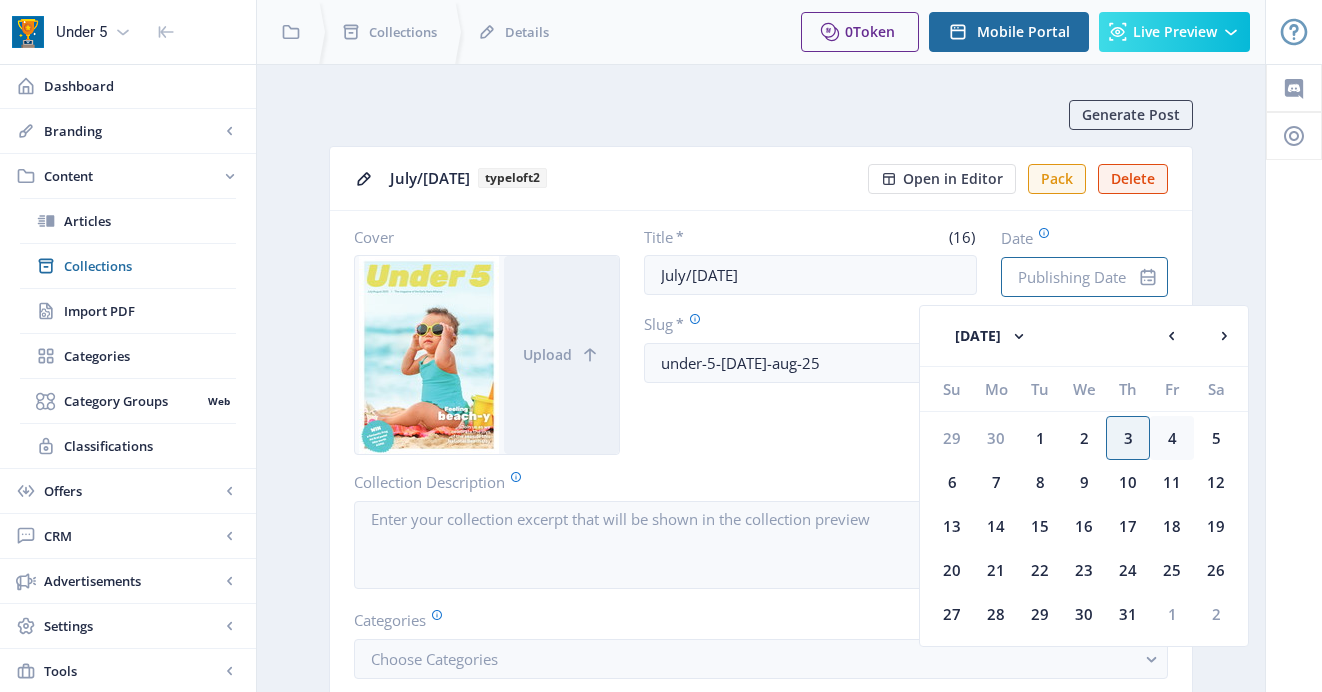 type on "[DATE]" 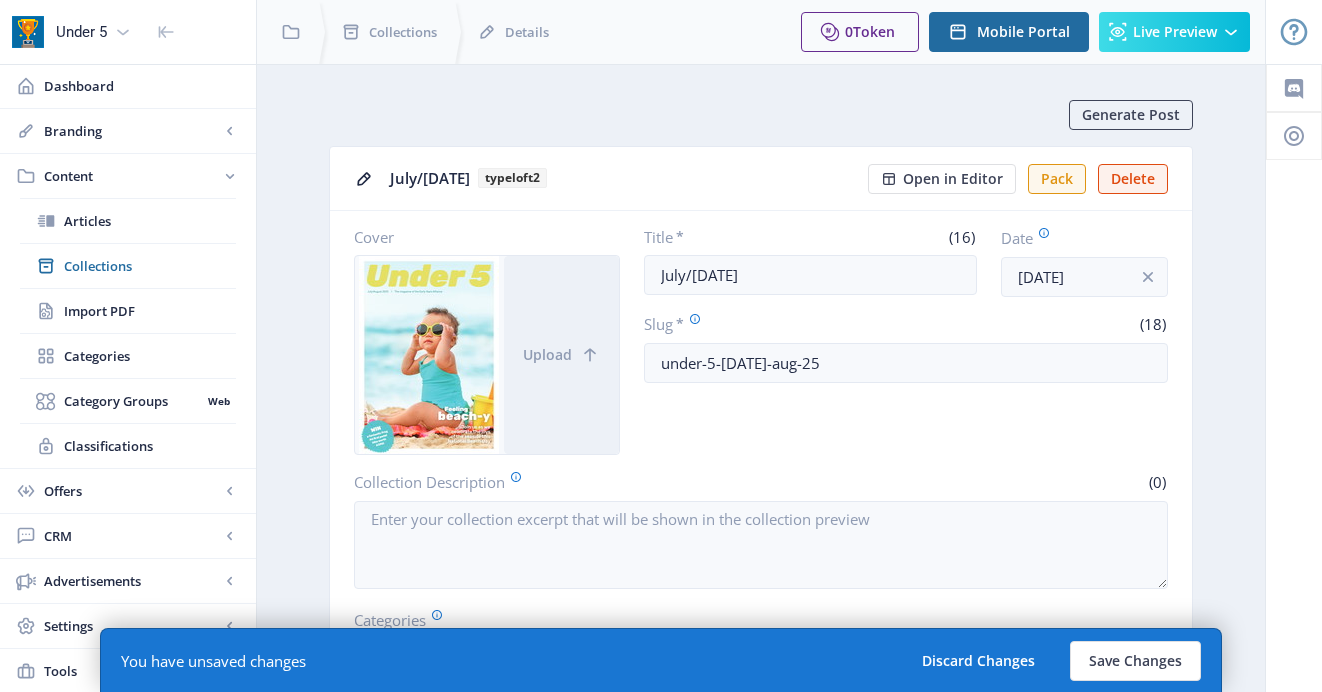 click on "Title   *   (16)  July/August 2025  Date  Jul 4, 2025  Slug   *   (18)  under-5-jul-aug-25" 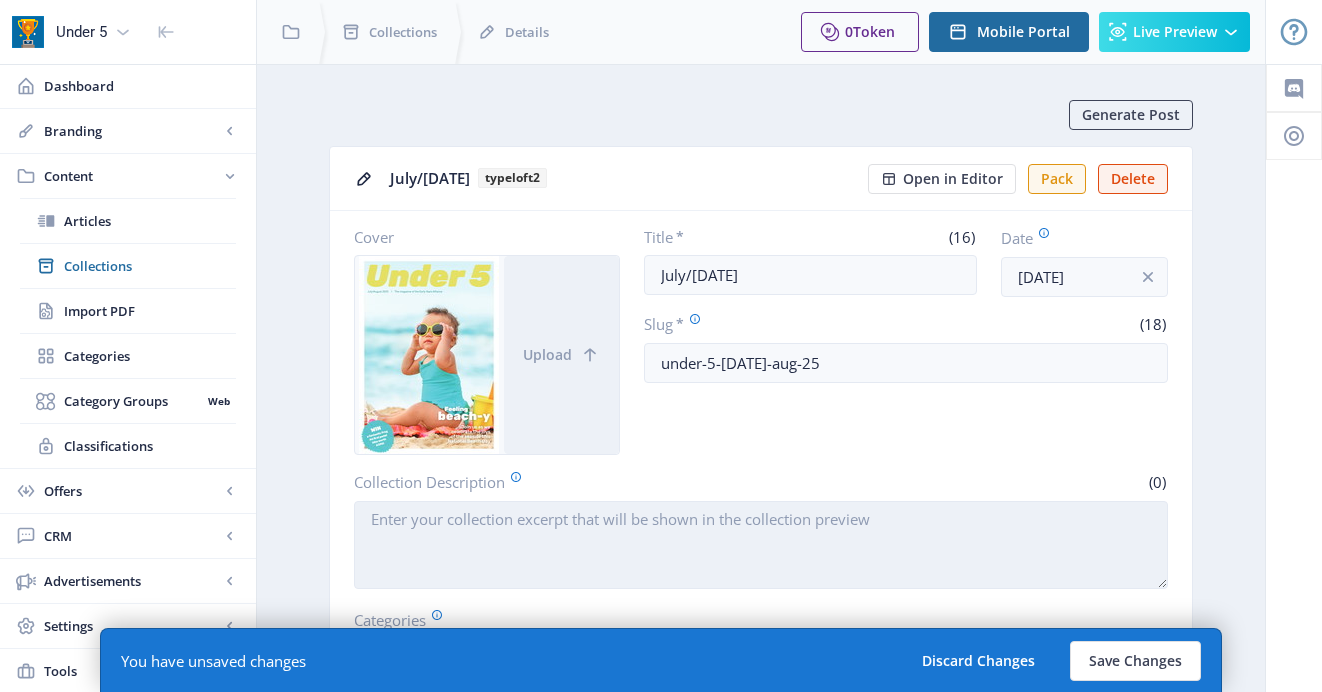 click on "Collection Description" at bounding box center (761, 545) 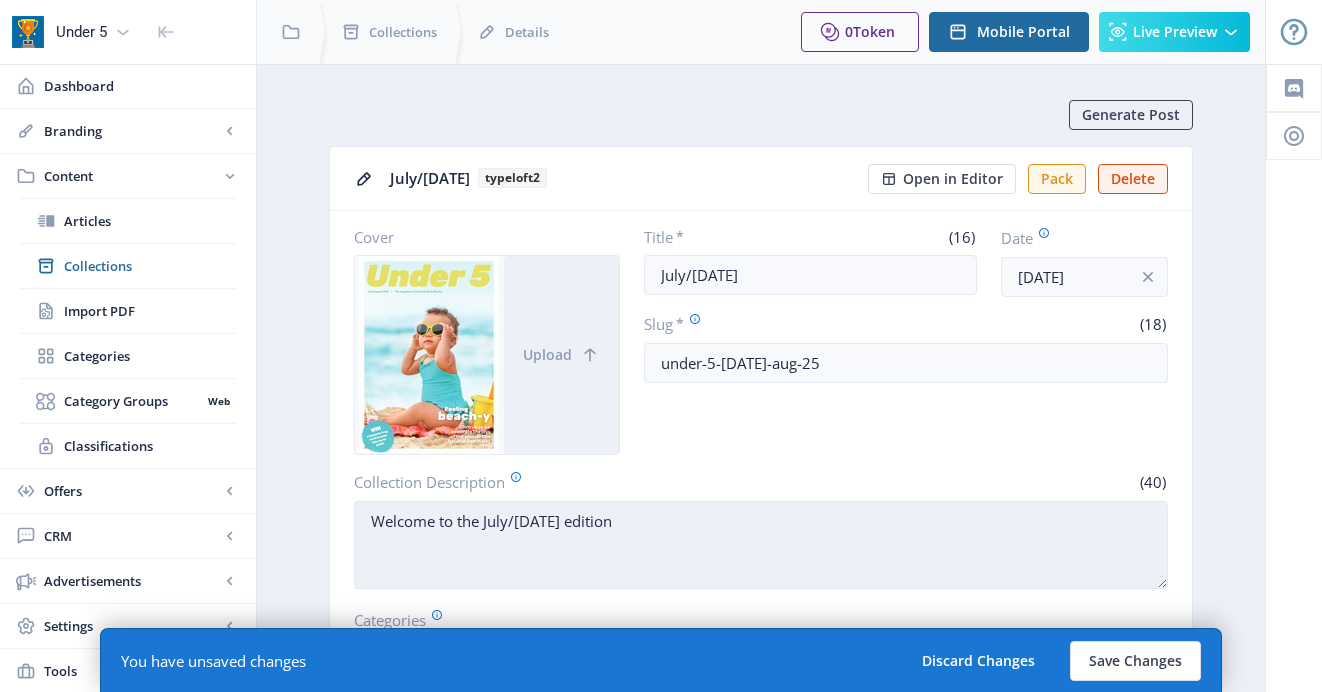 click on "Welcome to the July/August 2025 edition" at bounding box center [761, 545] 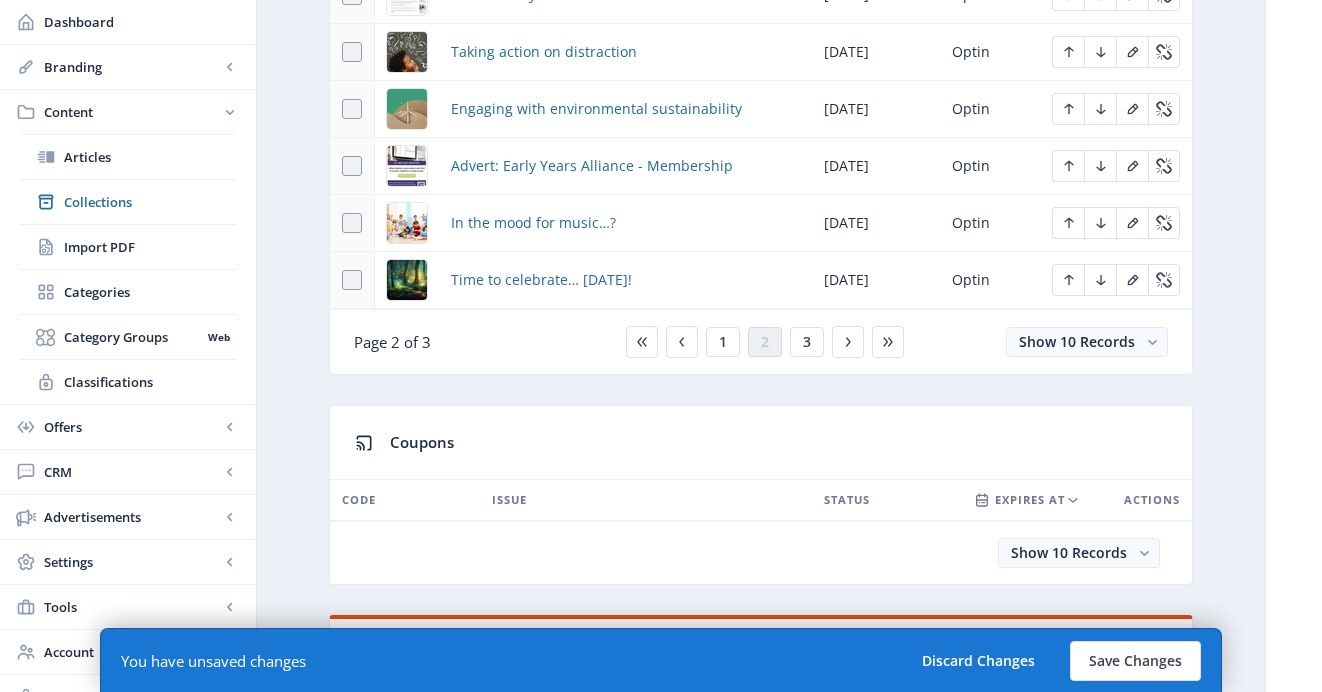 scroll, scrollTop: 1425, scrollLeft: 0, axis: vertical 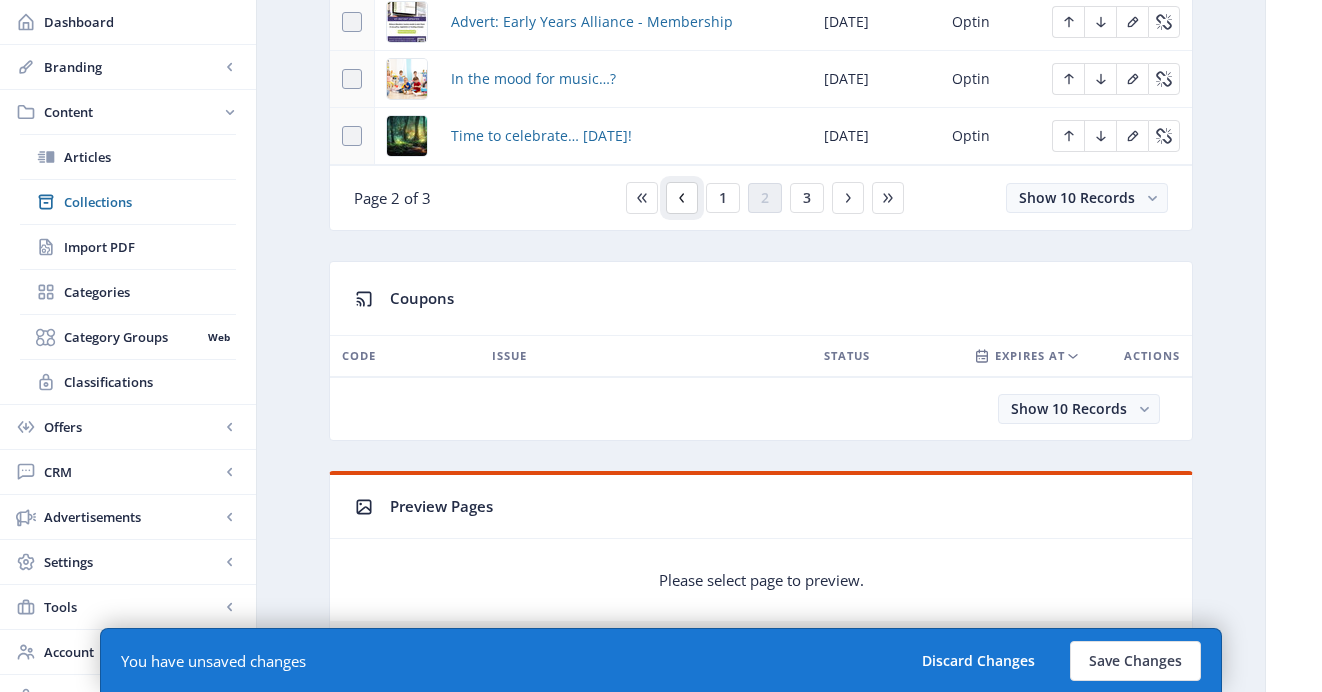 click 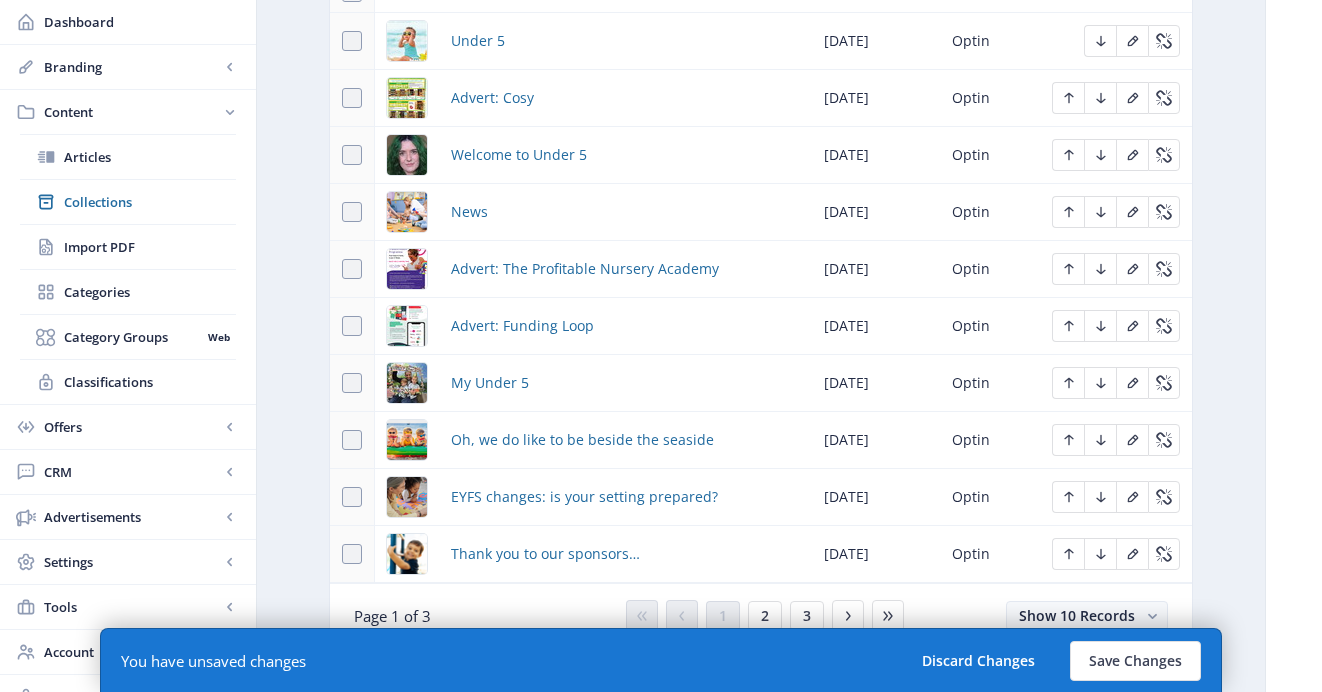 scroll, scrollTop: 1004, scrollLeft: 0, axis: vertical 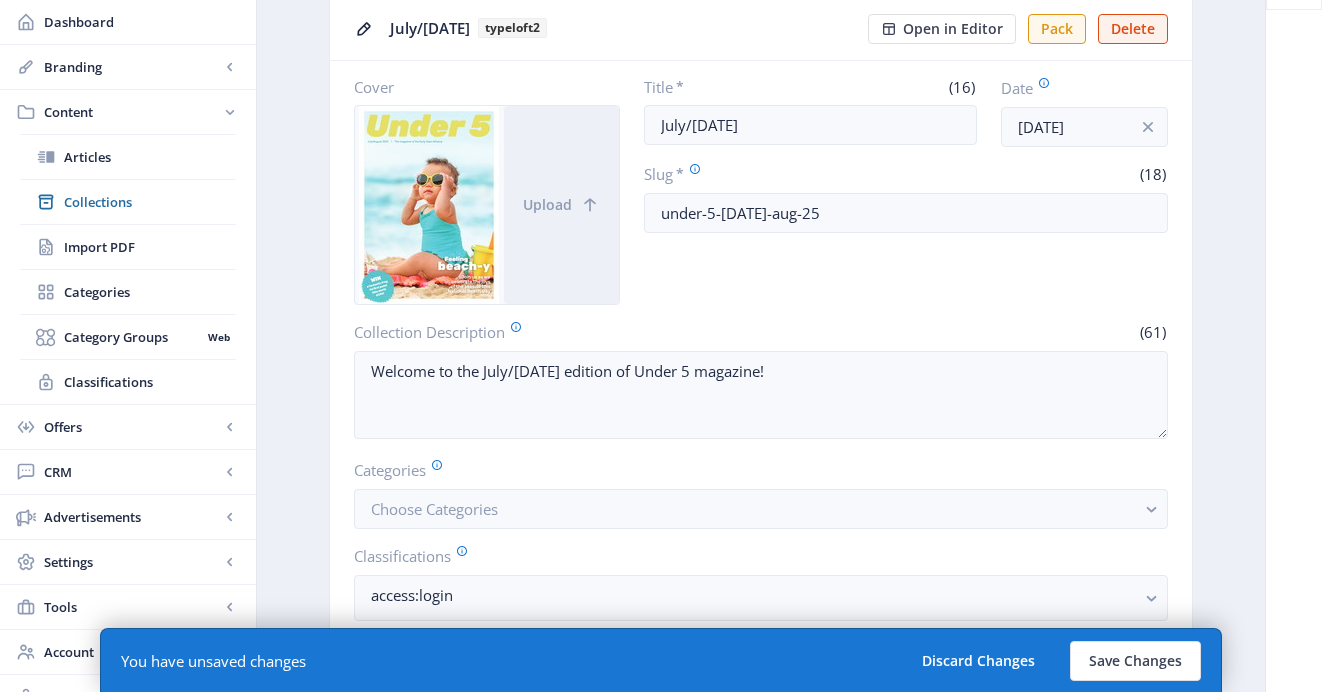 click on "Cover  Upload  Title   *   (16)  July/August 2025  Date  Jul 4, 2025  Slug   *   (18)  under-5-jul-aug-25  Collection Description   (61)  Welcome to the July/August 2025 edition of Under 5 magazine!  Categories  Choose Categories  Classifications  access:login  Unlock Type   *  Opt-in  Opt-in  Use Default Opt-in" 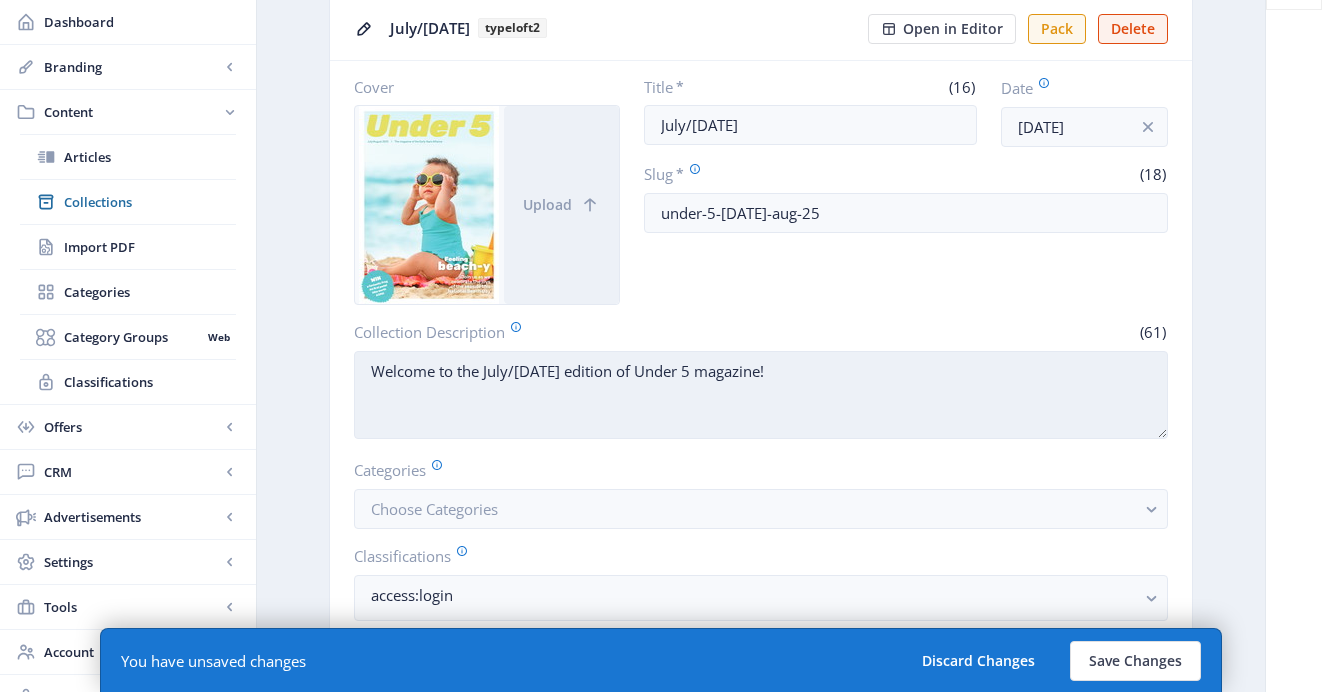 click on "Welcome to the July/August 2025 edition of Under 5 magazine!" at bounding box center (761, 395) 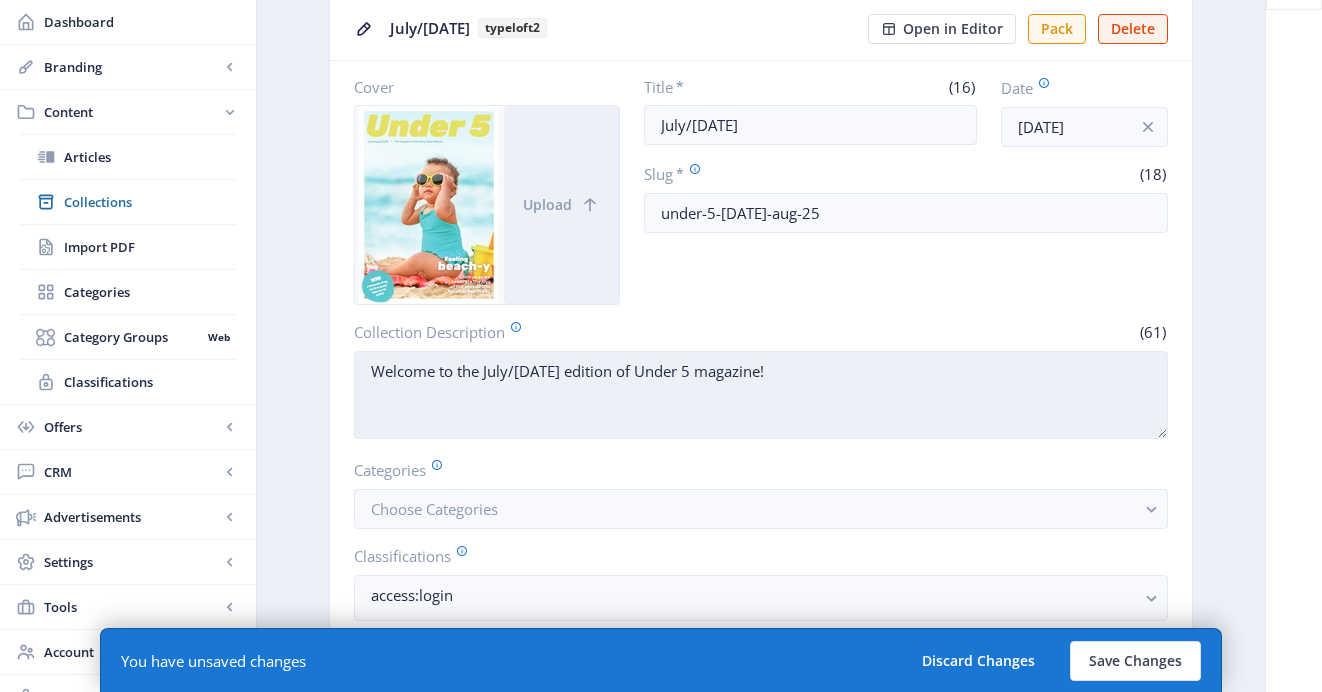 click on "Welcome to the July/August 2025 edition of Under 5 magazine!" at bounding box center [761, 395] 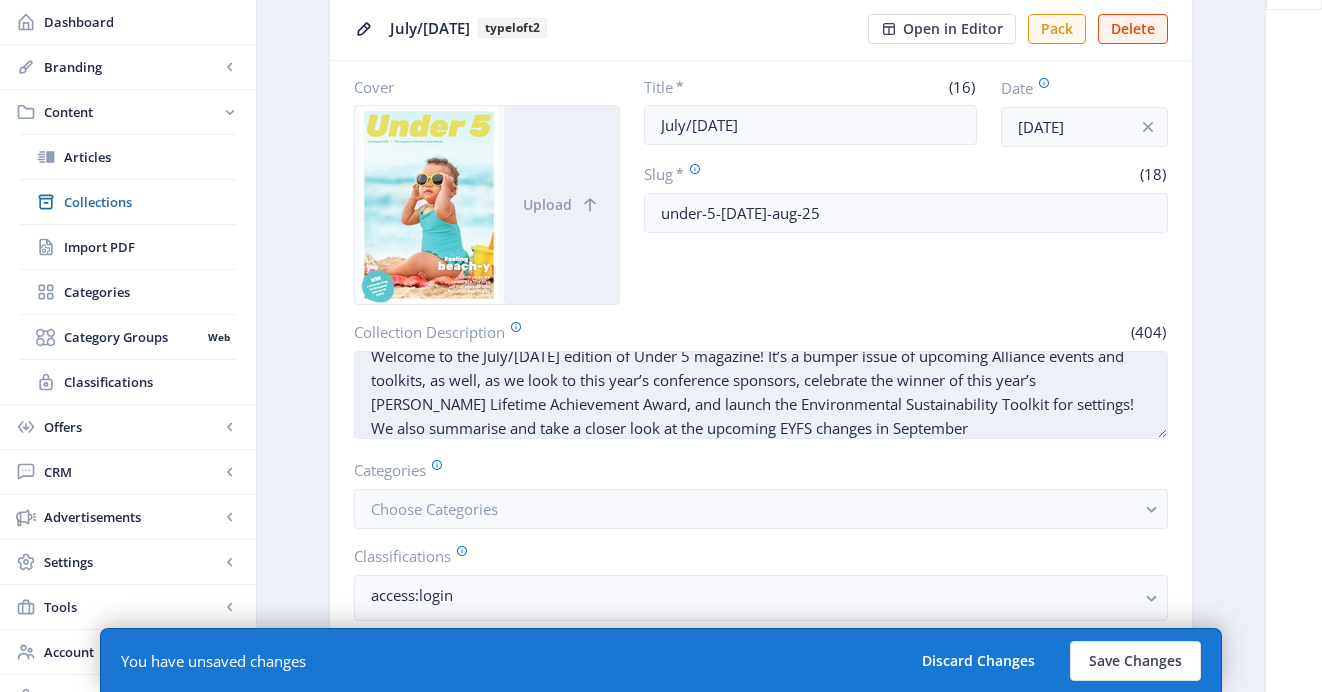 scroll, scrollTop: 0, scrollLeft: 0, axis: both 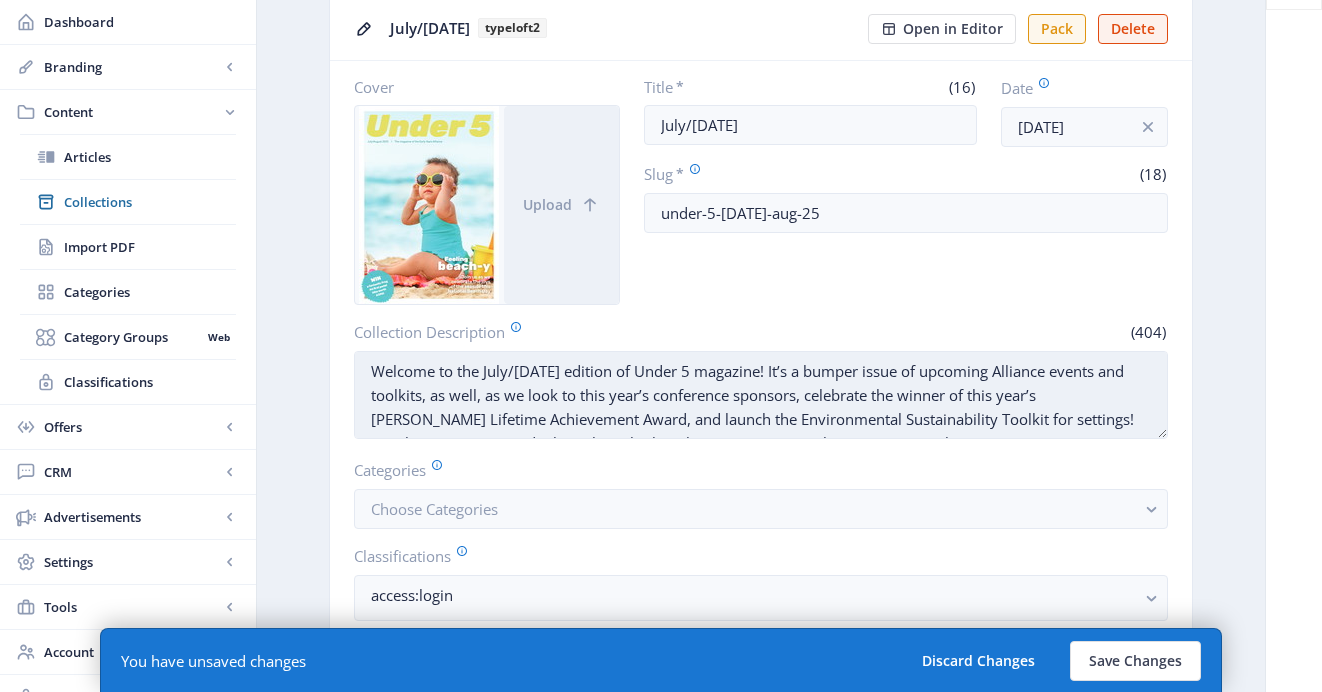 click on "Welcome to the July/August 2025 edition of Under 5 magazine! It’s a bumper issue of upcoming Alliance events and toolkits, as well, as we look to this year’s conference sponsors, celebrate the winner of this year’s Belle Tutaev Lifetime Achievement Award, and launch the Environmental Sustainability Toolkit for settings! We also summarise and take a closer look at the upcoming EYFS changes in September" at bounding box center (761, 395) 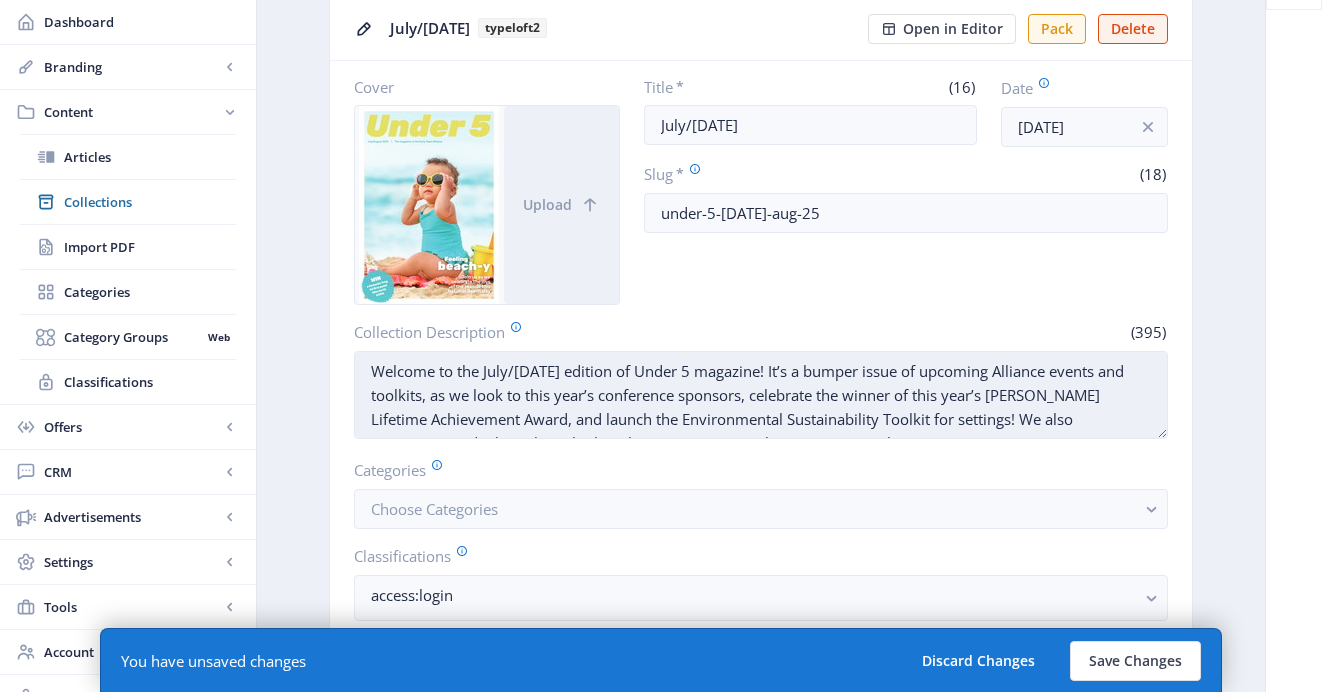 scroll, scrollTop: 24, scrollLeft: 0, axis: vertical 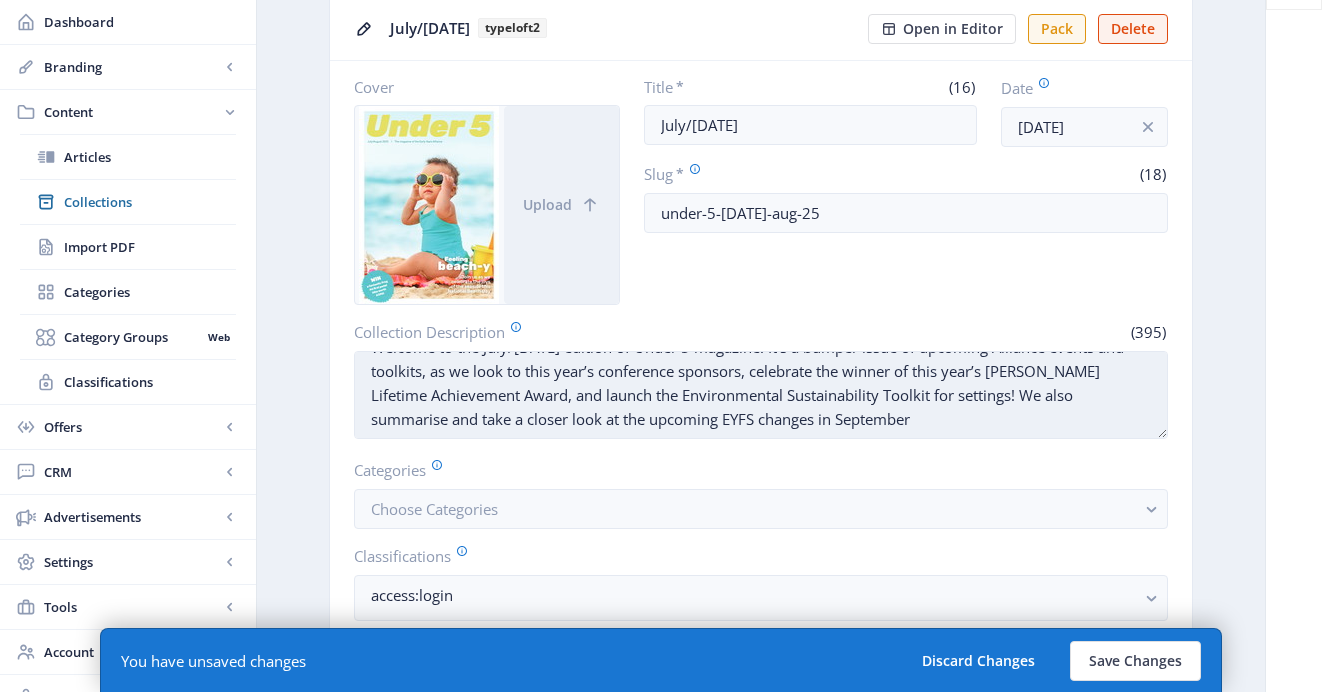 click on "Welcome to the July/August 2025 edition of Under 5 magazine! It’s a bumper issue of upcoming Alliance events and toolkits, as we look to this year’s conference sponsors, celebrate the winner of this year’s Belle Tutaev Lifetime Achievement Award, and launch the Environmental Sustainability Toolkit for settings! We also summarise and take a closer look at the upcoming EYFS changes in September" at bounding box center (761, 395) 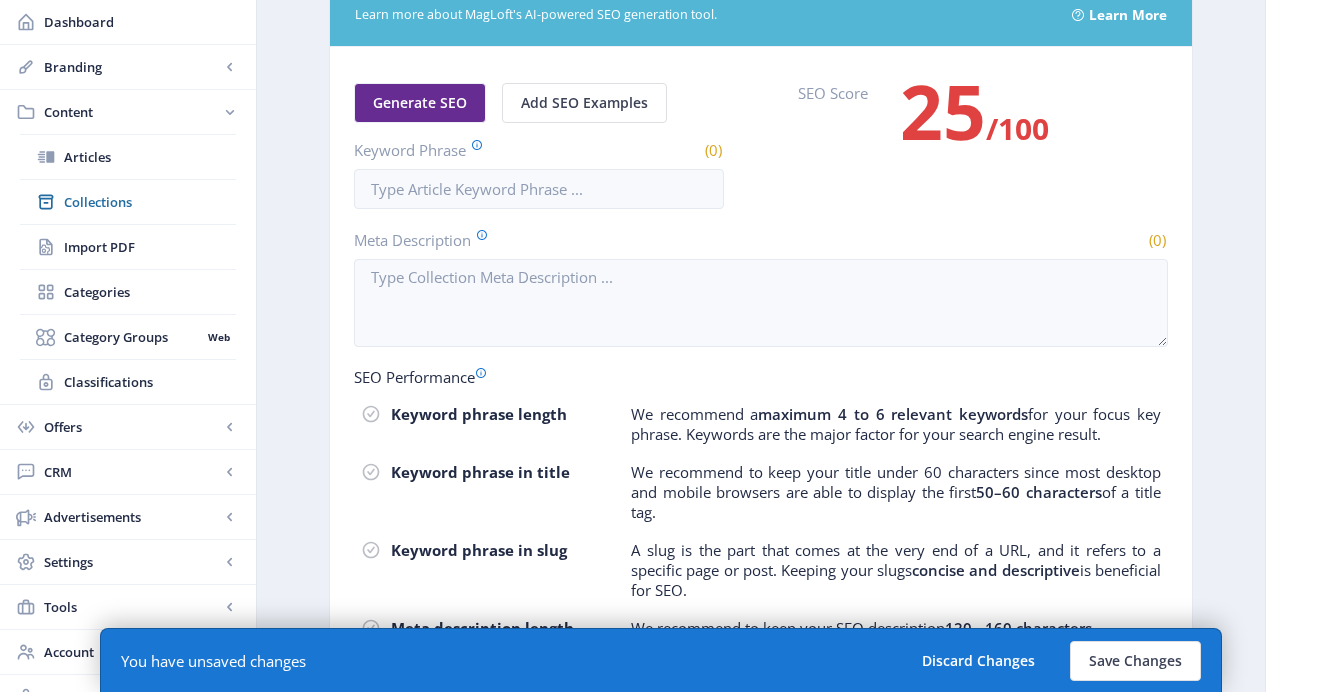 scroll, scrollTop: 3488, scrollLeft: 0, axis: vertical 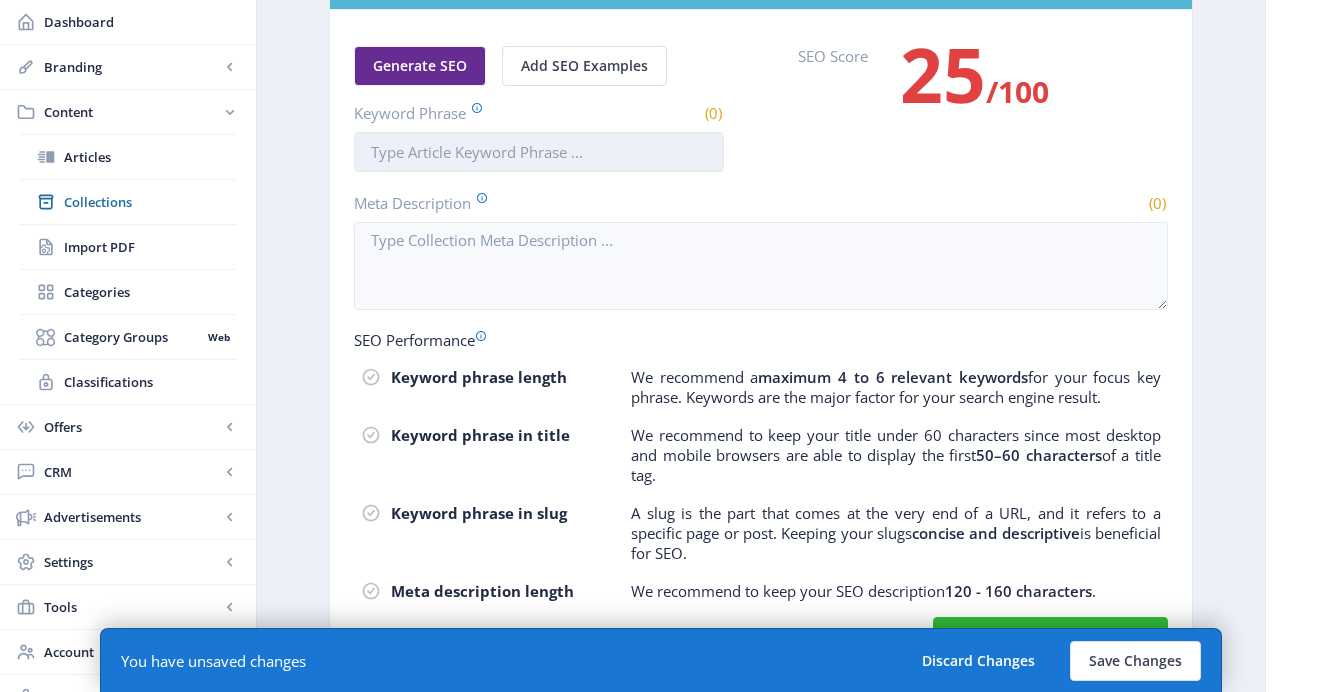type on "Welcome to the July/August 2025 edition of Under 5 magazine! It’s a bumper issue of upcoming Alliance events and toolkits, as we look to this year’s conference sponsors, celebrate the winner of this year’s Belle Tutaev Lifetime Achievement Award, and launch the Environmental Sustainability Toolkit for settings! We also summarise and take a closer look at the upcoming EYFS changes in September... and much more!" 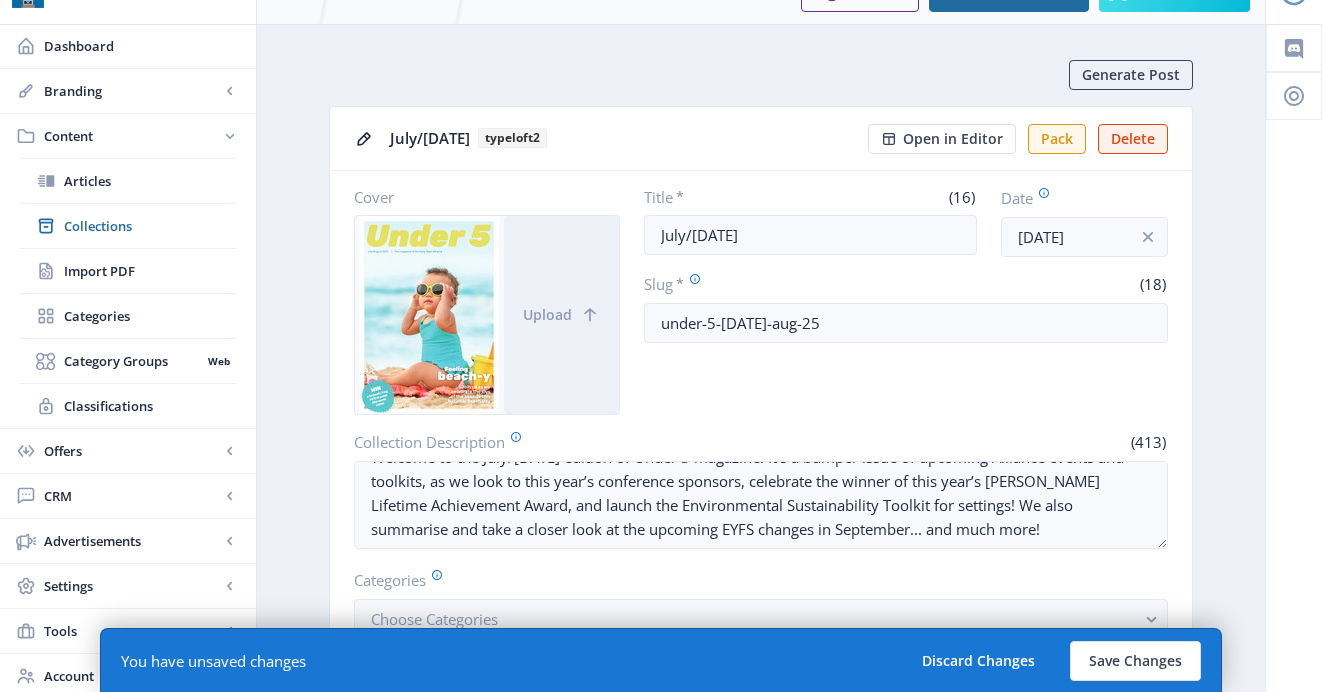 scroll, scrollTop: 164, scrollLeft: 0, axis: vertical 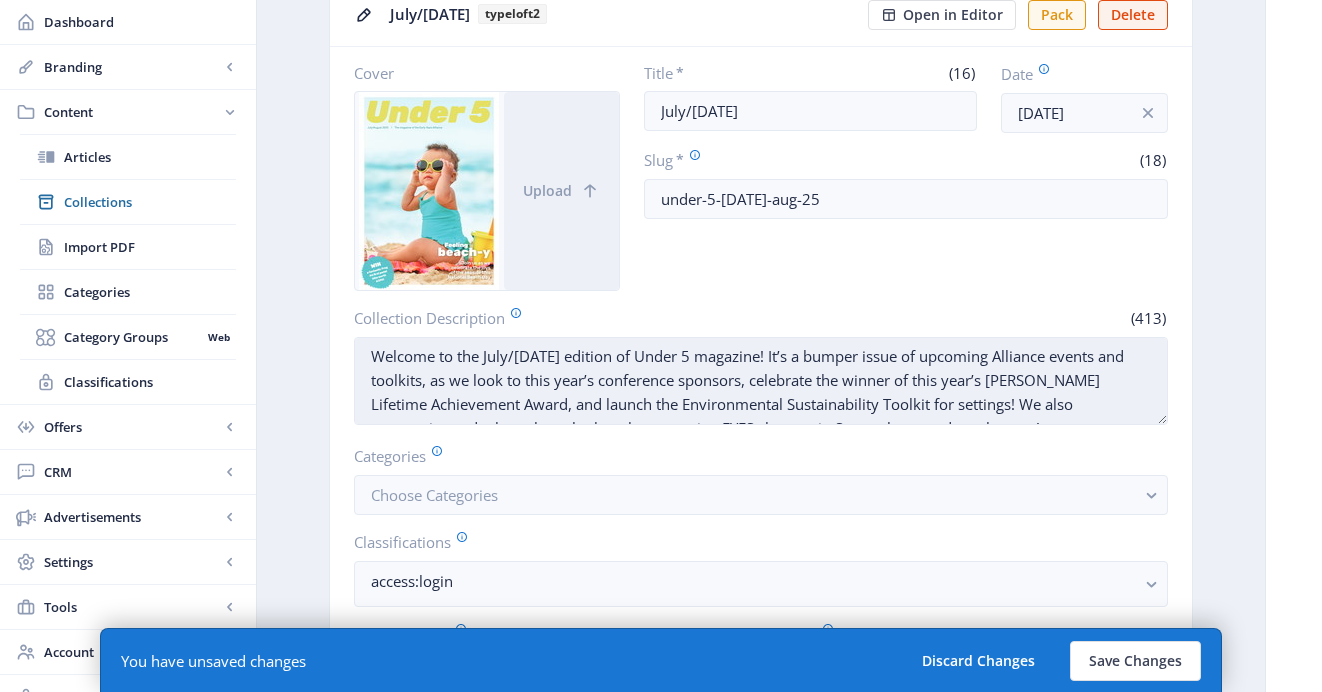 drag, startPoint x: 372, startPoint y: 354, endPoint x: 456, endPoint y: 374, distance: 86.34813 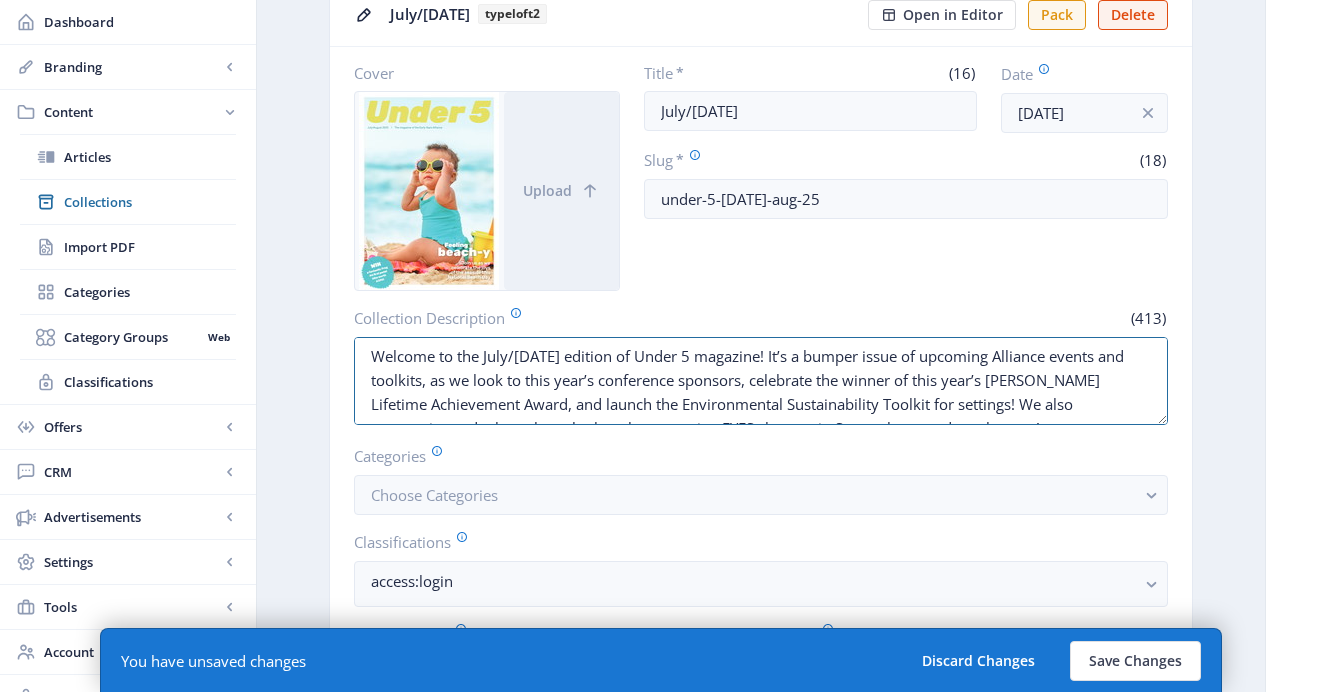 drag, startPoint x: 774, startPoint y: 383, endPoint x: 321, endPoint y: 348, distance: 454.3501 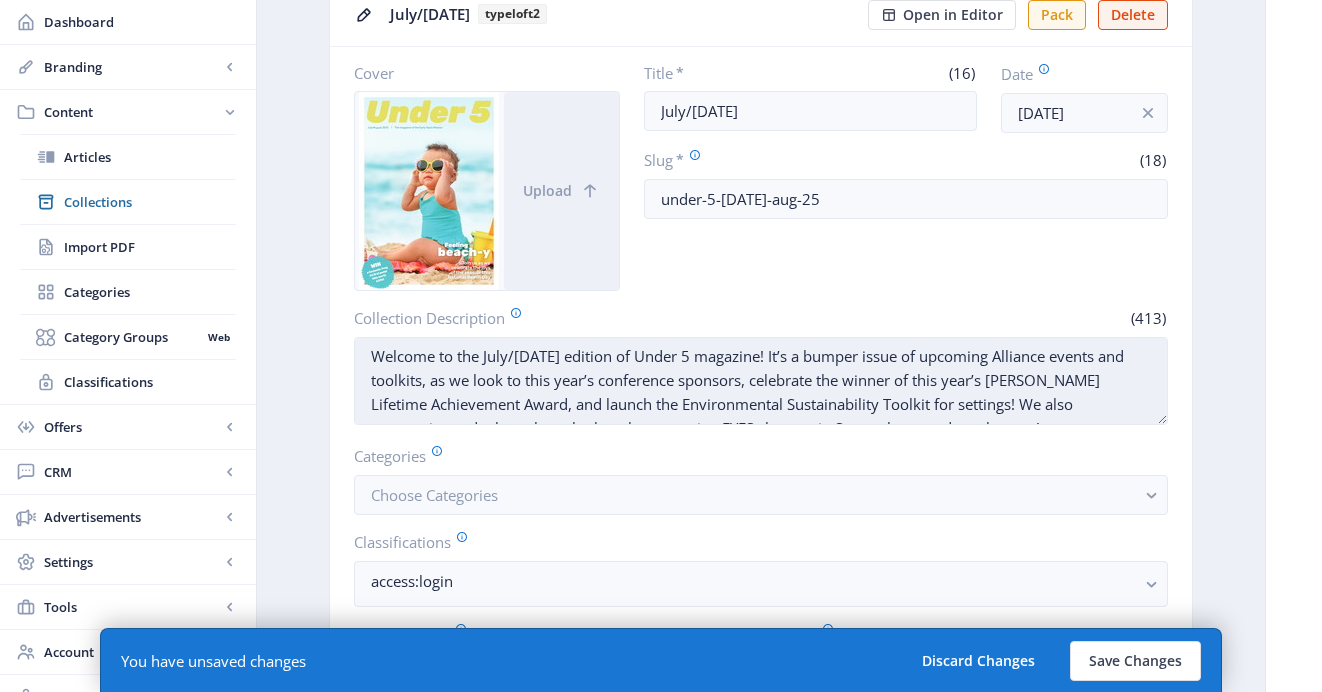 scroll, scrollTop: 24, scrollLeft: 0, axis: vertical 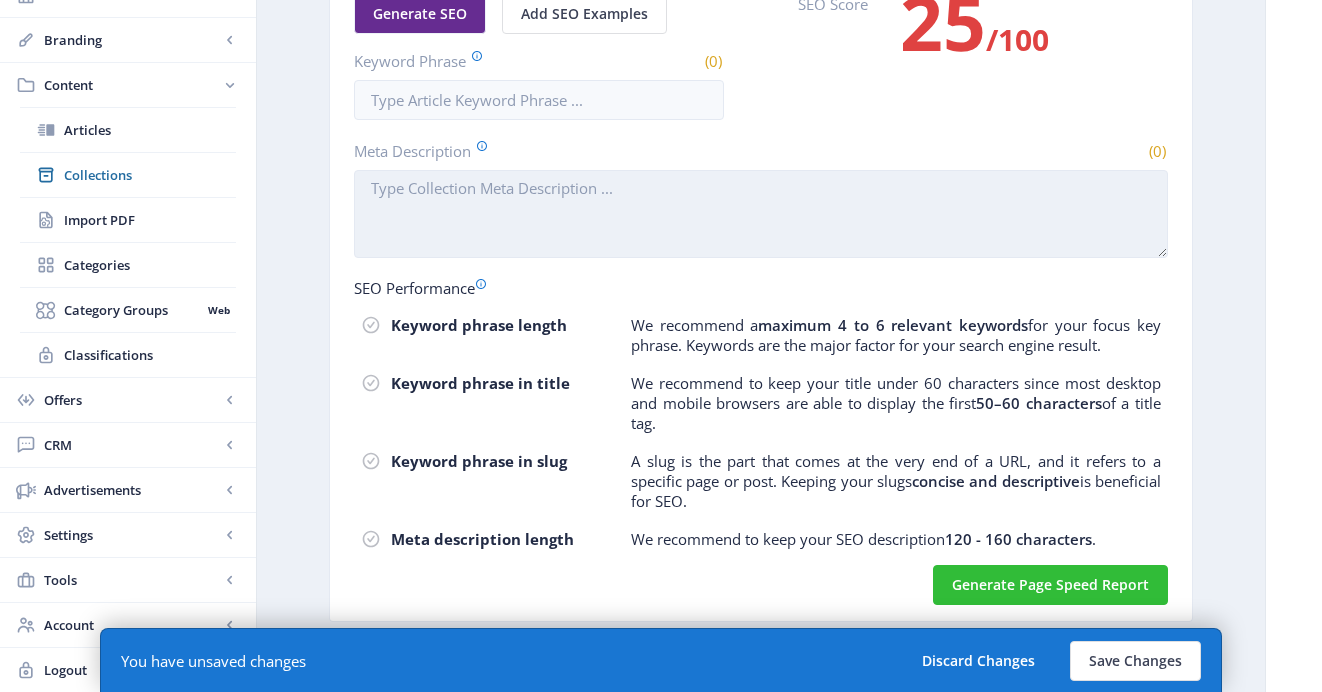 click on "Meta Description" at bounding box center (761, 214) 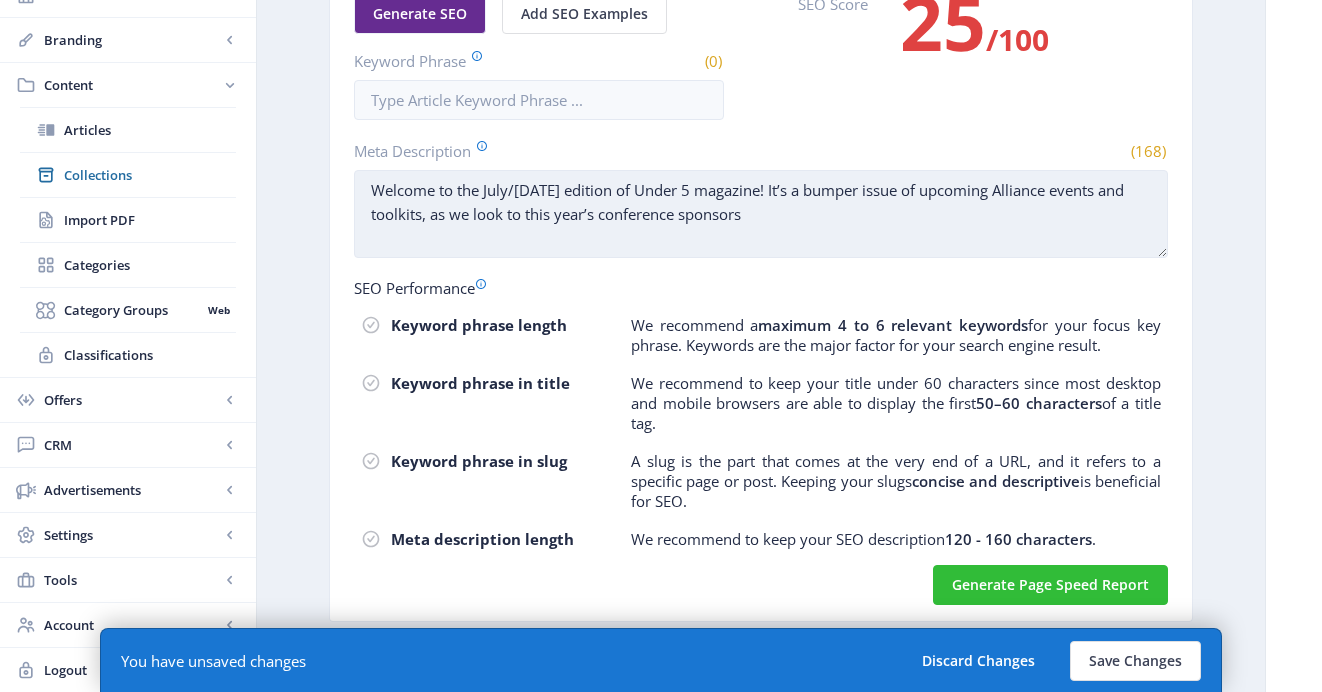 drag, startPoint x: 558, startPoint y: 216, endPoint x: 624, endPoint y: 212, distance: 66.1211 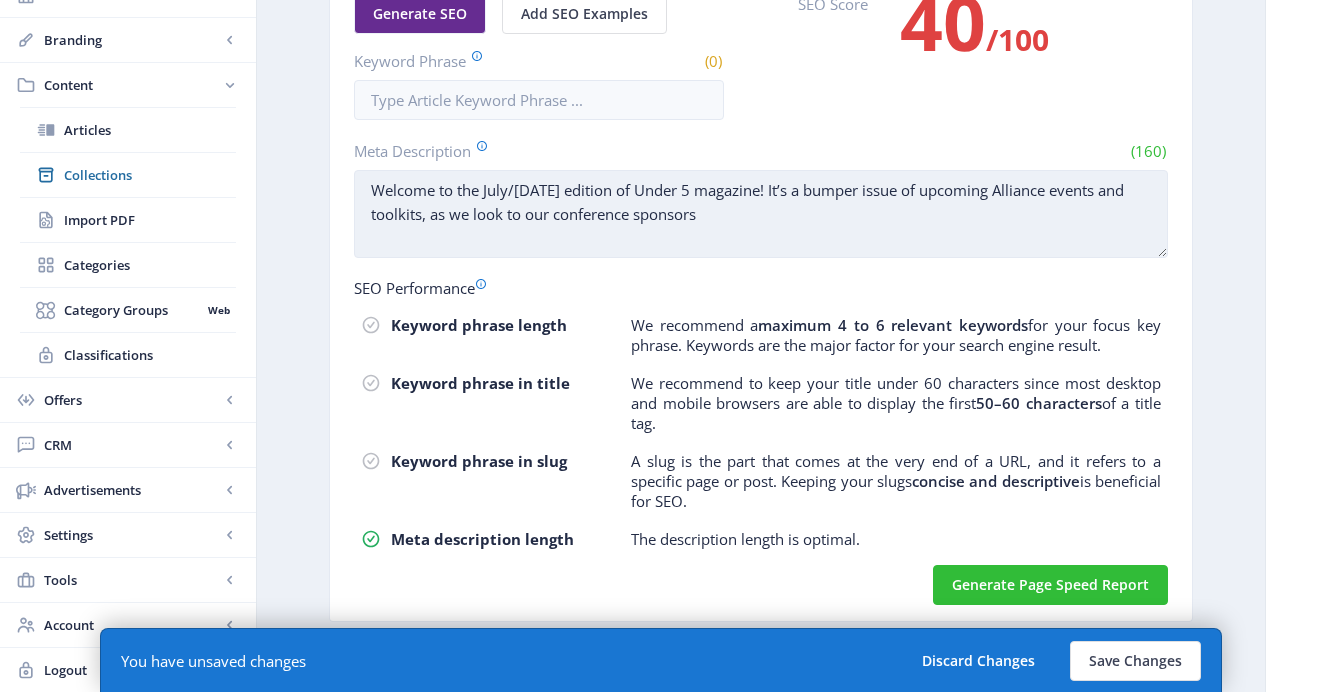 click on "Welcome to the July/August 2025 edition of Under 5 magazine! It’s a bumper issue of upcoming Alliance events and toolkits, as we look to our conference sponsors" at bounding box center (761, 214) 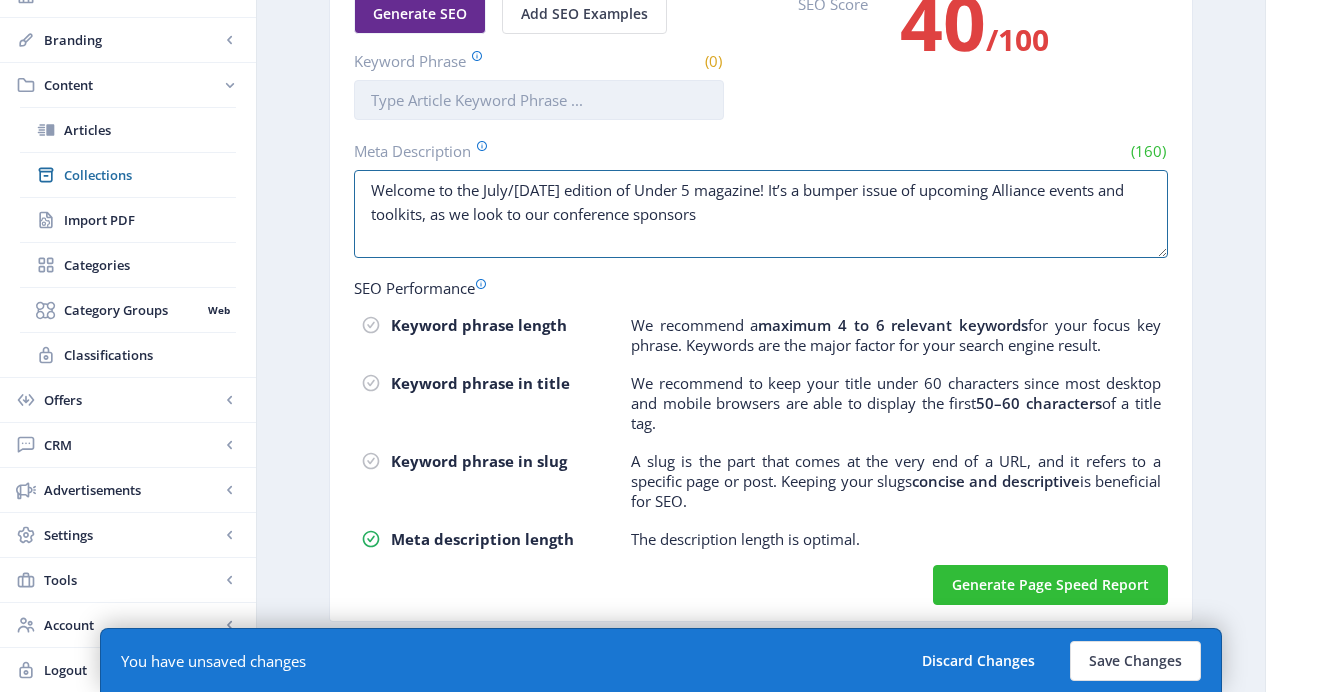 type on "Welcome to the July/August 2025 edition of Under 5 magazine! It’s a bumper issue of upcoming Alliance events and toolkits, as we look to our conference sponsors" 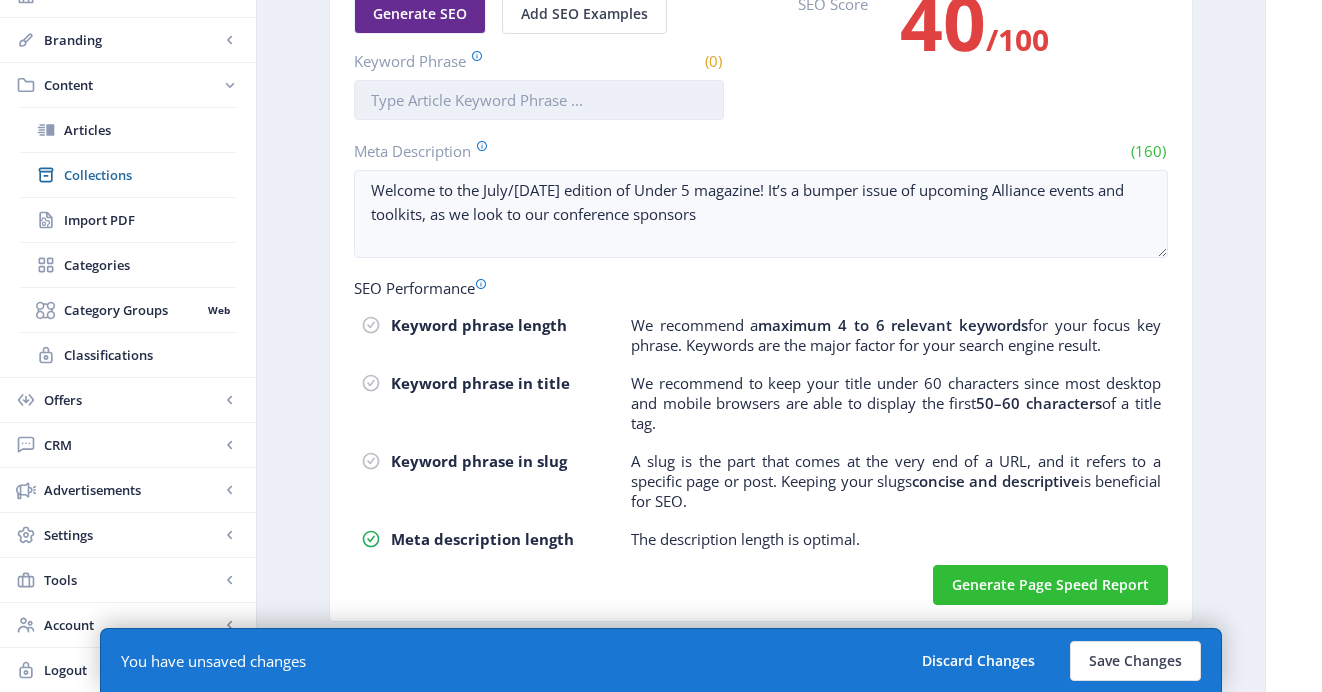 click on "Keyword Phrase" at bounding box center (539, 100) 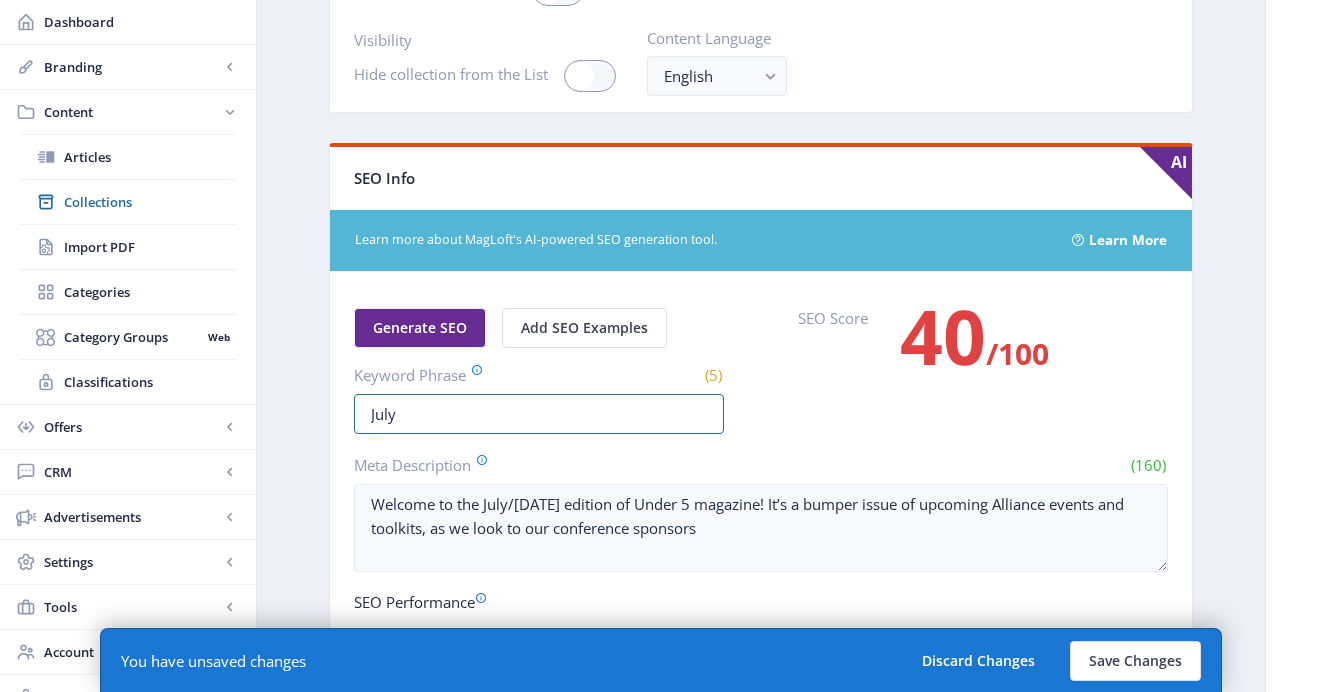 scroll, scrollTop: 3292, scrollLeft: 0, axis: vertical 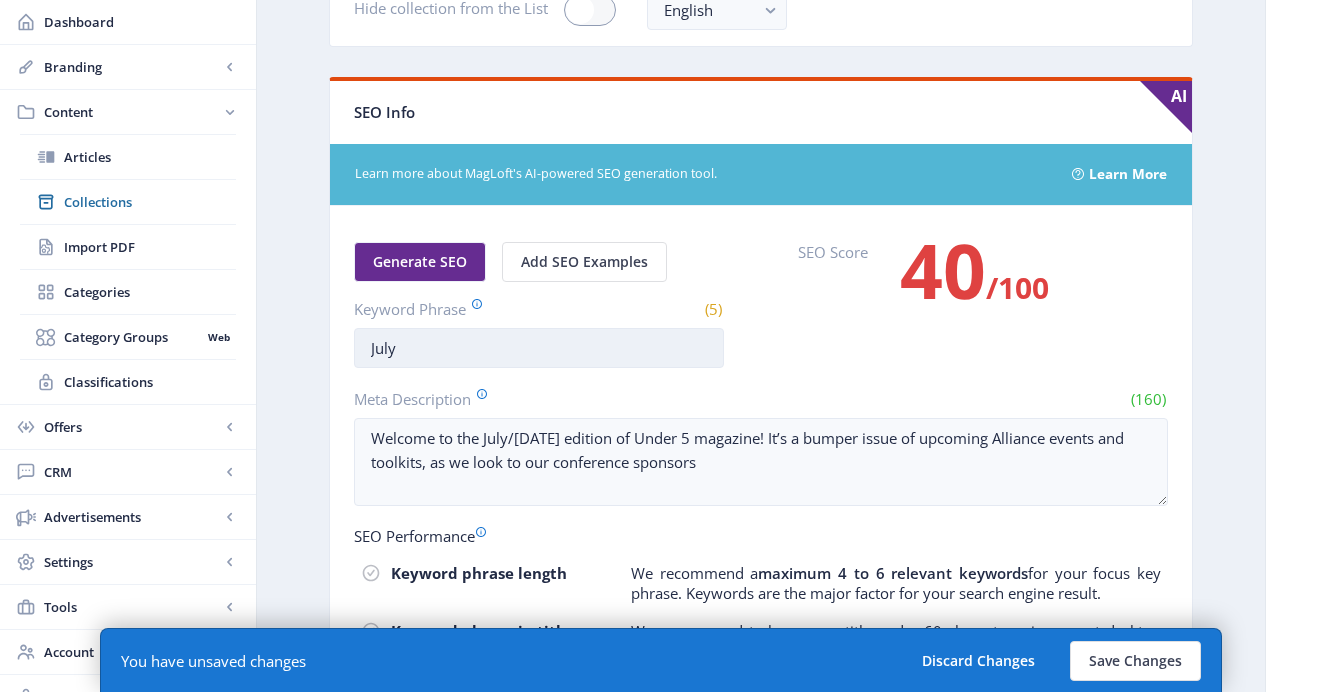 drag, startPoint x: 403, startPoint y: 347, endPoint x: 362, endPoint y: 347, distance: 41 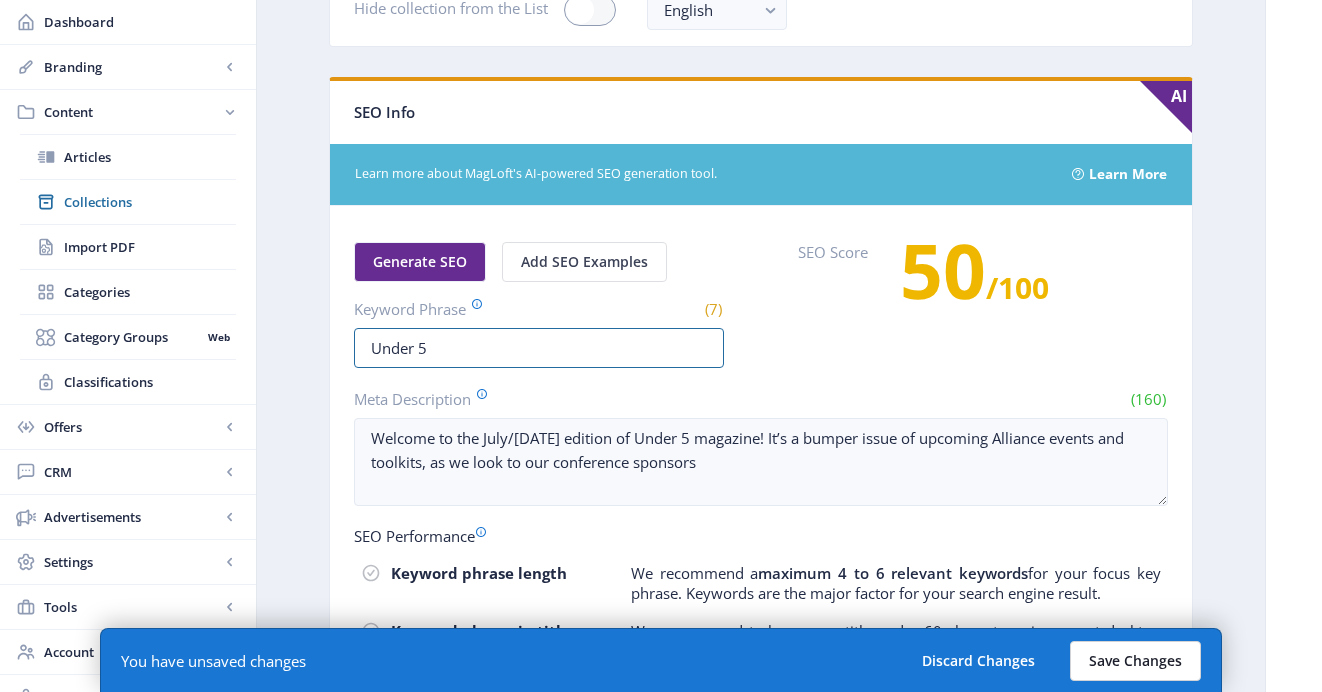 type on "Under 5" 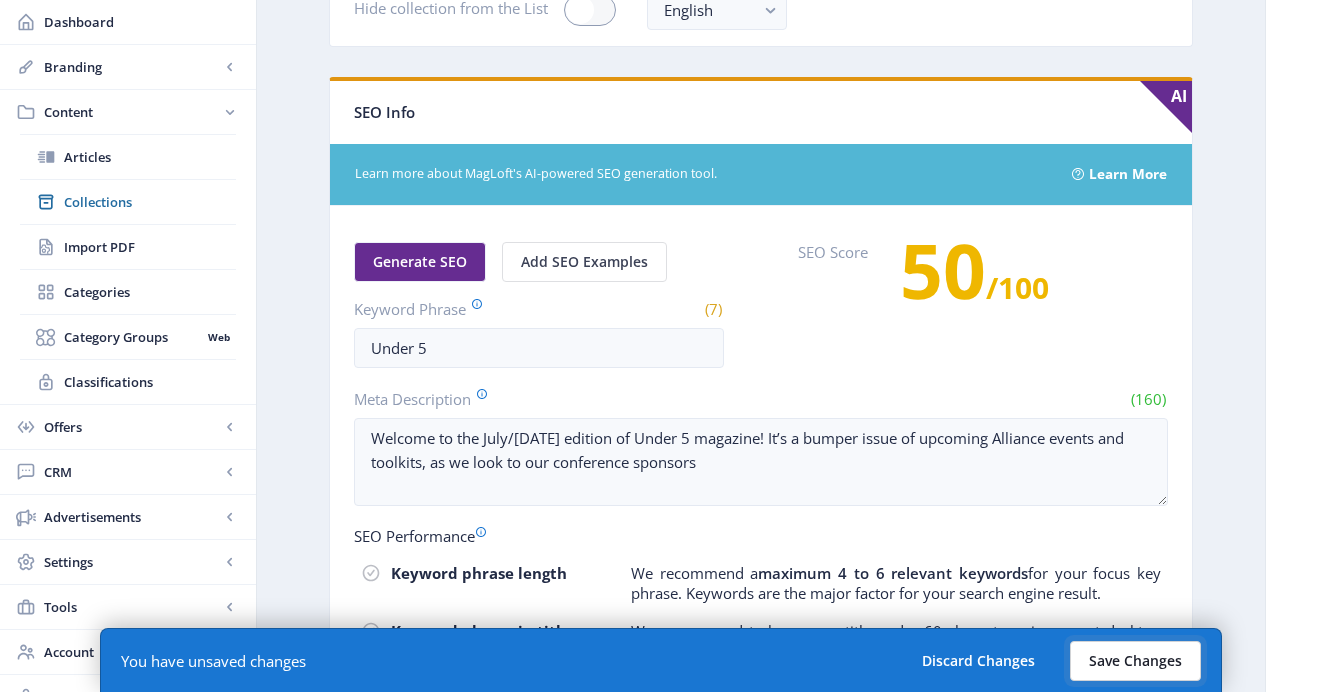 click on "Save Changes" 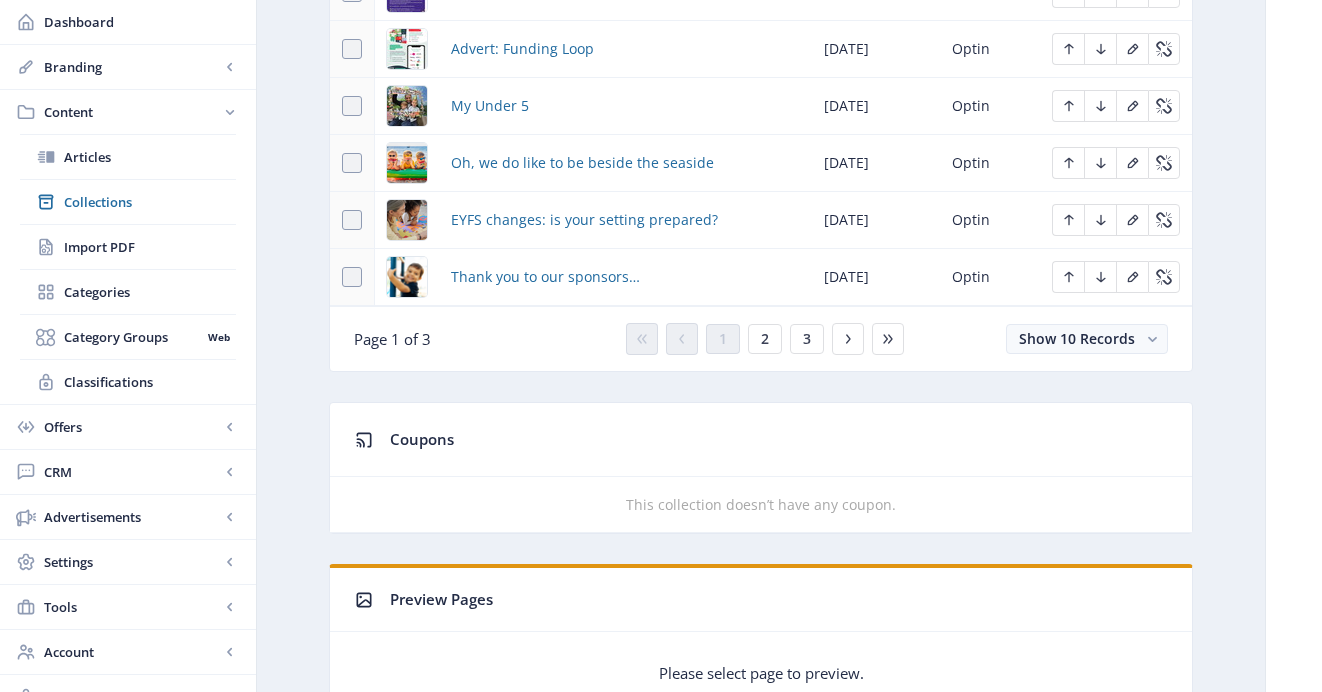 scroll, scrollTop: 1276, scrollLeft: 0, axis: vertical 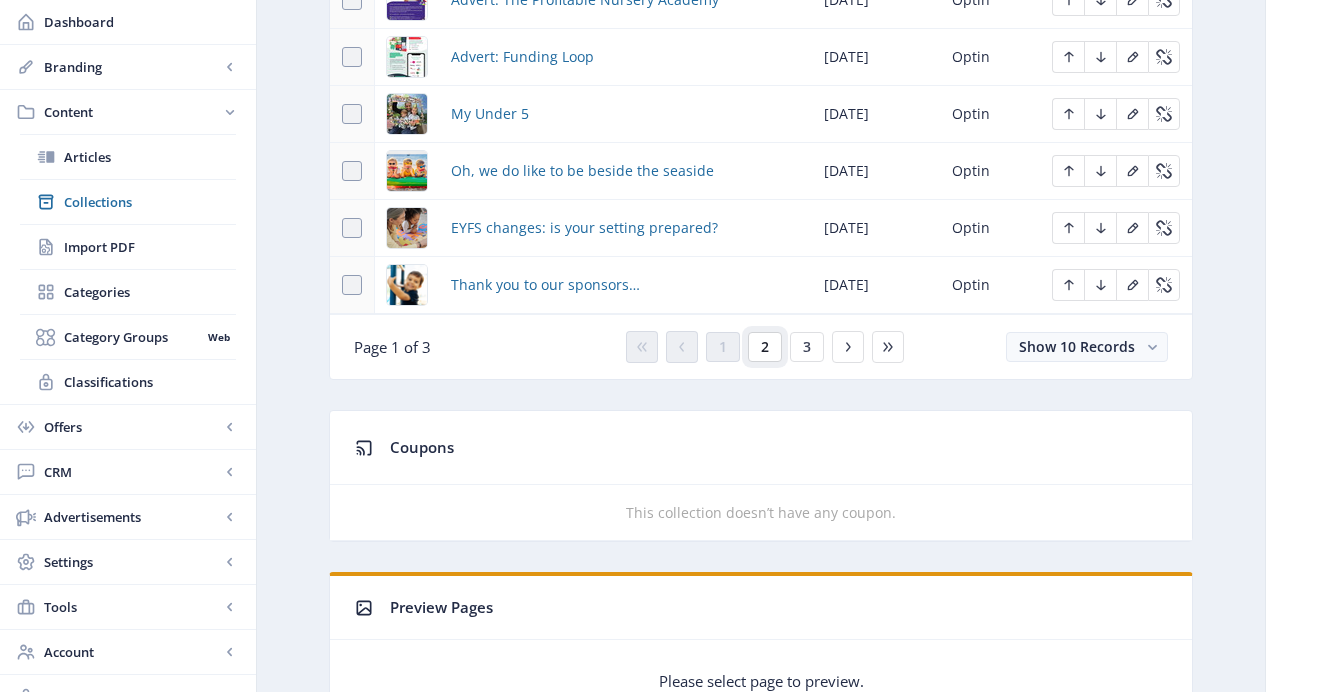 click on "2" 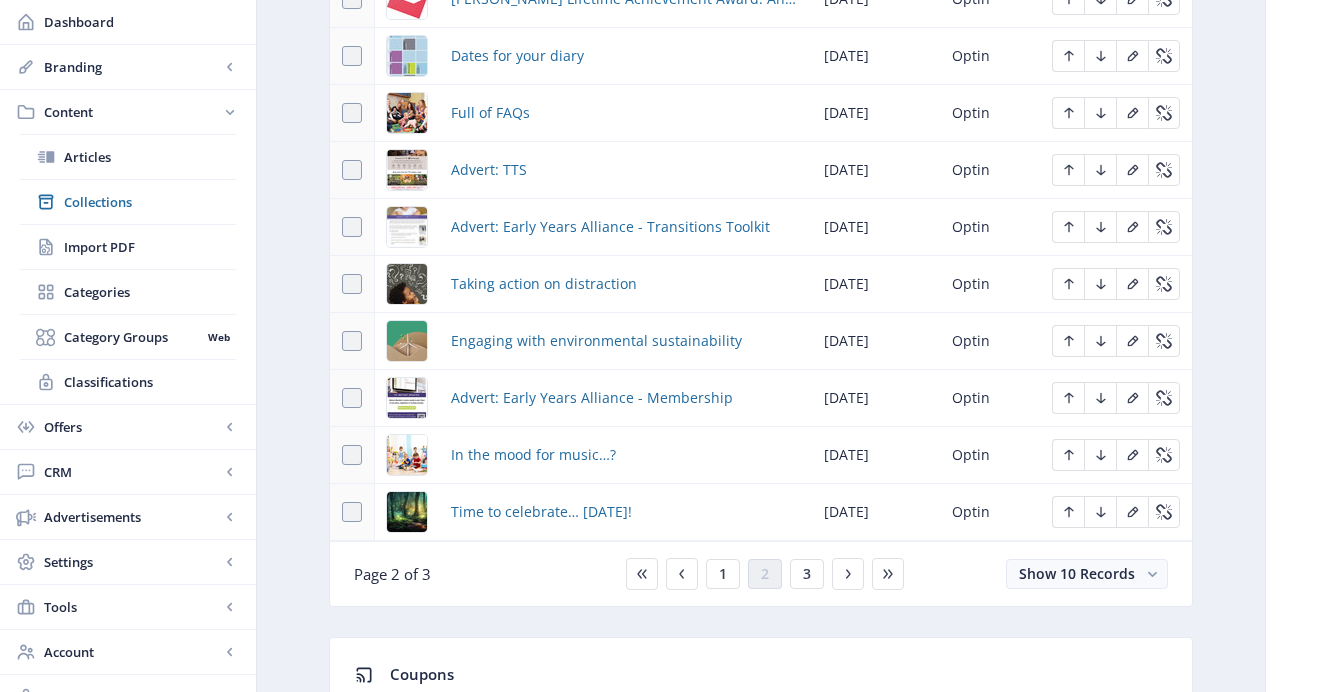 scroll, scrollTop: 1051, scrollLeft: 0, axis: vertical 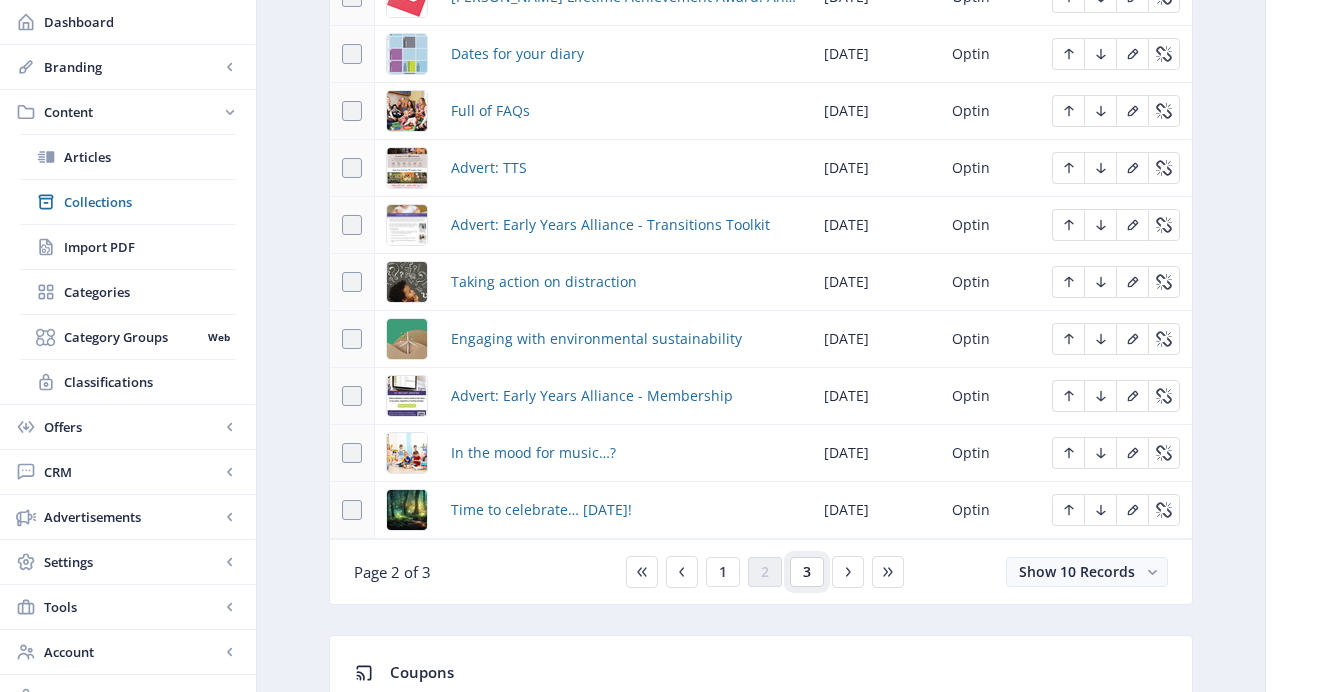 click on "3" 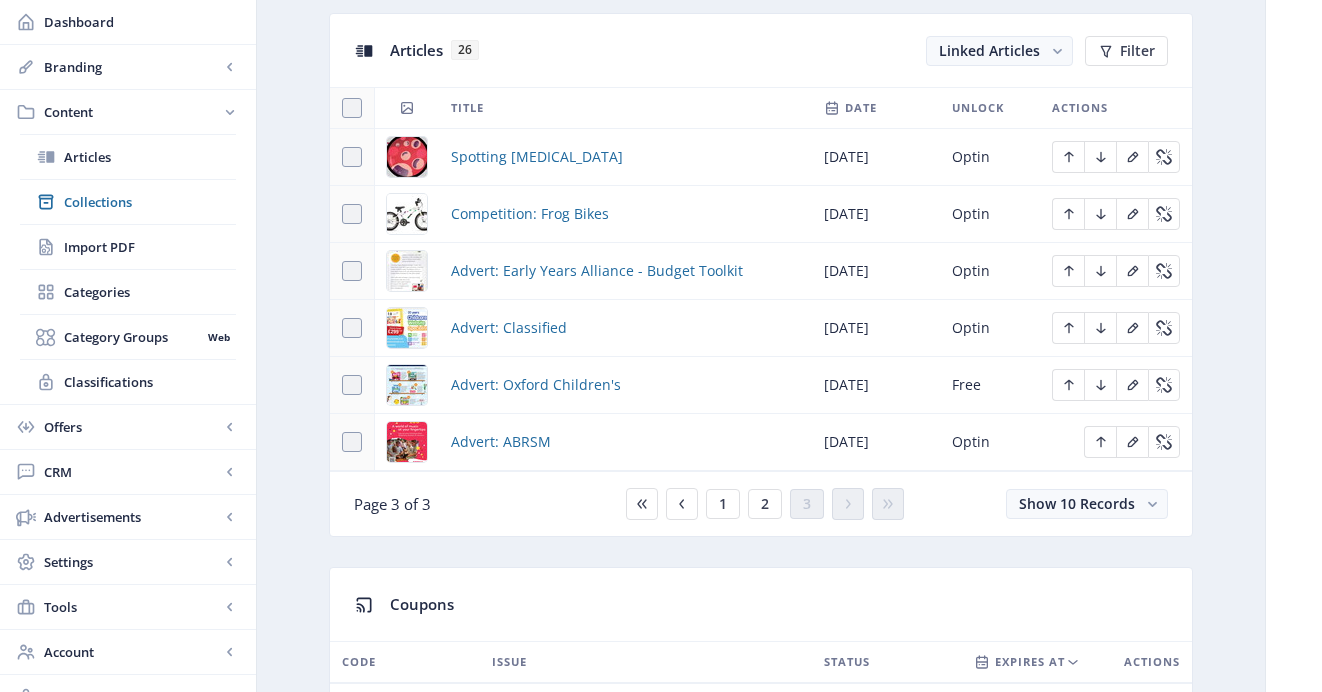 scroll, scrollTop: 889, scrollLeft: 0, axis: vertical 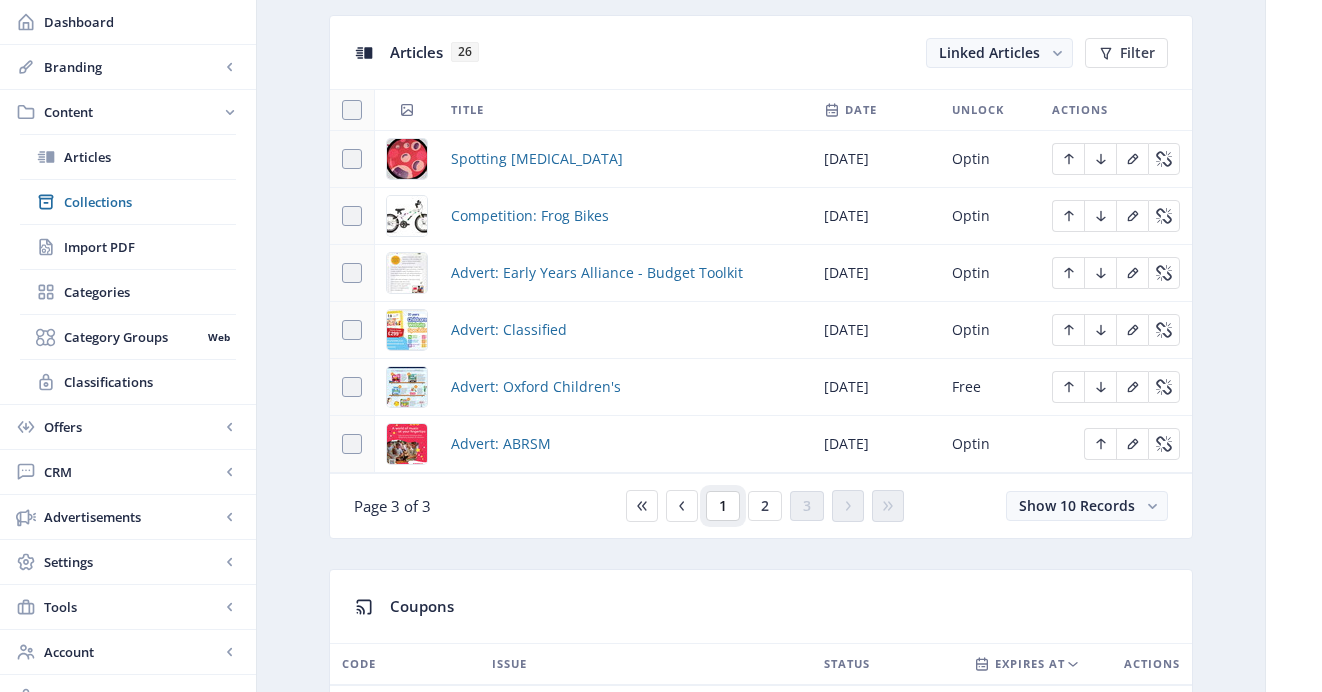 click on "1" 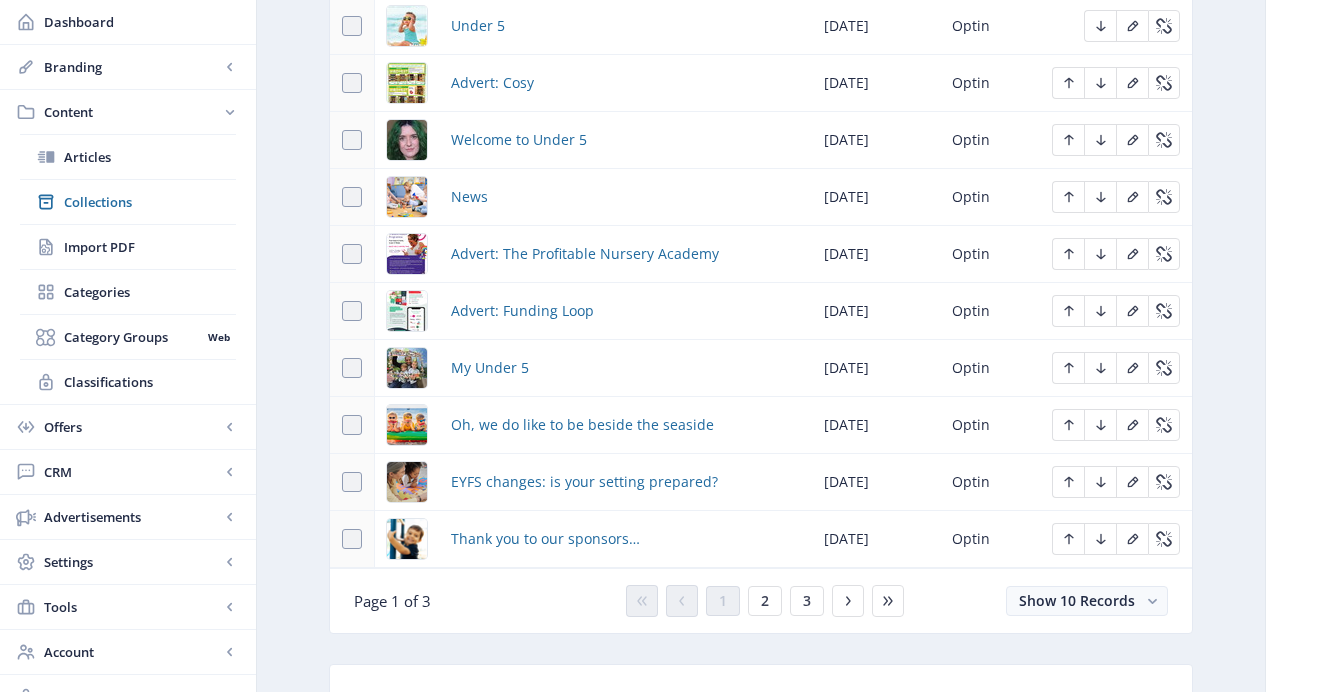 scroll, scrollTop: 1025, scrollLeft: 0, axis: vertical 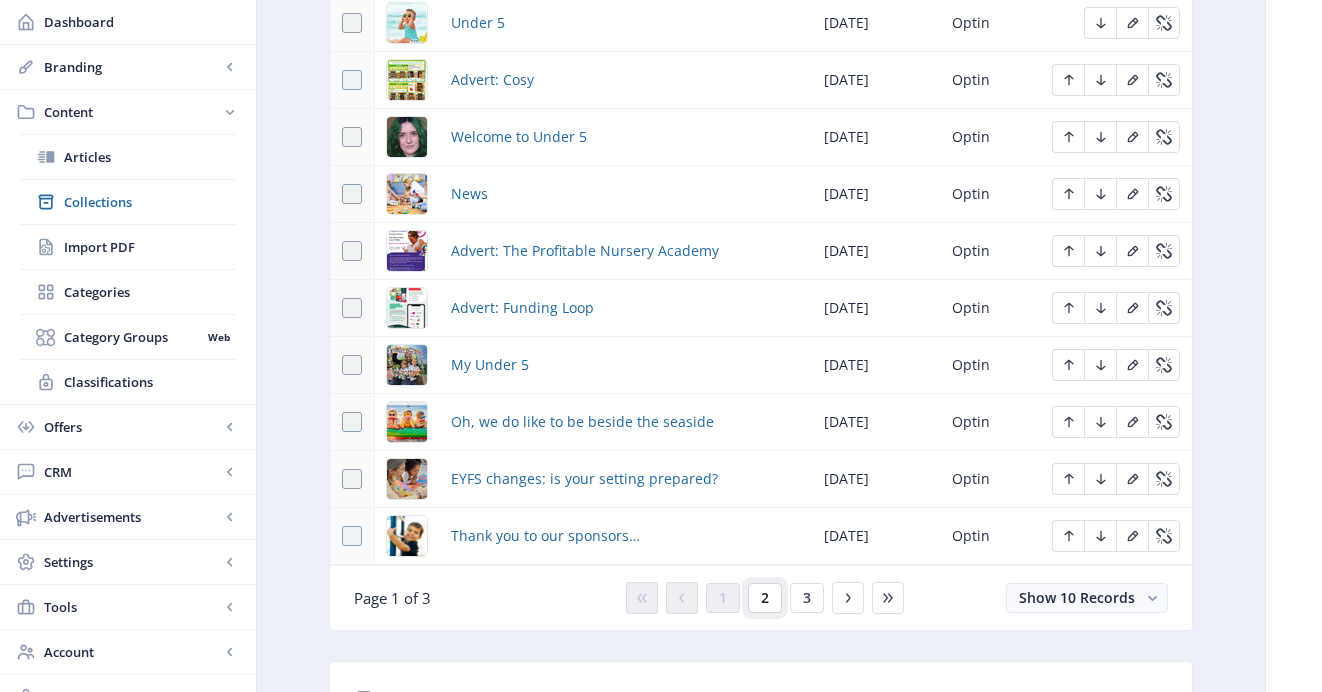 click on "2" 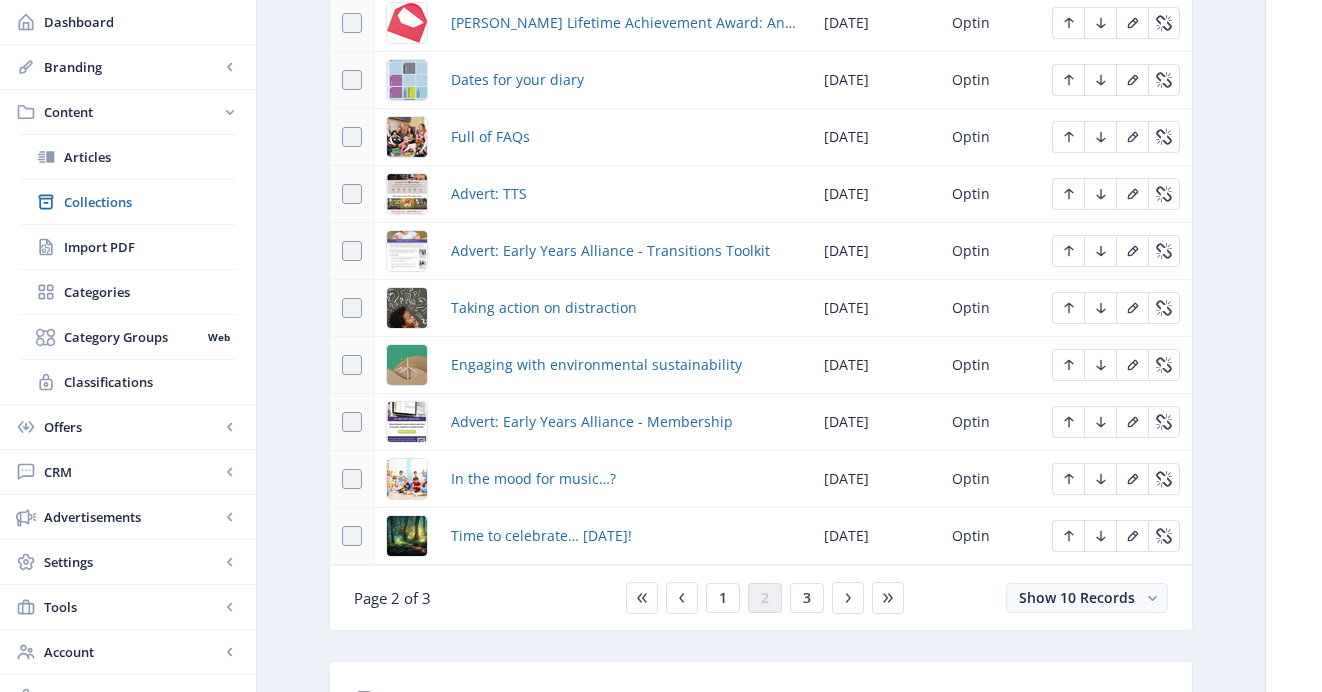 scroll, scrollTop: 1033, scrollLeft: 0, axis: vertical 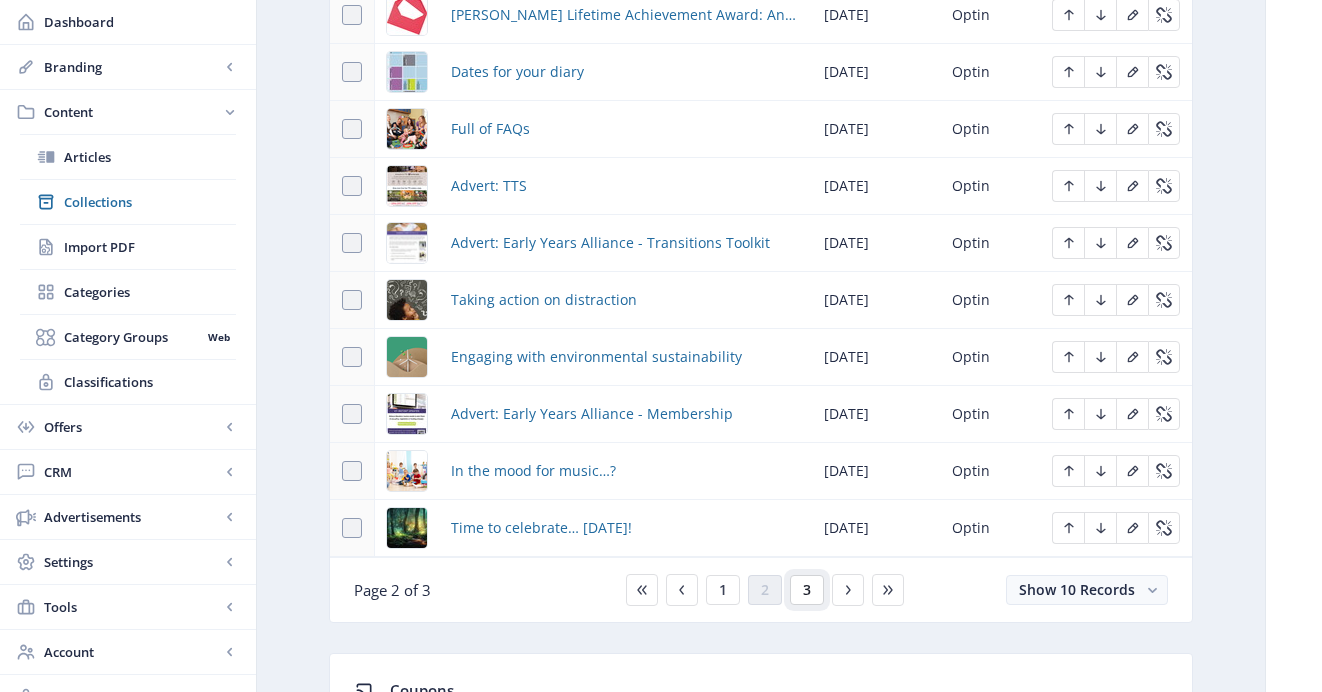 click on "3" 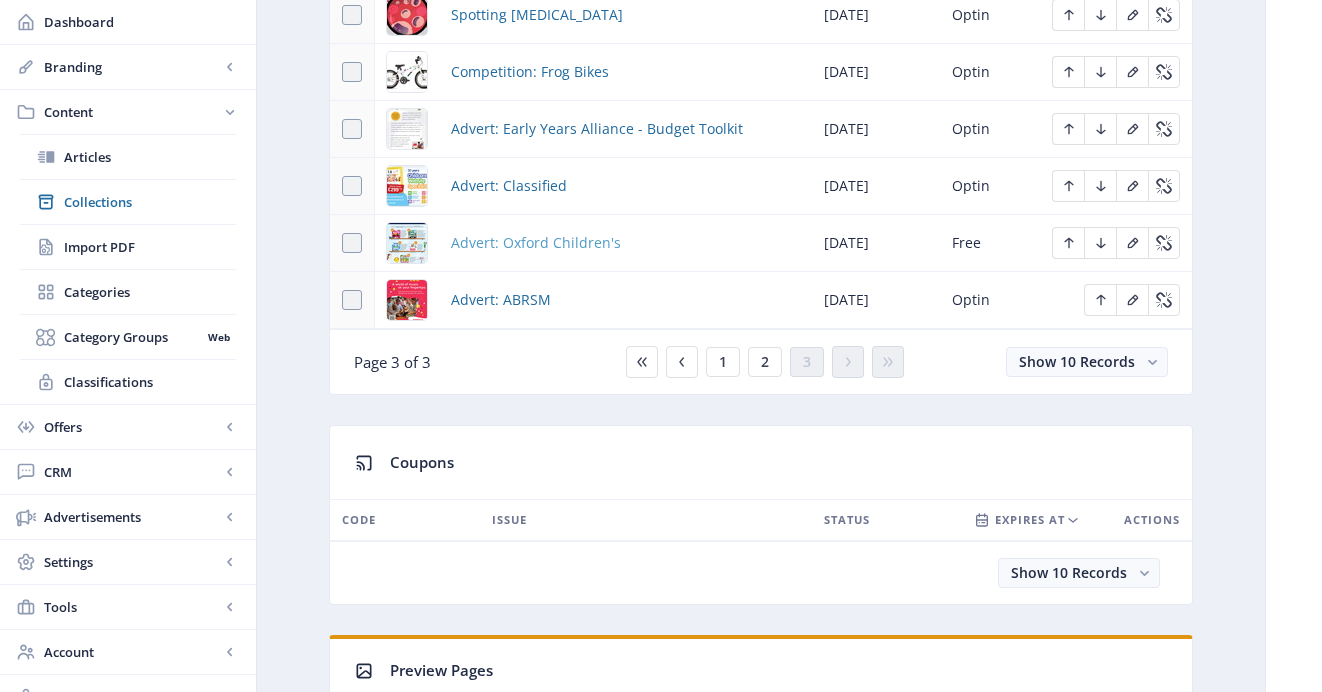 click on "Advert: Oxford Children's" at bounding box center [536, 243] 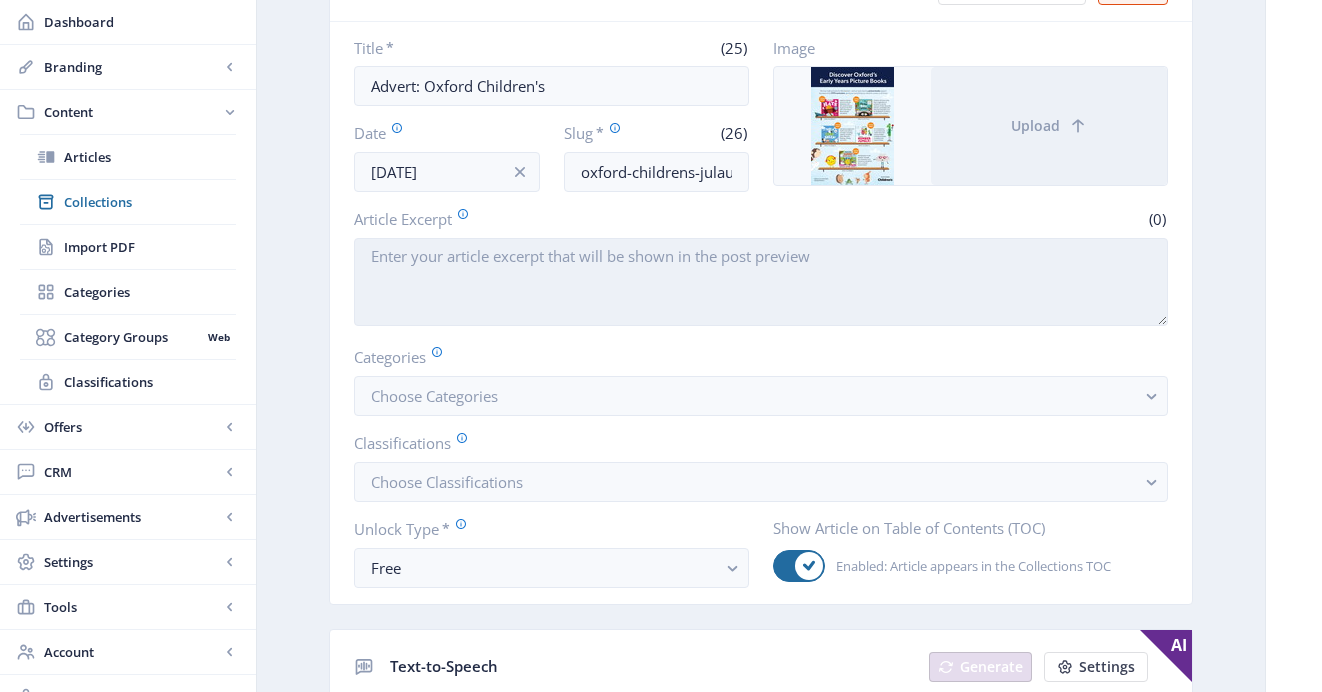 scroll, scrollTop: 253, scrollLeft: 0, axis: vertical 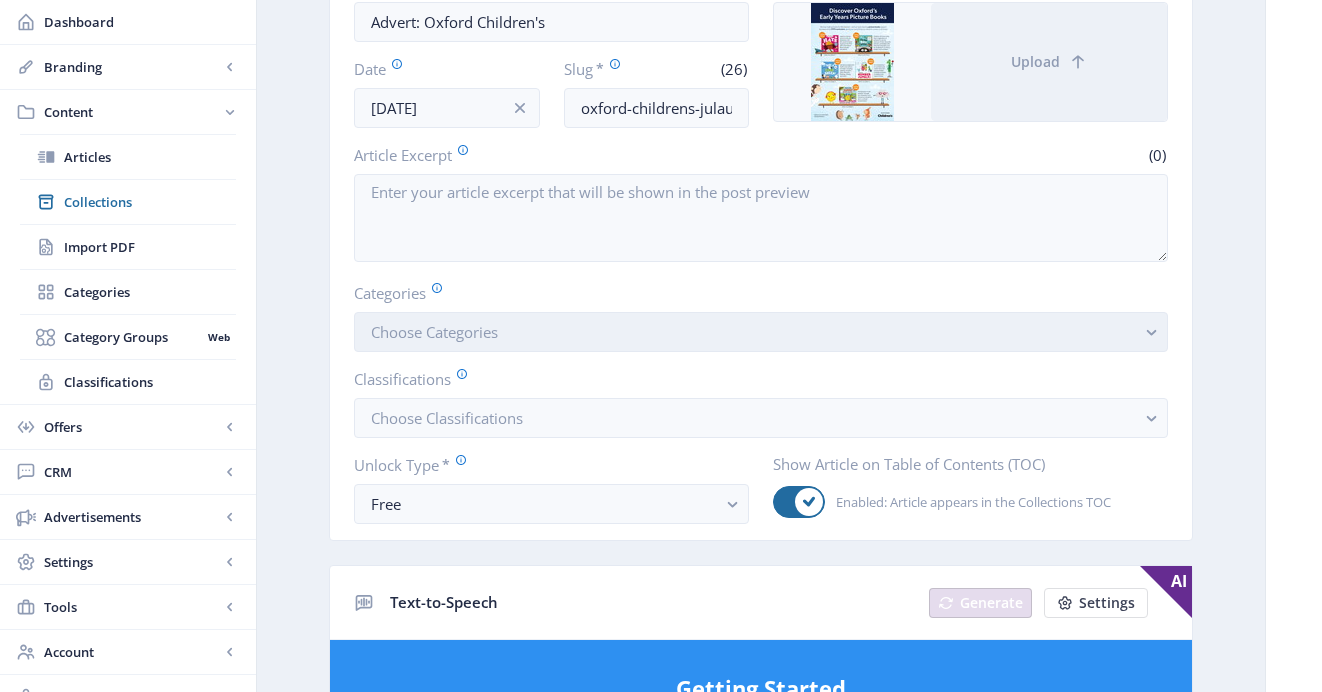 click on "Choose Categories" at bounding box center [761, 332] 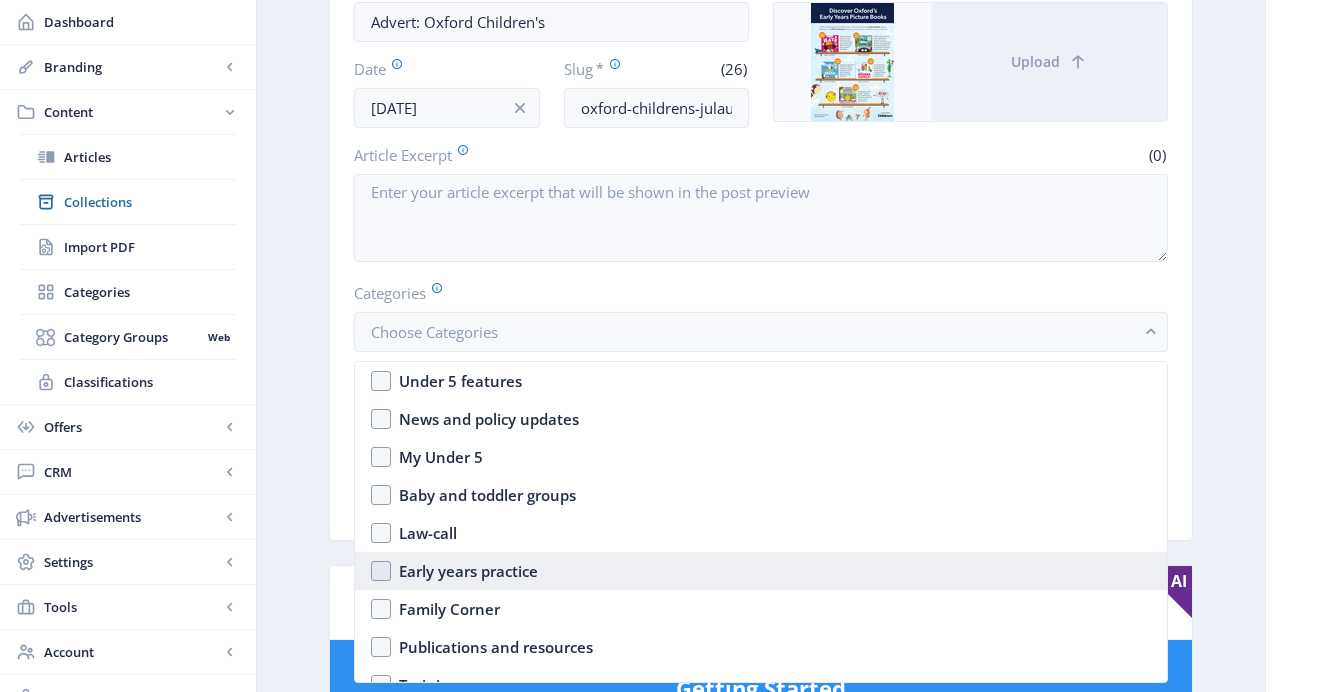 scroll, scrollTop: 174, scrollLeft: 0, axis: vertical 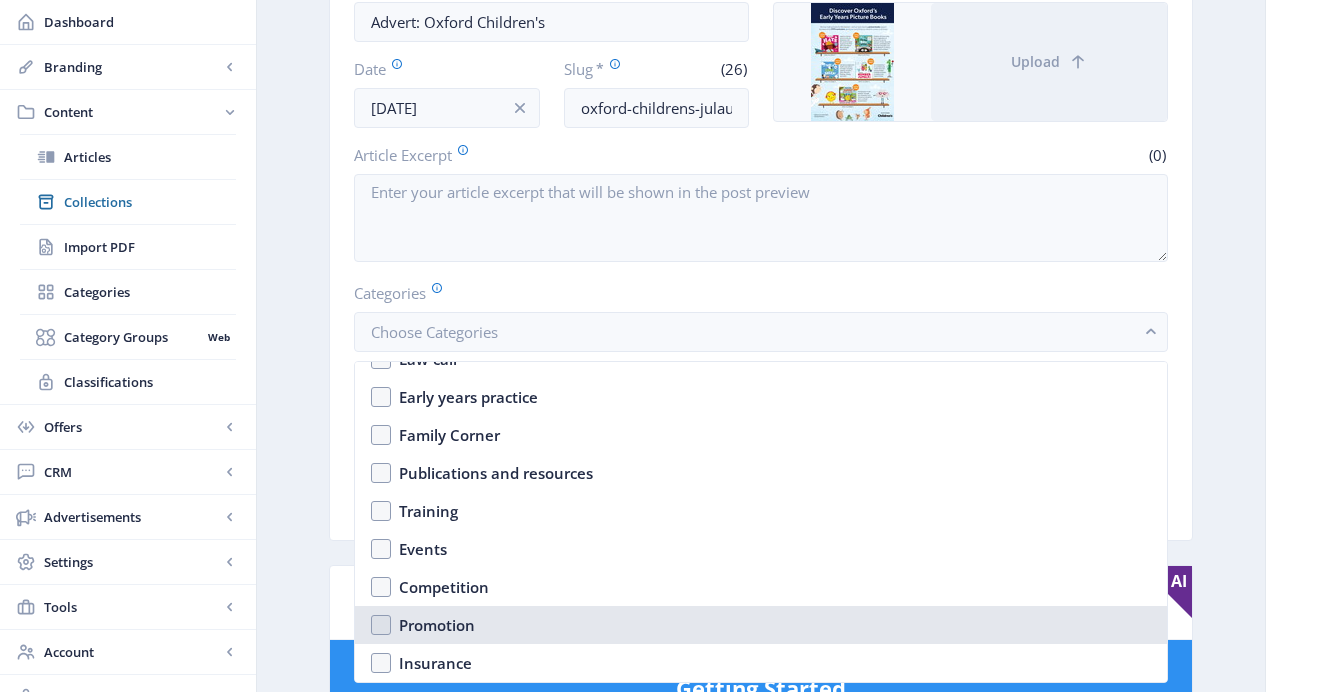 click on "Promotion" at bounding box center [437, 625] 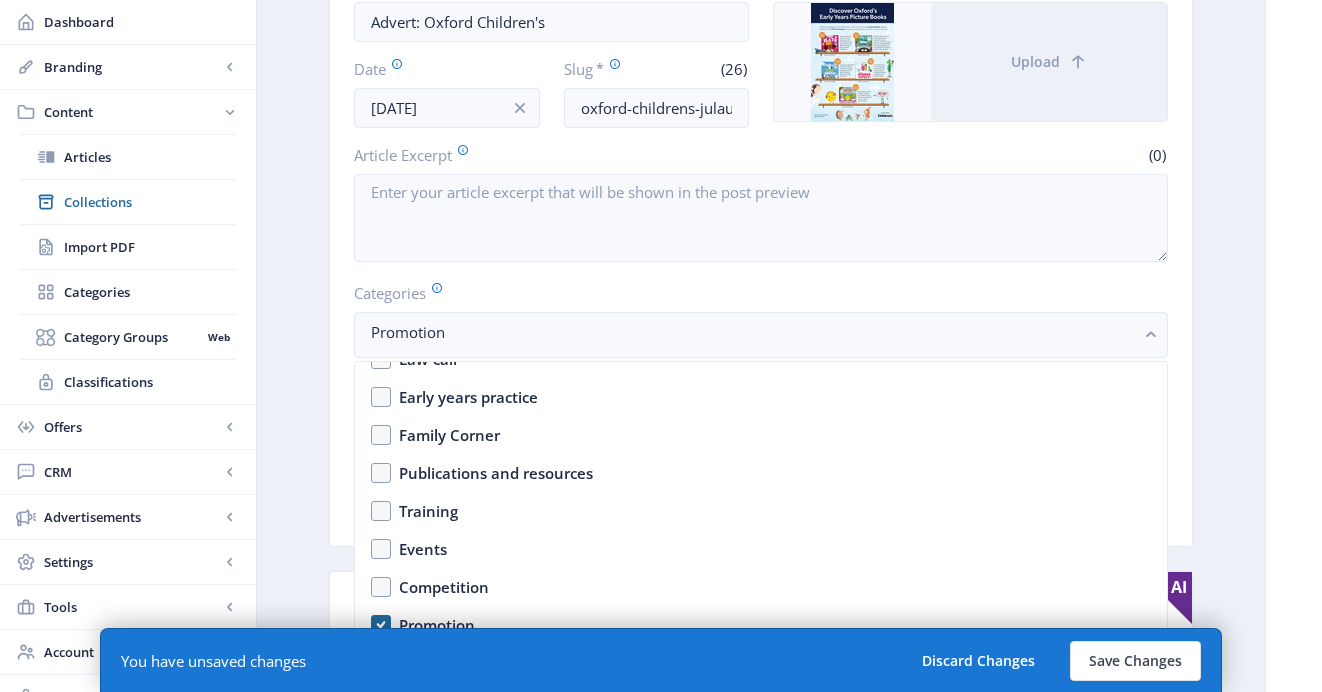 click on "Export Generate Post  Advert: Oxford Children's  Open in Editor  Delete   Title   *   (25)  Advert: Oxford Children's  Date  Jul 4, 2025  Slug   *   (26)  oxford-childrens-julaug-25  Image  Upload  Article Excerpt   (0)   Categories  Promotion  Classifications  Choose Classifications  Unlock Type   *  Free  Show Article on Table of Contents (TOC)   Enabled: Article appears in the Collections TOC  Text-to-Speech Generate Settings AI Getting Started You currently don't have any generated text-to-speech set up. SEO Info AI  Learn more about MagLoft's AI-powered SEO generation tool.  Learn More Generate SEO Add SEO Examples  Keyword Phrase   (0)  SEO Score  0   /100   Meta Description   (0)   SEO Performance  Keyword phrase length We recommend a  maximum 4 to 6 relevant keywords  for your focus key phrase. Keywords are the major factor for your search engine result. Keyword phrase density between 0.5% to 3%  of your content. Keyword phrase in title 50–60 characters  of a title tag. Keyword phrase in slug . ." 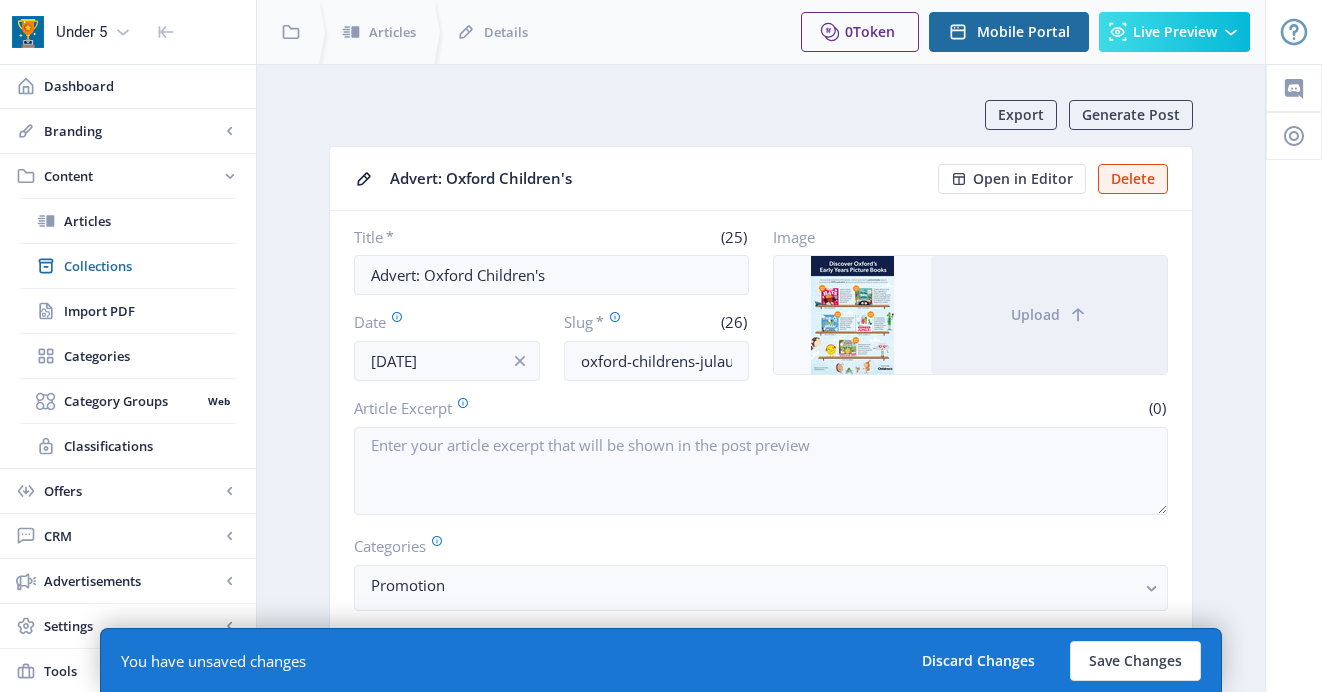 scroll, scrollTop: 253, scrollLeft: 0, axis: vertical 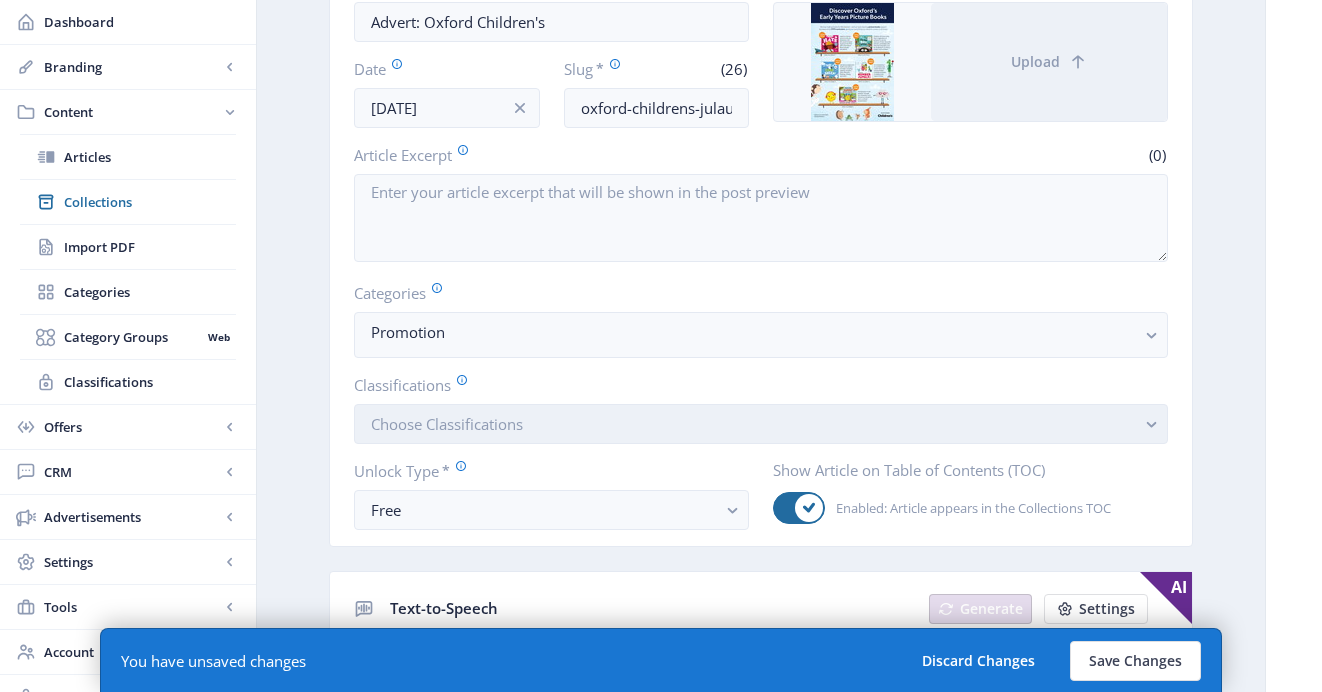 click on "Choose Classifications" at bounding box center (761, 424) 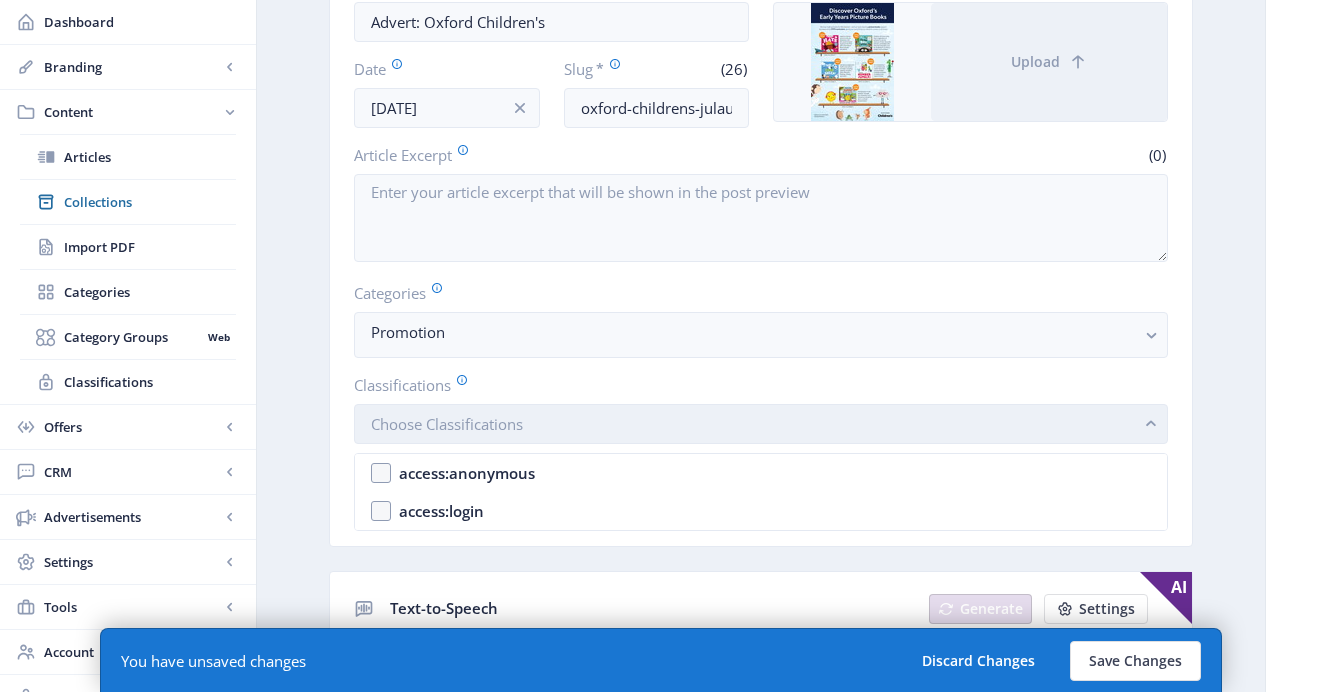 scroll, scrollTop: 0, scrollLeft: 0, axis: both 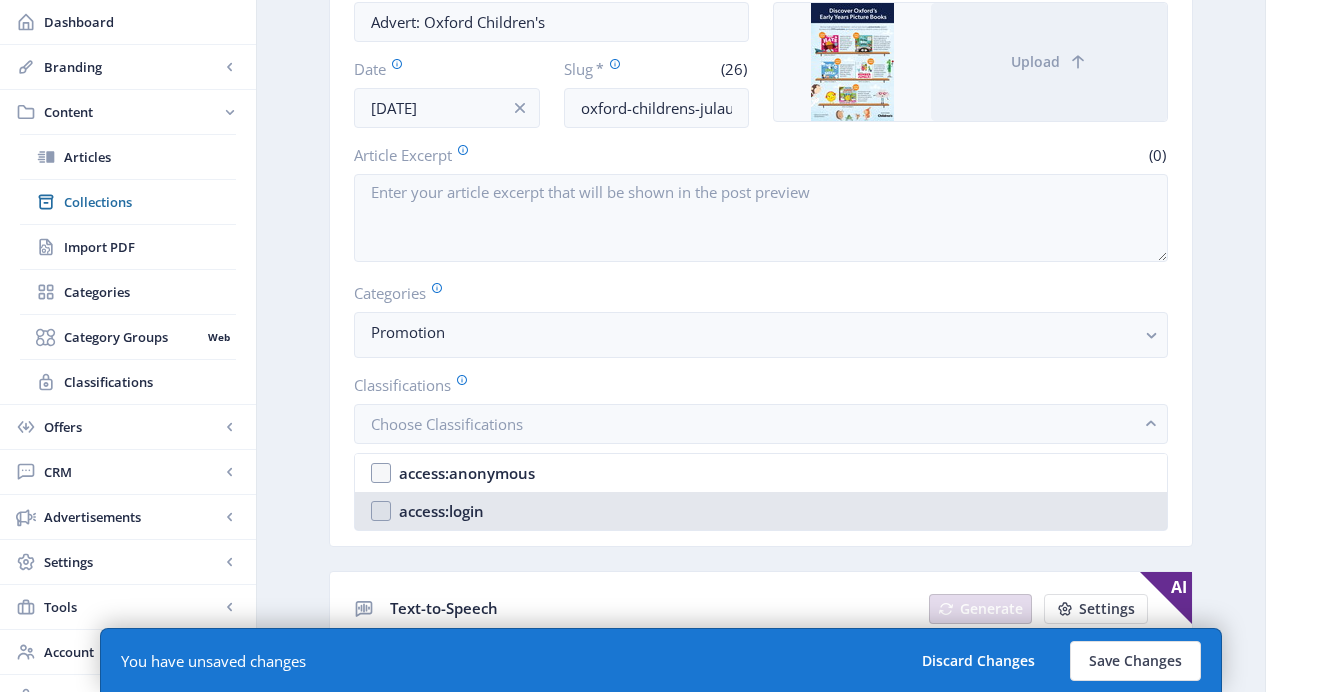 click on "access:login" at bounding box center [441, 511] 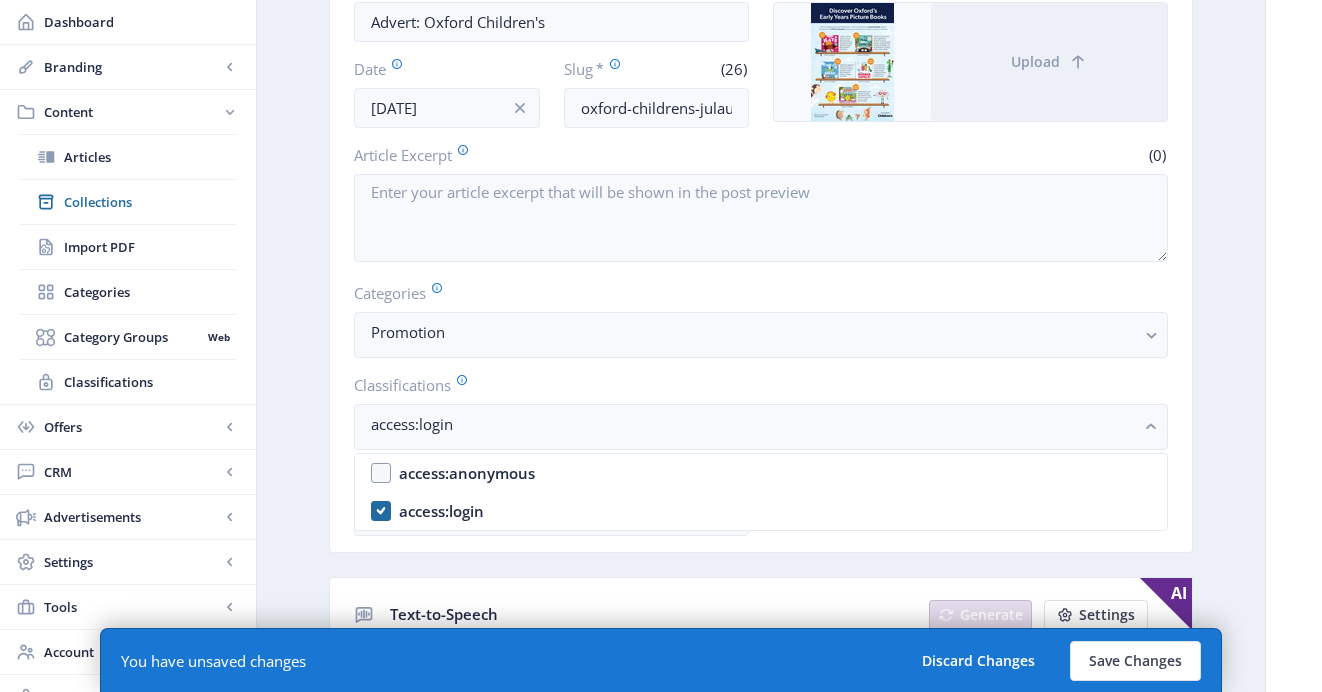 click on "Export Generate Post  Advert: Oxford Children's  Open in Editor  Delete   Title   *   (25)  Advert: Oxford Children's  Date  Jul 4, 2025  Slug   *   (26)  oxford-childrens-julaug-25  Image  Upload  Article Excerpt   (0)   Categories  Promotion  Classifications  access:login  Unlock Type   *  Free  Show Article on Table of Contents (TOC)   Enabled: Article appears in the Collections TOC  Text-to-Speech Generate Settings AI Getting Started You currently don't have any generated text-to-speech set up. SEO Info AI  Learn more about MagLoft's AI-powered SEO generation tool.  Learn More Generate SEO Add SEO Examples  Keyword Phrase   (0)  SEO Score  0   /100   Meta Description   (0)   SEO Performance  Keyword phrase length We recommend a  maximum 4 to 6 relevant keywords  for your focus key phrase. Keywords are the major factor for your search engine result. Keyword phrase density between 0.5% to 3%  of your content. Keyword phrase in title 50–60 characters  of a title tag. Keyword phrase in slug . Content length" 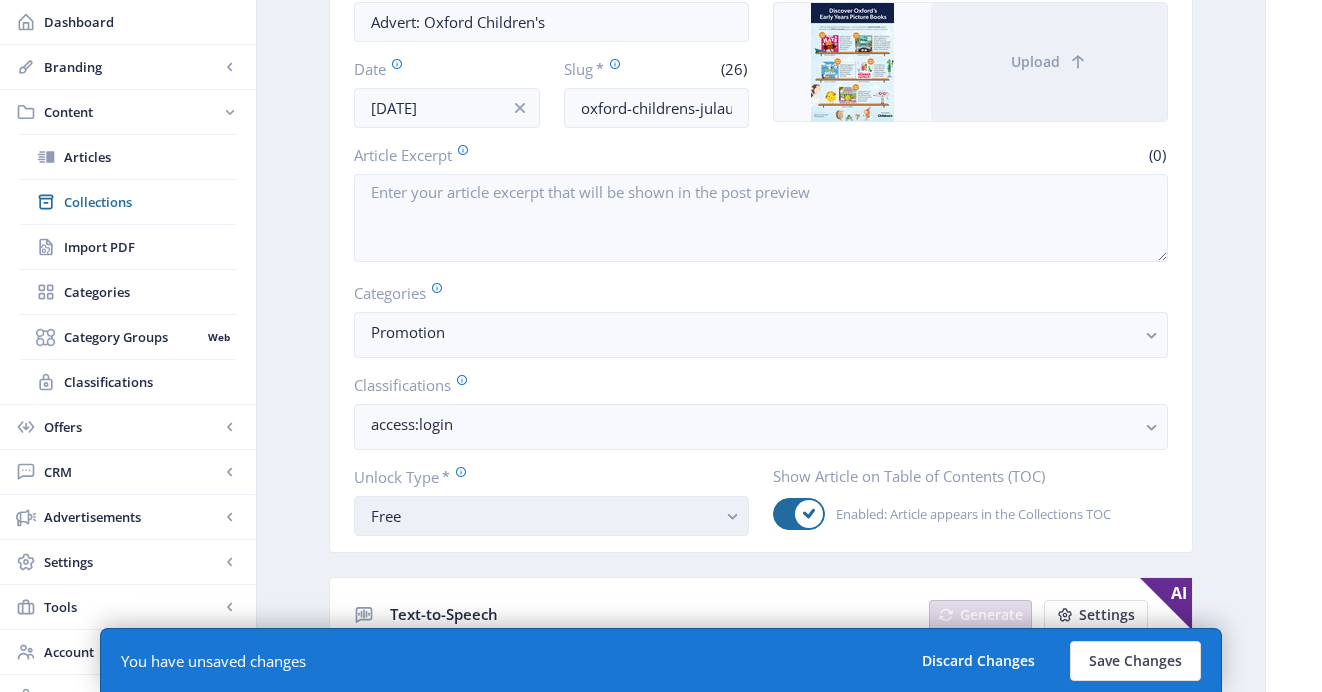 click on "Free" at bounding box center [543, 516] 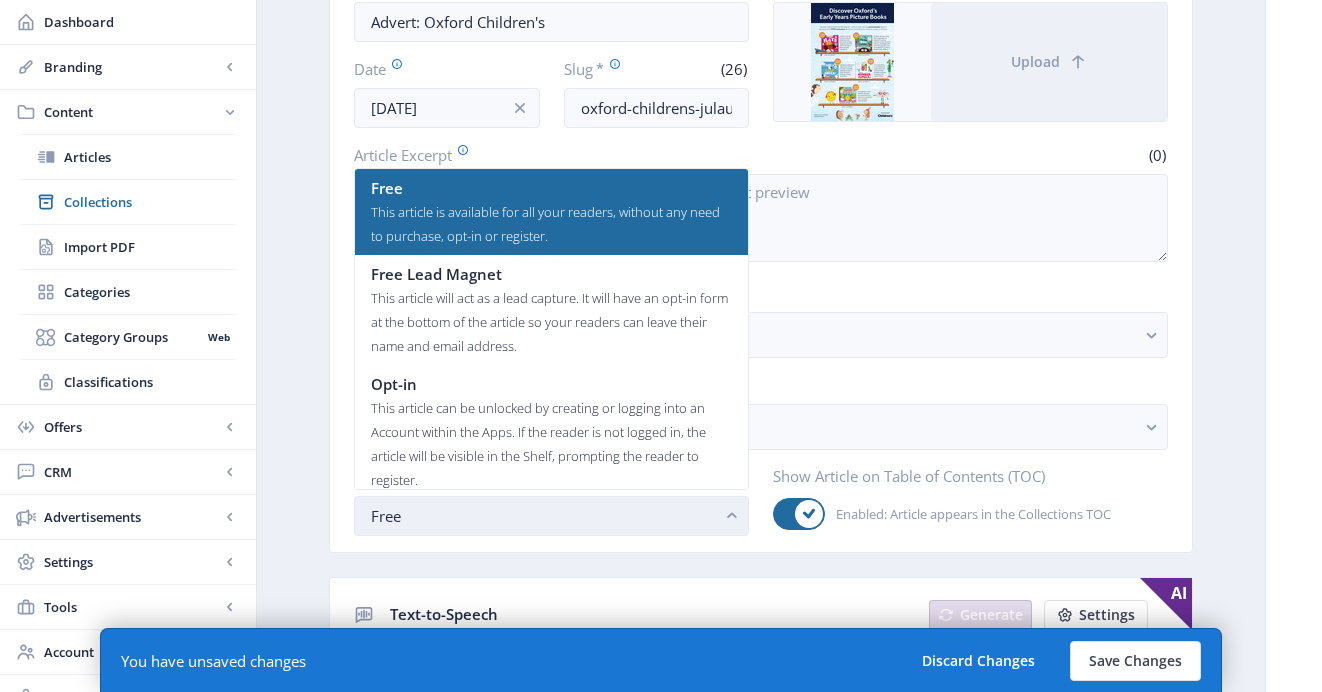 scroll, scrollTop: 0, scrollLeft: 0, axis: both 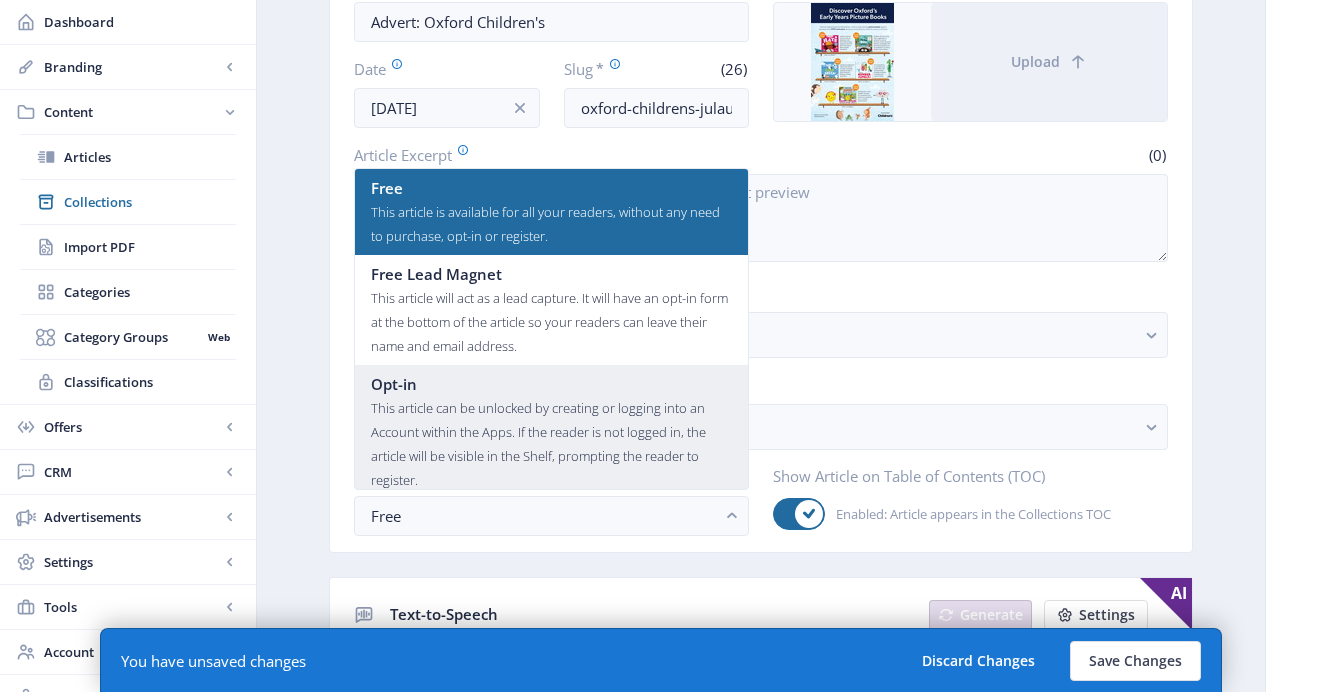 click on "This article can be unlocked by creating or logging into an Account within the Apps. If the reader is not logged in, the article will be visible in the Shelf, prompting the reader to register." at bounding box center [551, 444] 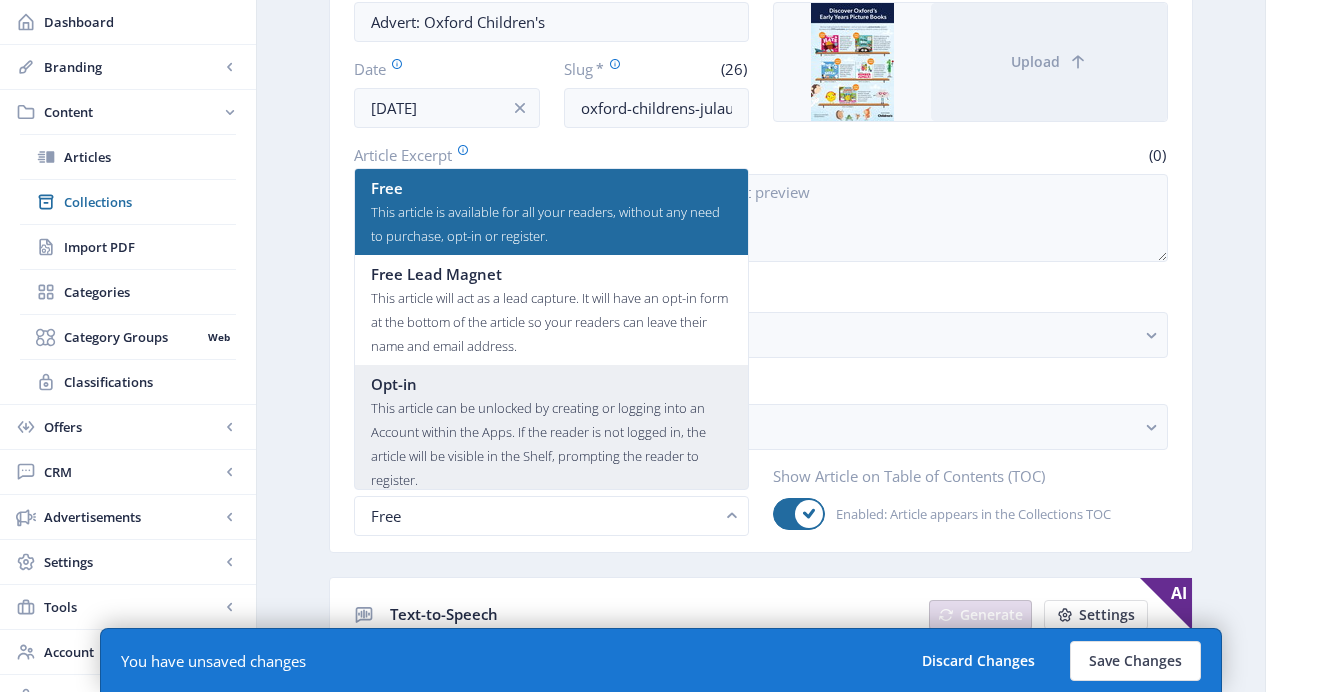scroll, scrollTop: 253, scrollLeft: 0, axis: vertical 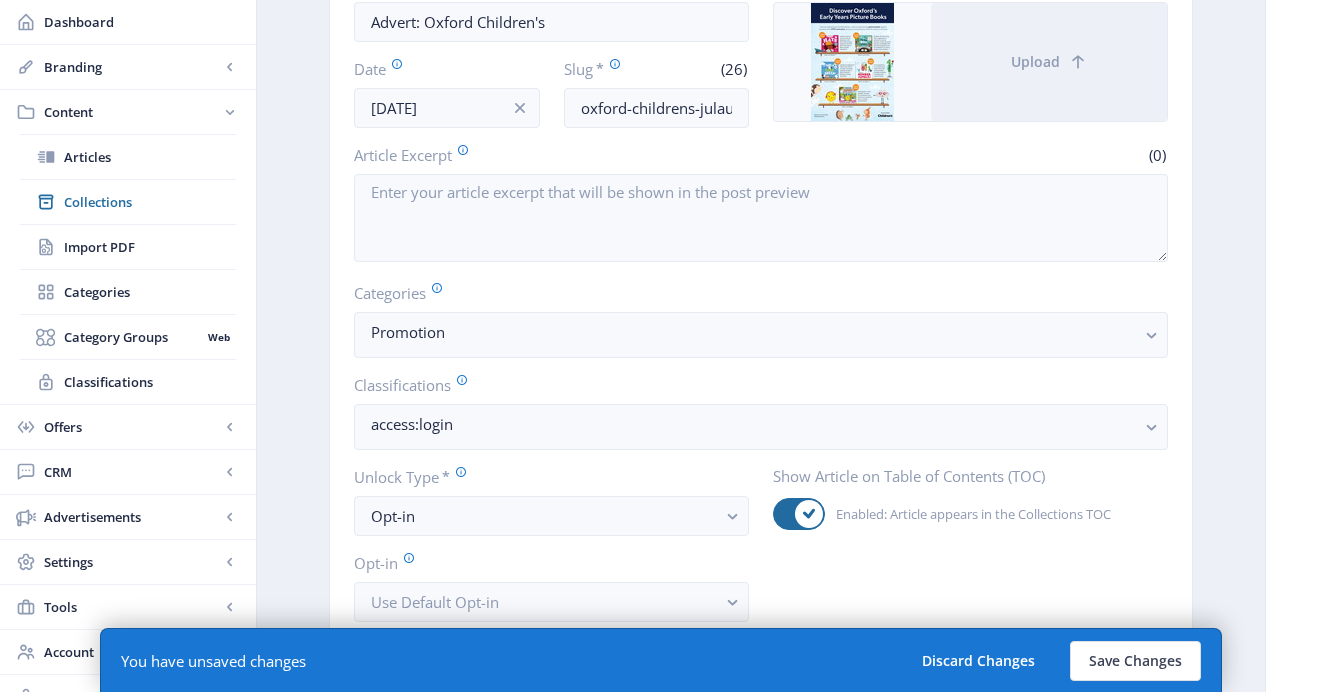 click on "Export Generate Post  Advert: Oxford Children's  Open in Editor  Delete   Title   *   (25)  Advert: Oxford Children's  Date  Jul 4, 2025  Slug   *   (26)  oxford-childrens-julaug-25  Image  Upload  Article Excerpt   (0)   Categories  Promotion  Classifications  access:login  Unlock Type   *  Opt-in  Opt-in  Use Default Opt-in  Show Article on Table of Contents (TOC)   Enabled: Article appears in the Collections TOC  Text-to-Speech Generate Settings AI Getting Started You currently don't have any generated text-to-speech set up. SEO Info AI  Learn more about MagLoft's AI-powered SEO generation tool.  Learn More Generate SEO Add SEO Examples  Keyword Phrase   (0)  SEO Score  0   /100   Meta Description   (0)   SEO Performance  Keyword phrase length We recommend a  maximum 4 to 6 relevant keywords  for your focus key phrase. Keywords are the major factor for your search engine result. Keyword phrase density between 0.5% to 3%  of your content. Keyword phrase in title 50–60 characters  of a title tag. . ." at bounding box center [761, 846] 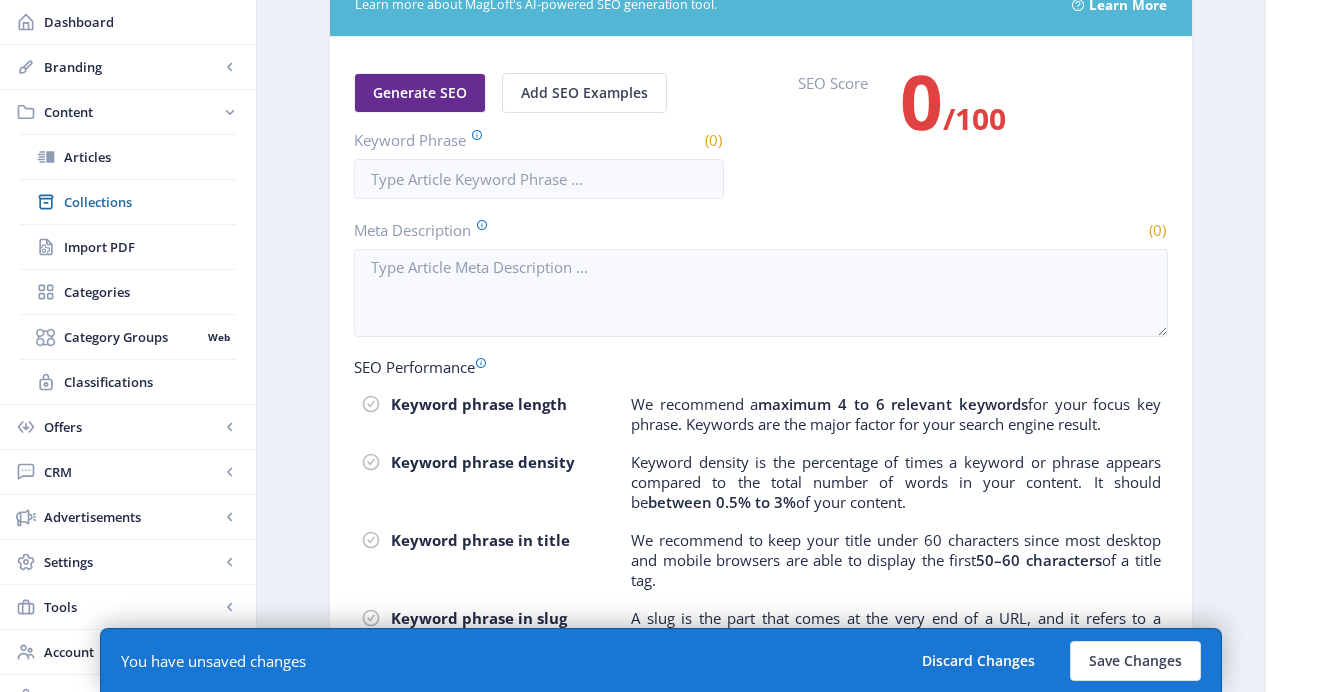 scroll, scrollTop: 1210, scrollLeft: 0, axis: vertical 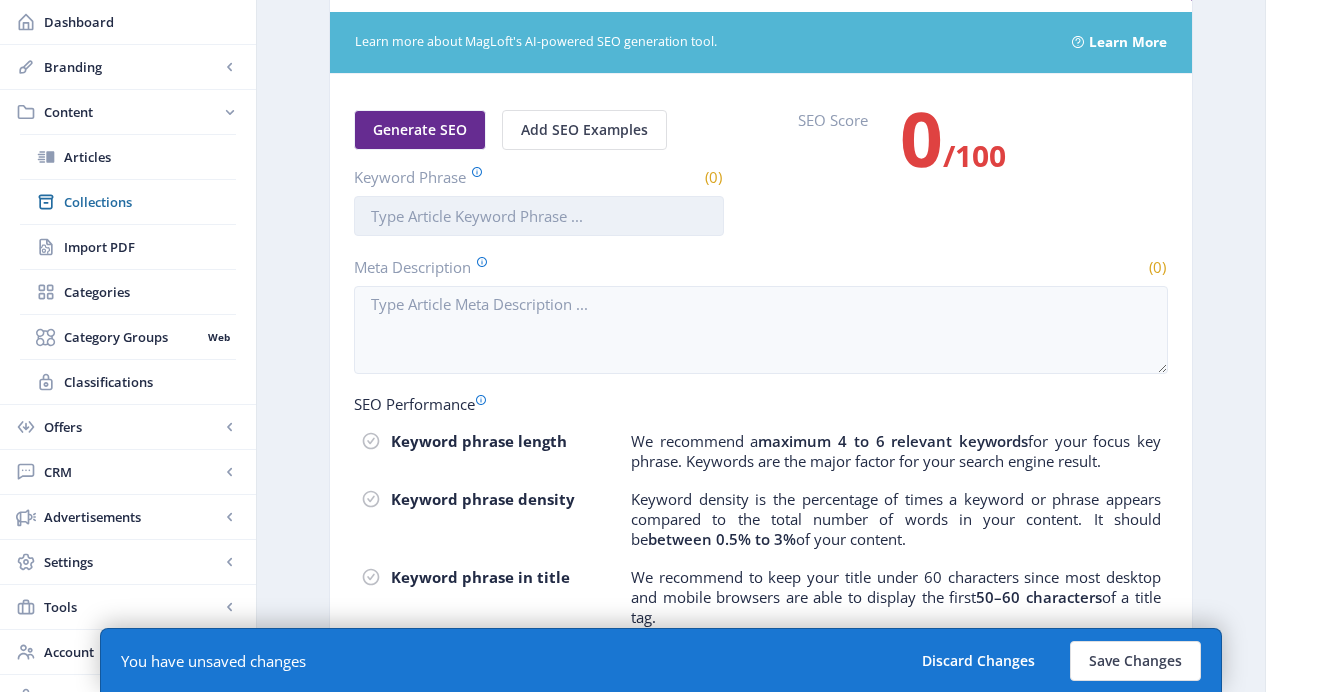 click on "Keyword Phrase" at bounding box center (539, 216) 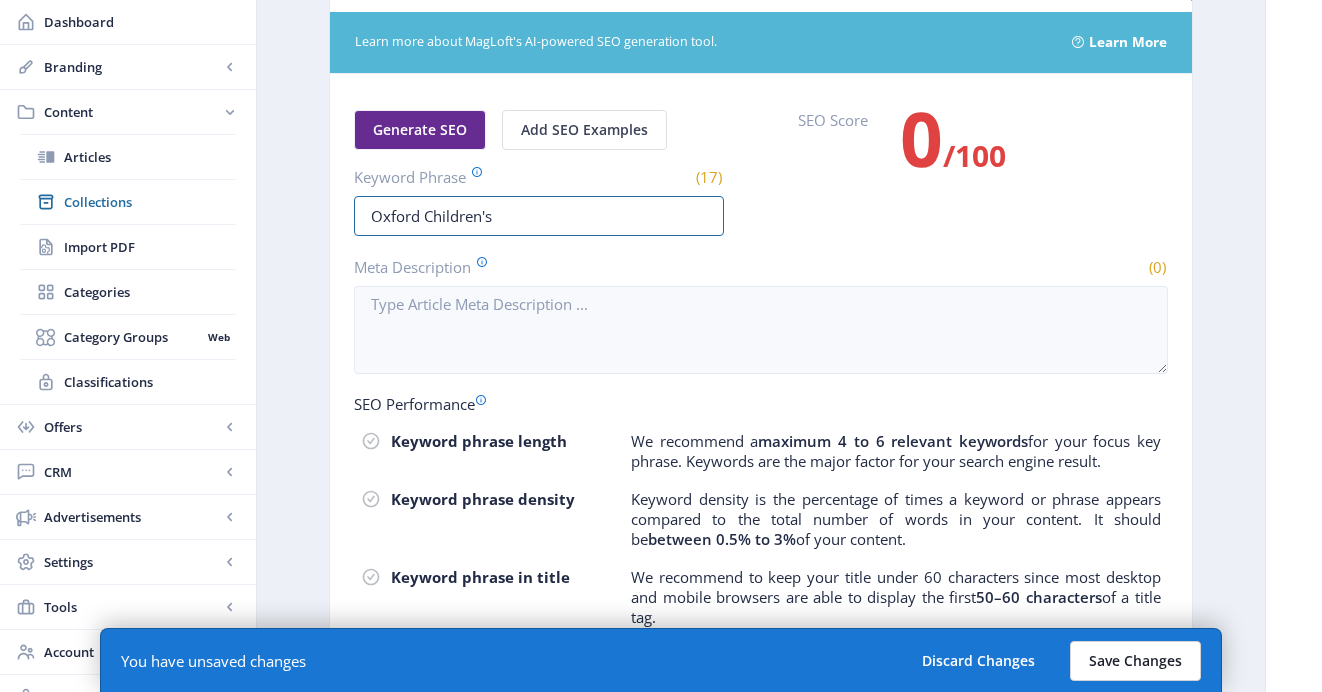 type on "Oxford Children's" 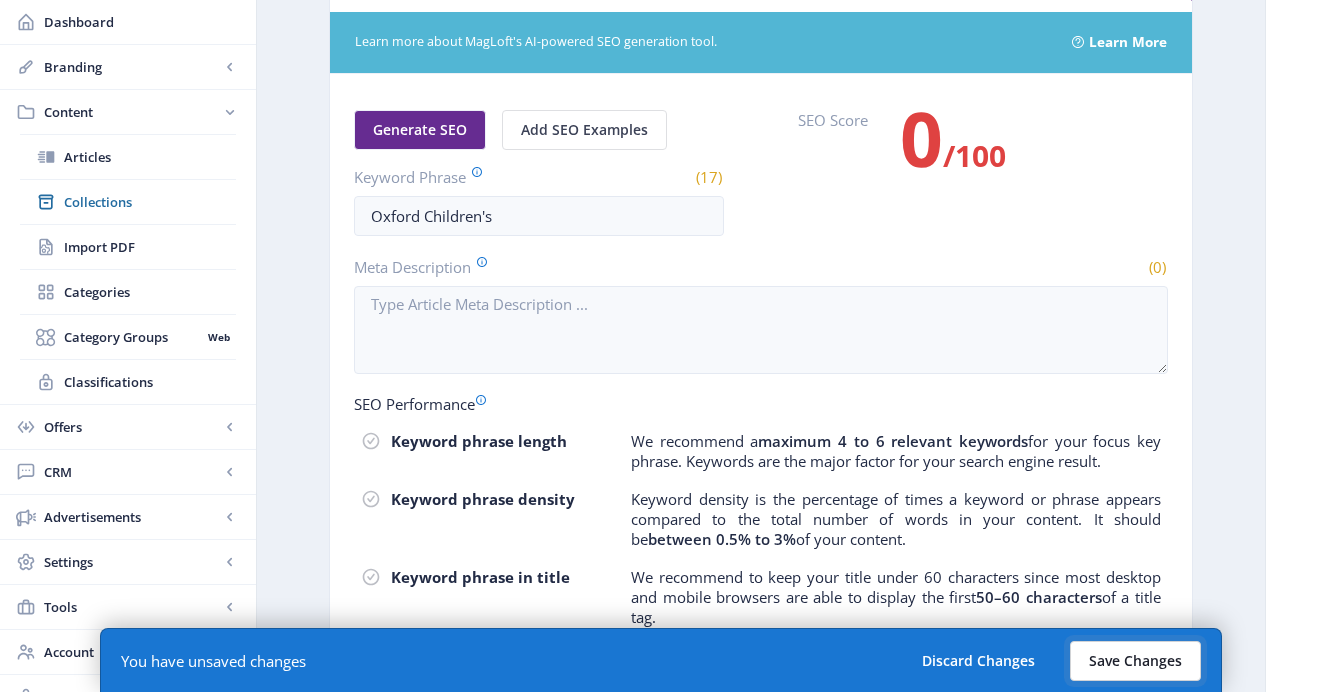 click on "Save Changes" 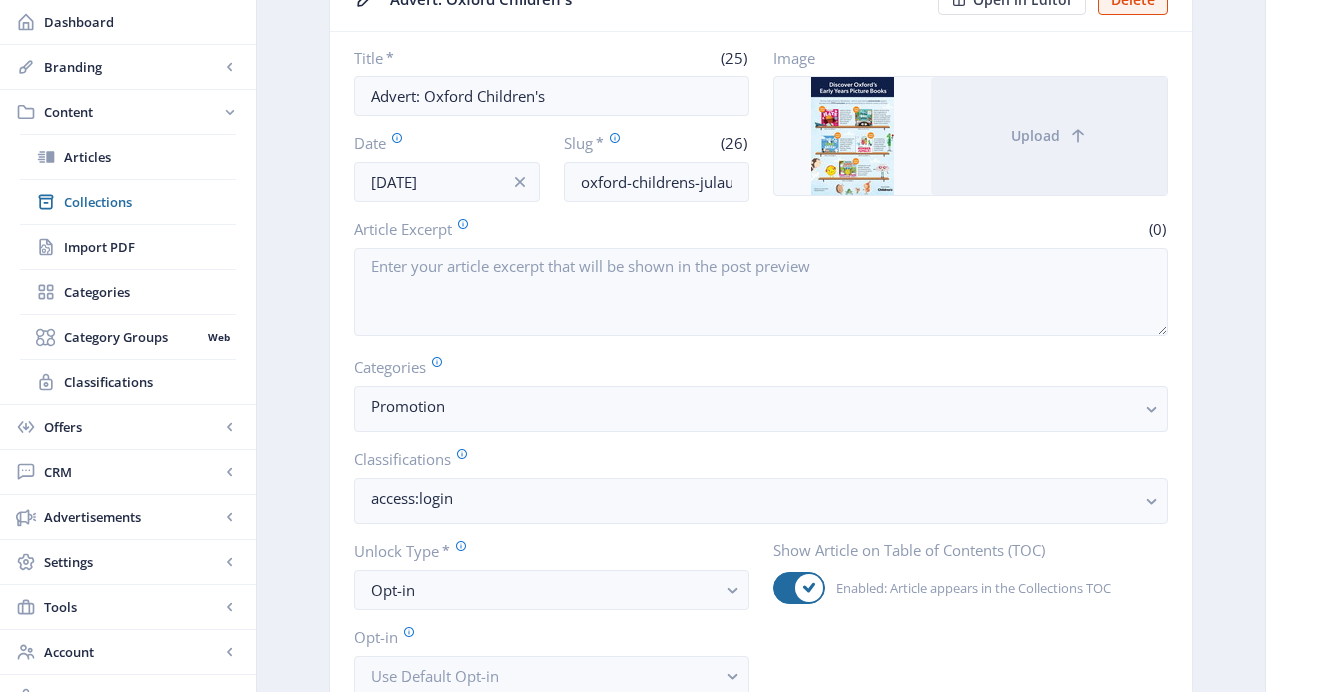 scroll, scrollTop: 0, scrollLeft: 0, axis: both 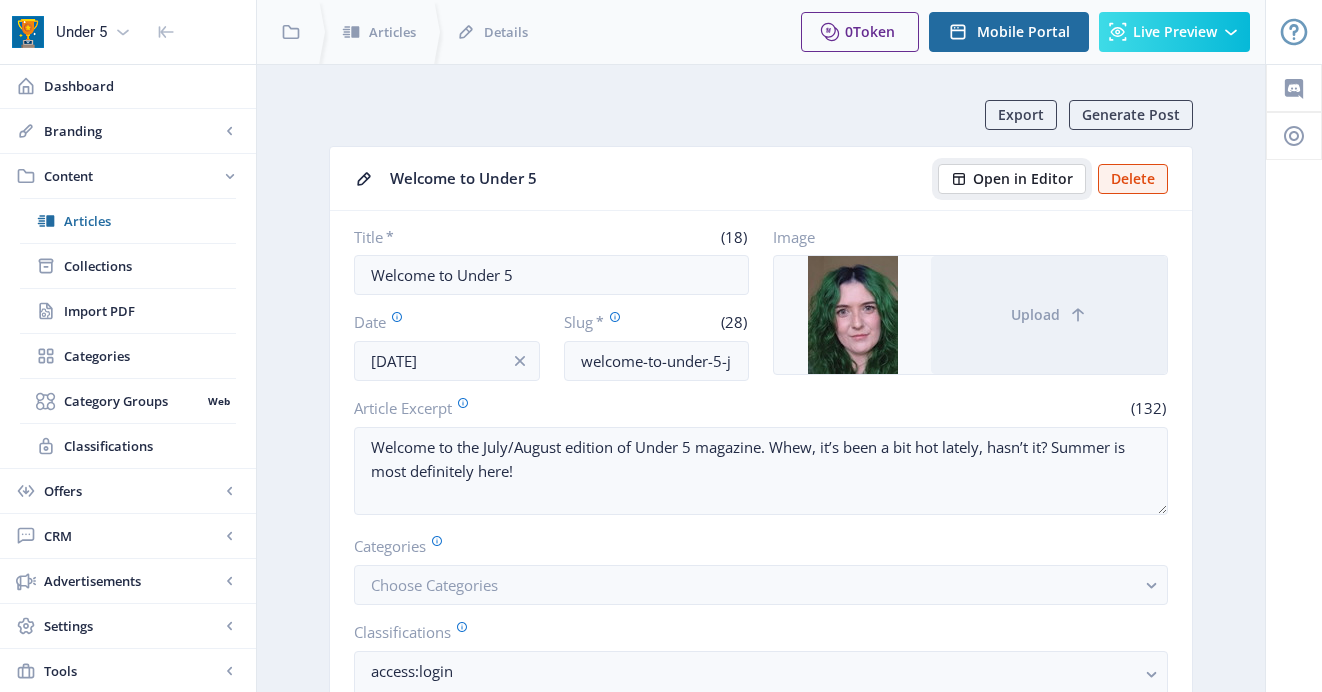 click on "Open in Editor" 